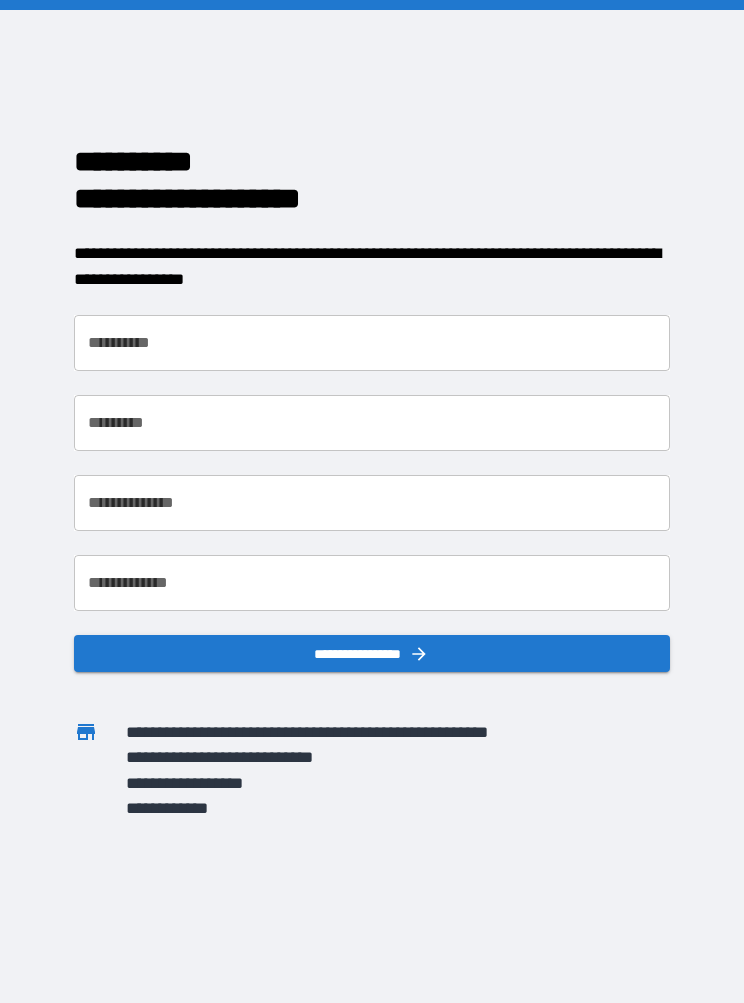 scroll, scrollTop: 0, scrollLeft: 0, axis: both 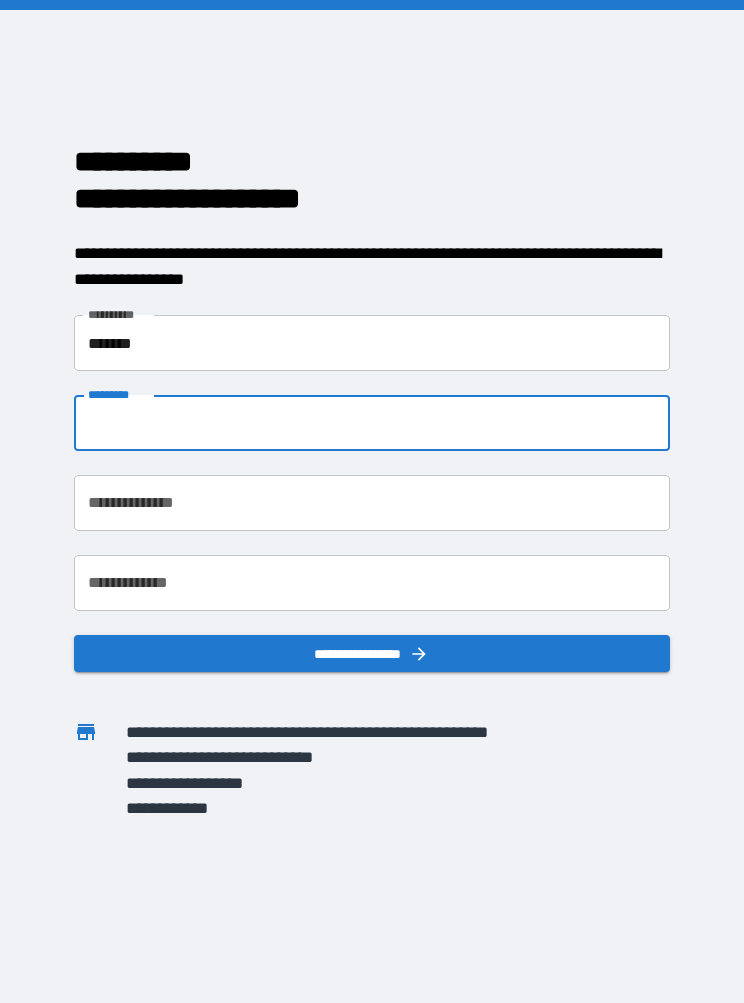 click on "*******" at bounding box center [371, 343] 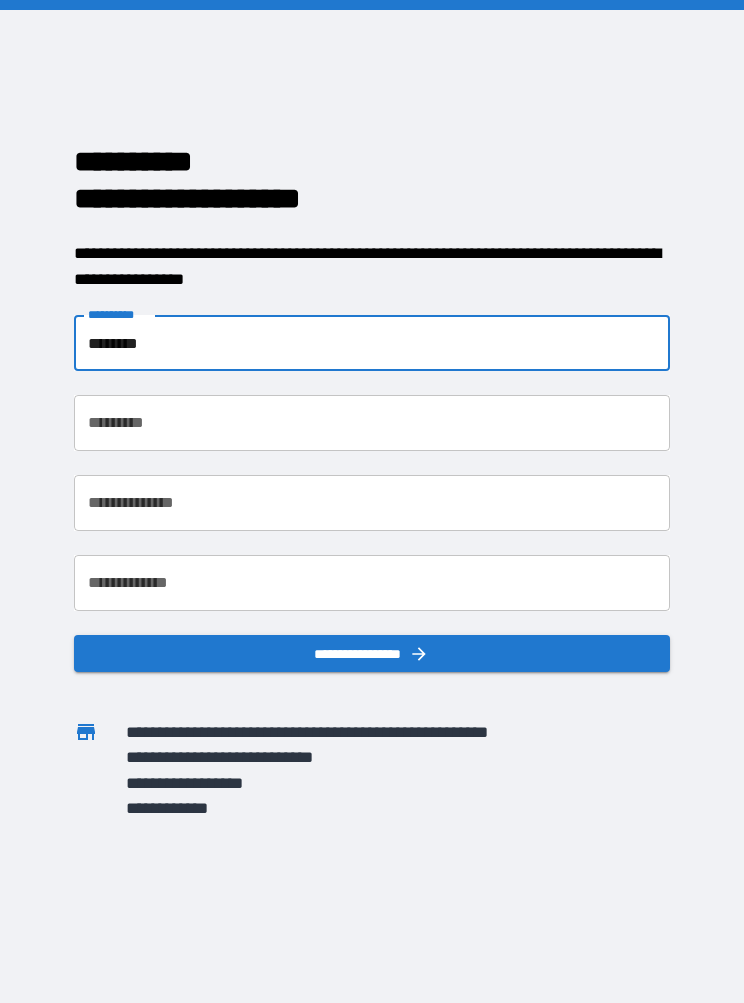 type on "*******" 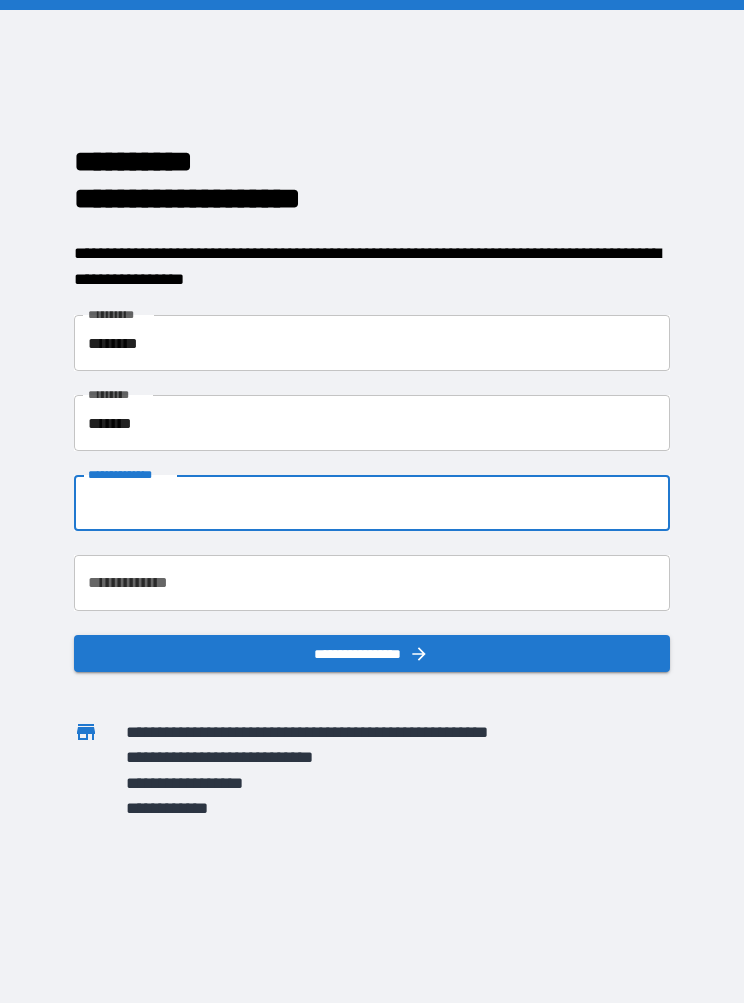 click on "*******" at bounding box center [371, 423] 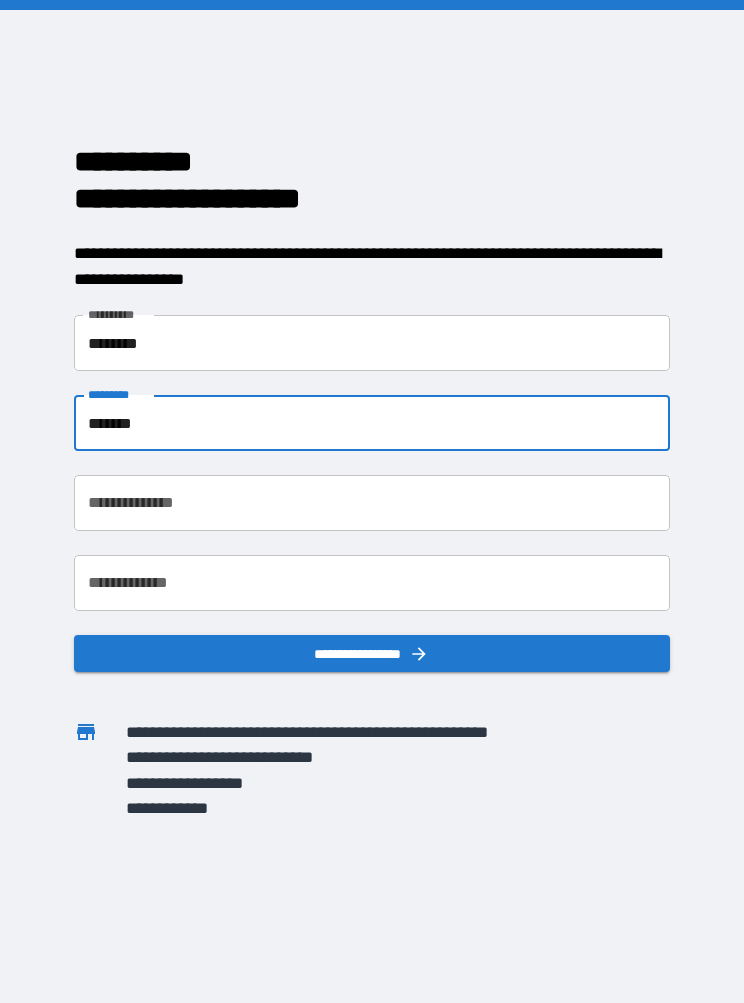 click on "*******" at bounding box center [371, 423] 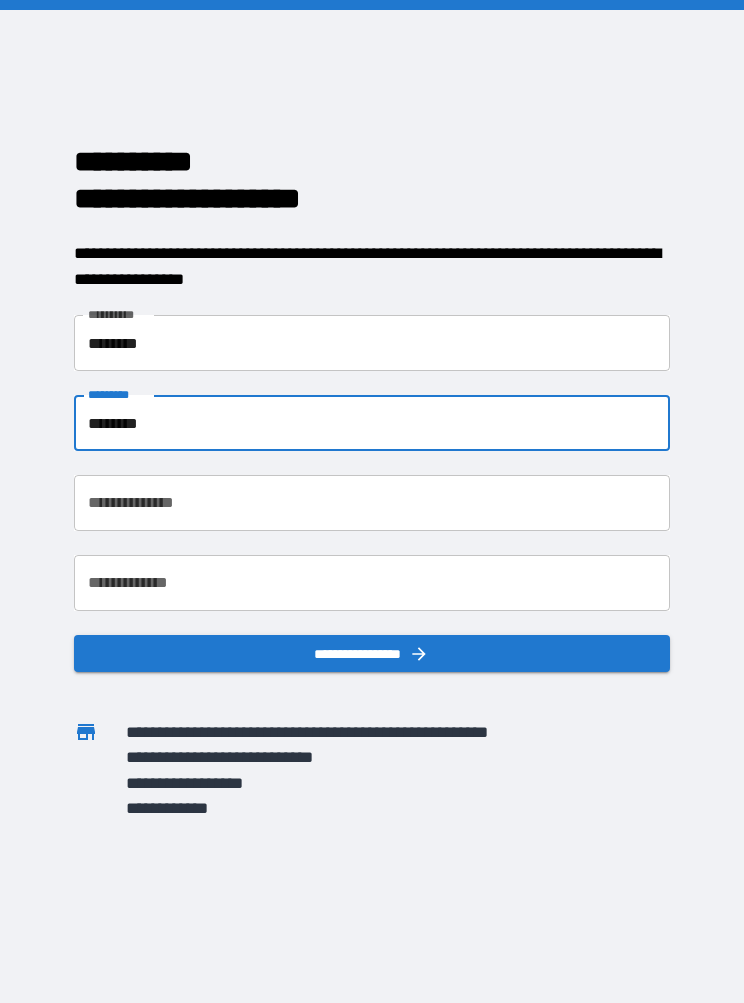 type on "*******" 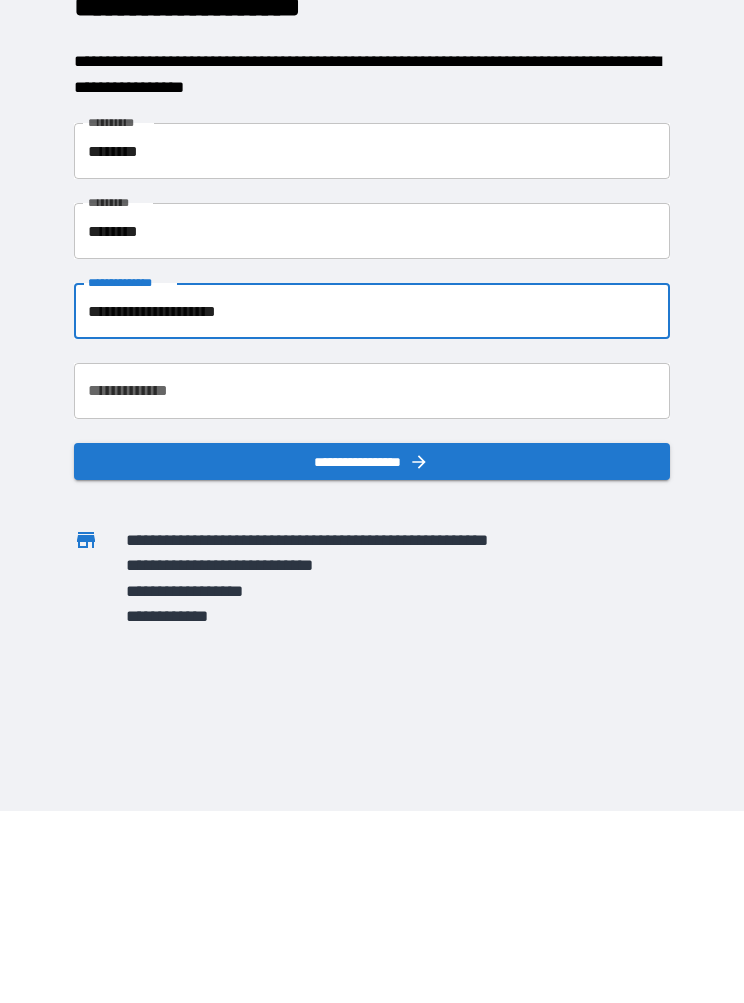 type on "**********" 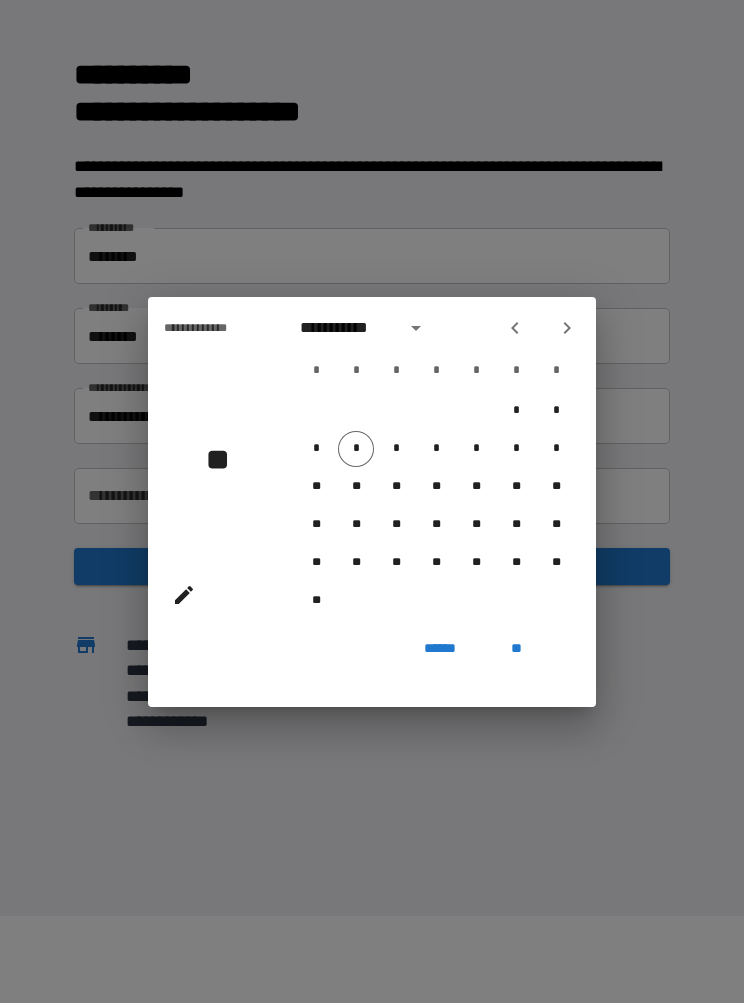 click at bounding box center (567, 328) 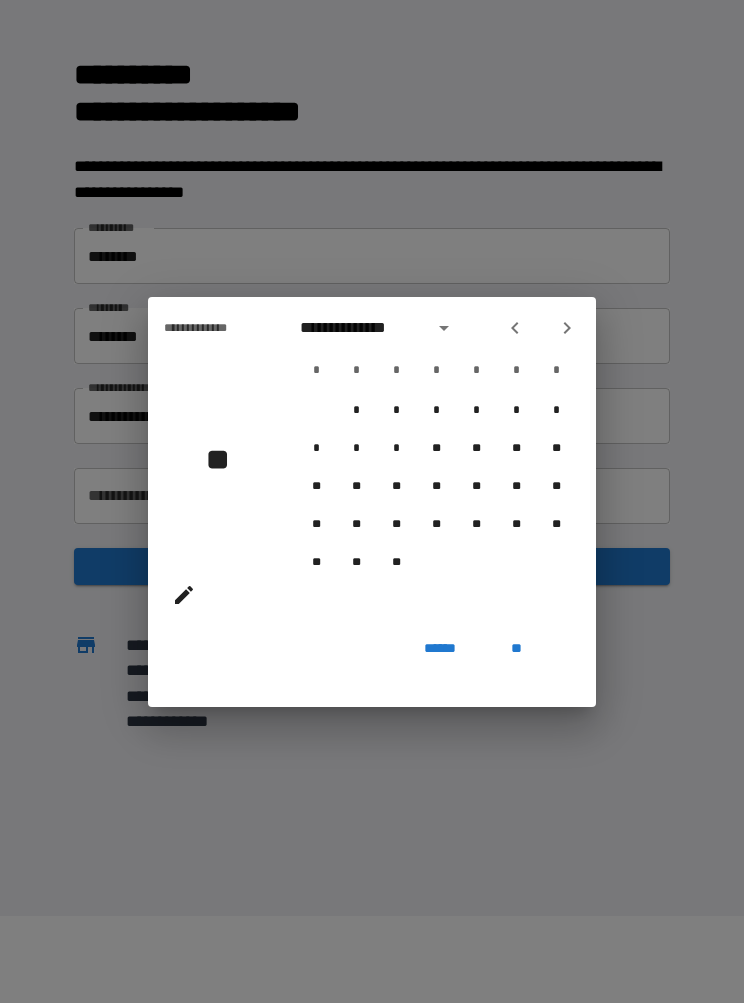 click at bounding box center [541, 328] 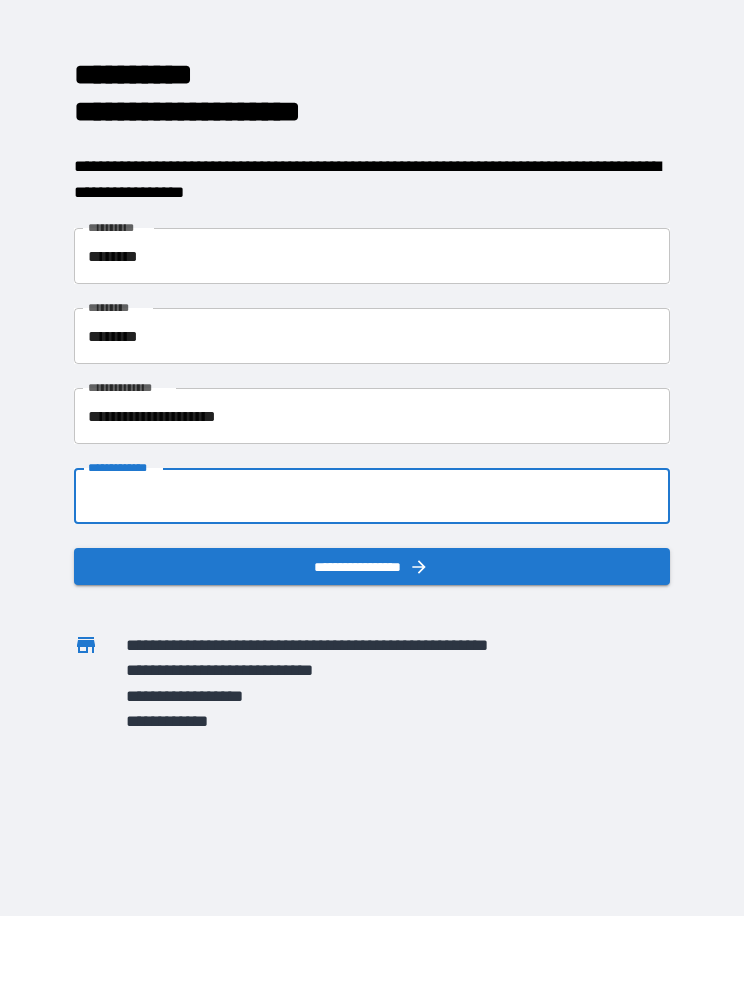 click on "**********" at bounding box center [371, 496] 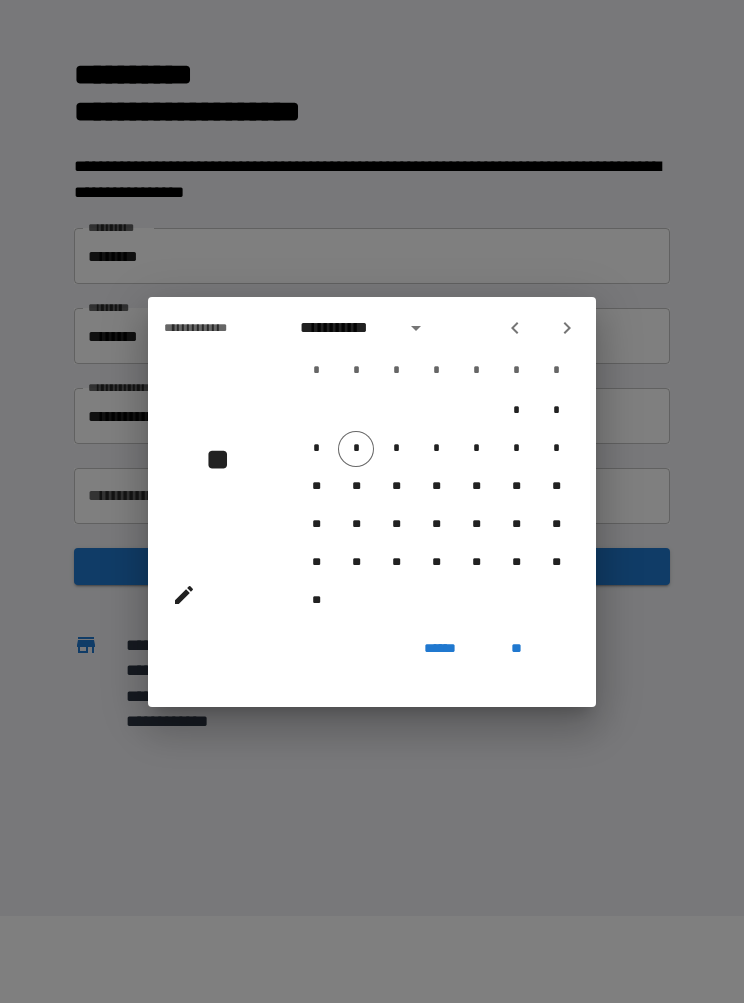 click on "**********" at bounding box center (212, 328) 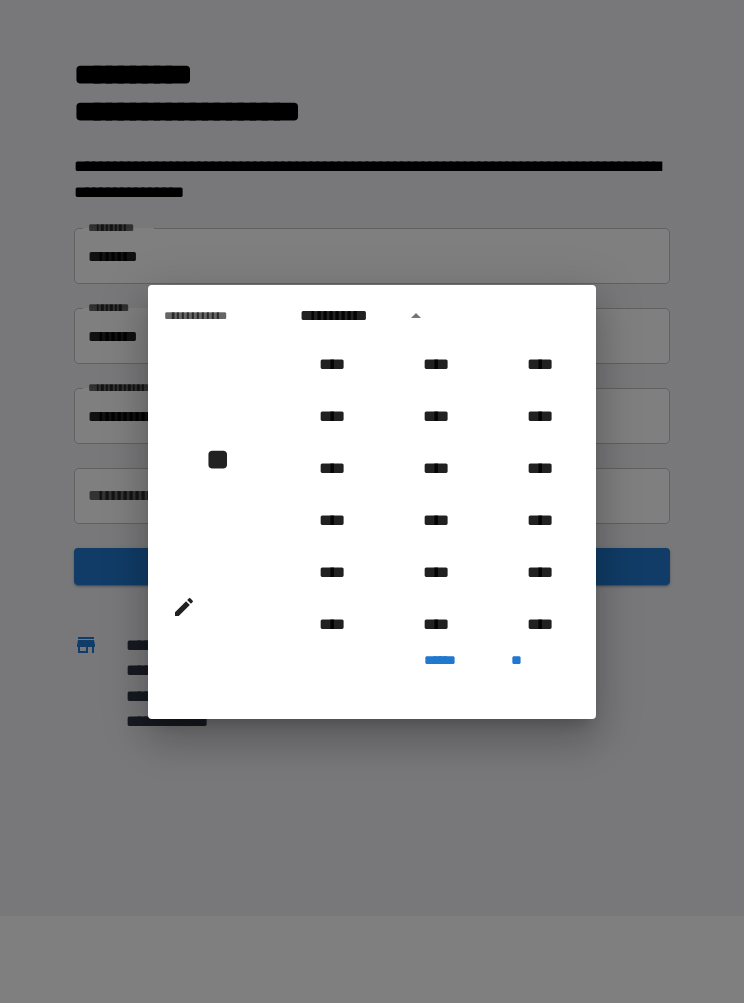 scroll, scrollTop: 2006, scrollLeft: 0, axis: vertical 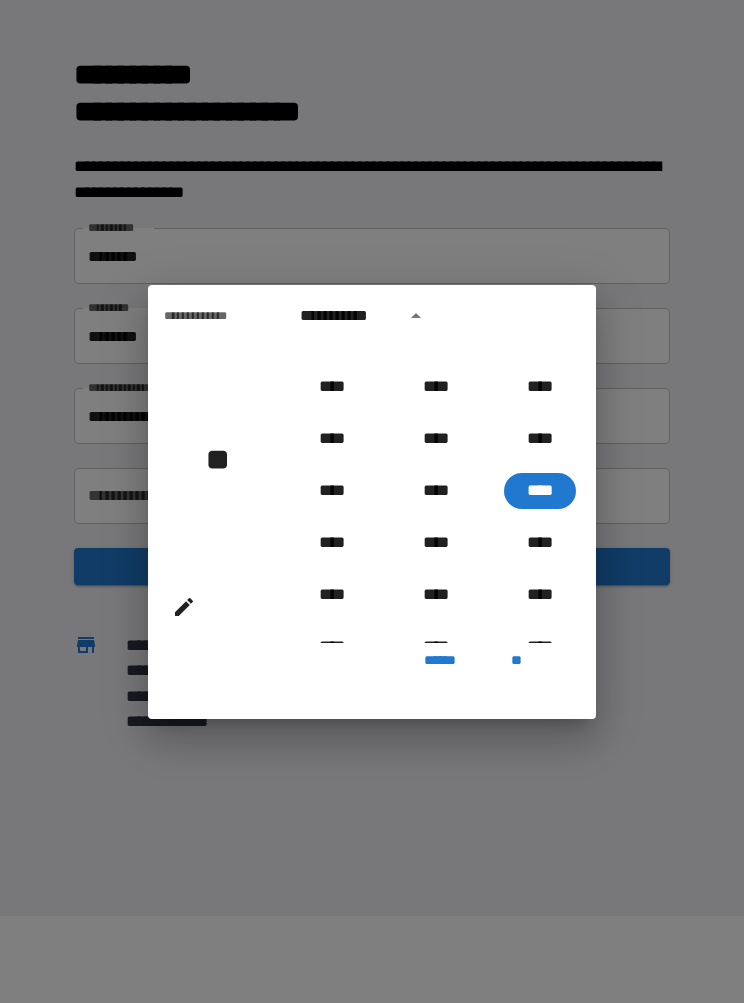 click at bounding box center [416, 316] 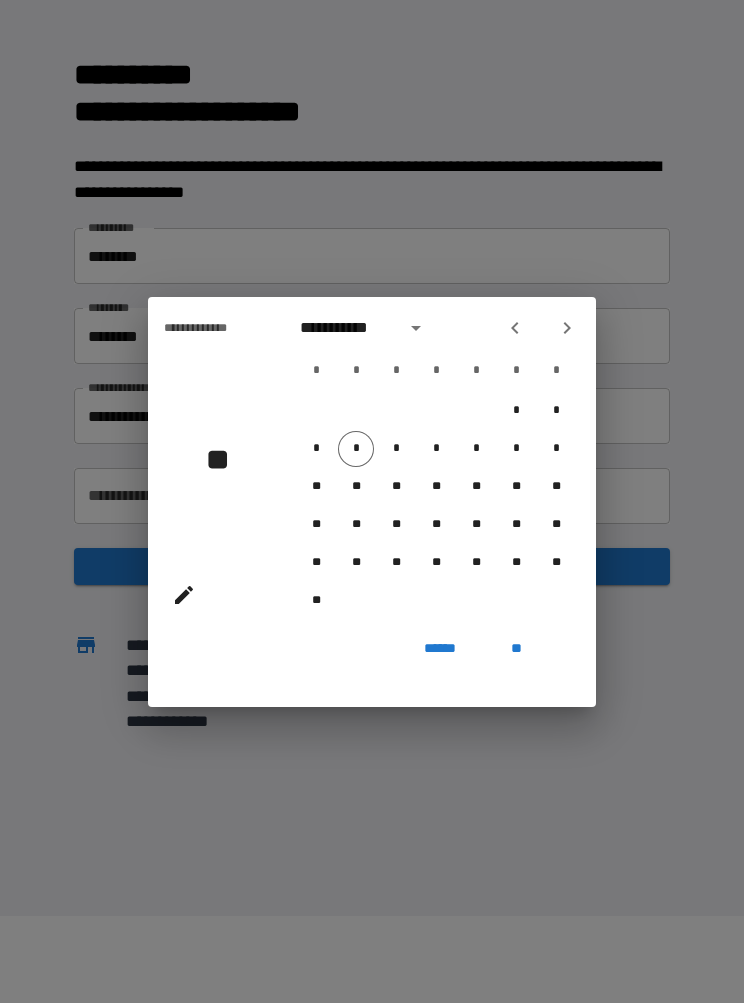 click 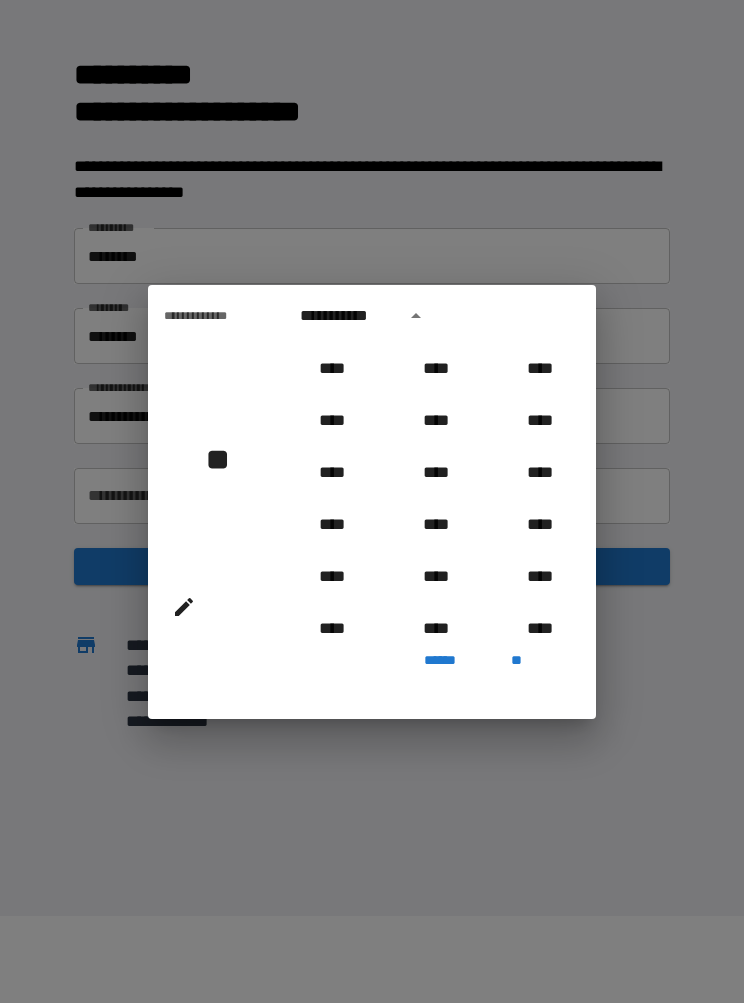 scroll, scrollTop: 796, scrollLeft: 0, axis: vertical 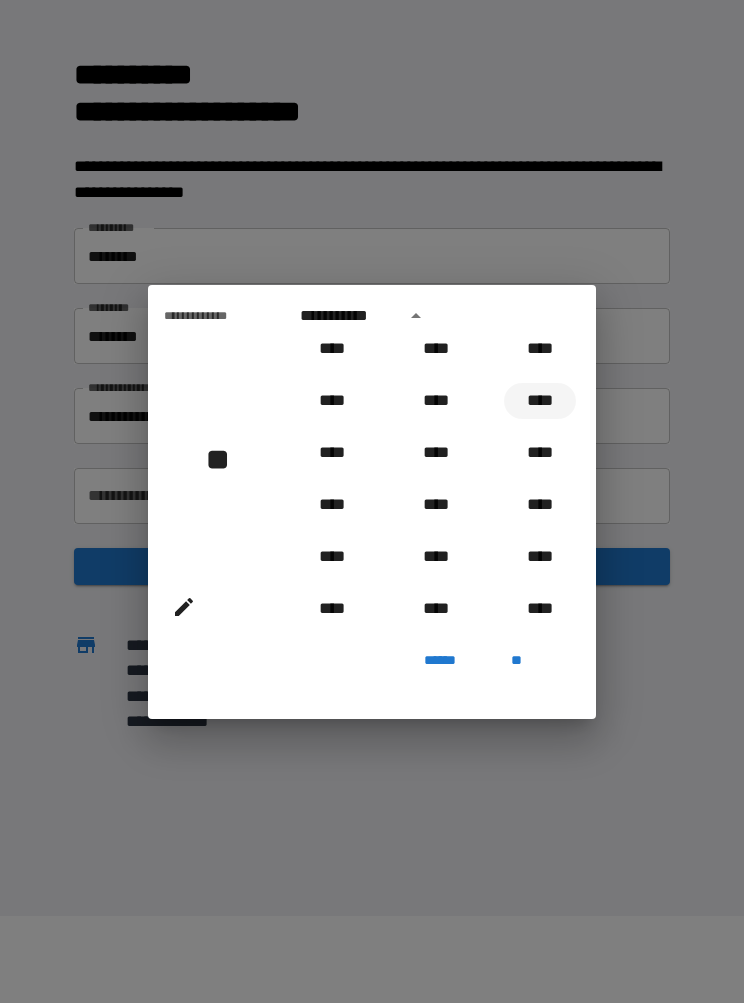 click on "****" at bounding box center [540, 401] 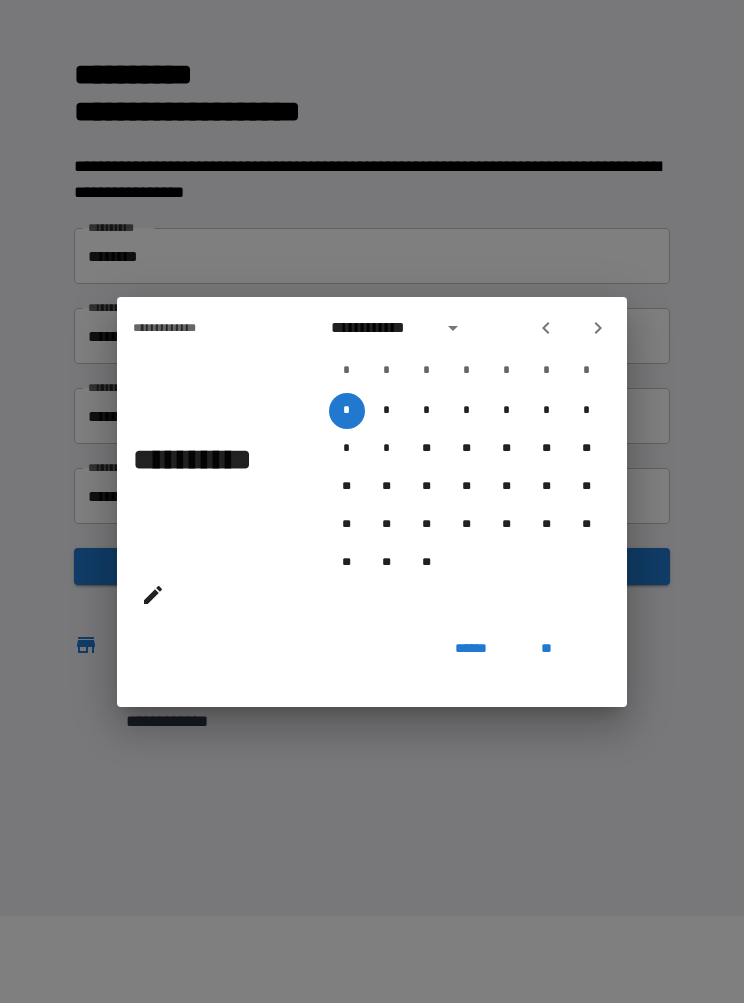 click 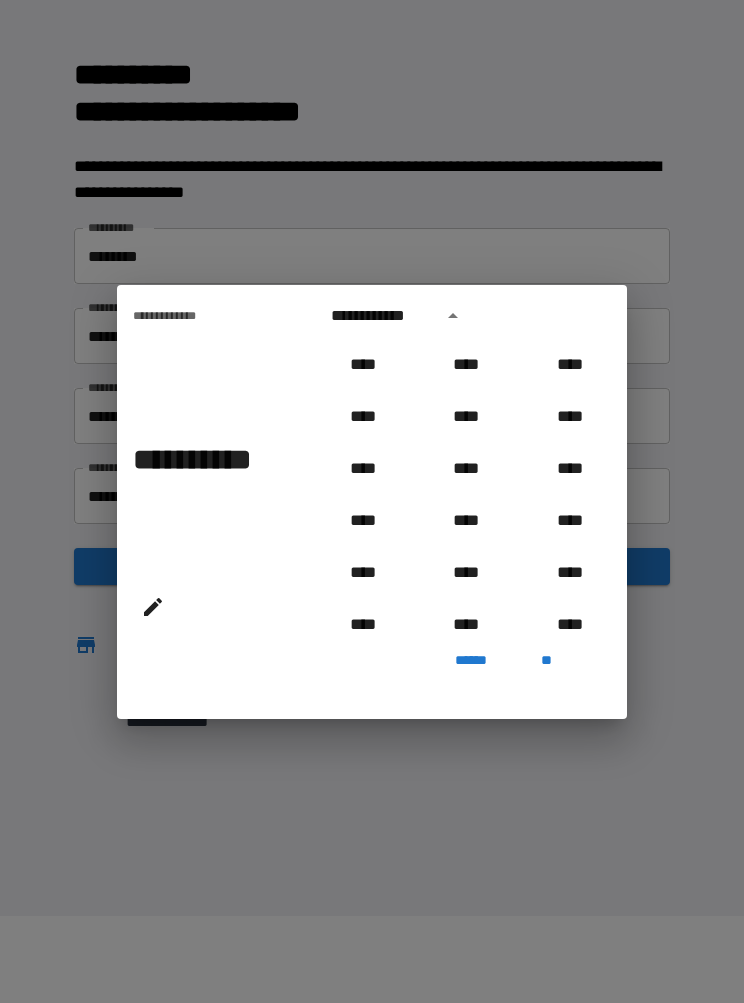 scroll, scrollTop: 706, scrollLeft: 0, axis: vertical 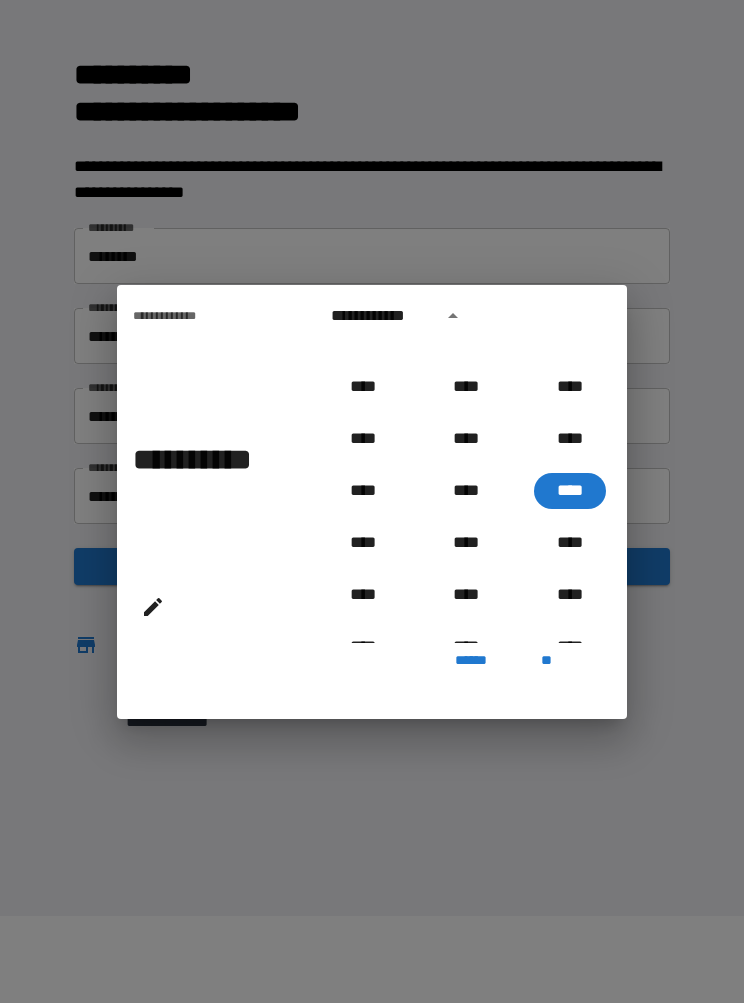 click 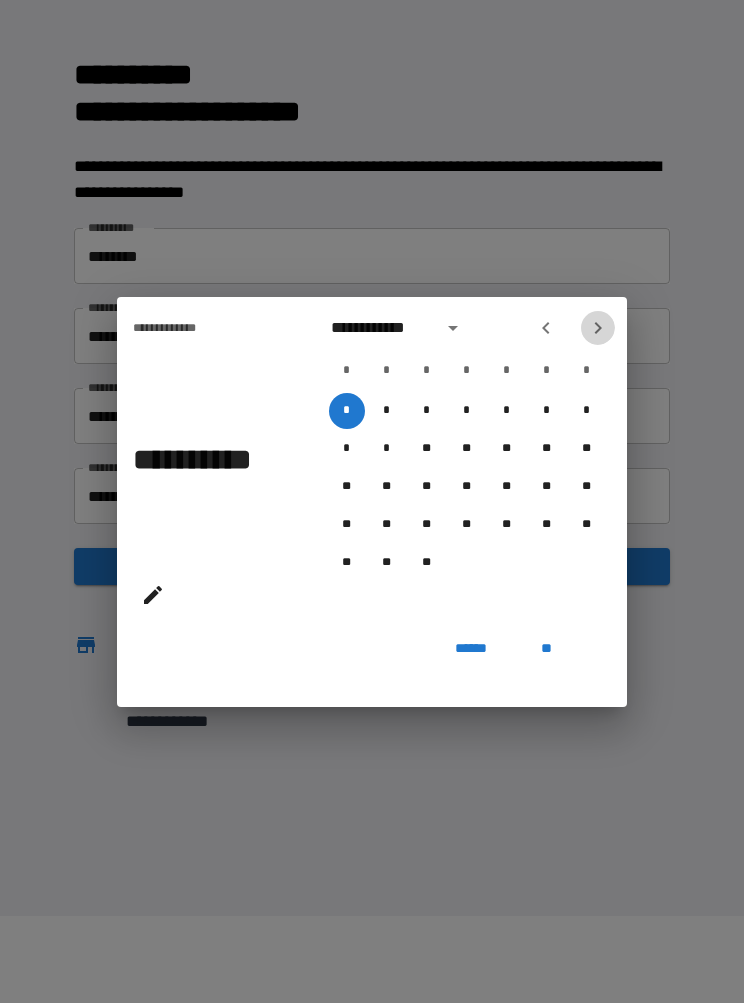 click 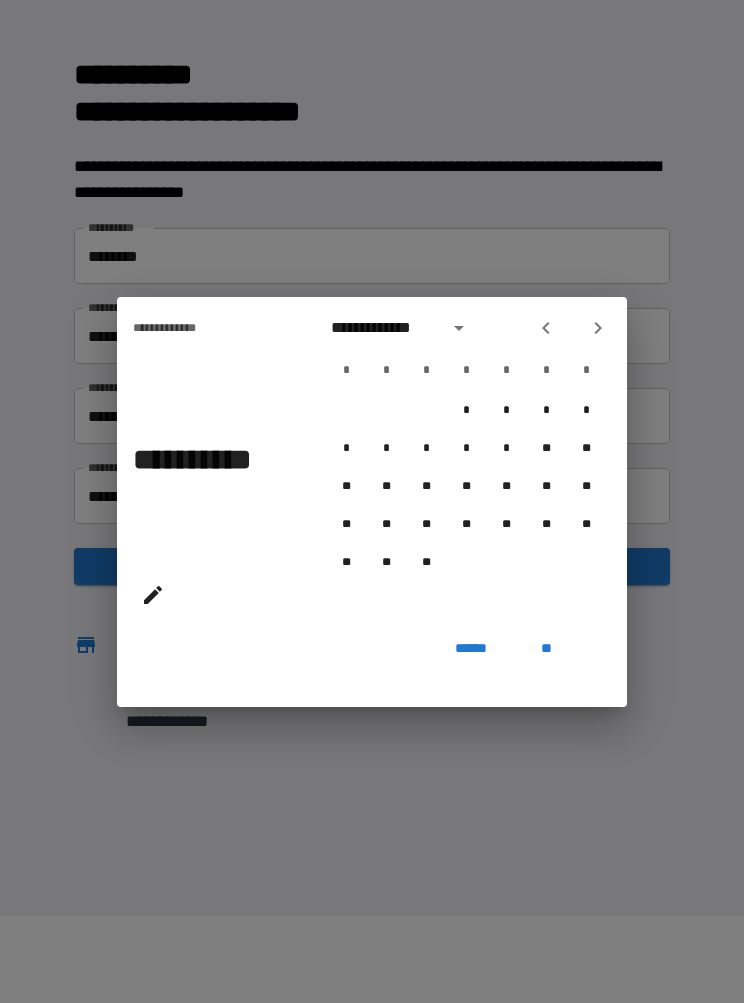 click 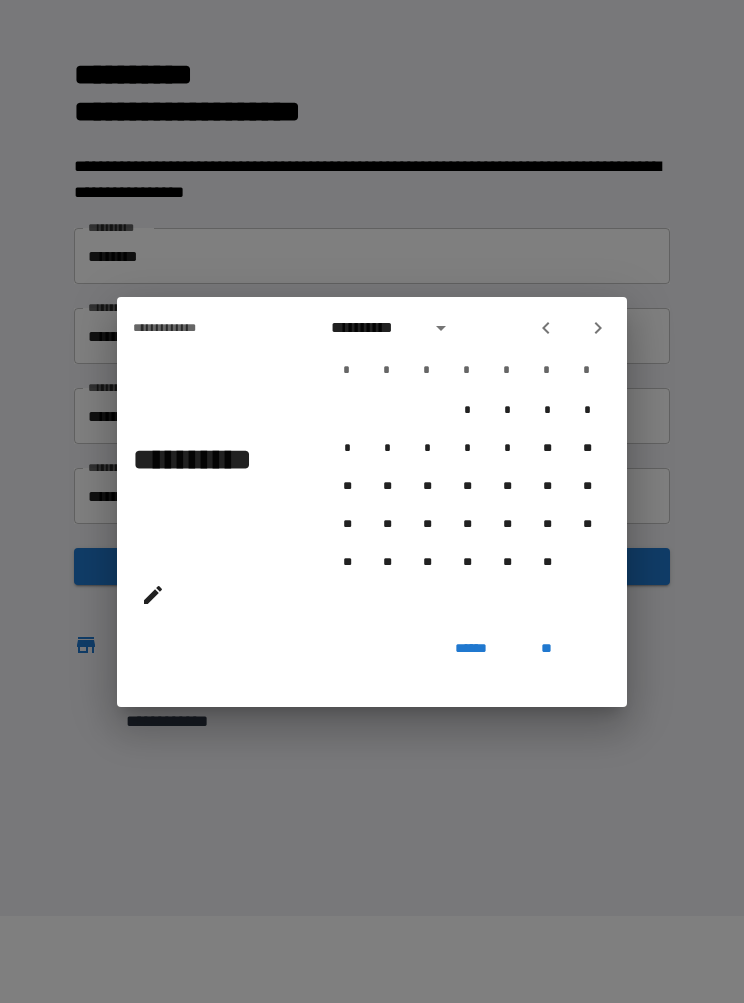 click 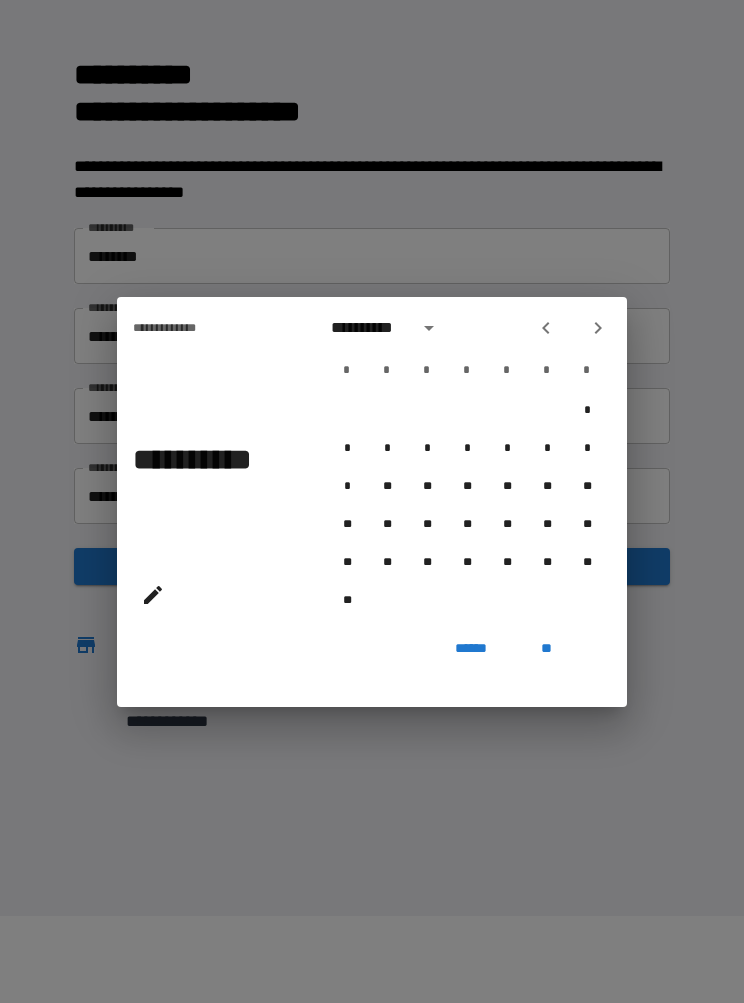 click 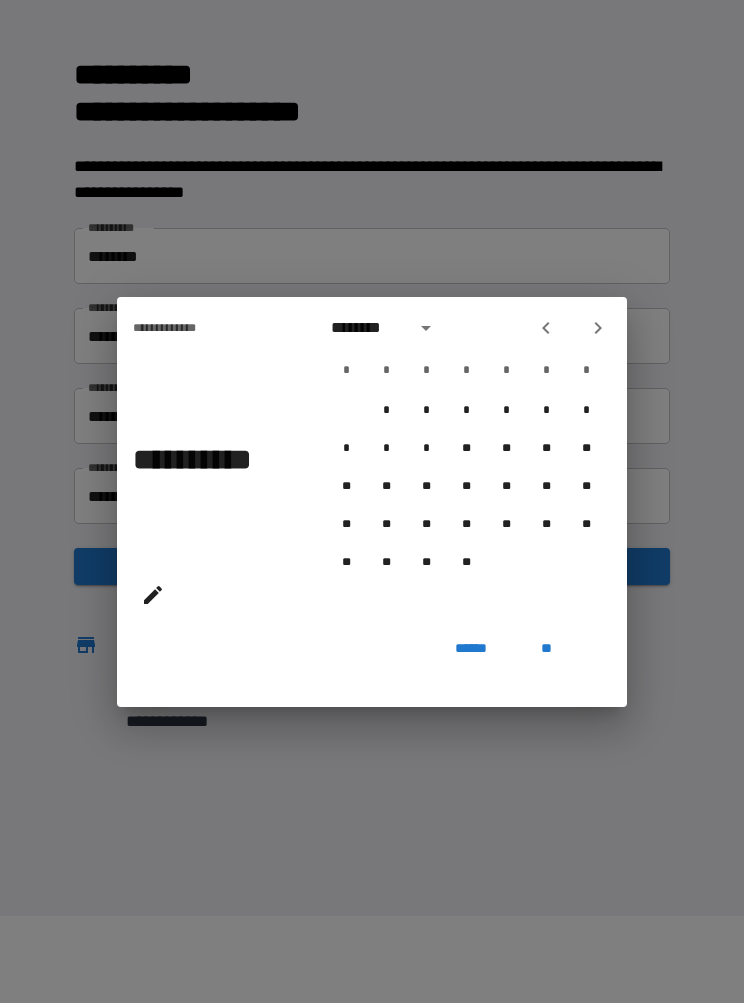 click 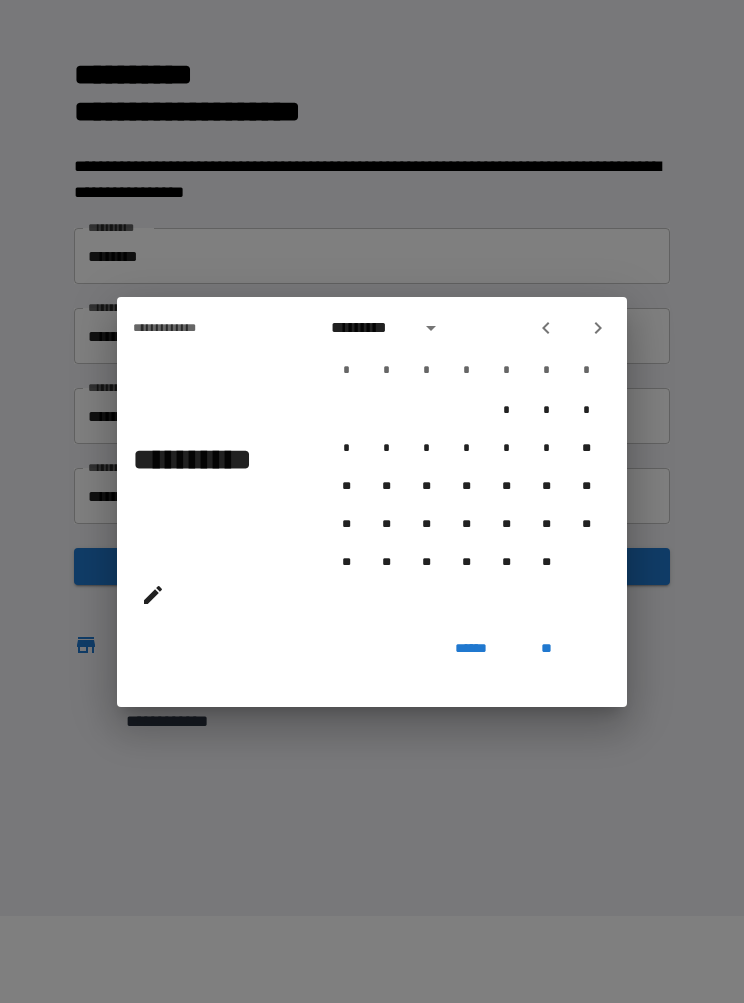 click 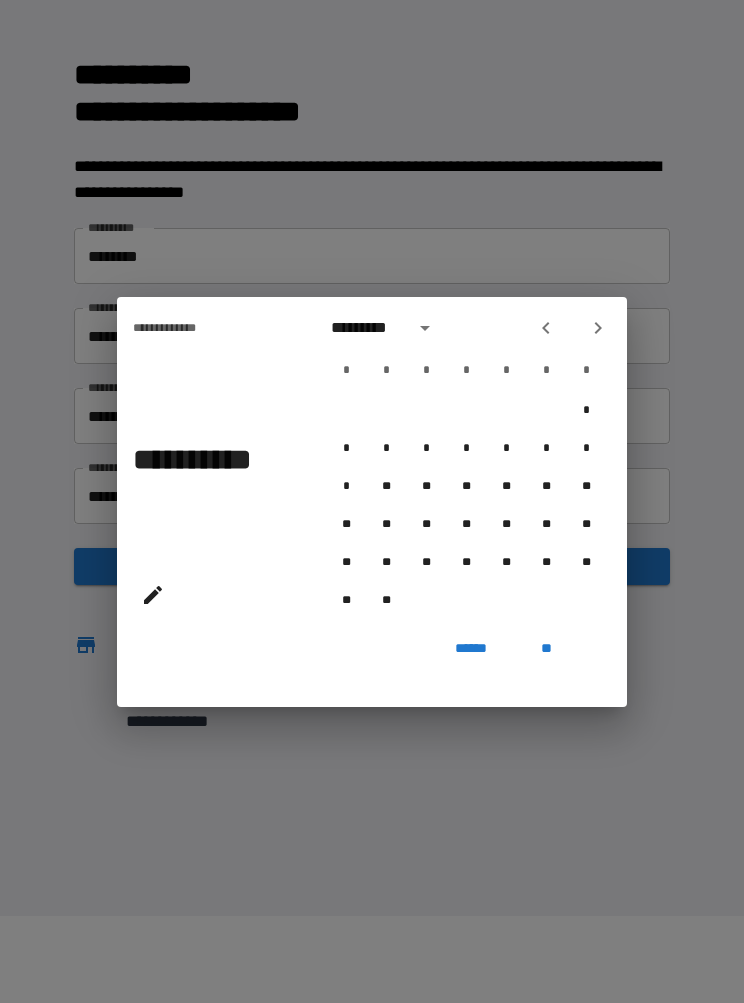 click 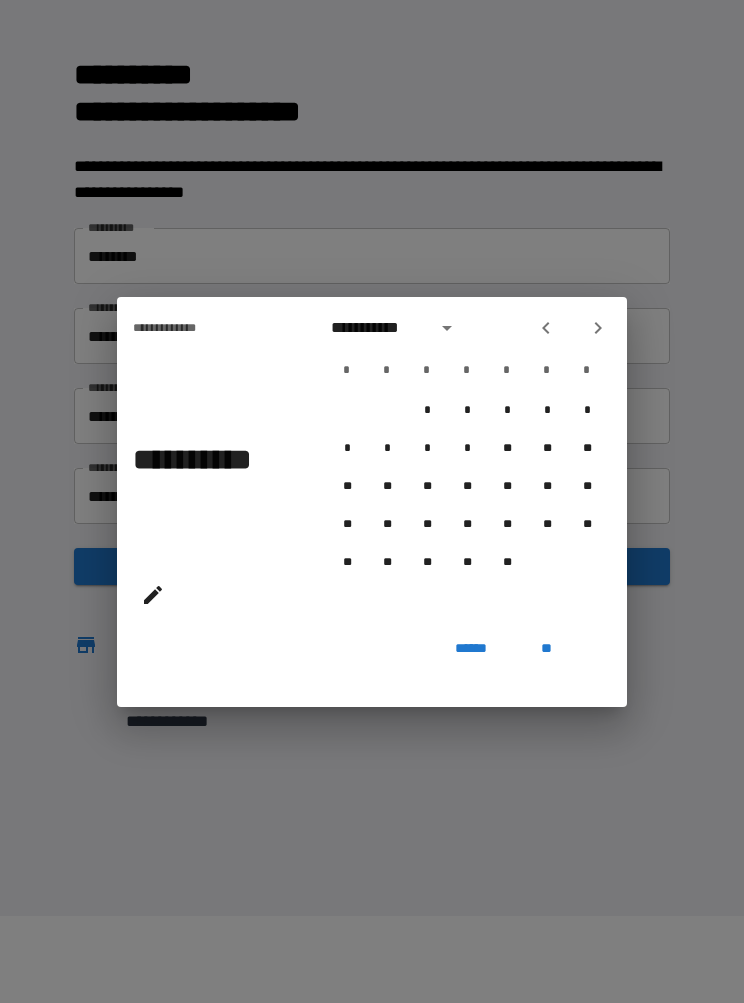 click 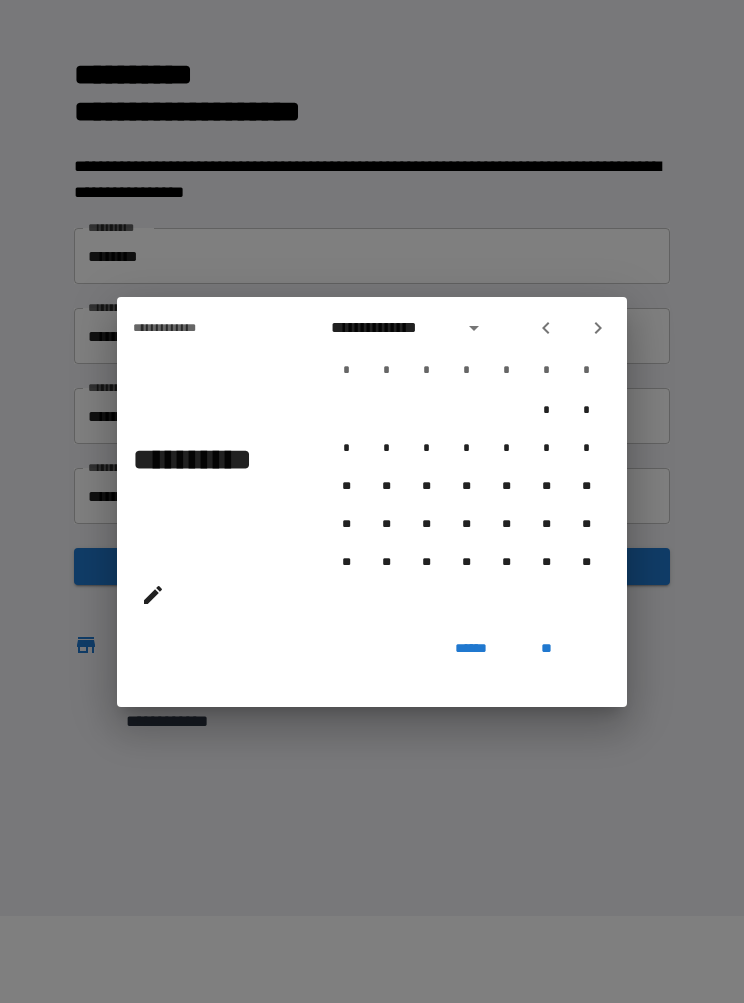 click 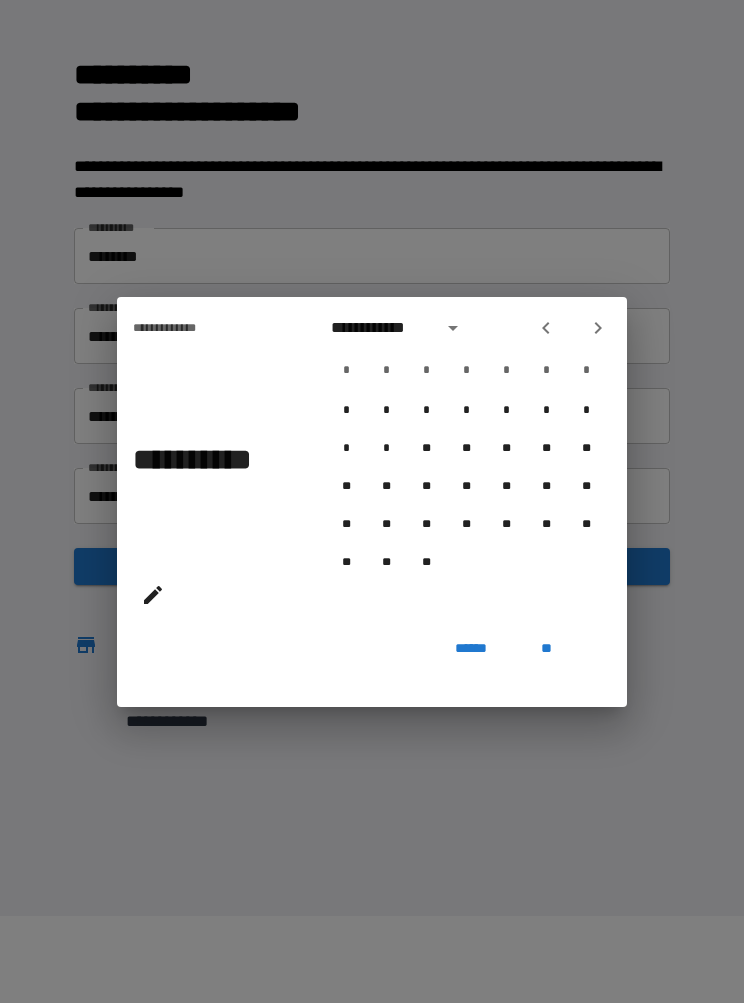 click 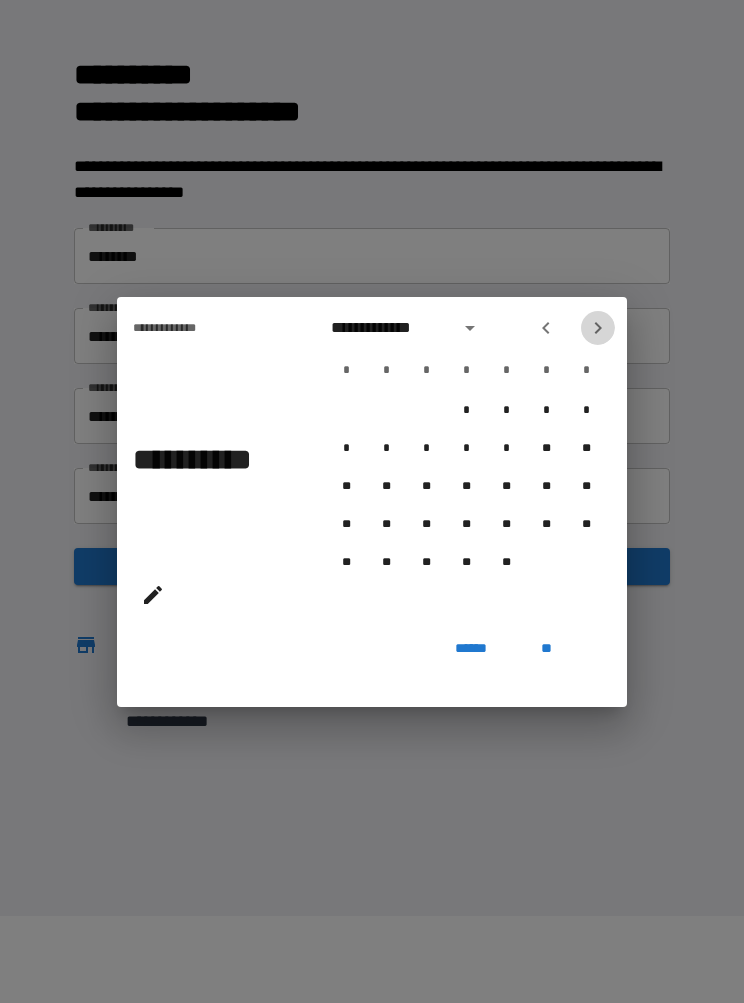 click 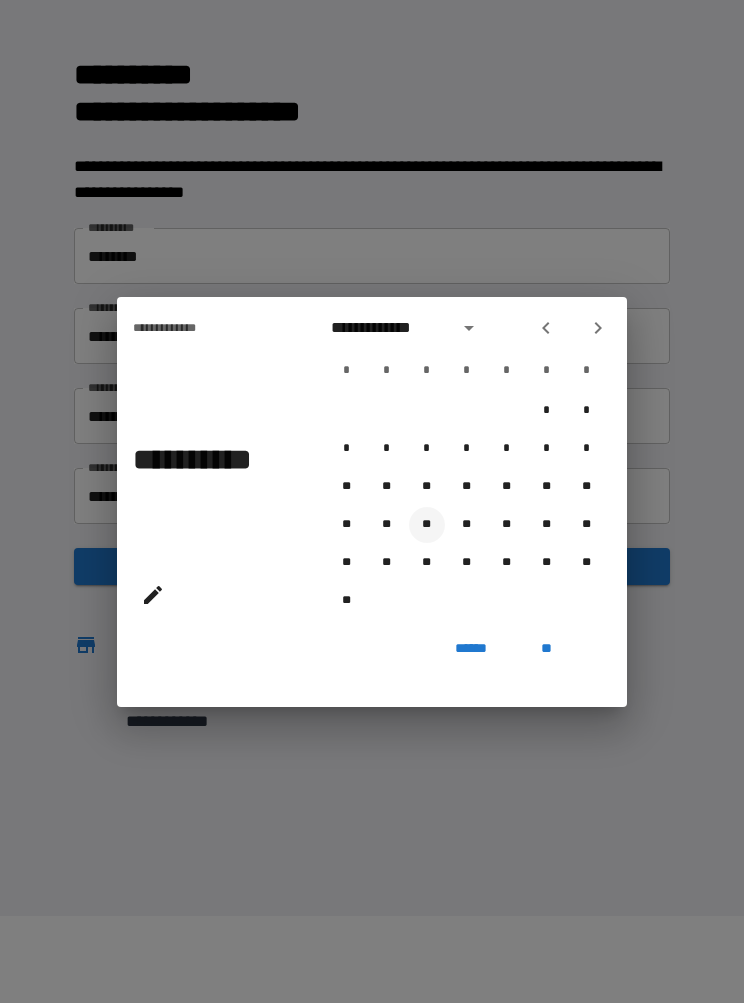 click on "**" at bounding box center (427, 525) 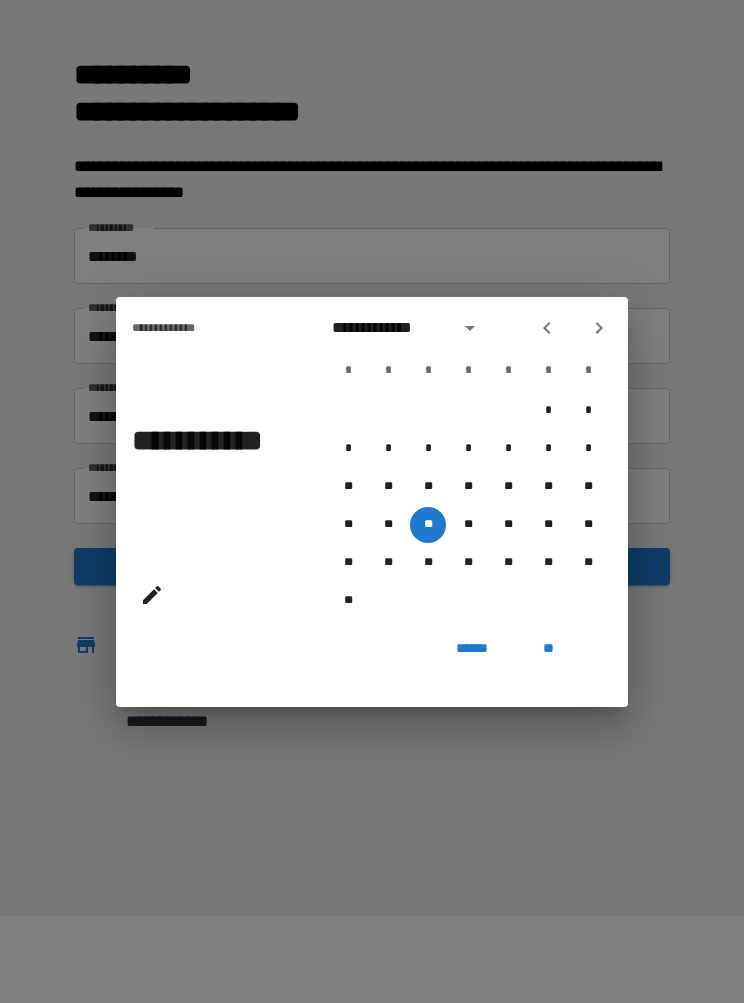 click on "**" at bounding box center [548, 649] 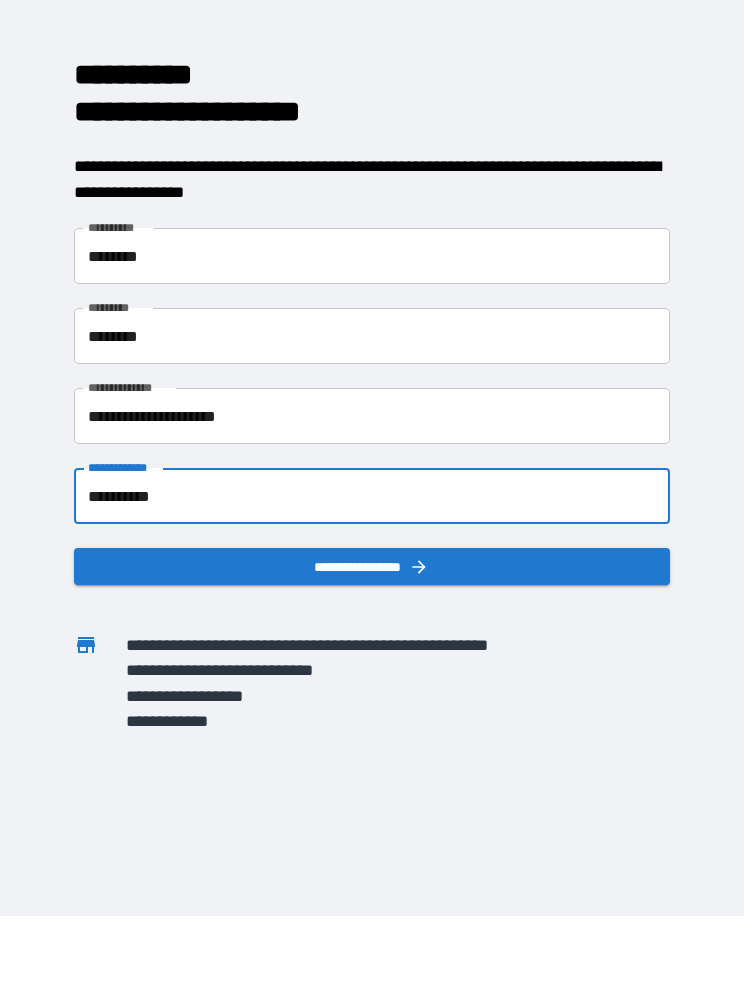 click 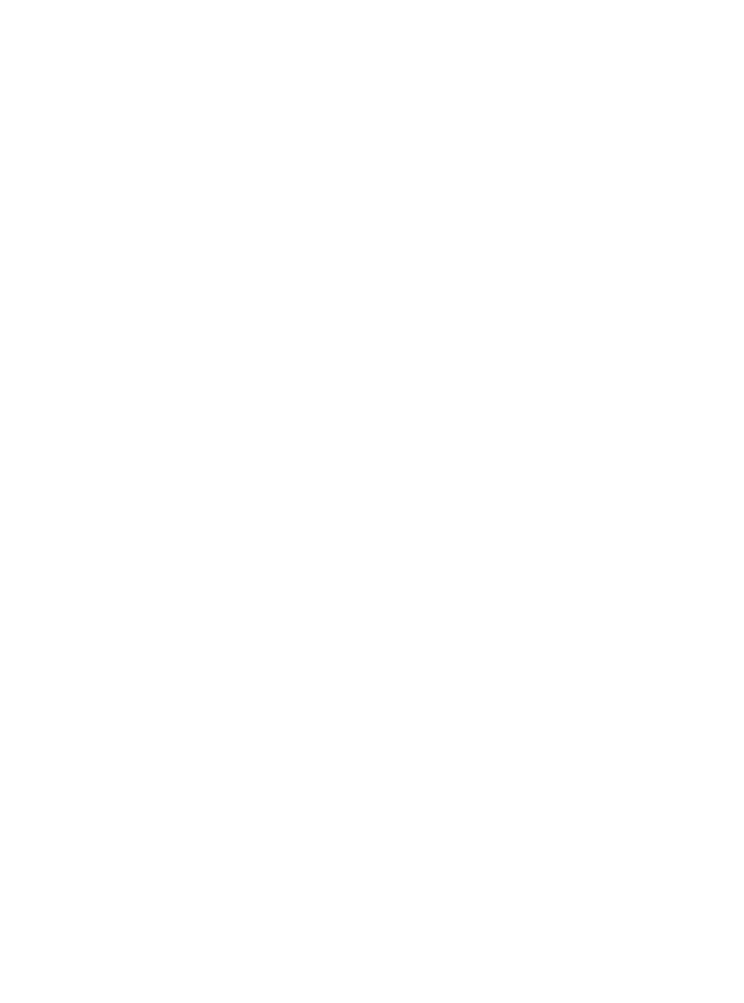 scroll, scrollTop: 0, scrollLeft: 0, axis: both 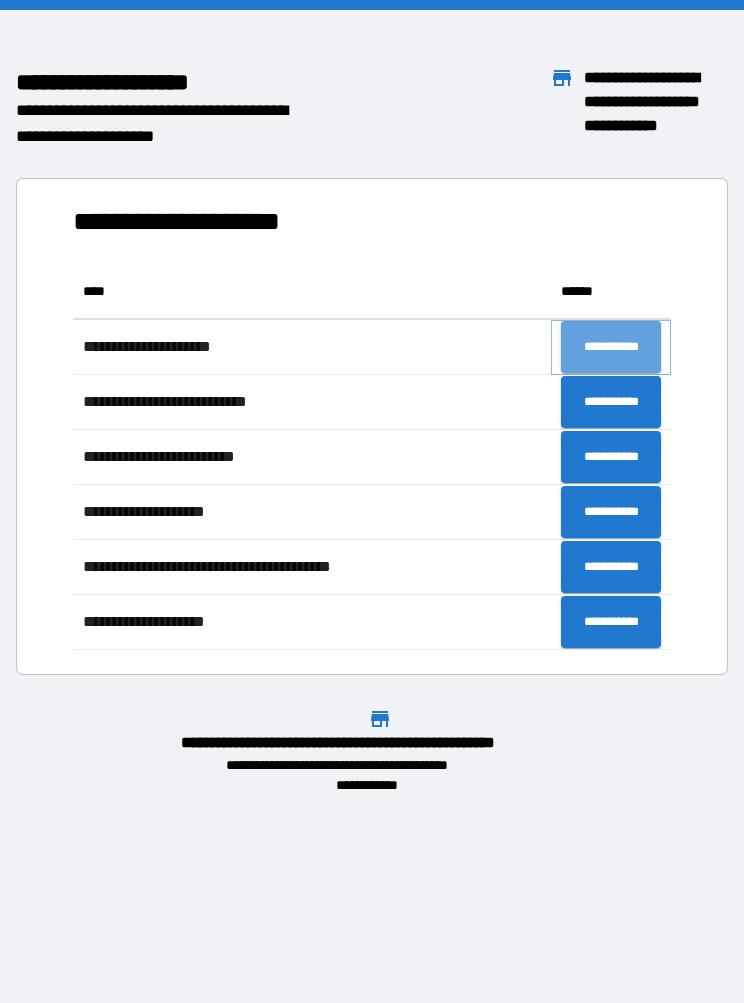 click on "**********" at bounding box center (611, 347) 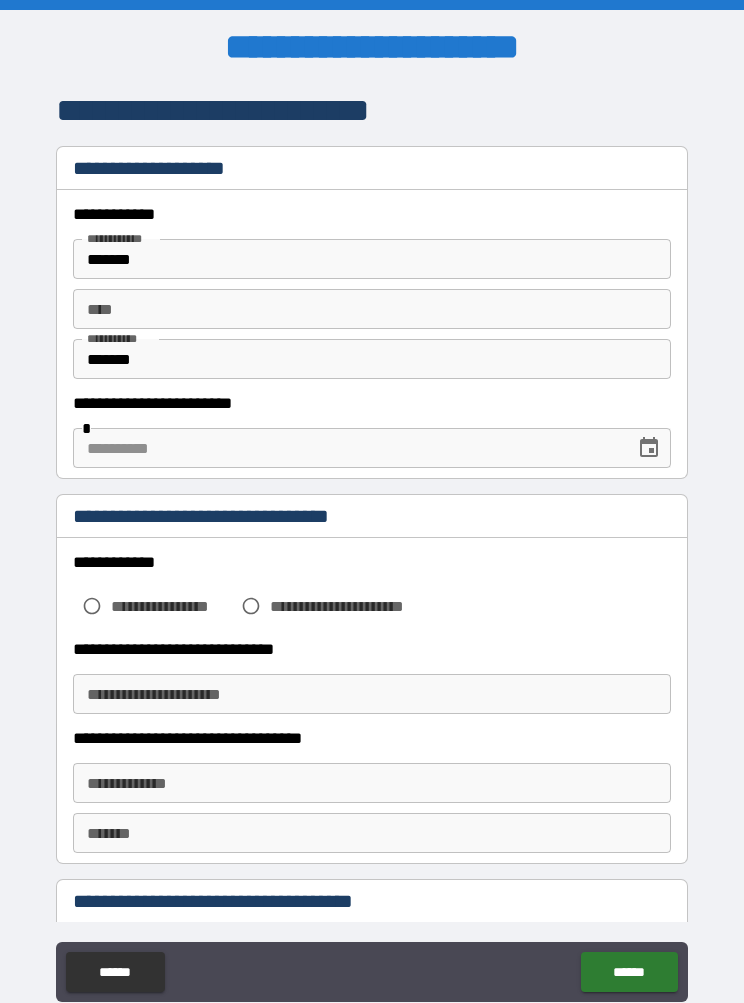 click on "**   * **   *" at bounding box center [372, 309] 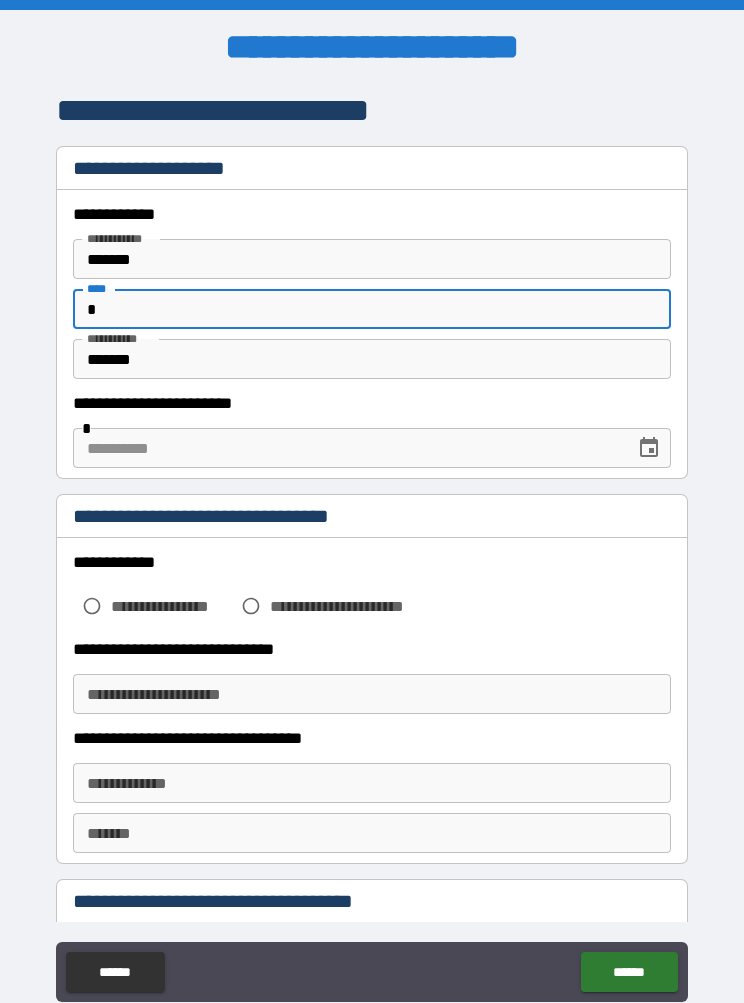 type on "*" 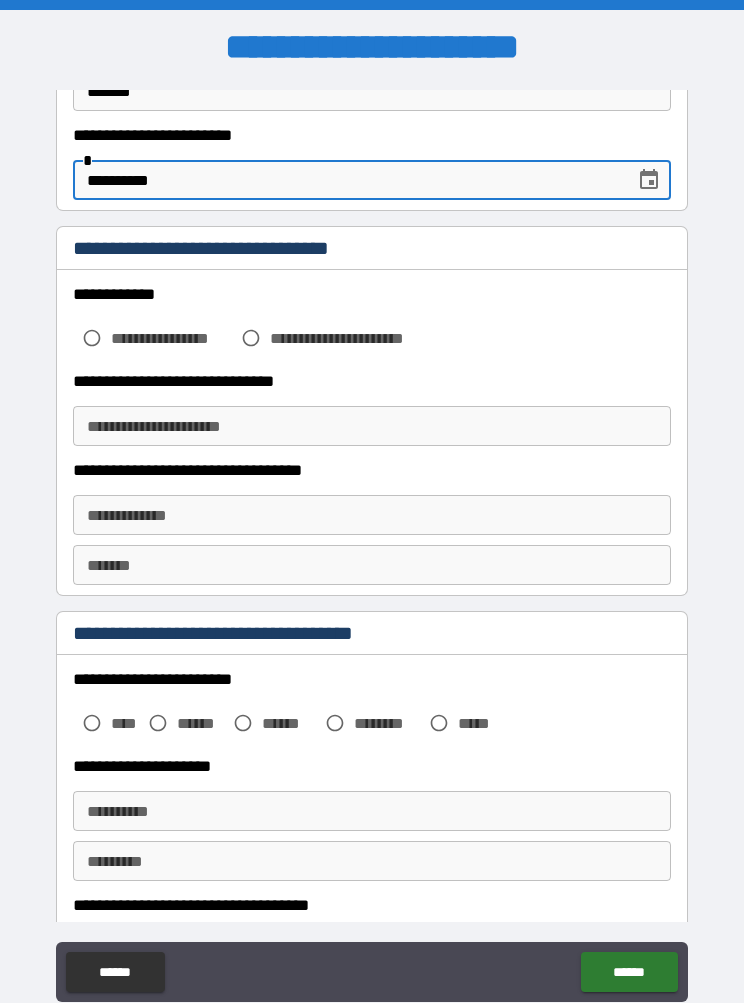 scroll, scrollTop: 271, scrollLeft: 0, axis: vertical 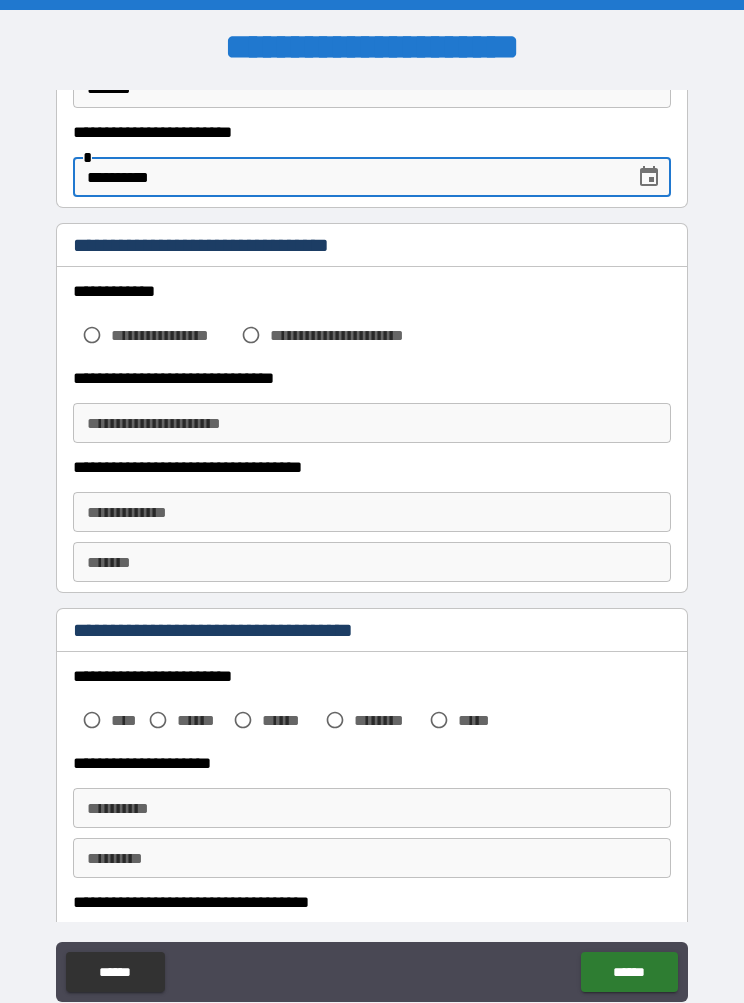 type on "**********" 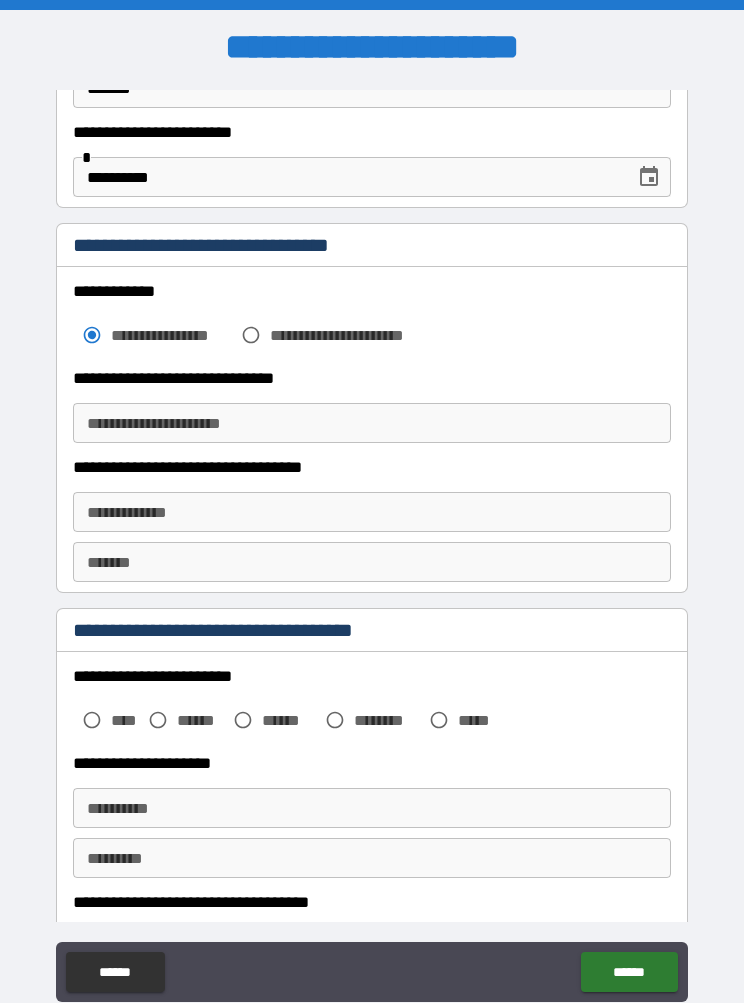 click on "**********" at bounding box center (372, 423) 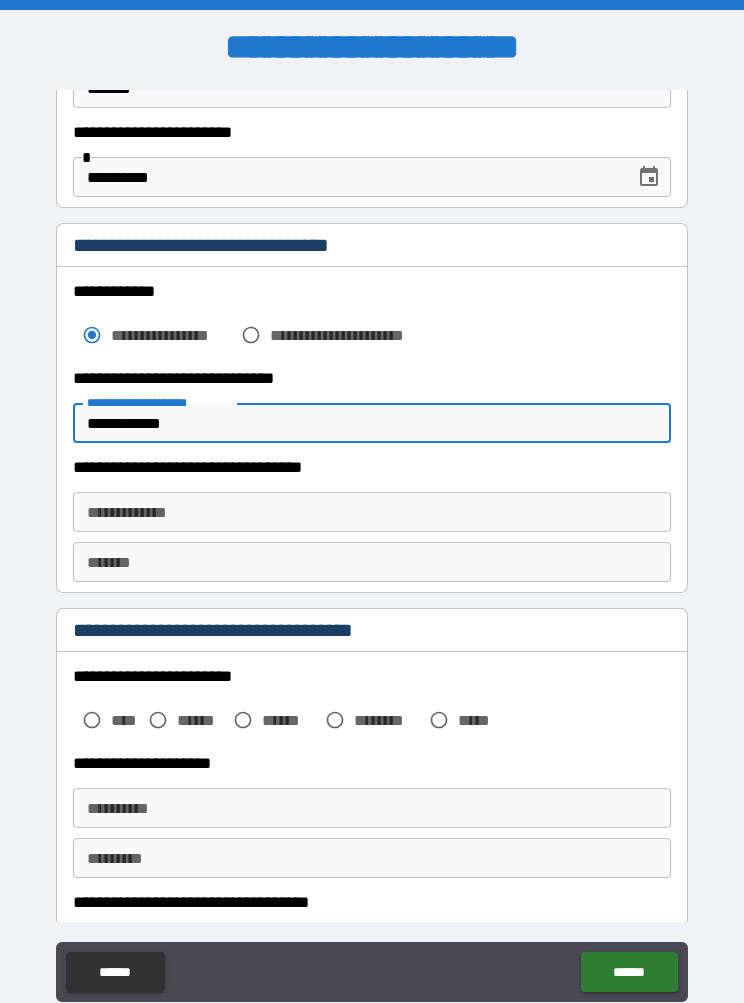 type on "**********" 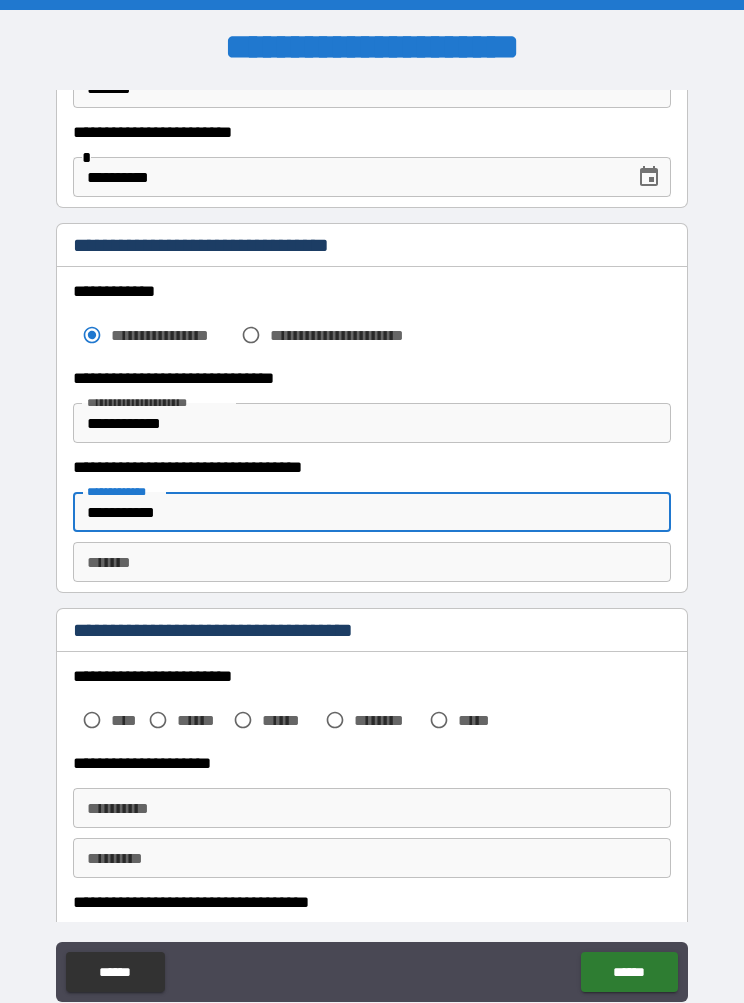 type on "**********" 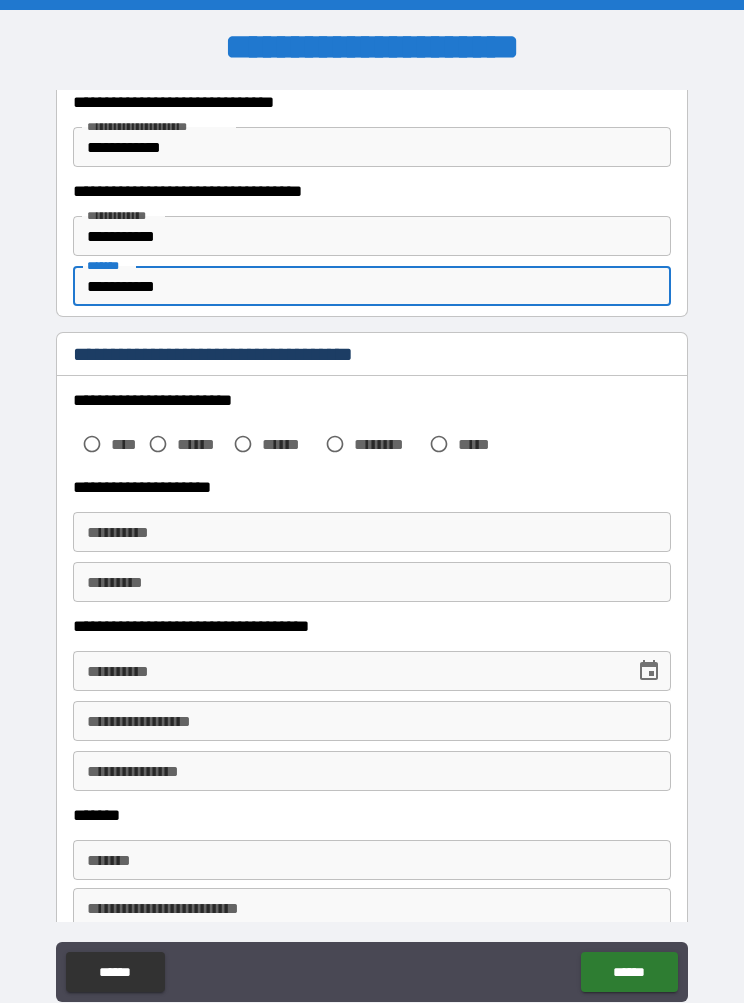 scroll, scrollTop: 549, scrollLeft: 0, axis: vertical 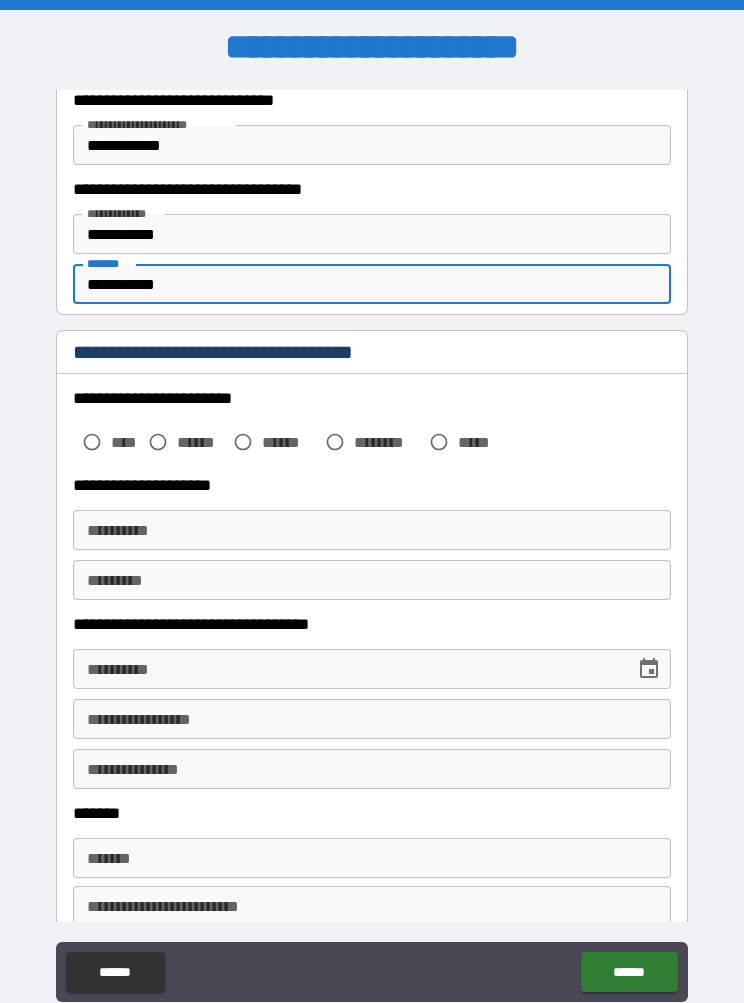 type on "**********" 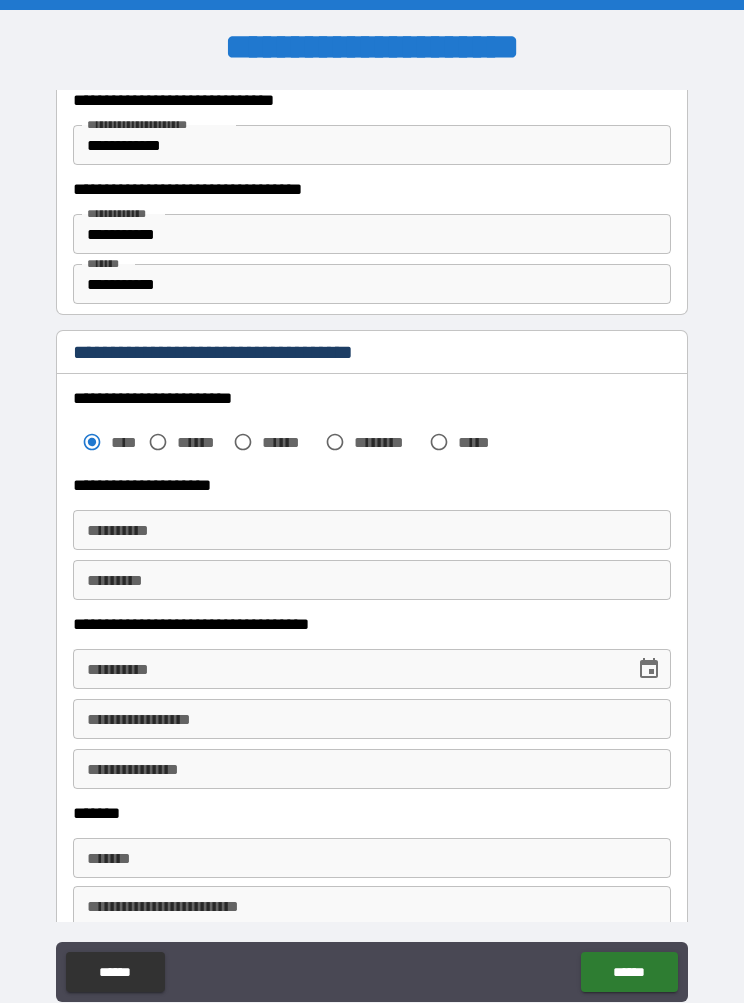click on "**********" at bounding box center (372, 530) 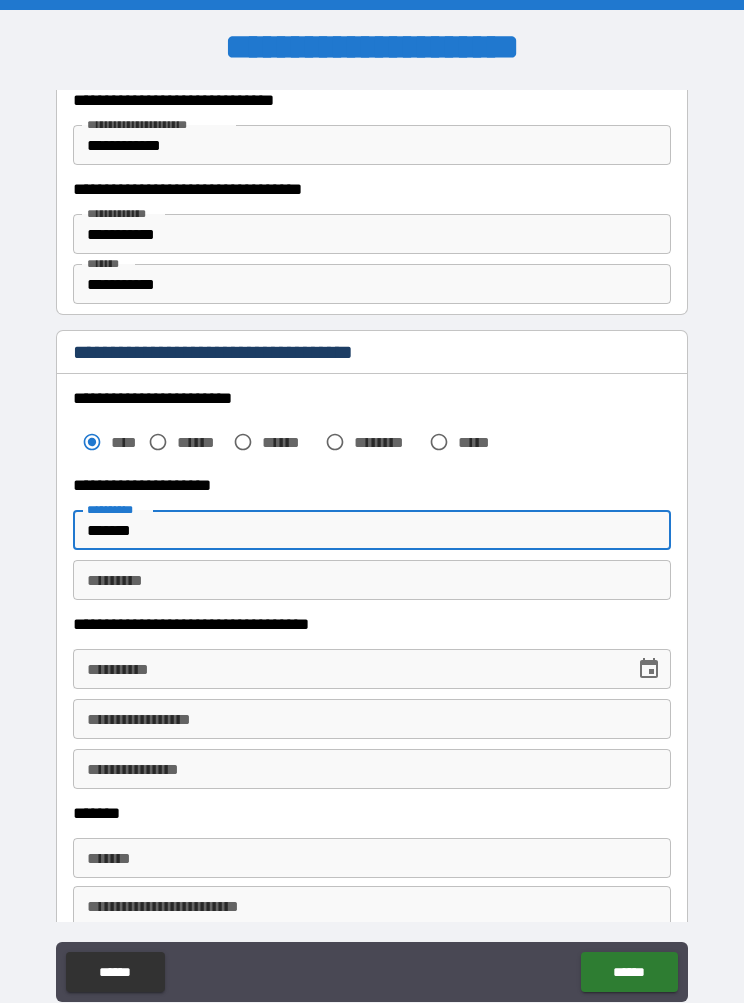 type on "*******" 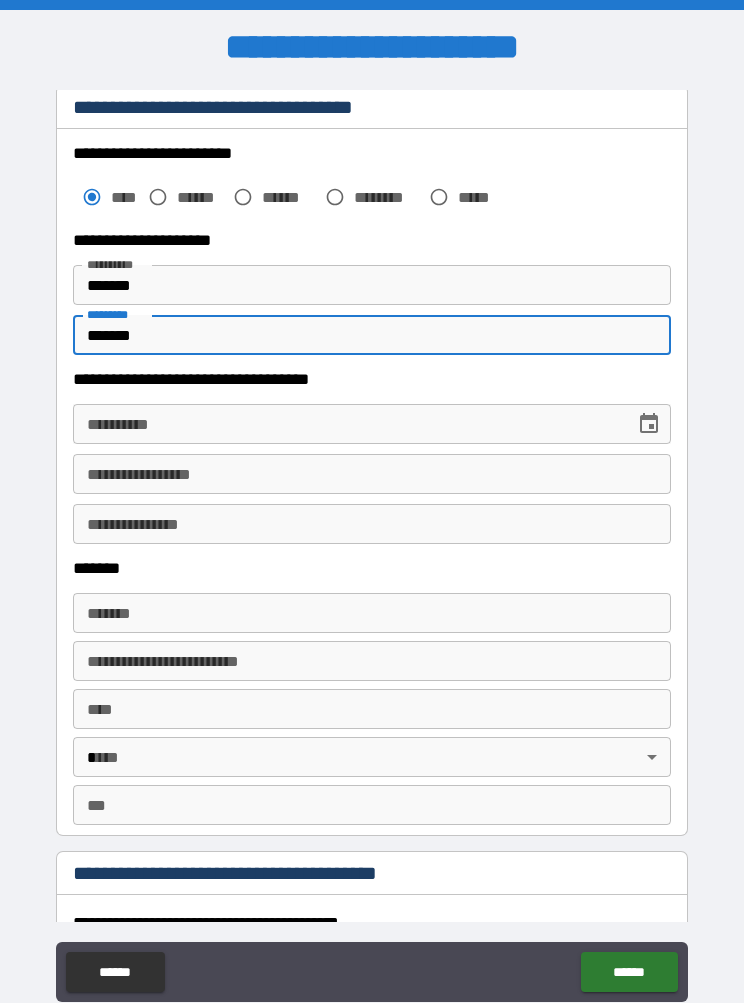 scroll, scrollTop: 790, scrollLeft: 0, axis: vertical 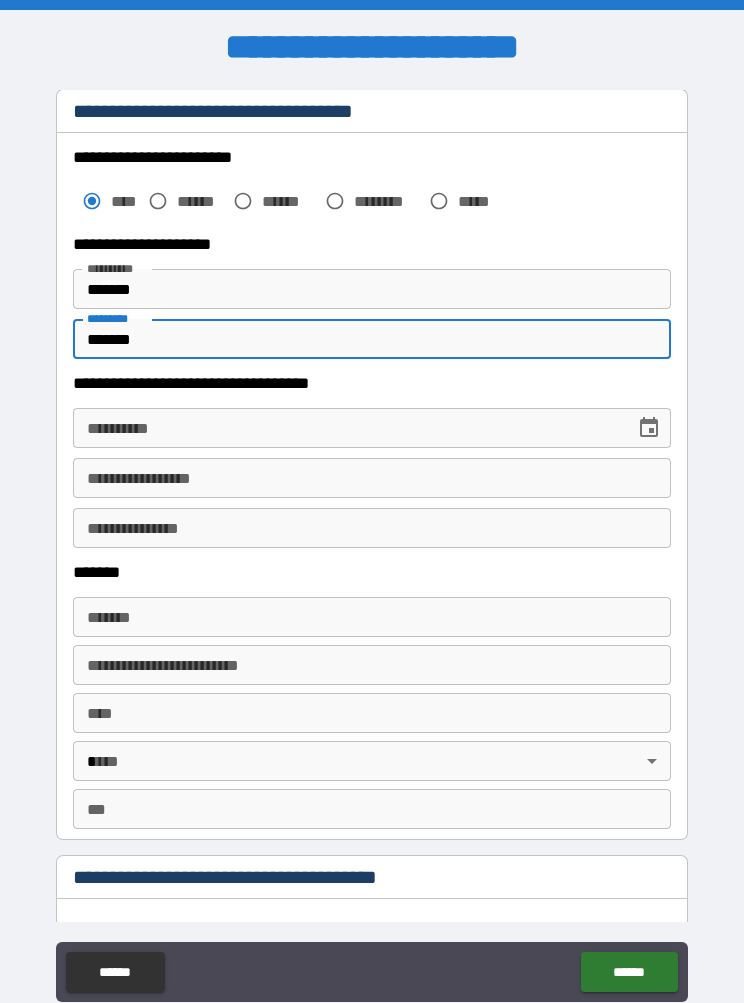 type on "*******" 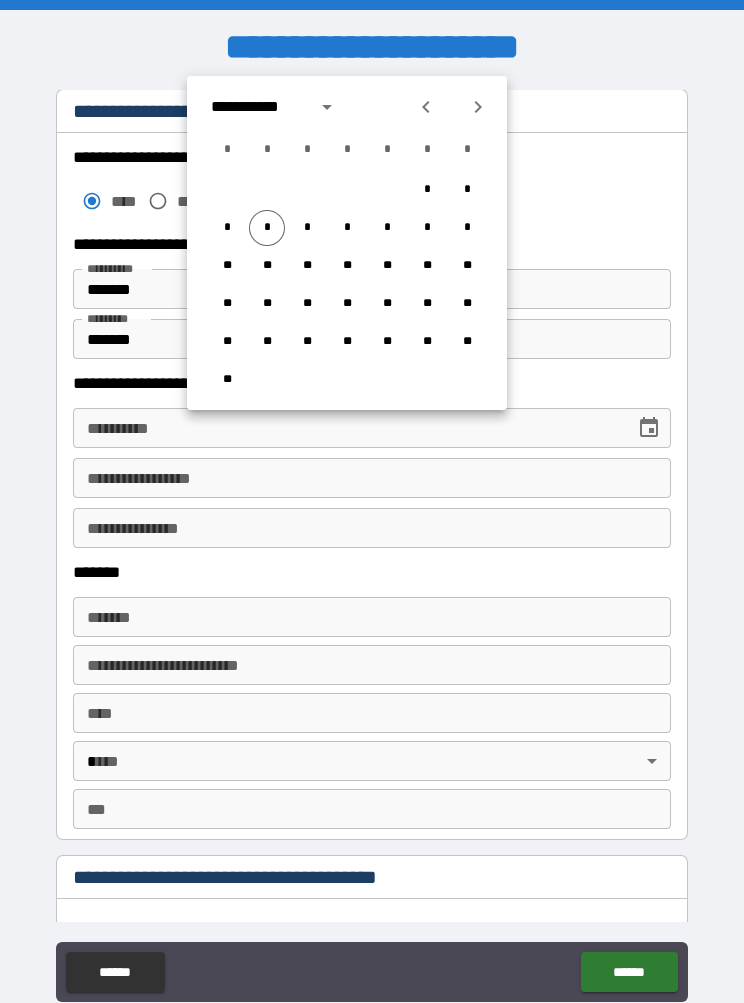 click 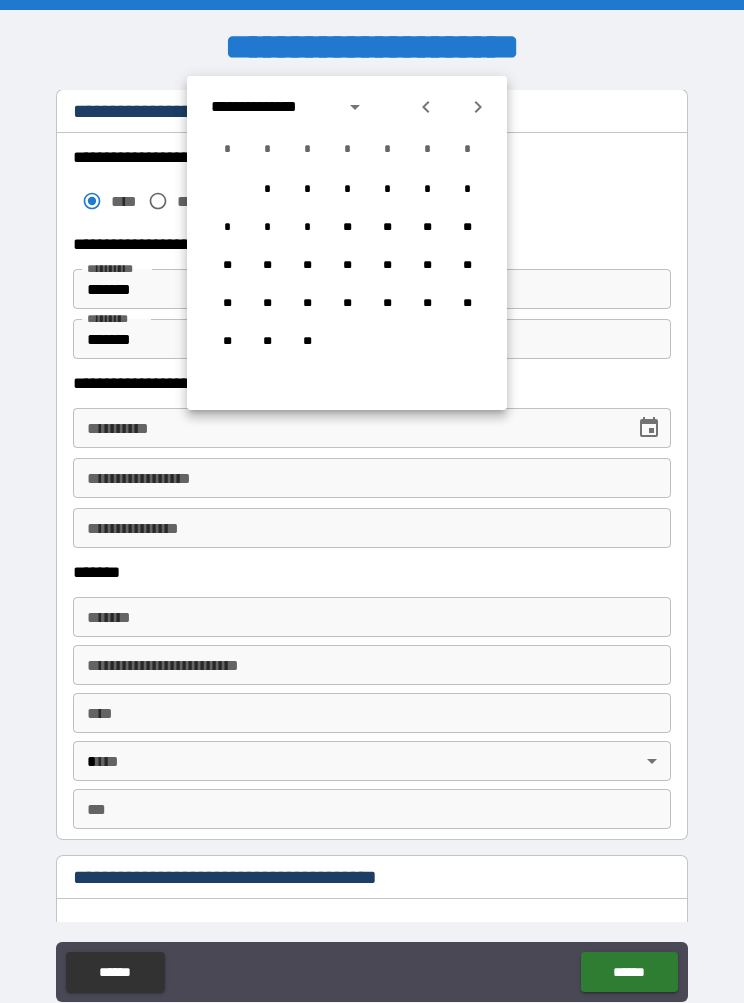 click 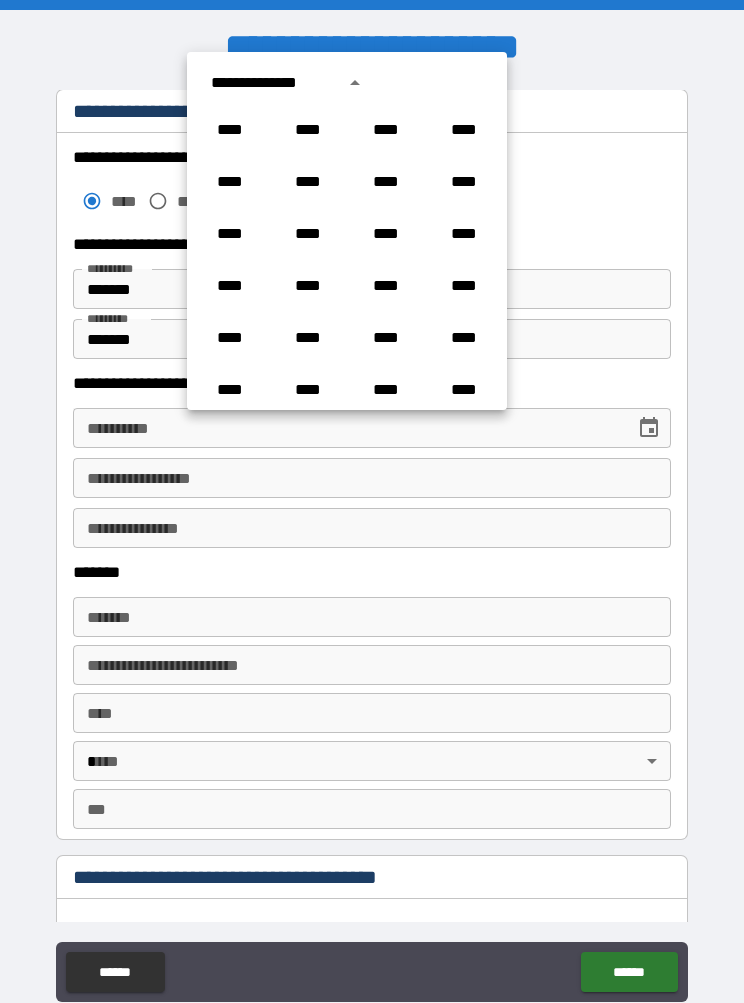 scroll, scrollTop: 575, scrollLeft: 0, axis: vertical 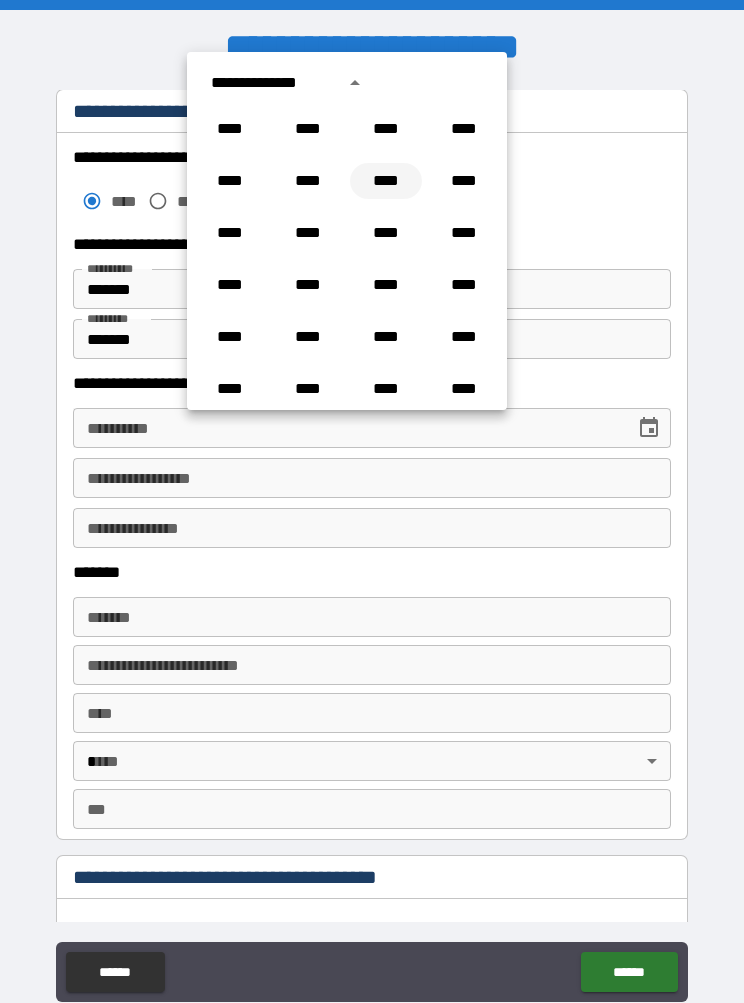 click on "****" at bounding box center [386, 181] 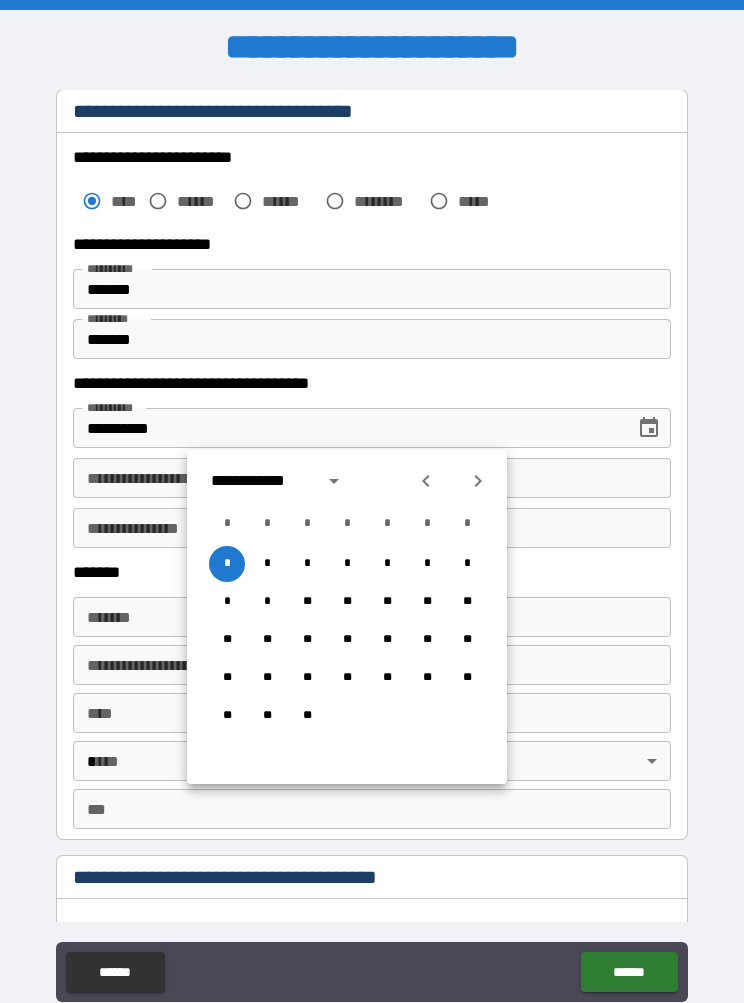 click 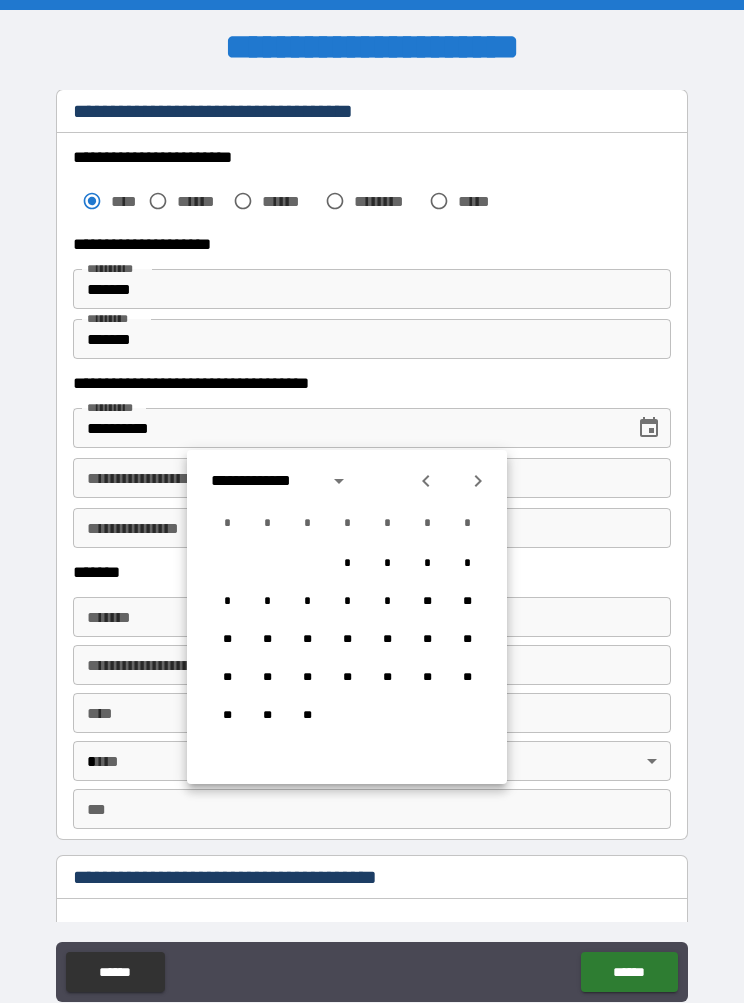 click 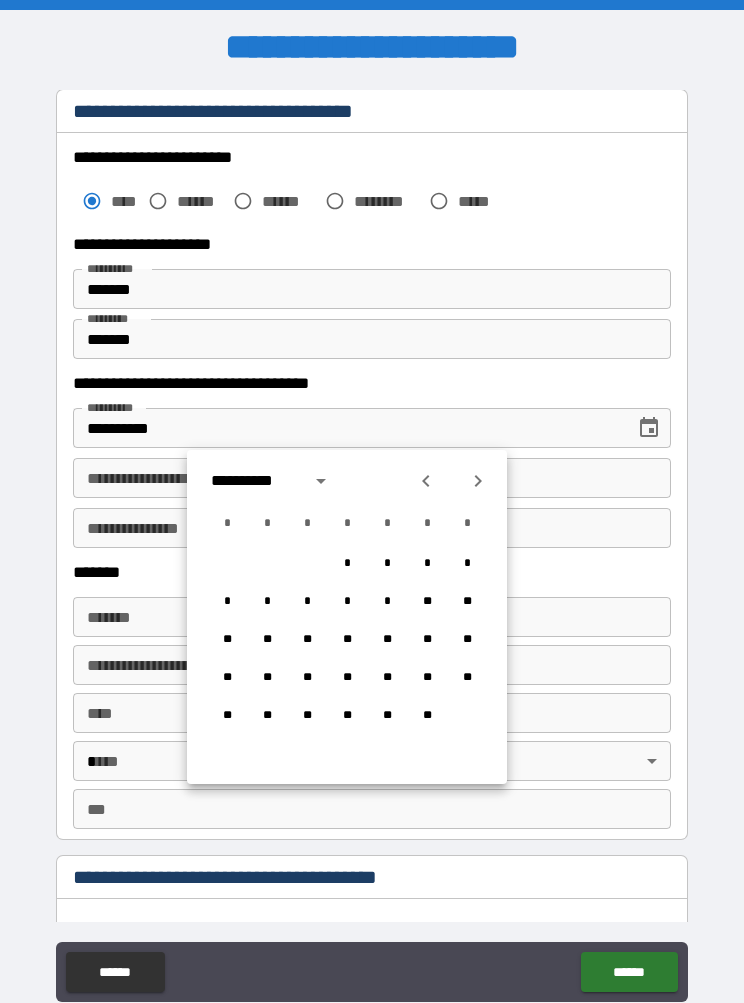 click 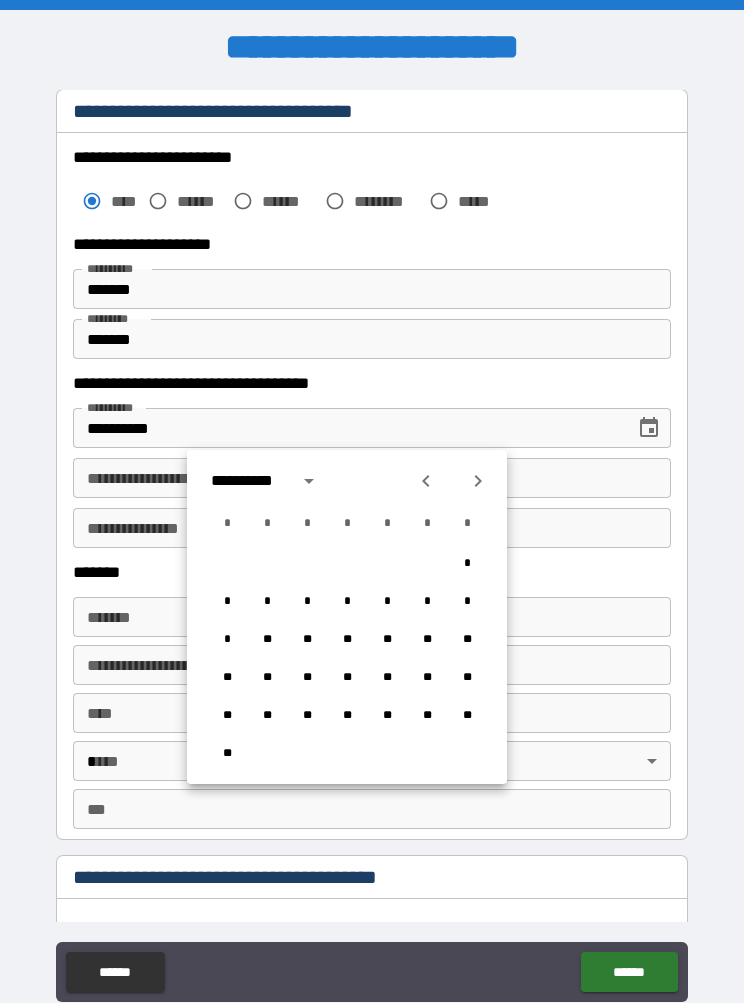 click 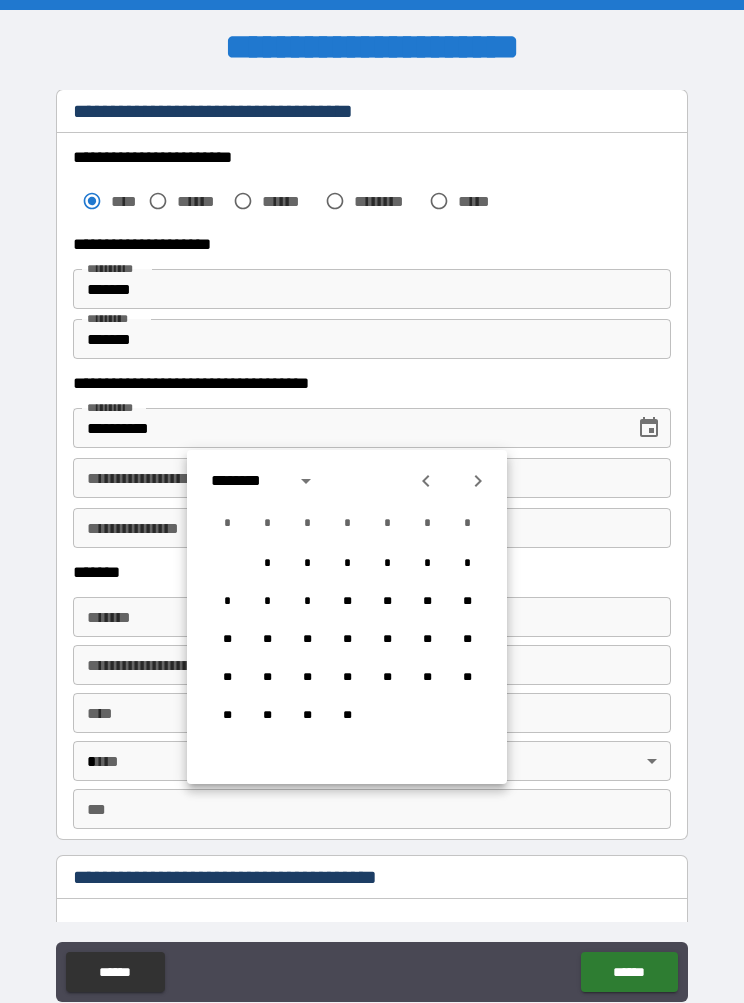 click at bounding box center (478, 481) 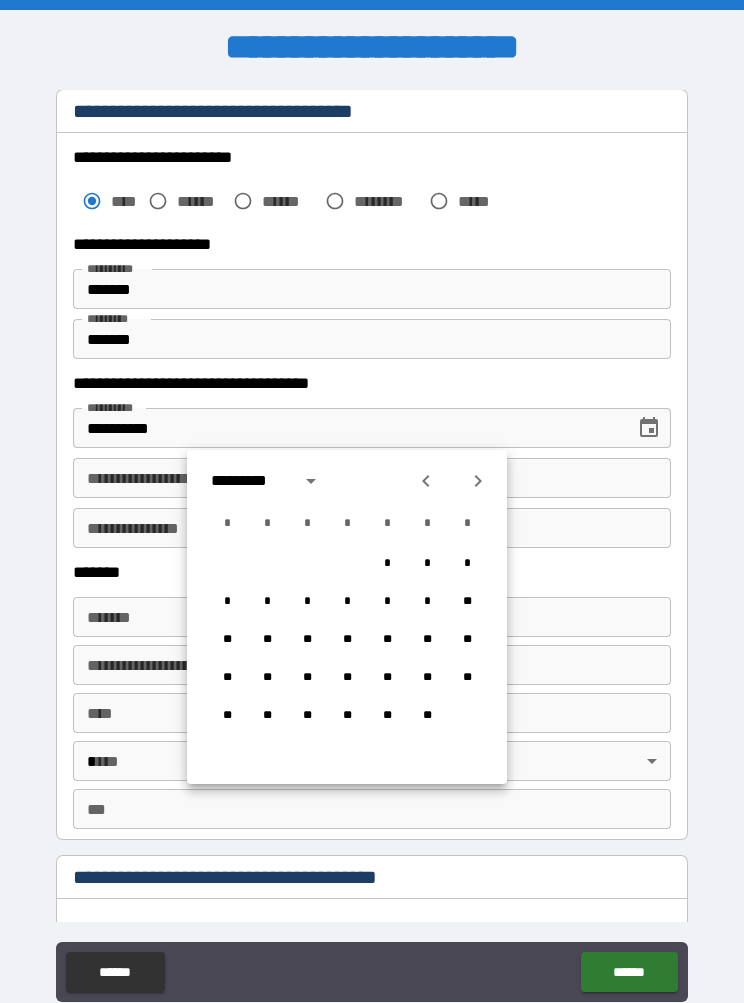 click on "*********" at bounding box center (347, 481) 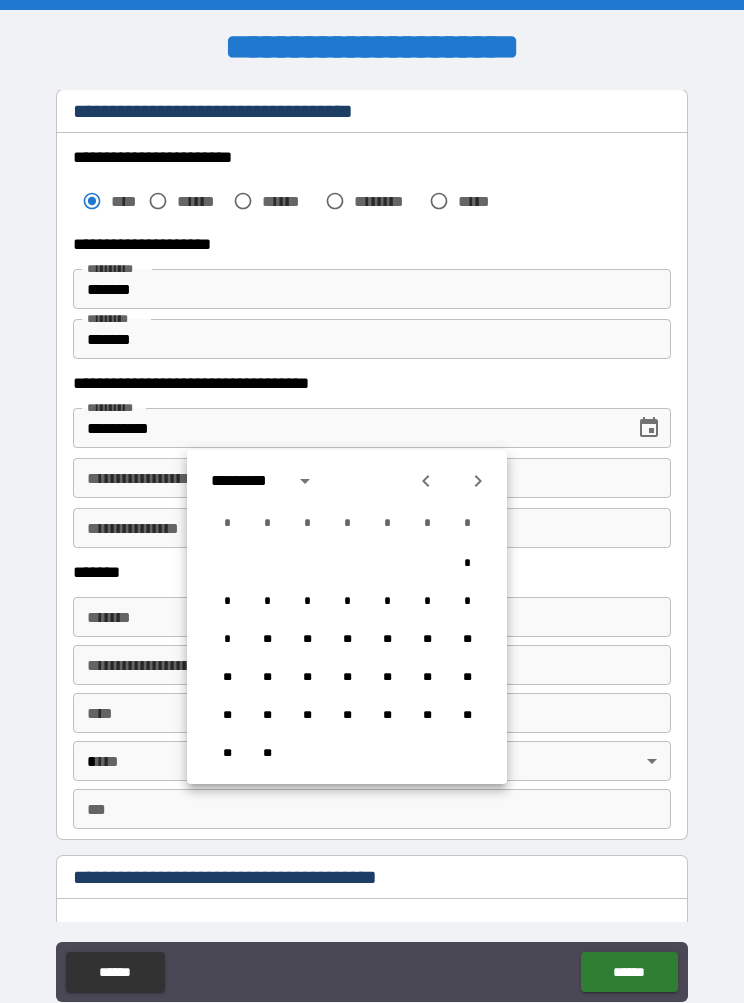 click 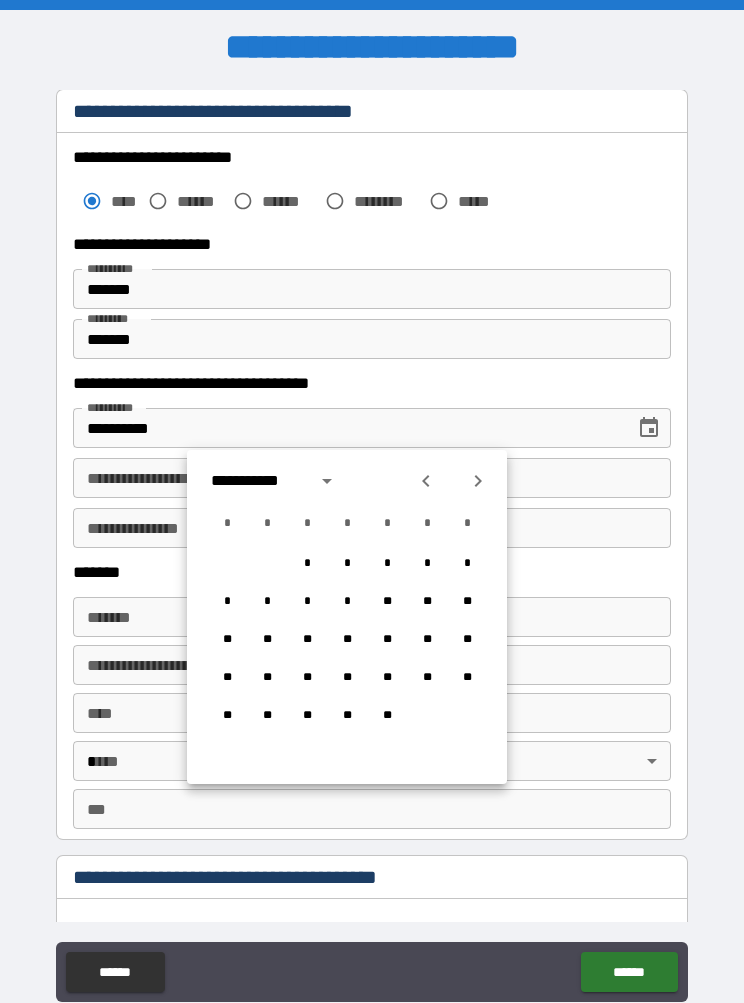 click 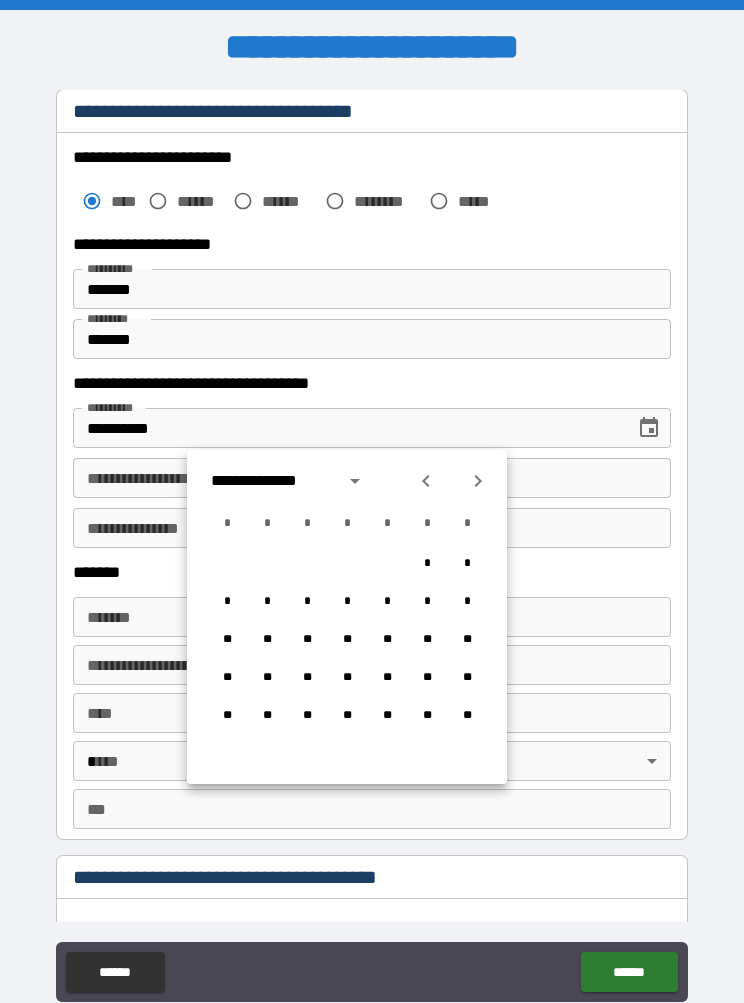 click 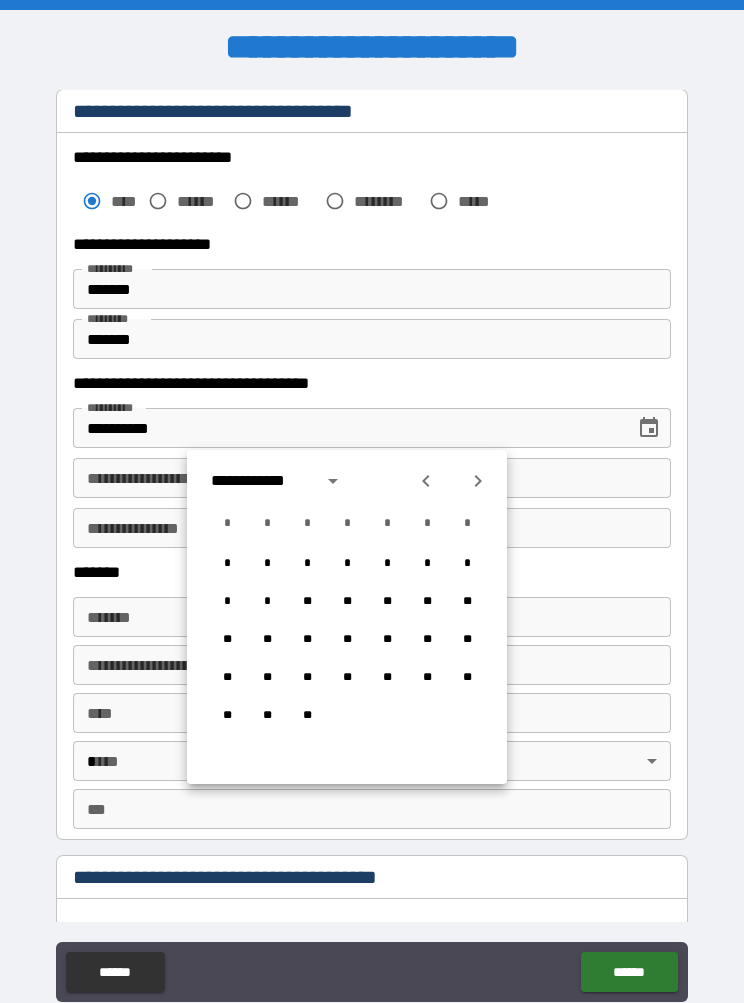 click 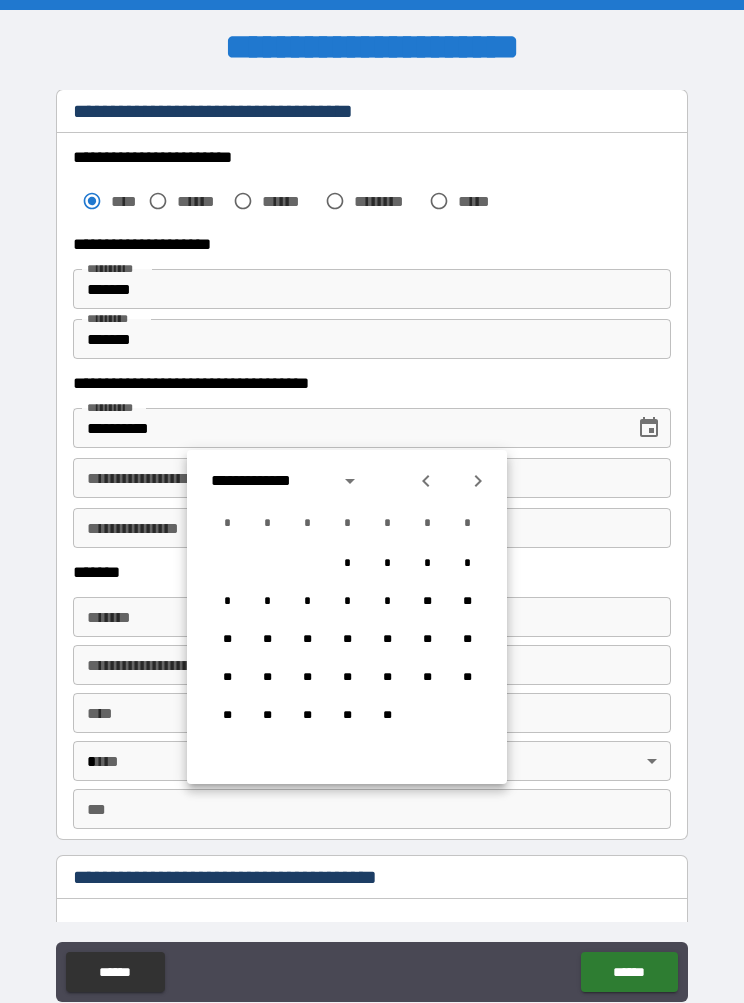 click at bounding box center [478, 481] 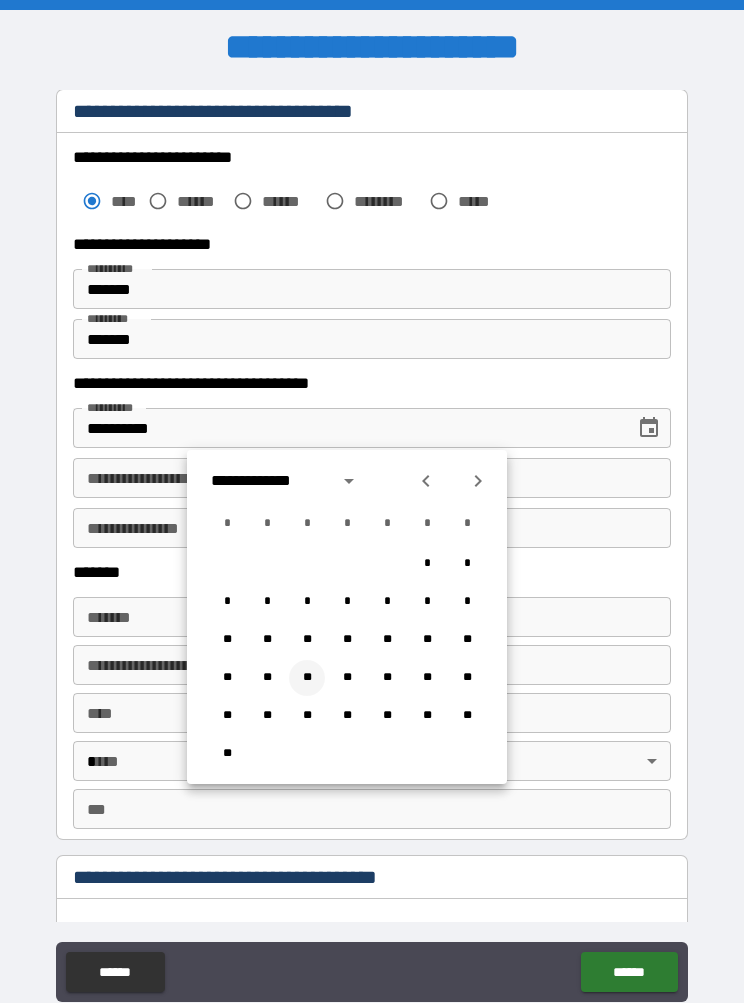 click on "**" at bounding box center (307, 678) 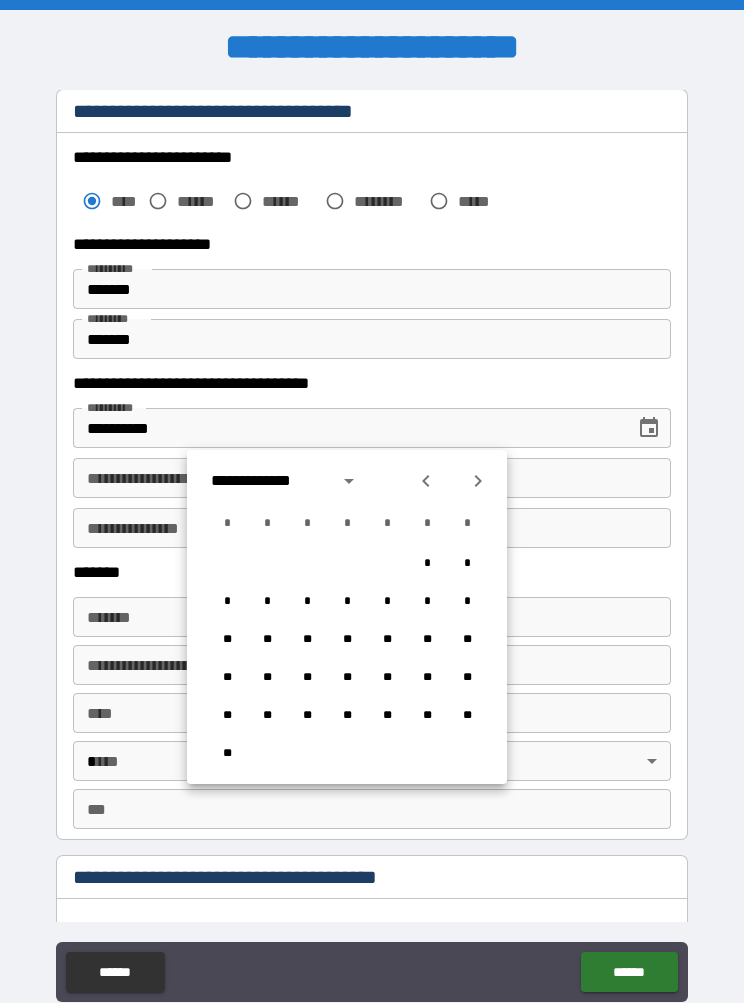 type on "**********" 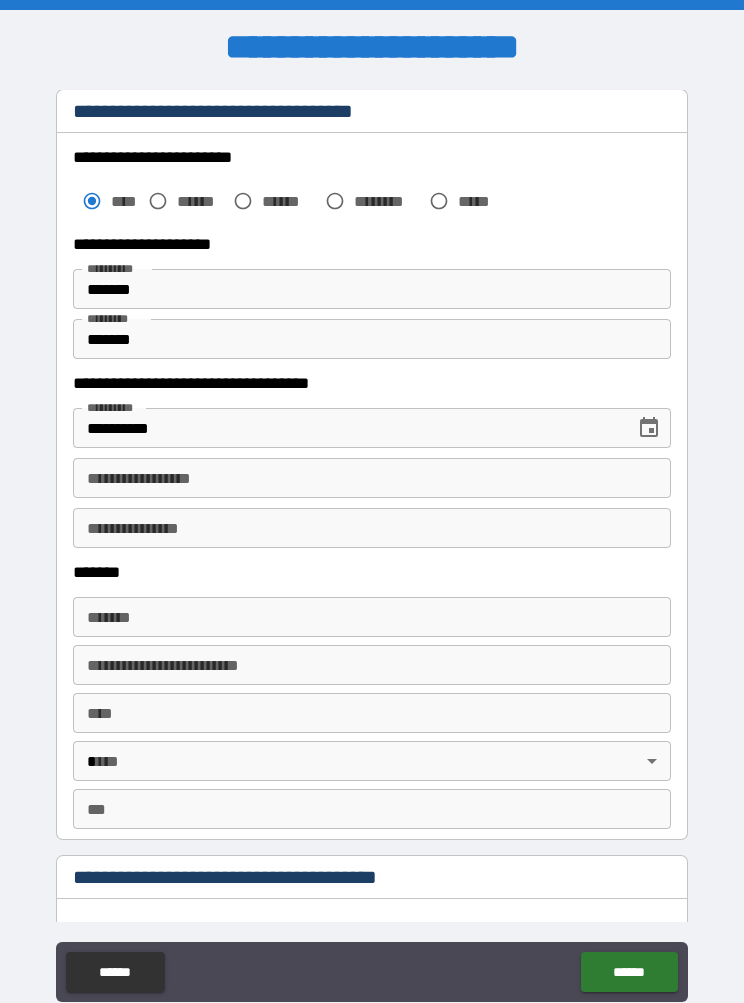 click on "**********" at bounding box center [372, 478] 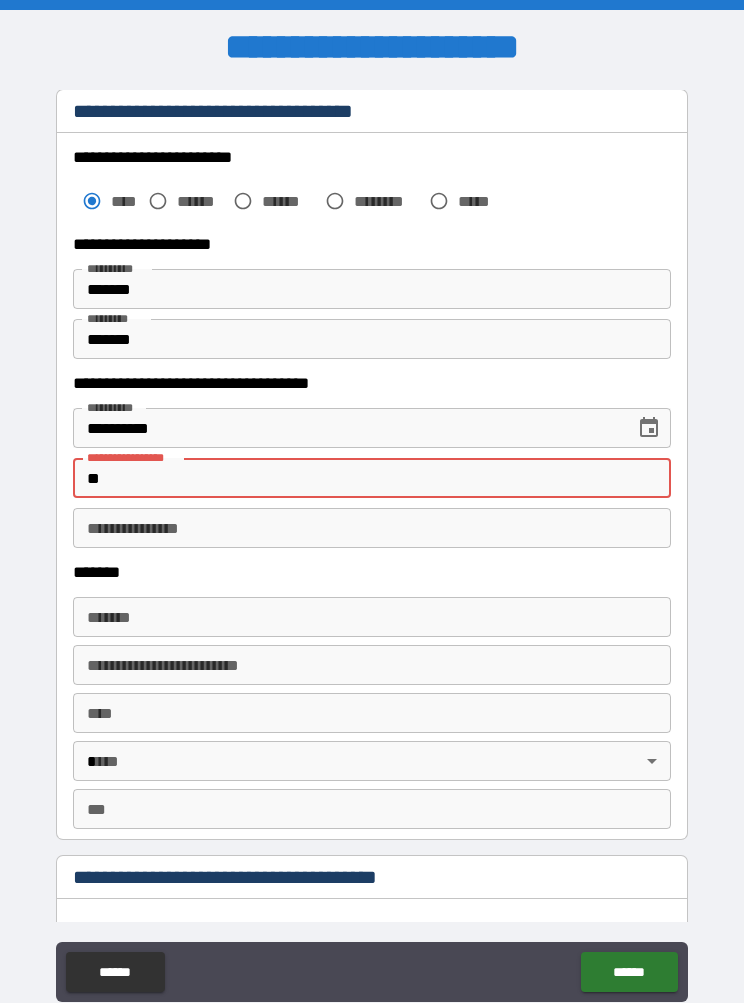type on "*" 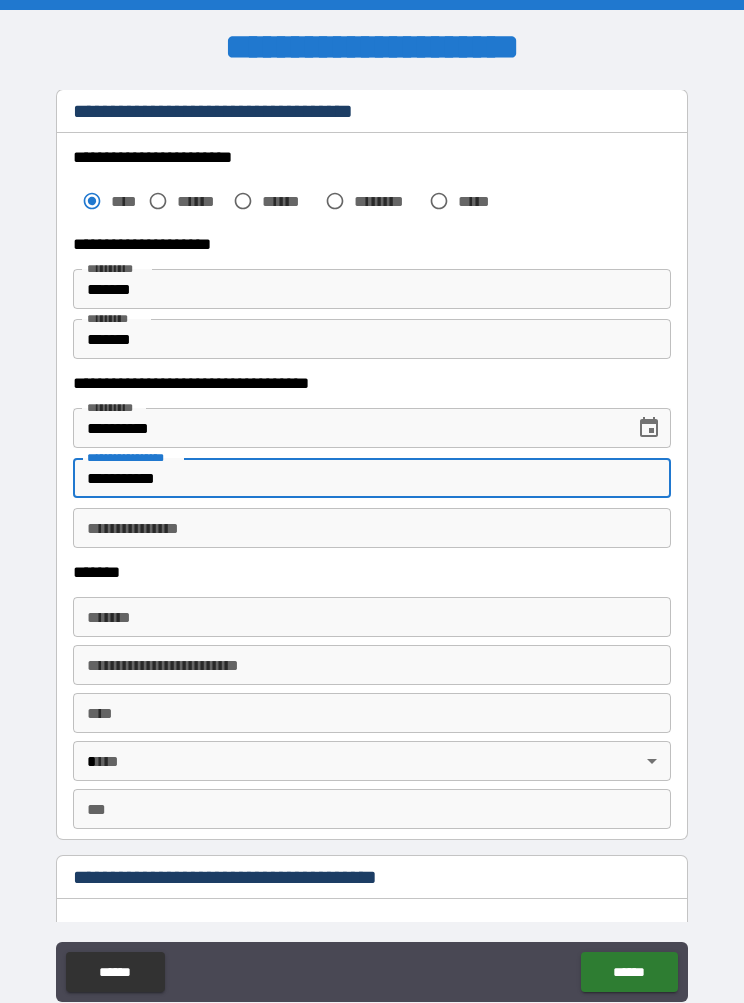 type on "**********" 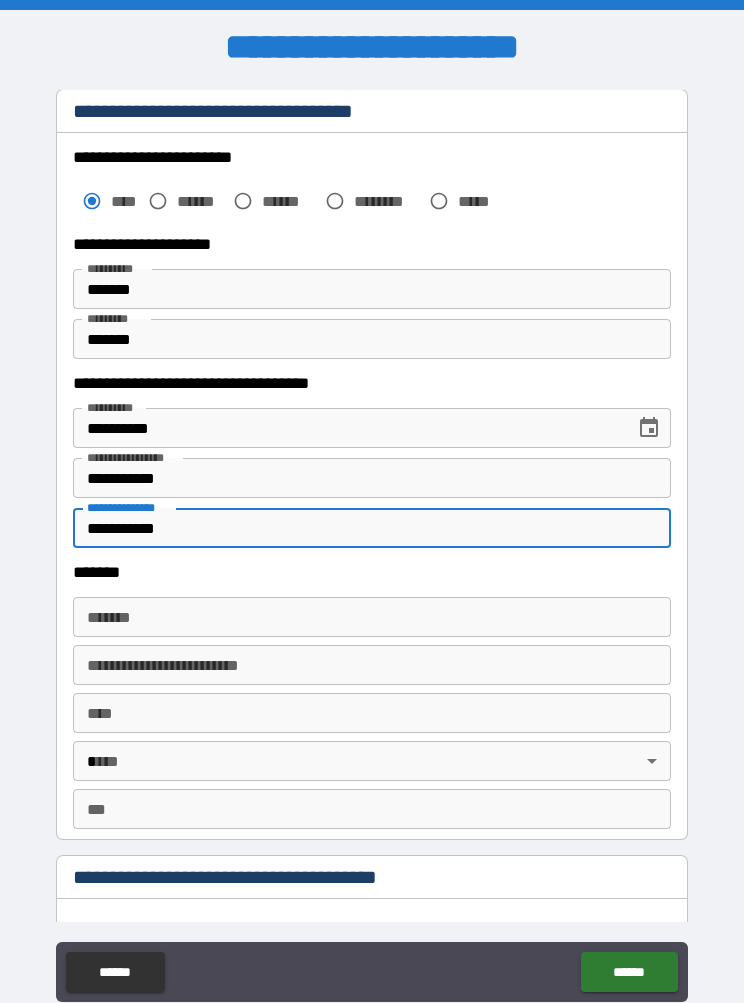type on "**********" 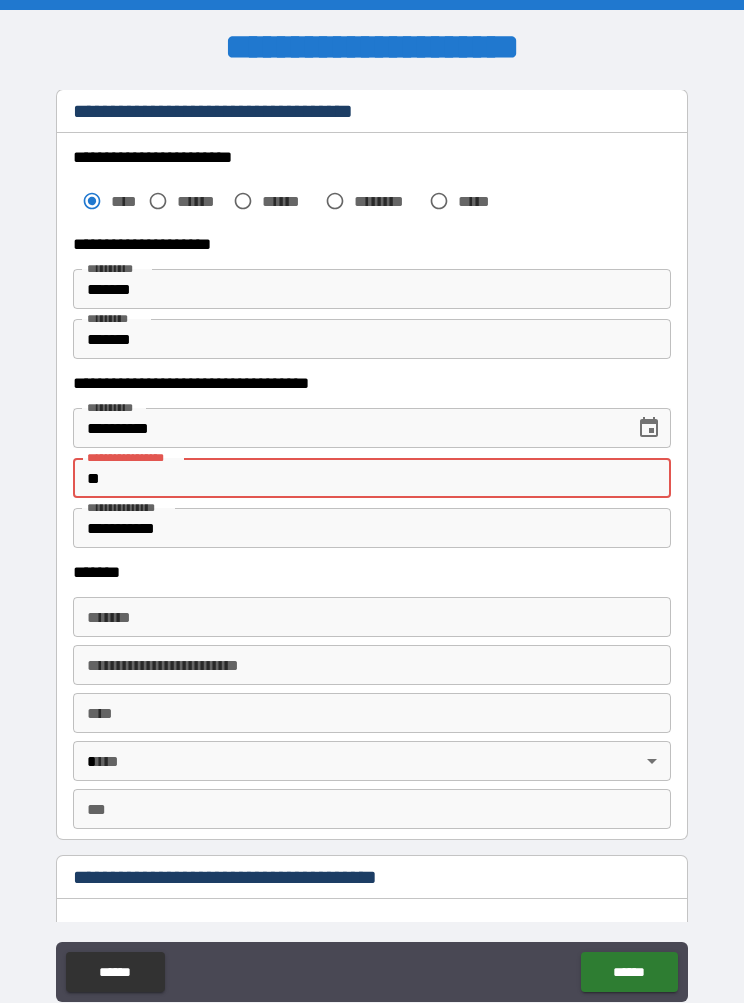 type on "*" 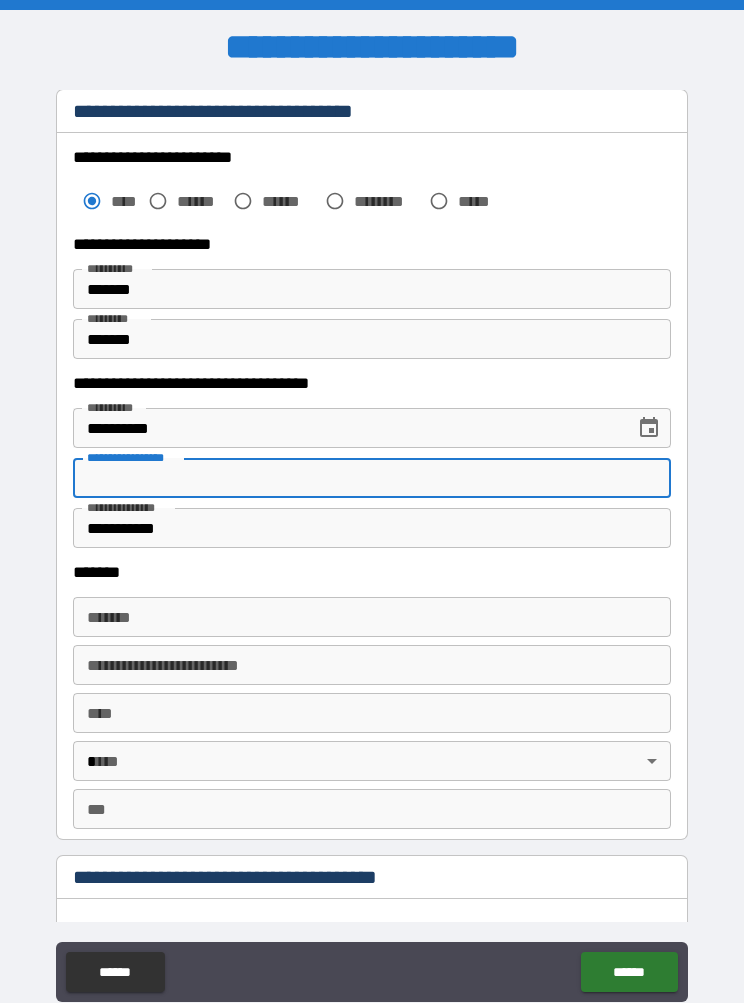type 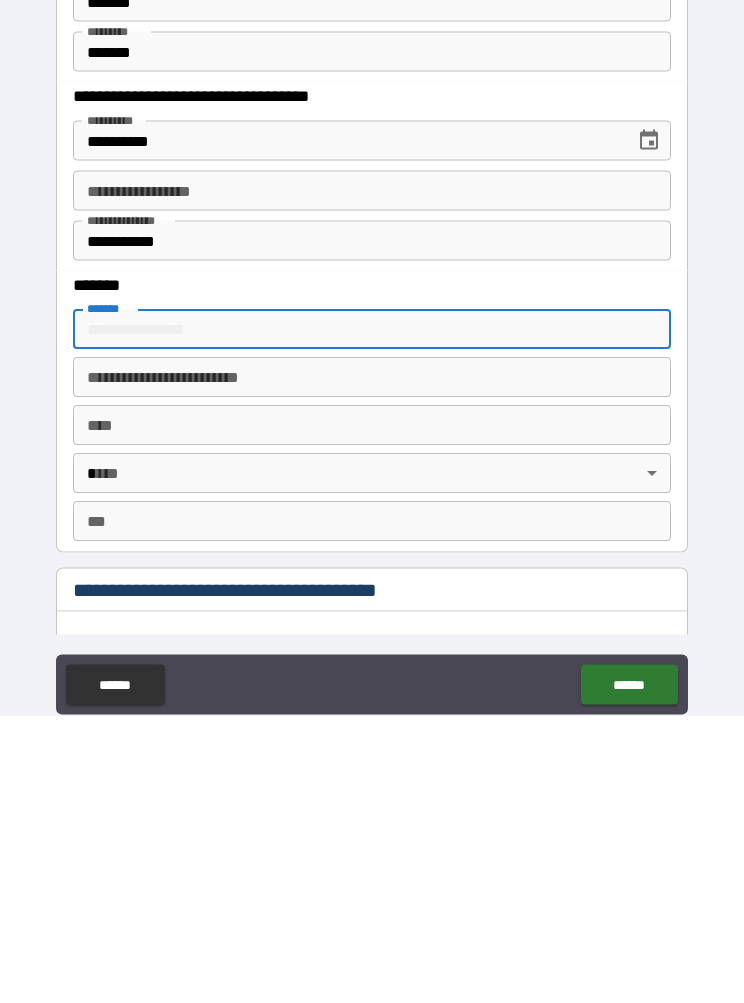 type on "**********" 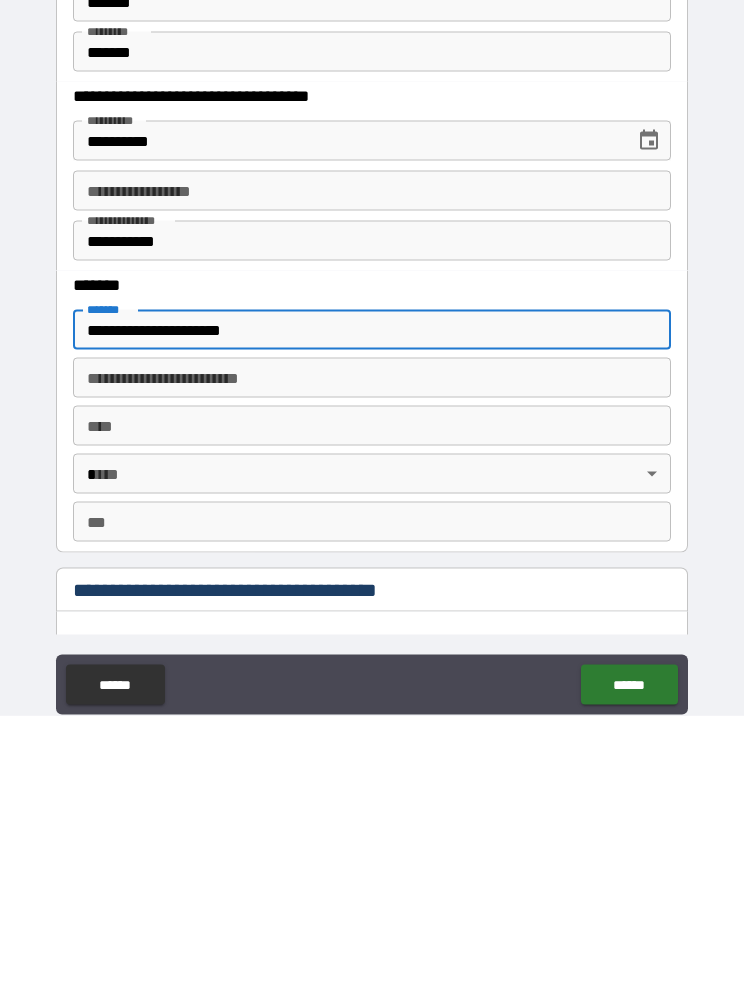 type on "******" 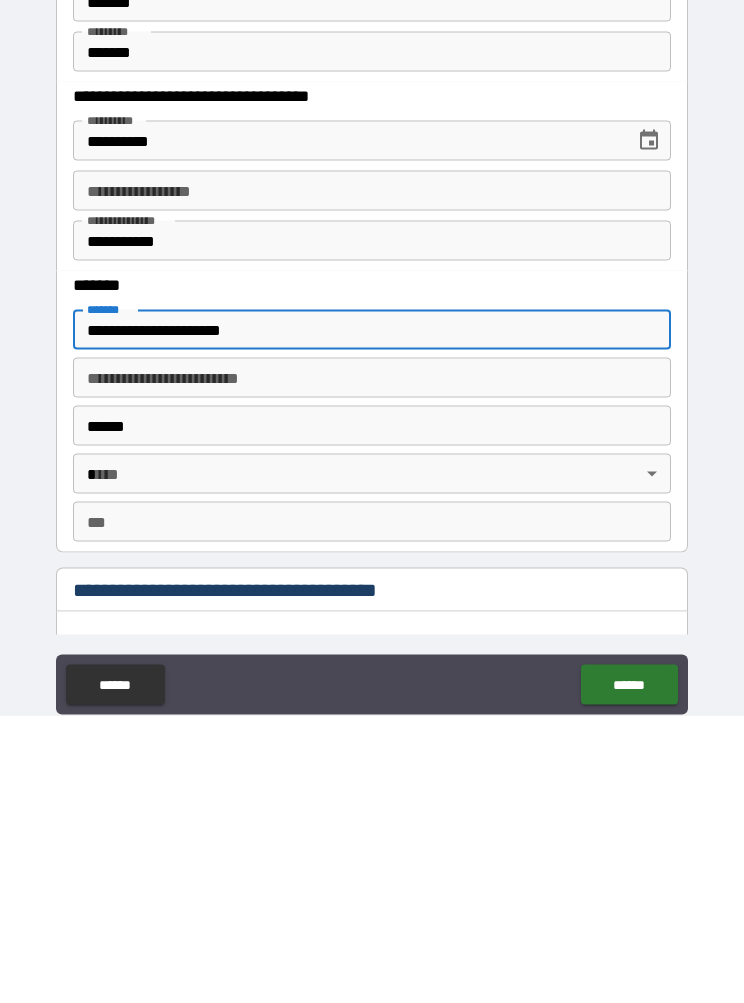 type on "**" 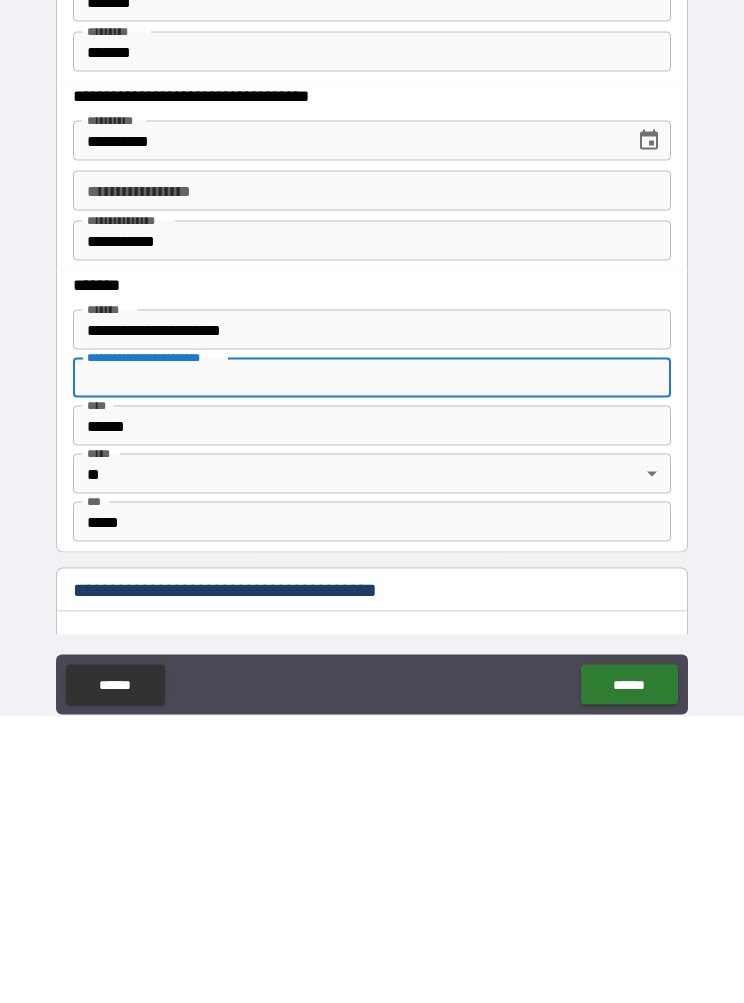 click on "**********" at bounding box center [372, 617] 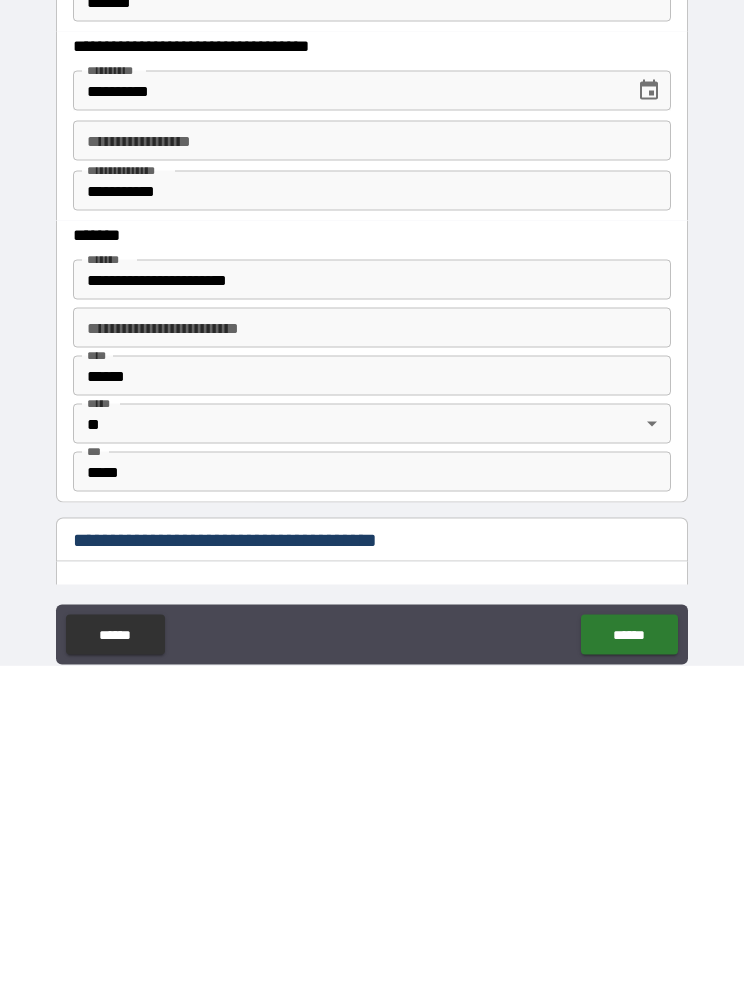 type on "**********" 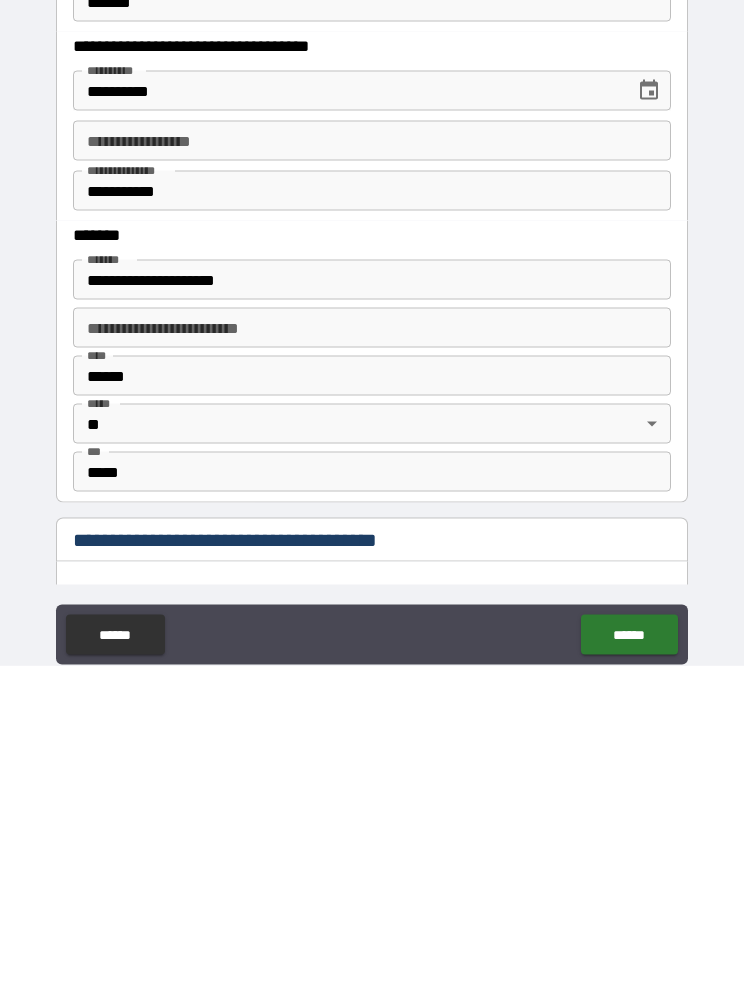 scroll, scrollTop: 87, scrollLeft: 0, axis: vertical 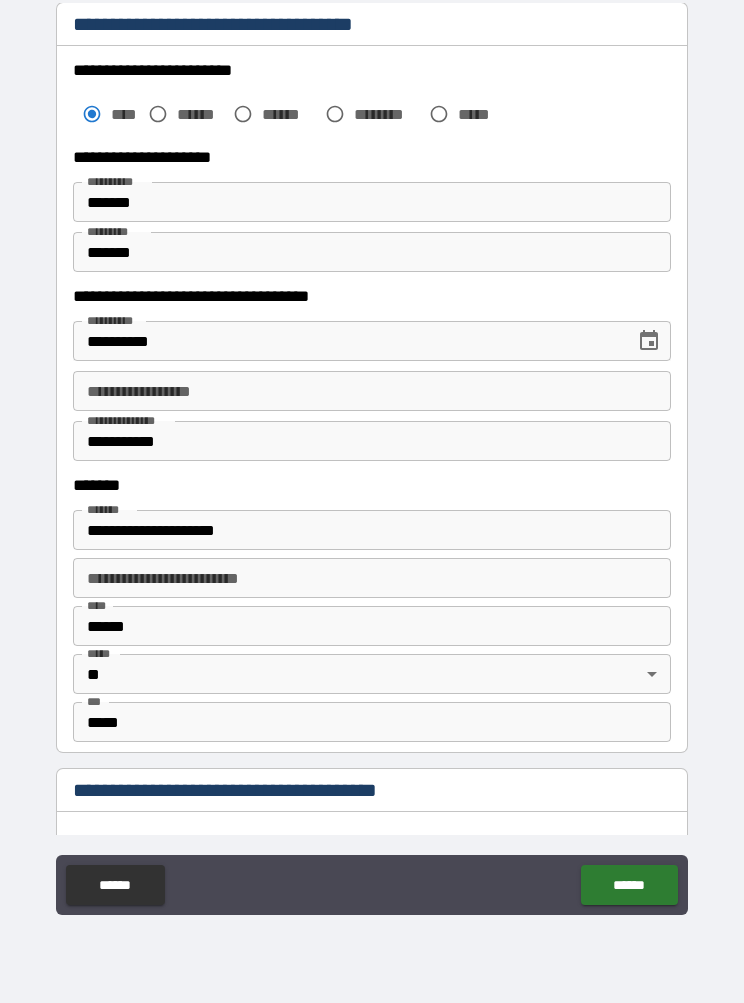 click on "******" at bounding box center (372, 626) 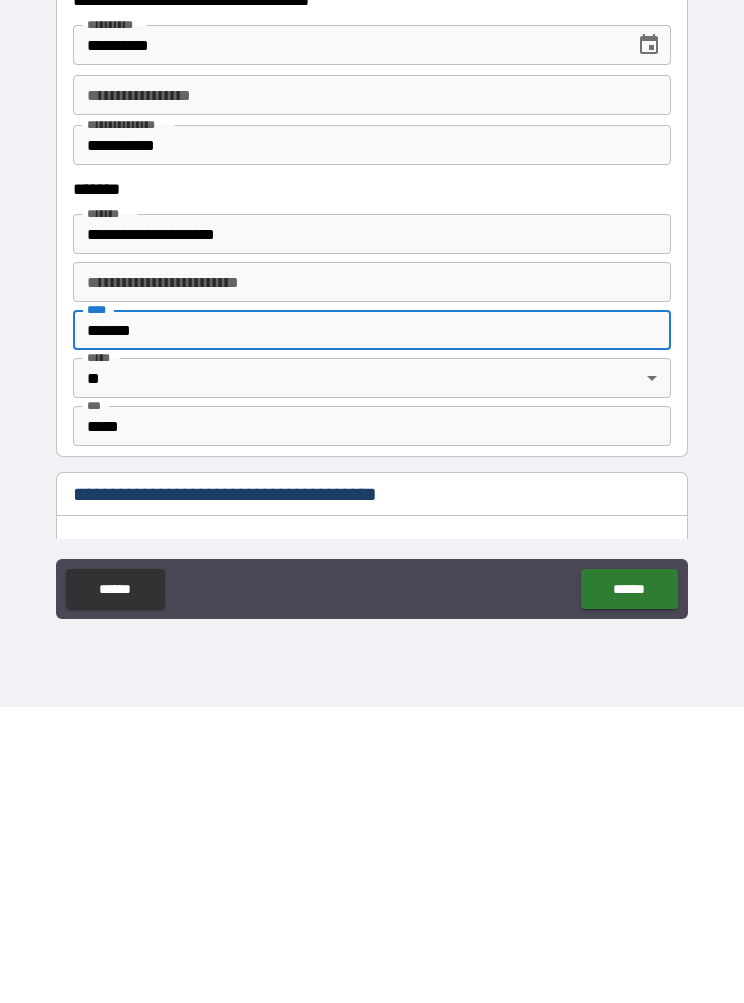 type on "******" 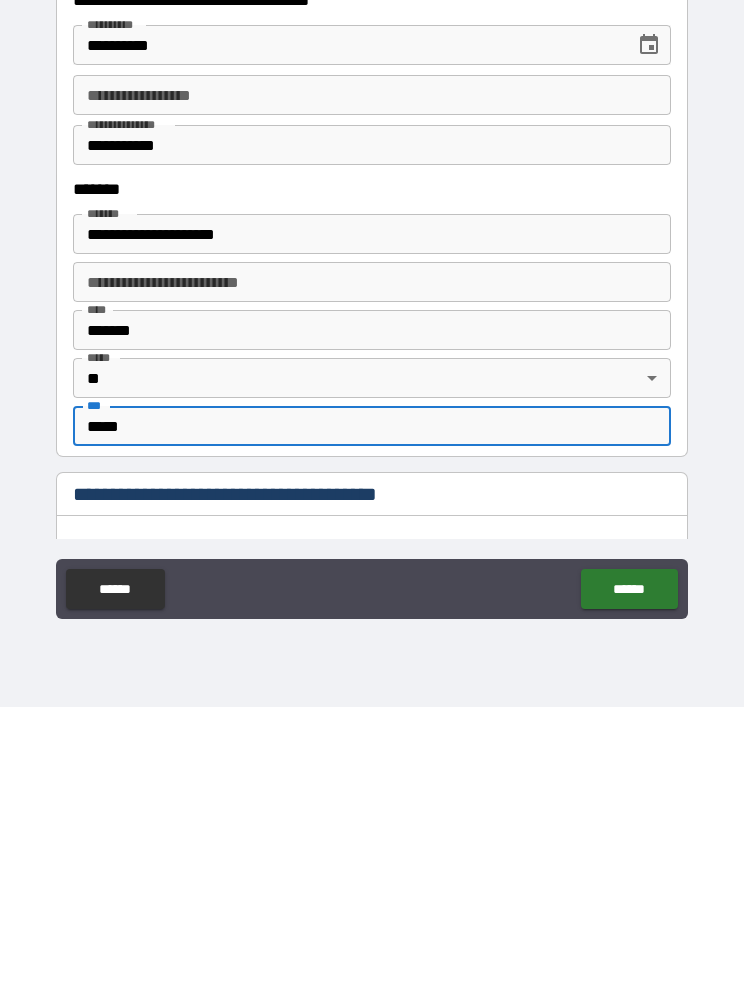 type on "*****" 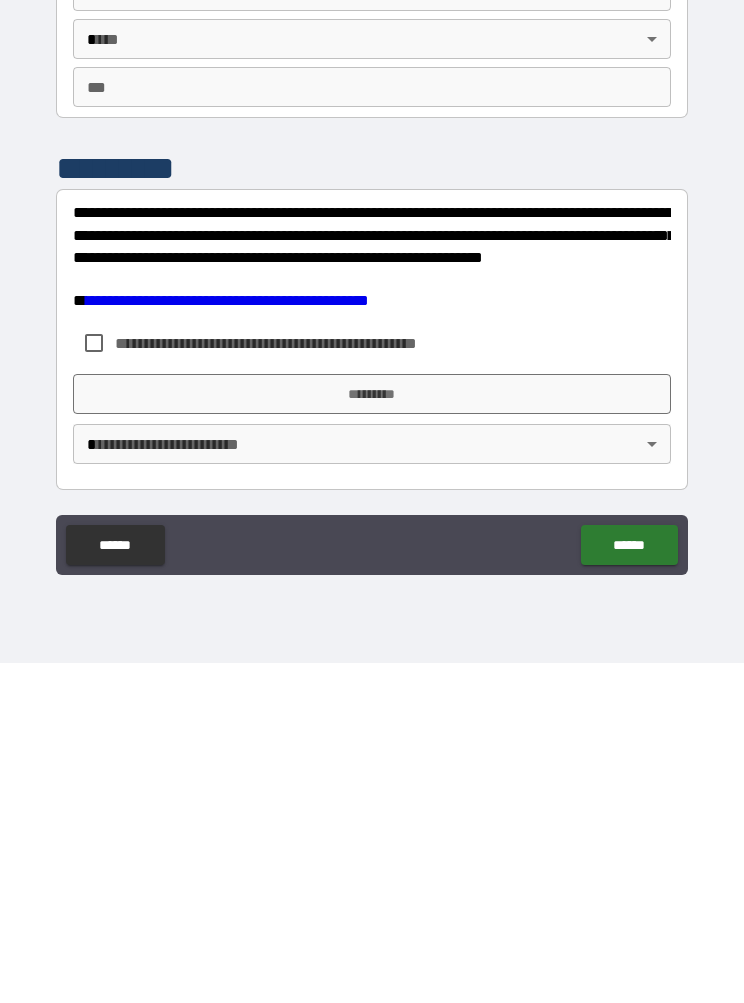 scroll, scrollTop: 3245, scrollLeft: 0, axis: vertical 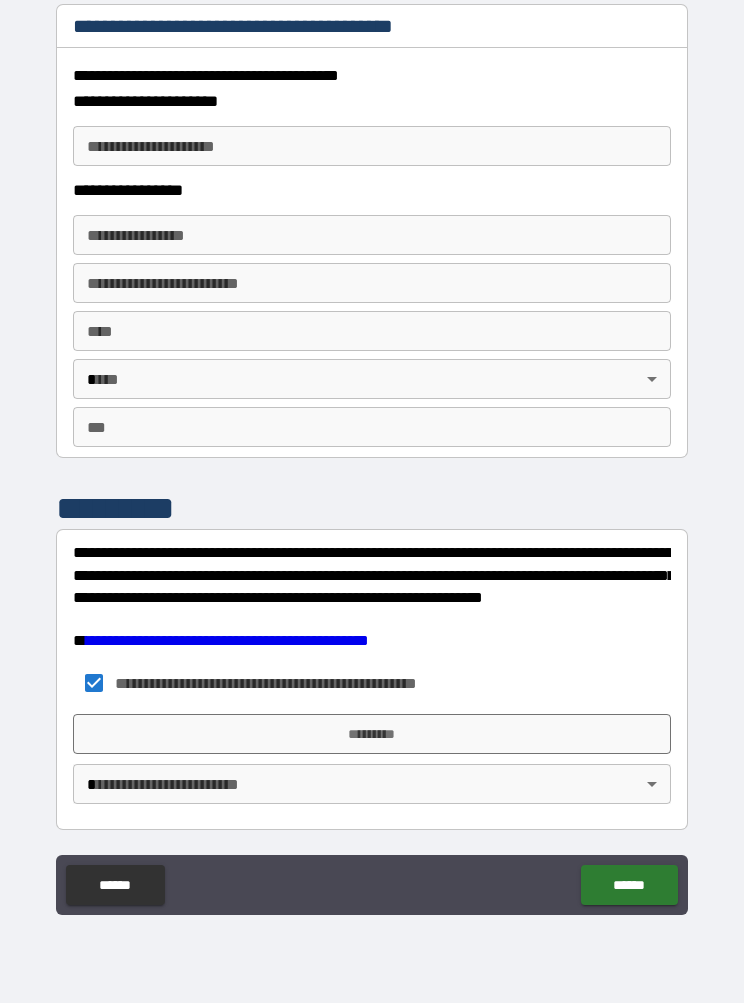click on "*********" at bounding box center [372, 734] 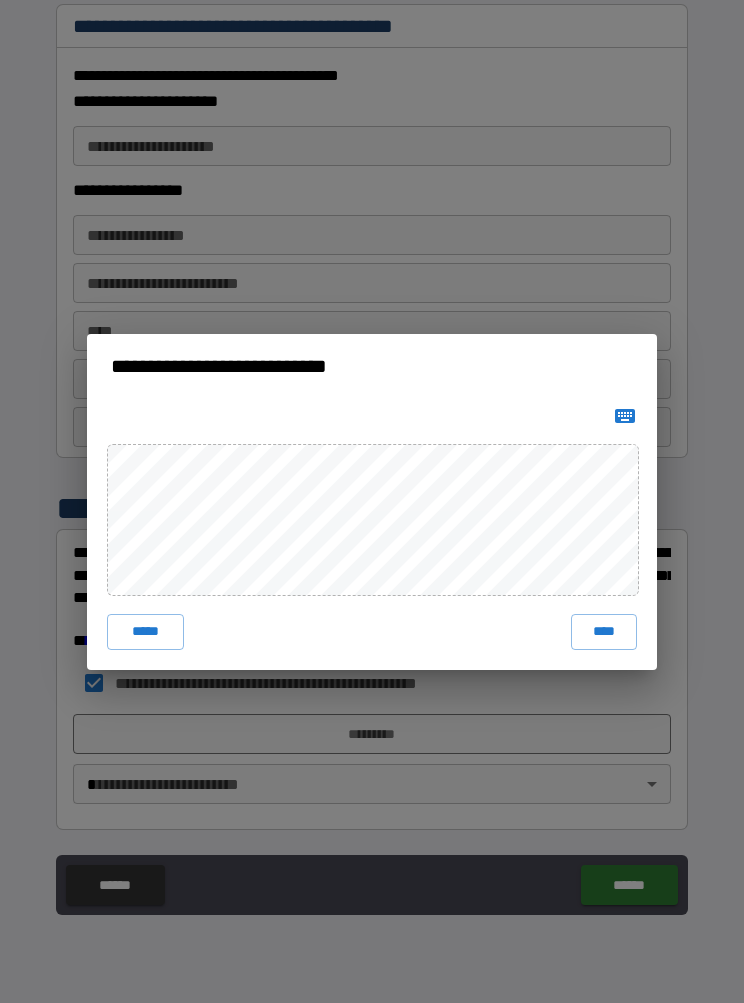 click on "****" at bounding box center [604, 632] 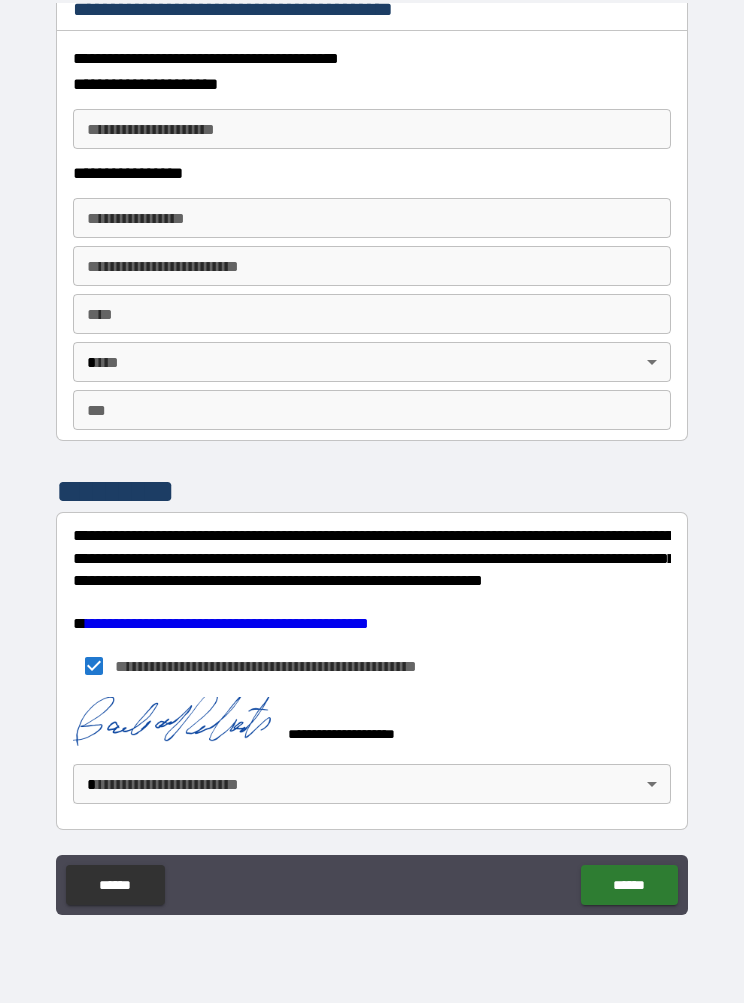 scroll, scrollTop: 3262, scrollLeft: 0, axis: vertical 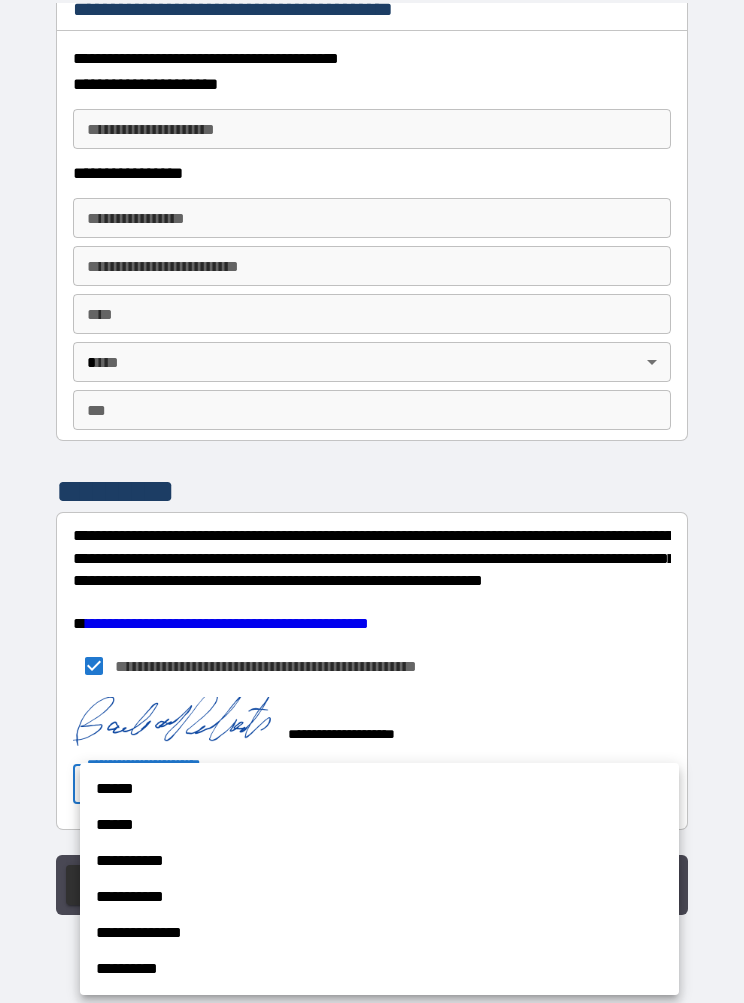 click on "**********" at bounding box center (379, 969) 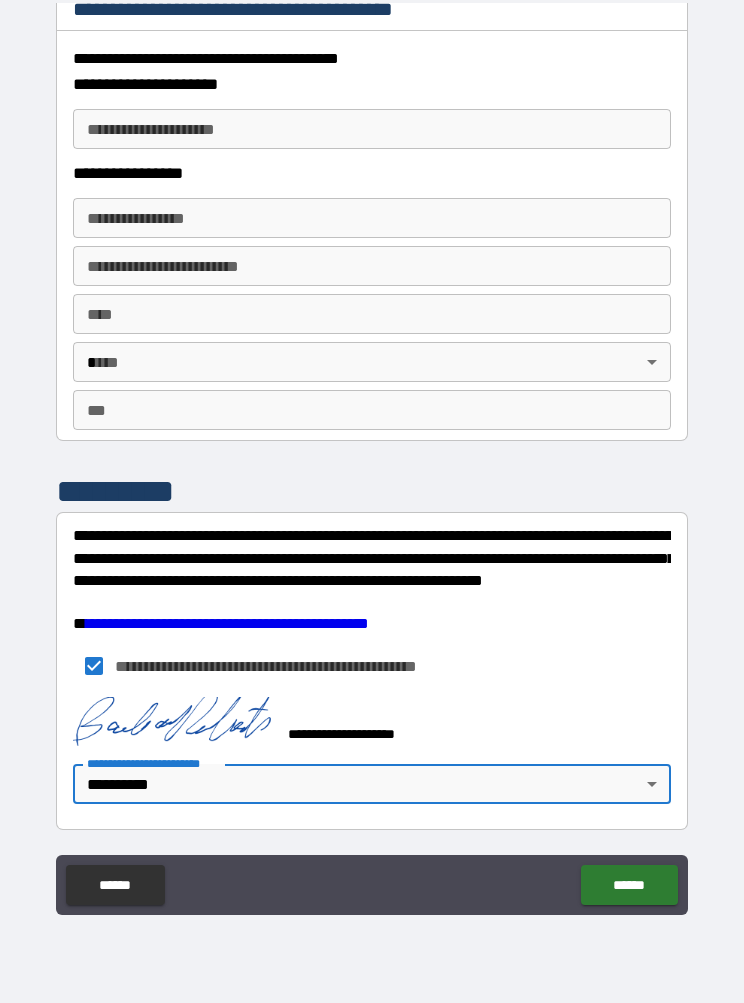 click on "******" at bounding box center [629, 885] 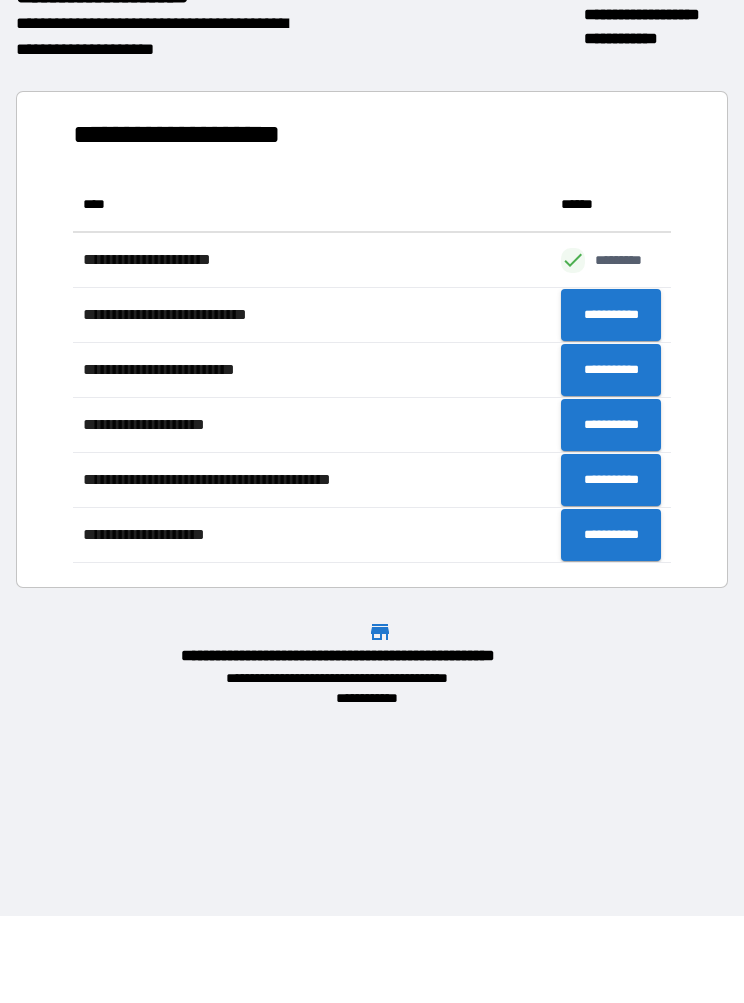scroll, scrollTop: 1, scrollLeft: 1, axis: both 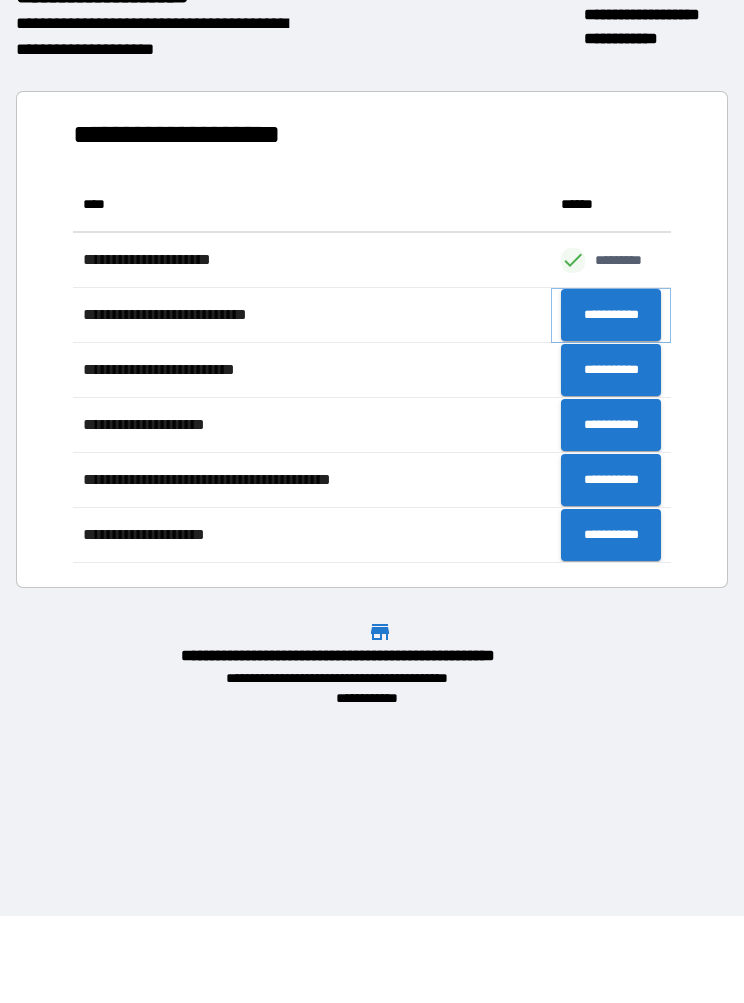 click on "**********" at bounding box center (611, 315) 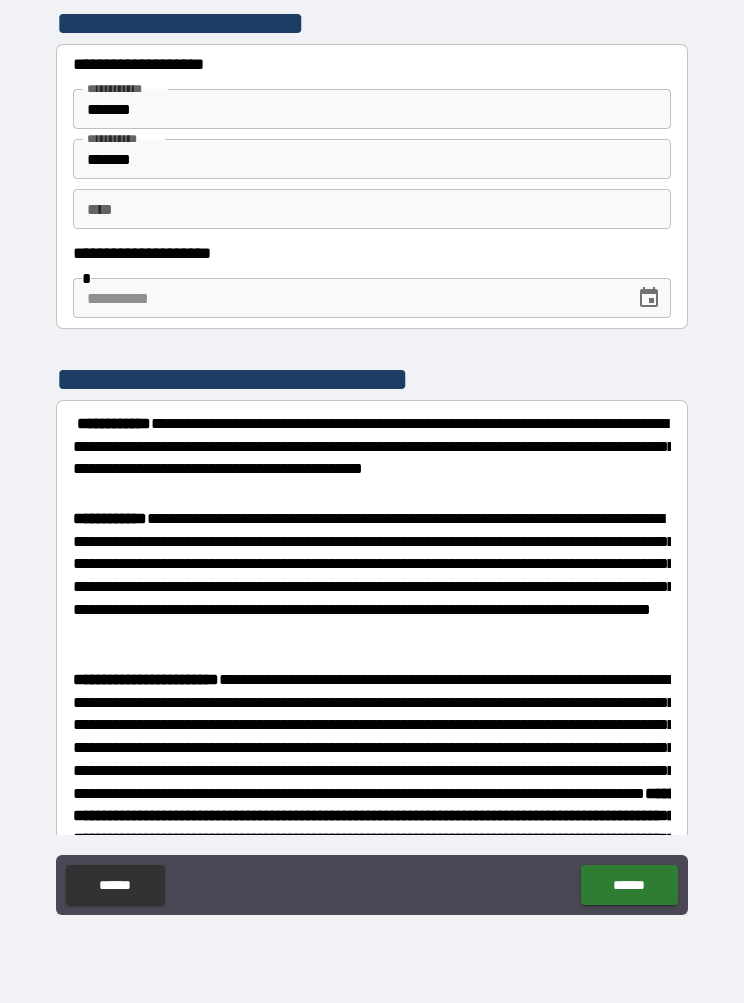 click on "**   * **   *" at bounding box center (372, 209) 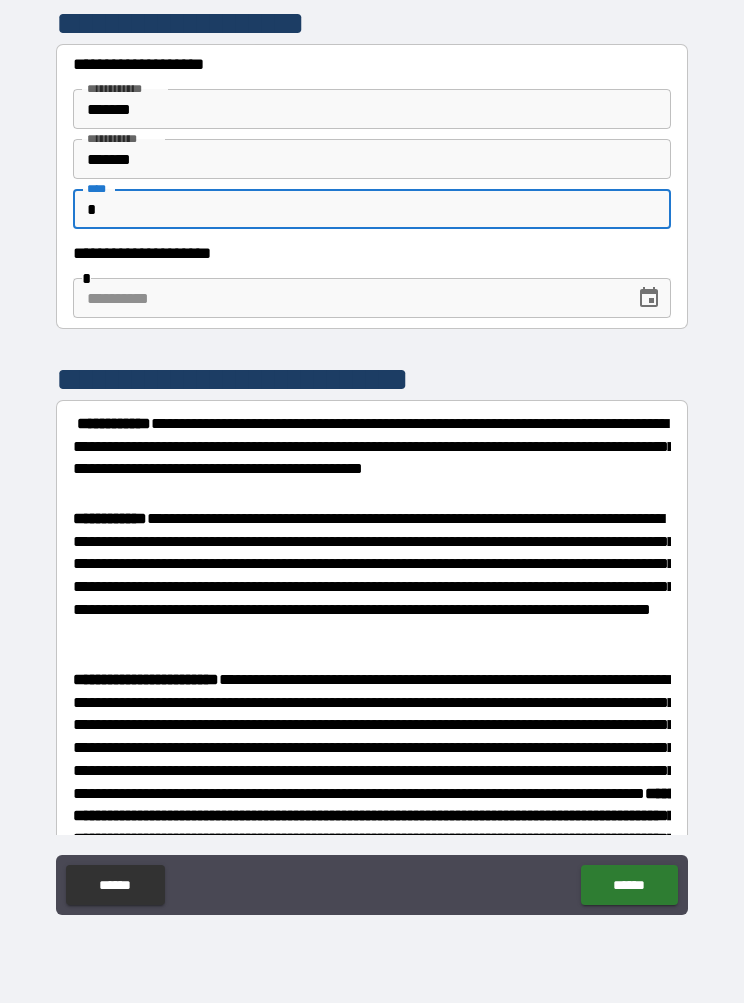 type on "*" 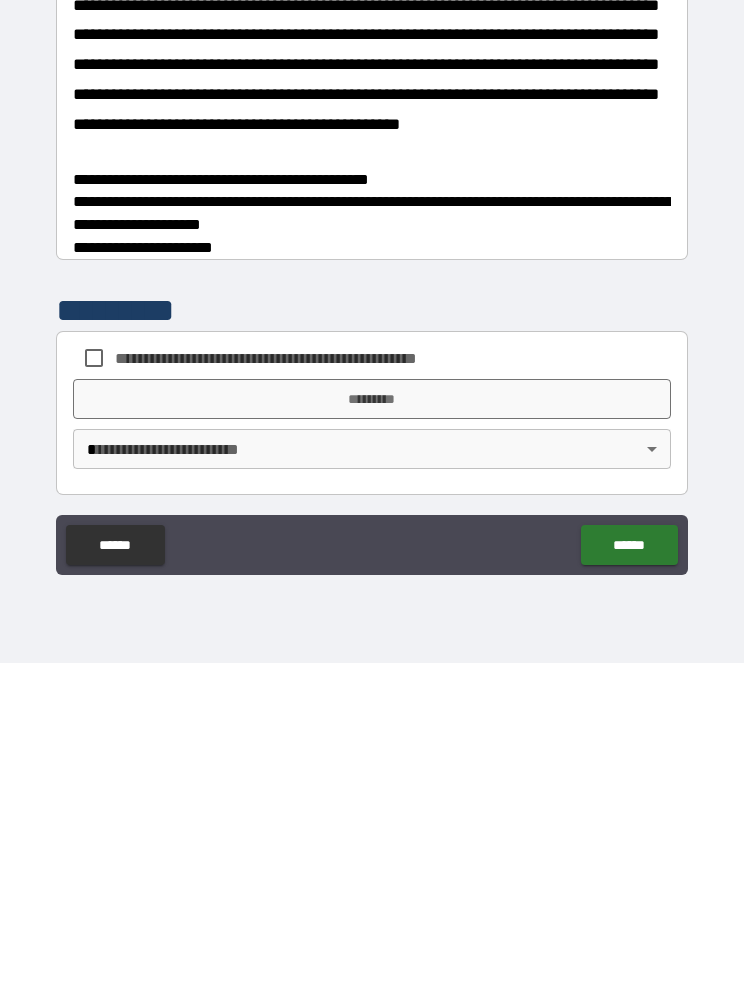 scroll, scrollTop: 1923, scrollLeft: 0, axis: vertical 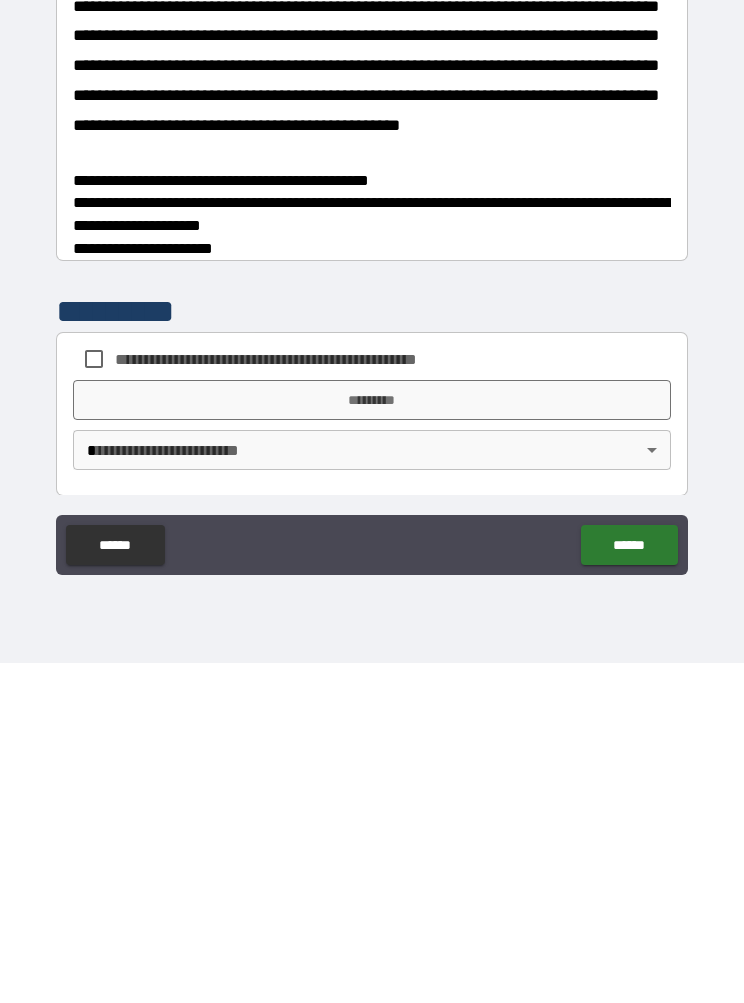 type on "**********" 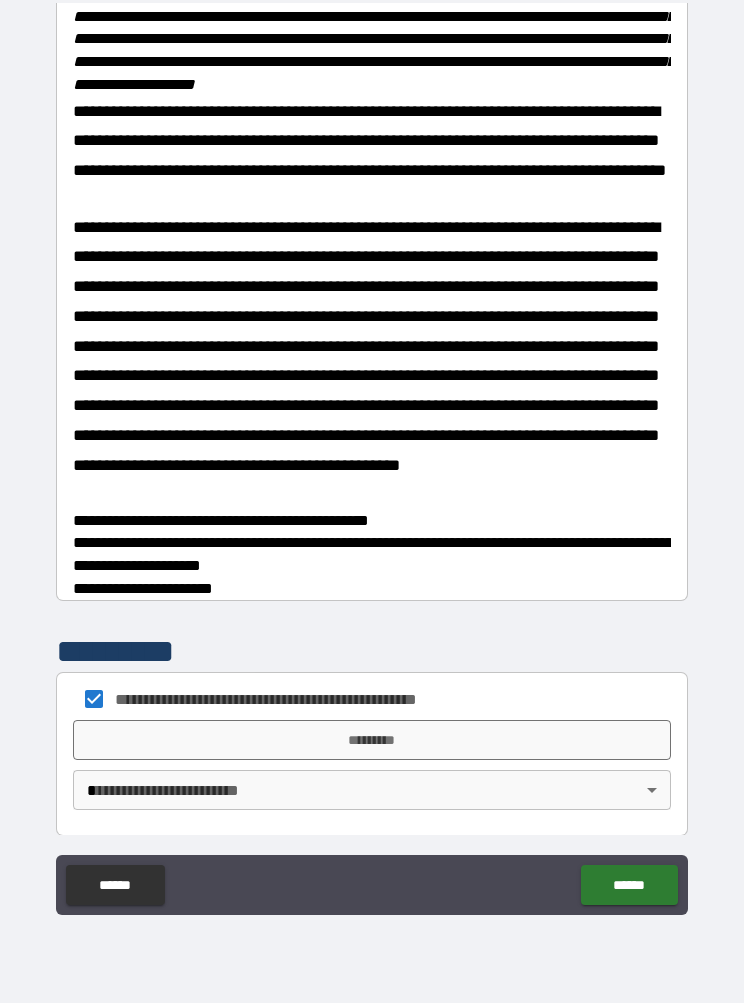 click on "*********" at bounding box center (372, 740) 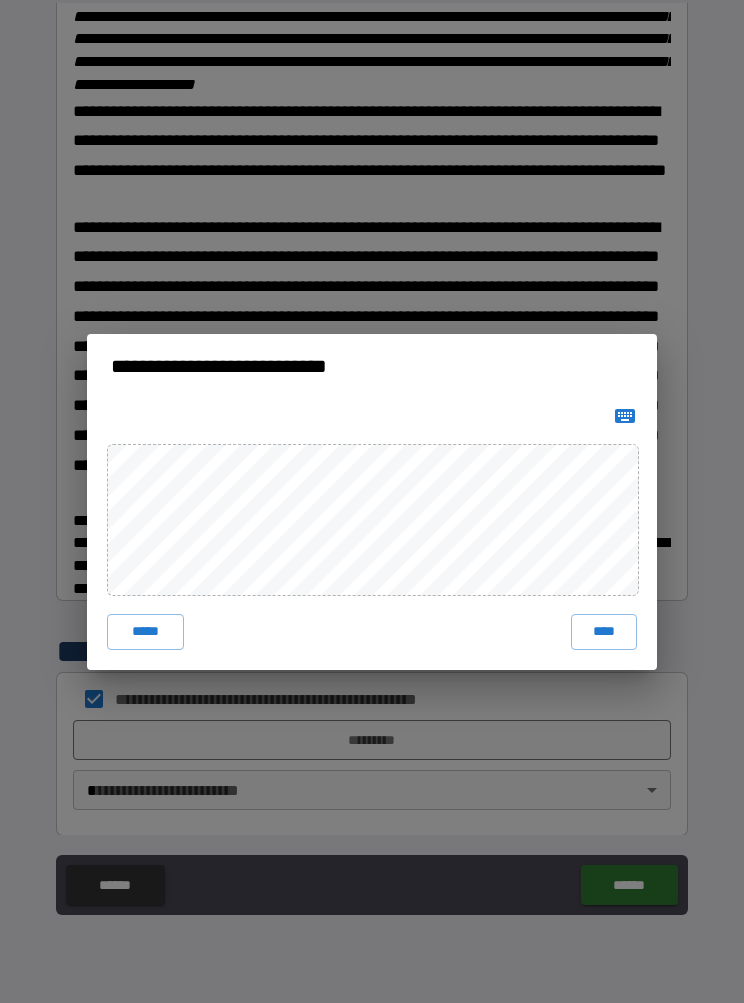 click on "****" at bounding box center [604, 632] 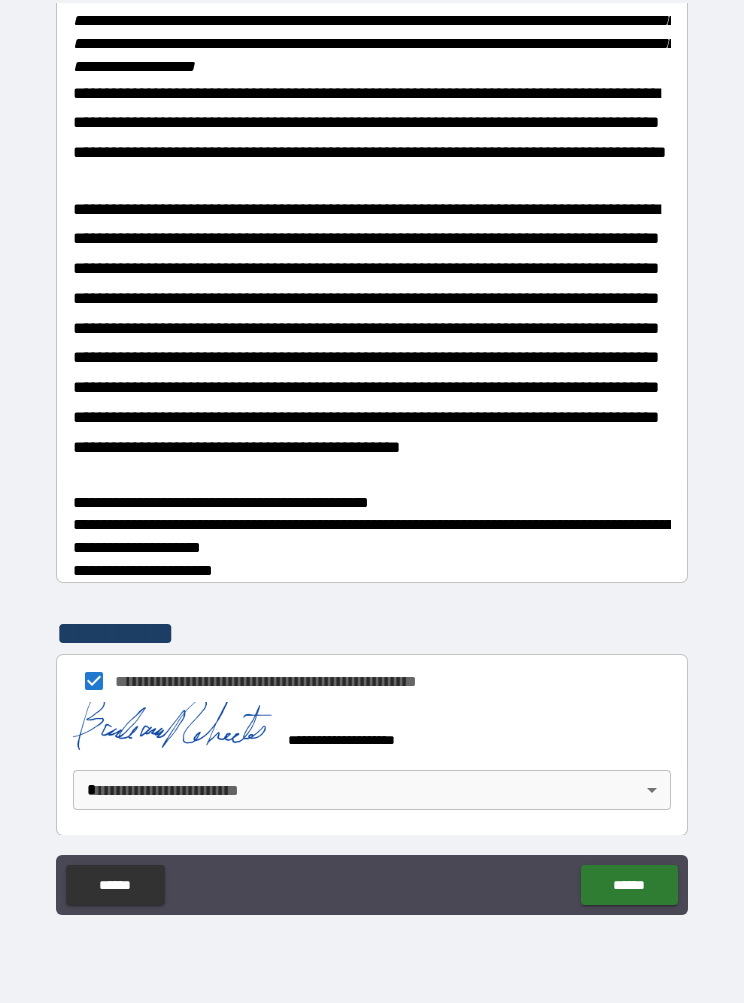 scroll, scrollTop: 1940, scrollLeft: 0, axis: vertical 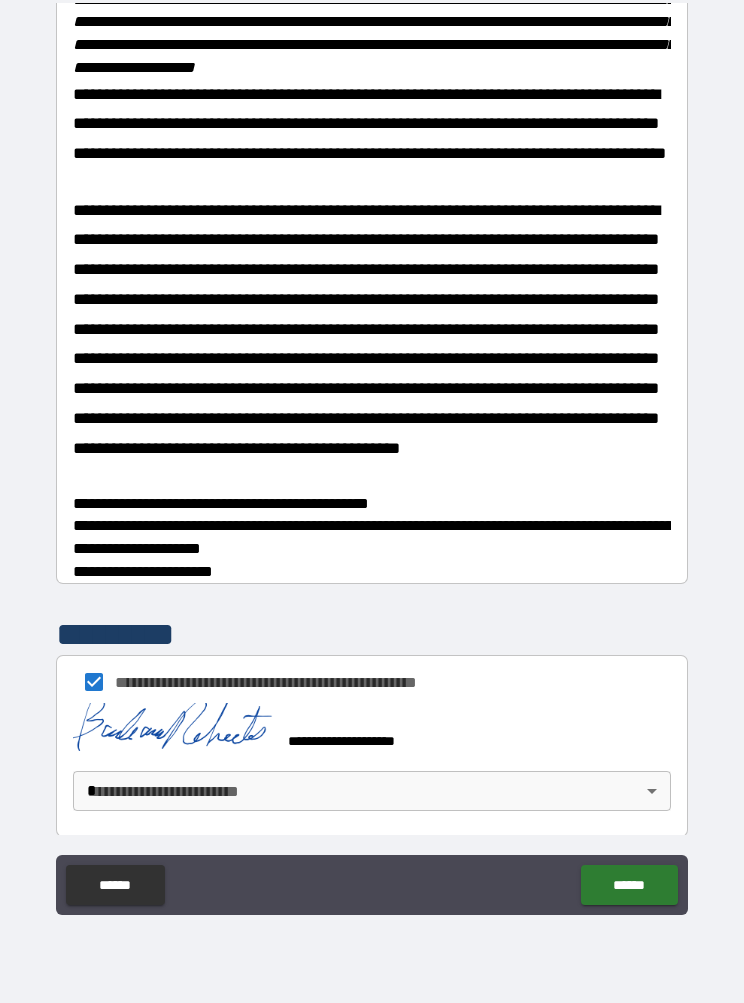 click on "**********" at bounding box center [372, 458] 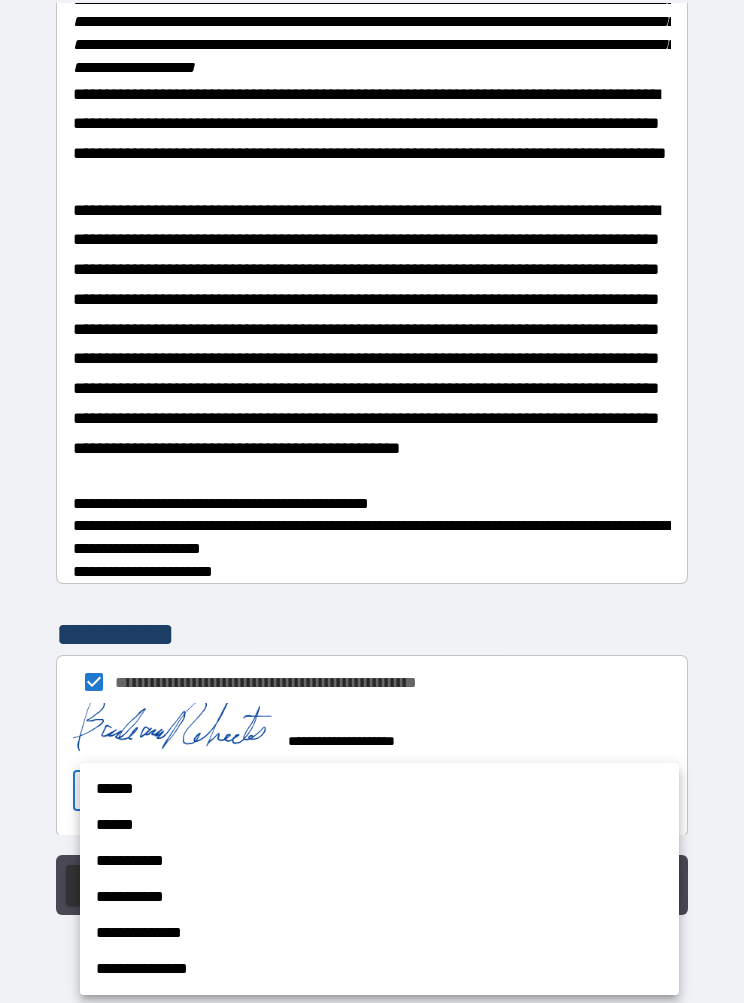 click on "**********" at bounding box center (379, 969) 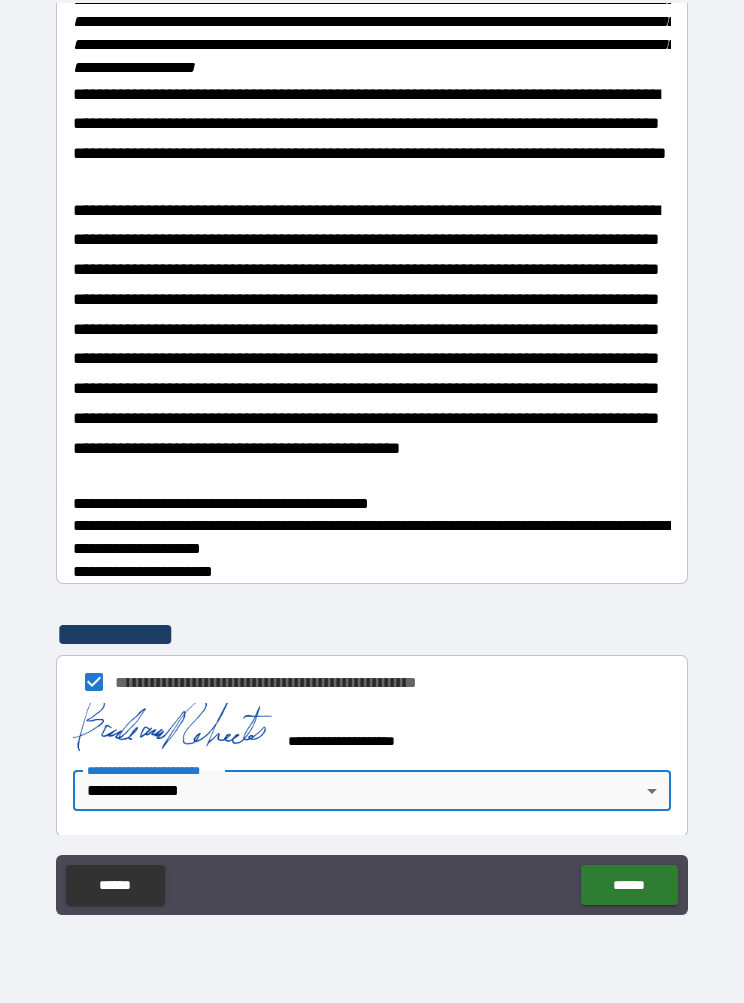 click on "******" at bounding box center (629, 885) 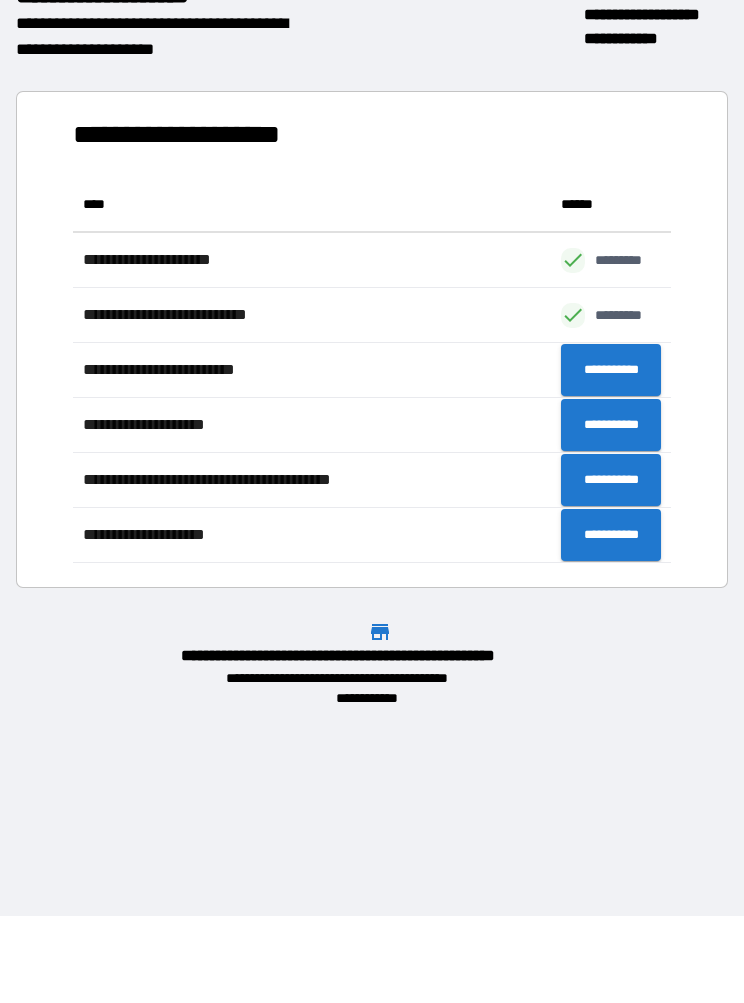 scroll, scrollTop: 1, scrollLeft: 1, axis: both 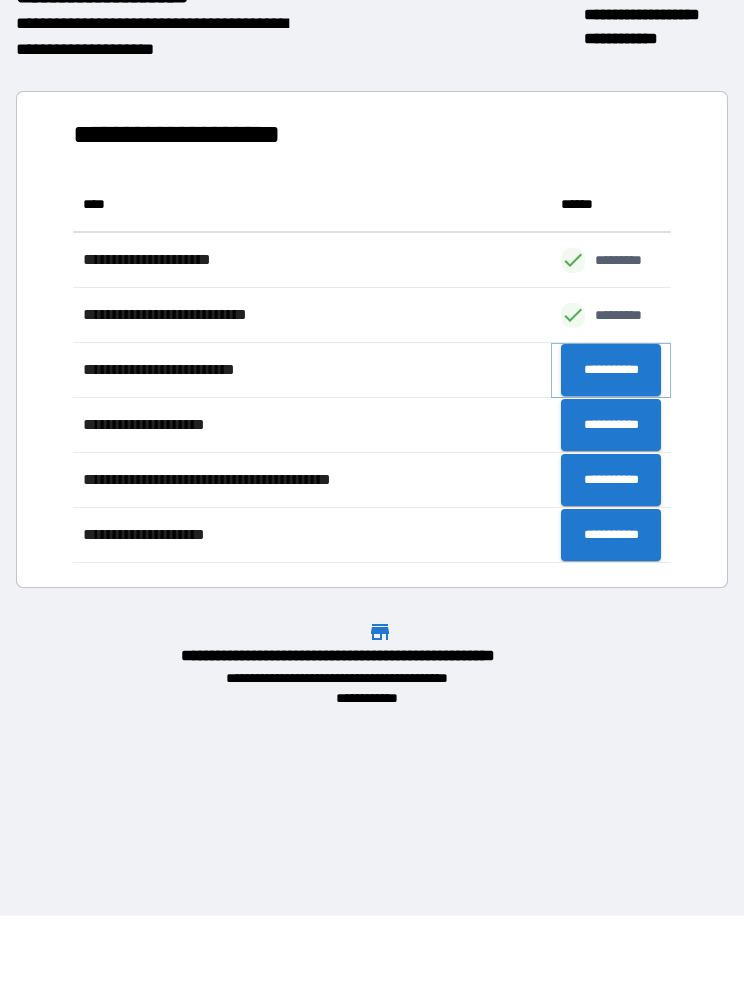 click on "**********" at bounding box center (611, 370) 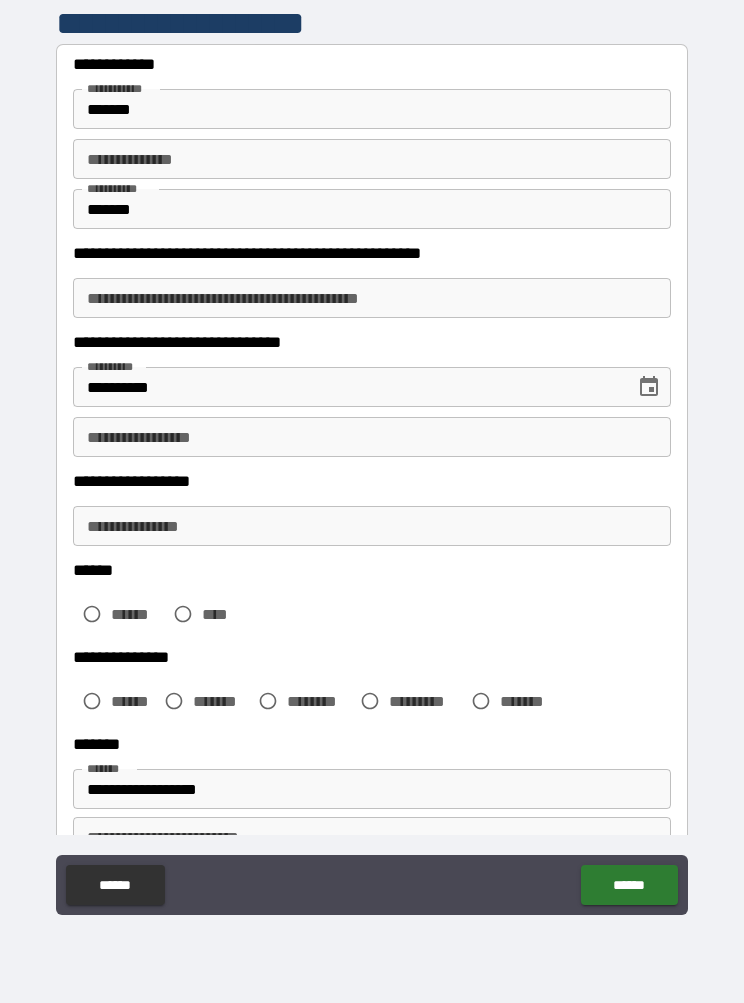 click on "**********" at bounding box center [372, 526] 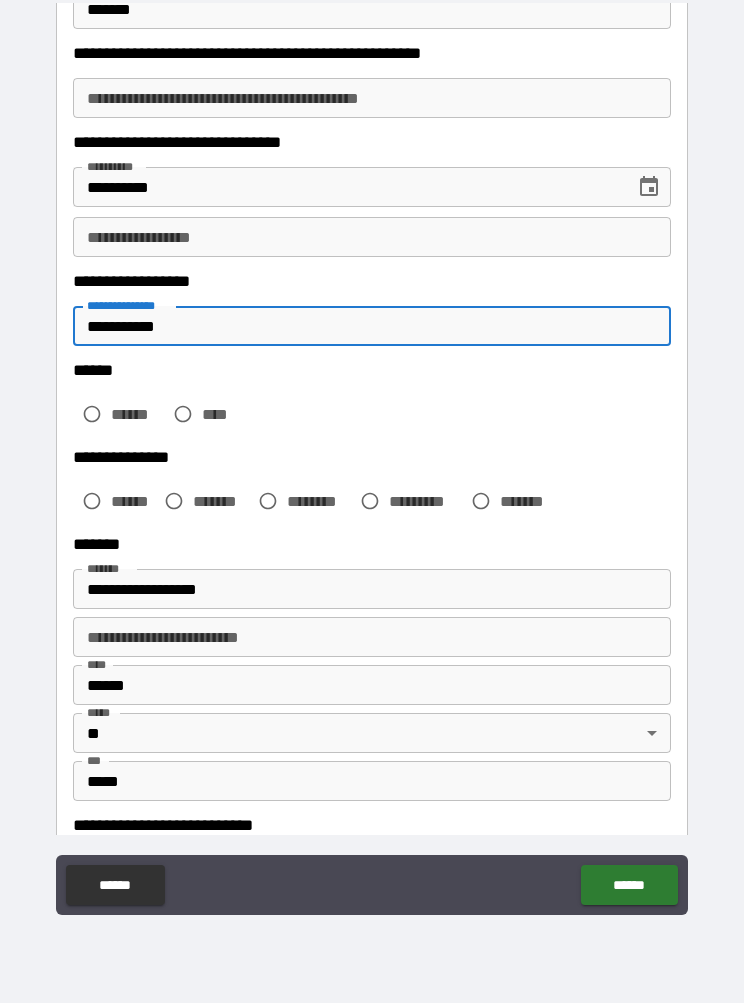 scroll, scrollTop: 201, scrollLeft: 0, axis: vertical 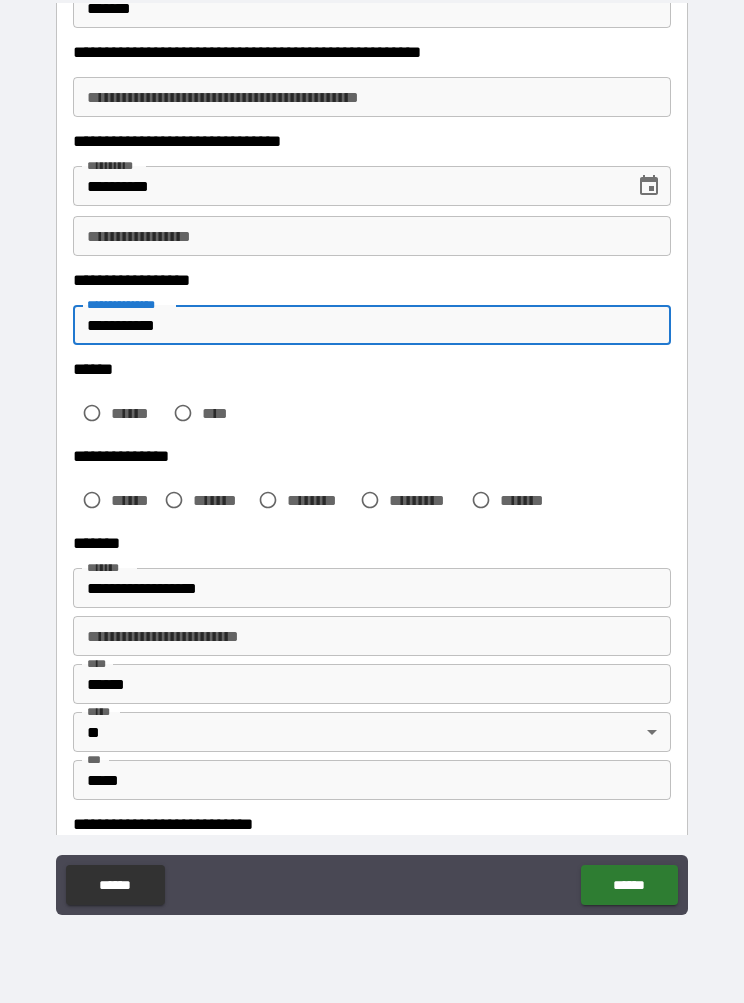 type on "**********" 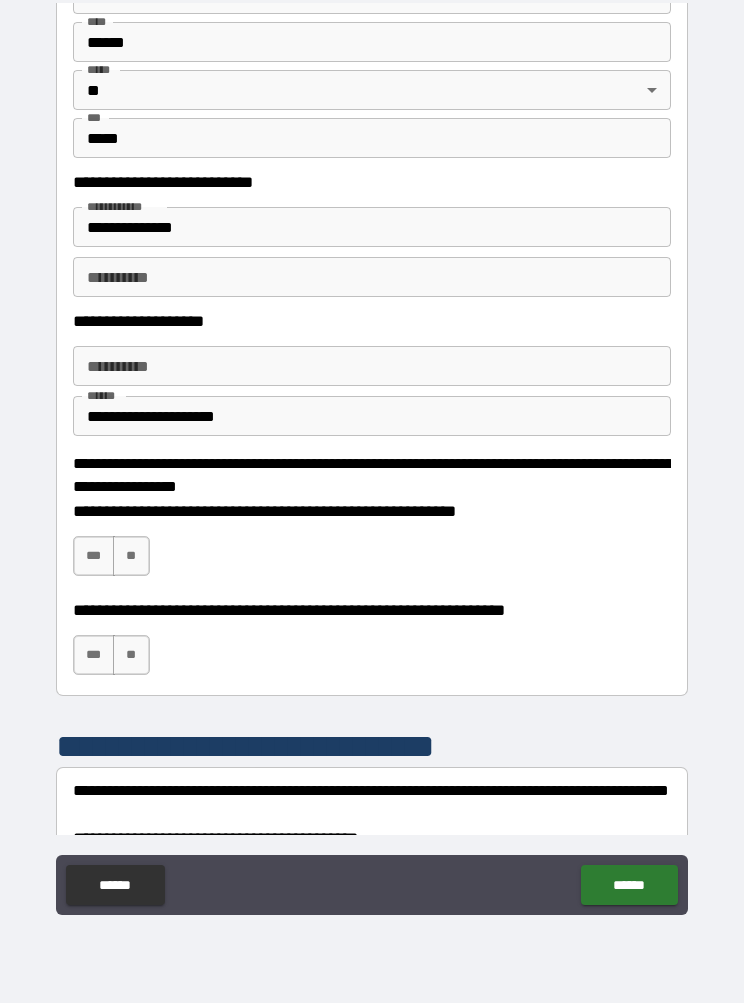 scroll, scrollTop: 845, scrollLeft: 0, axis: vertical 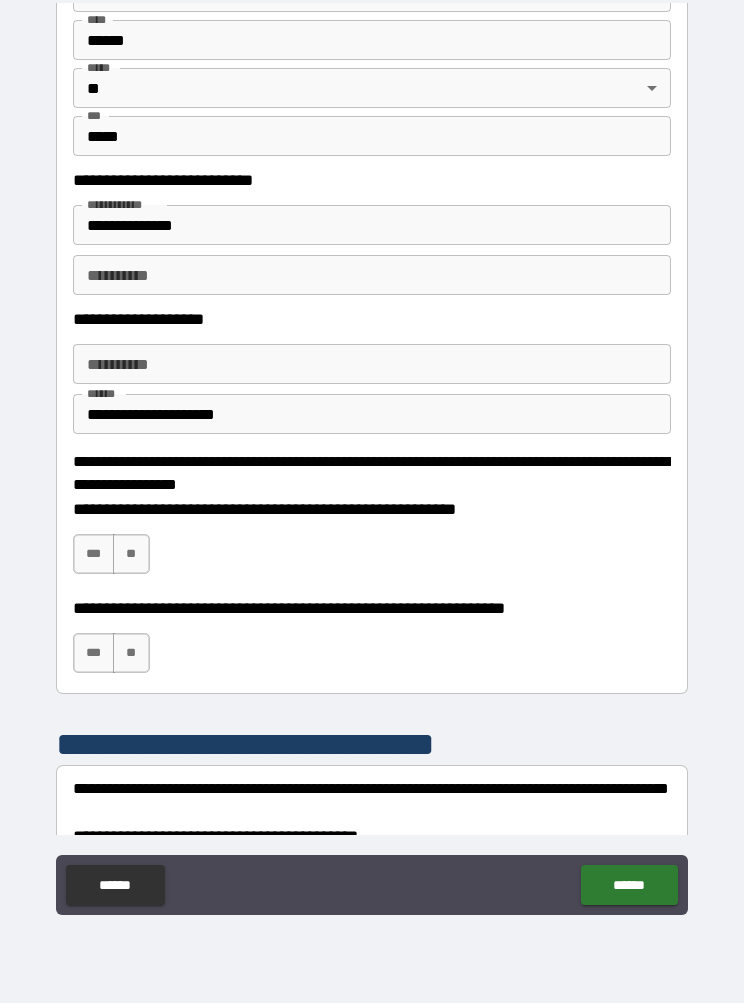 click on "***" at bounding box center (94, 554) 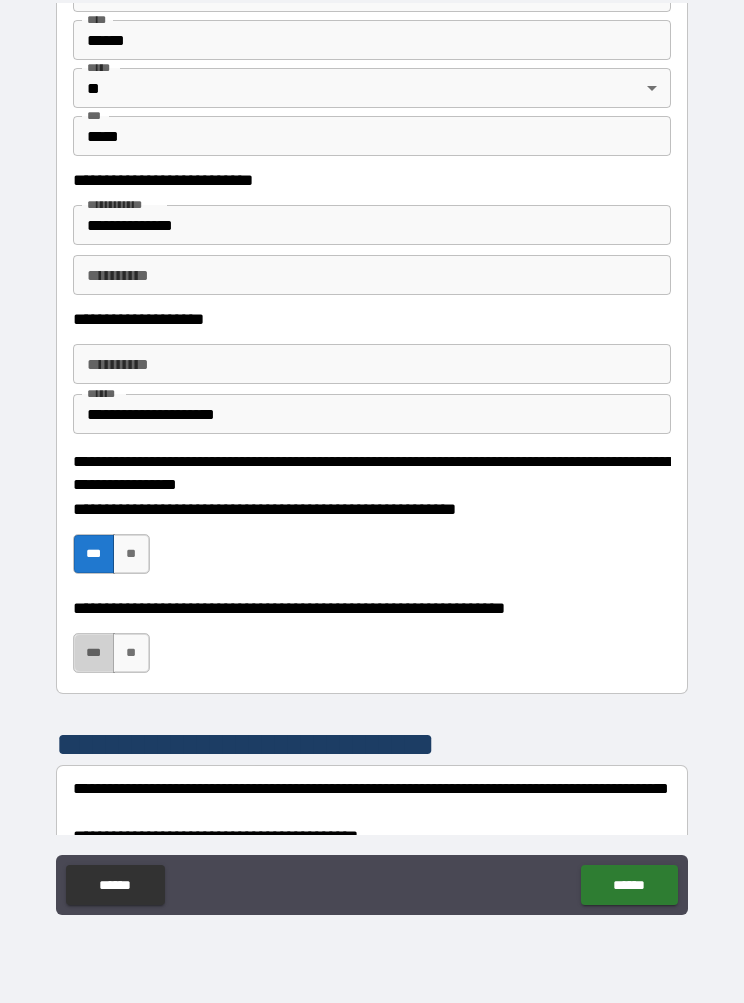 click on "***" at bounding box center [94, 653] 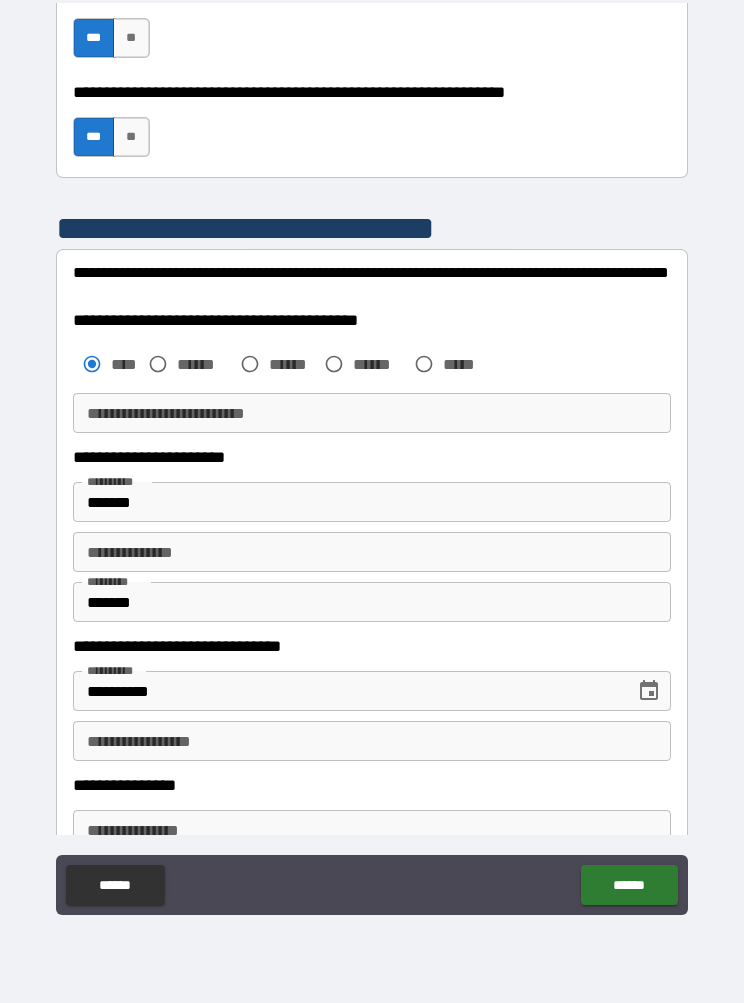 scroll, scrollTop: 1364, scrollLeft: 0, axis: vertical 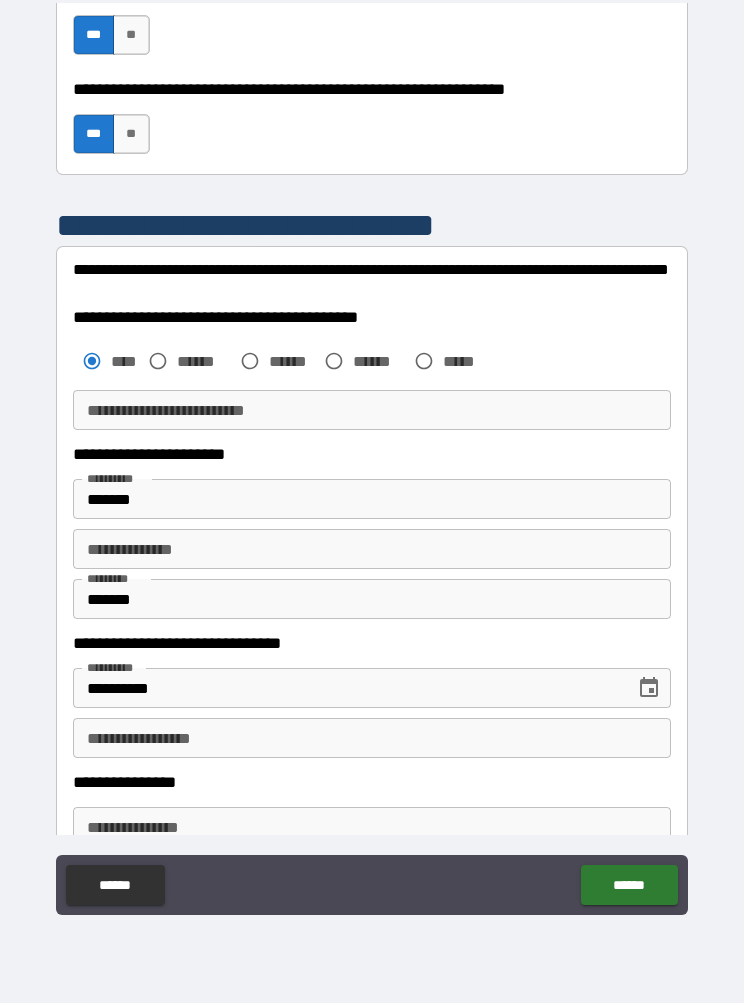 click on "**********" at bounding box center [372, 549] 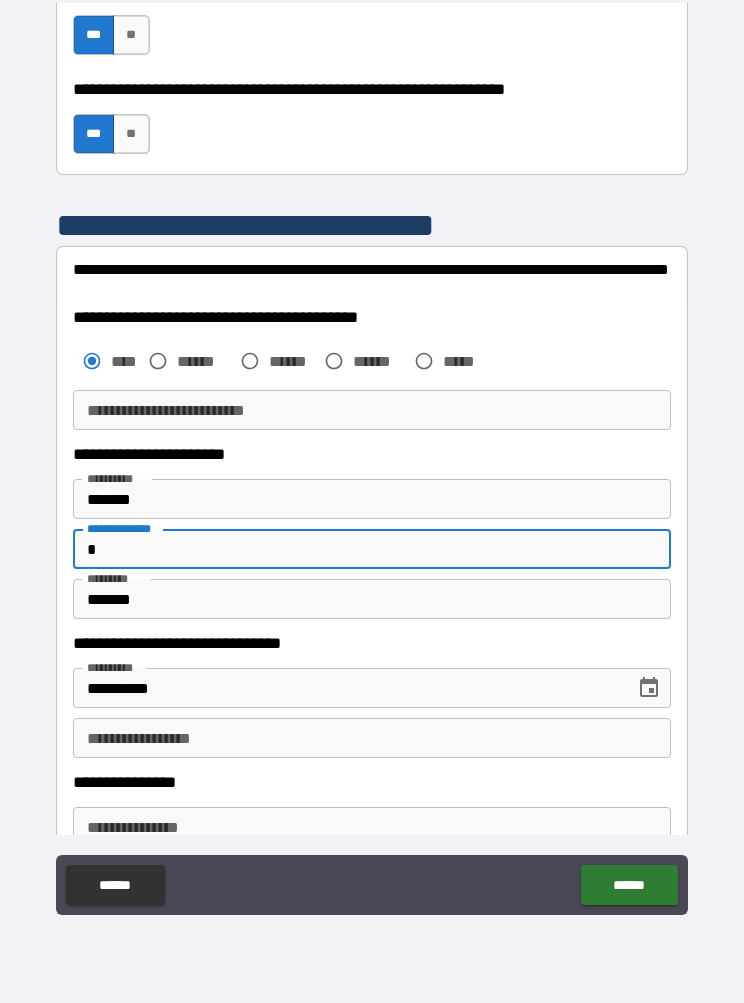 type on "*" 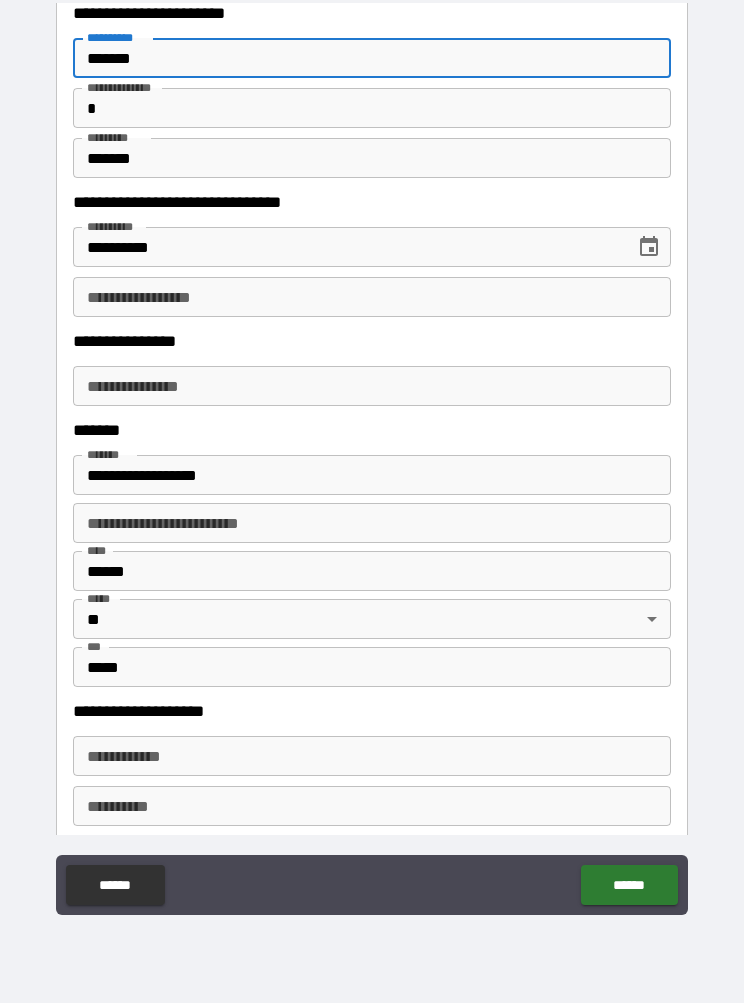 scroll, scrollTop: 1806, scrollLeft: 0, axis: vertical 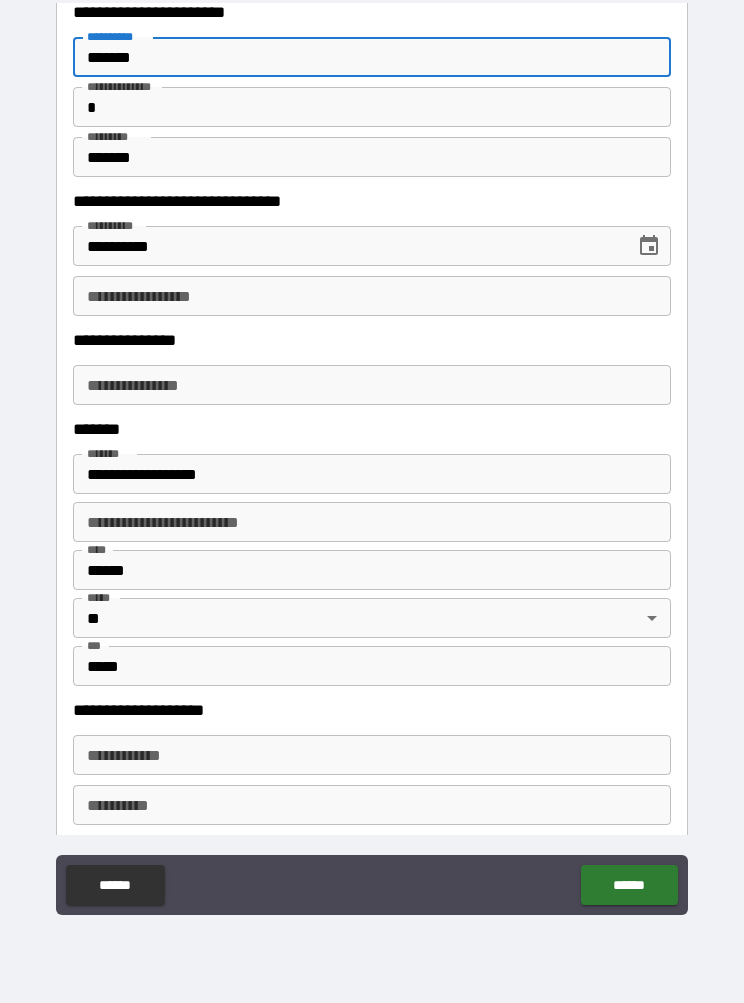 click on "**********" at bounding box center [372, 385] 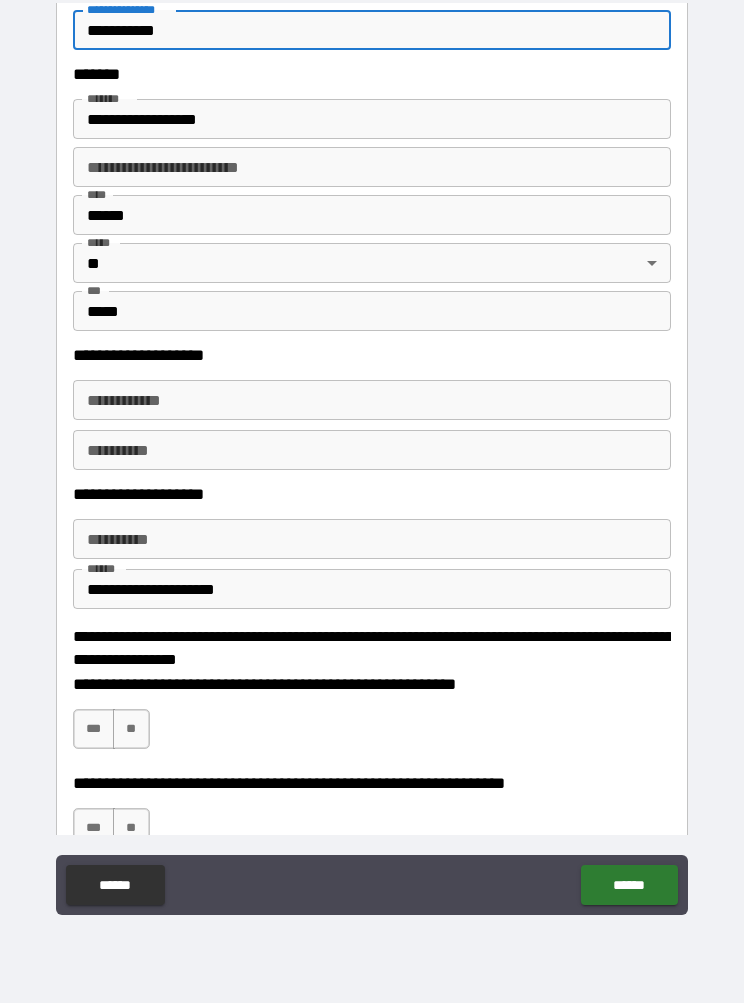 scroll, scrollTop: 2165, scrollLeft: 0, axis: vertical 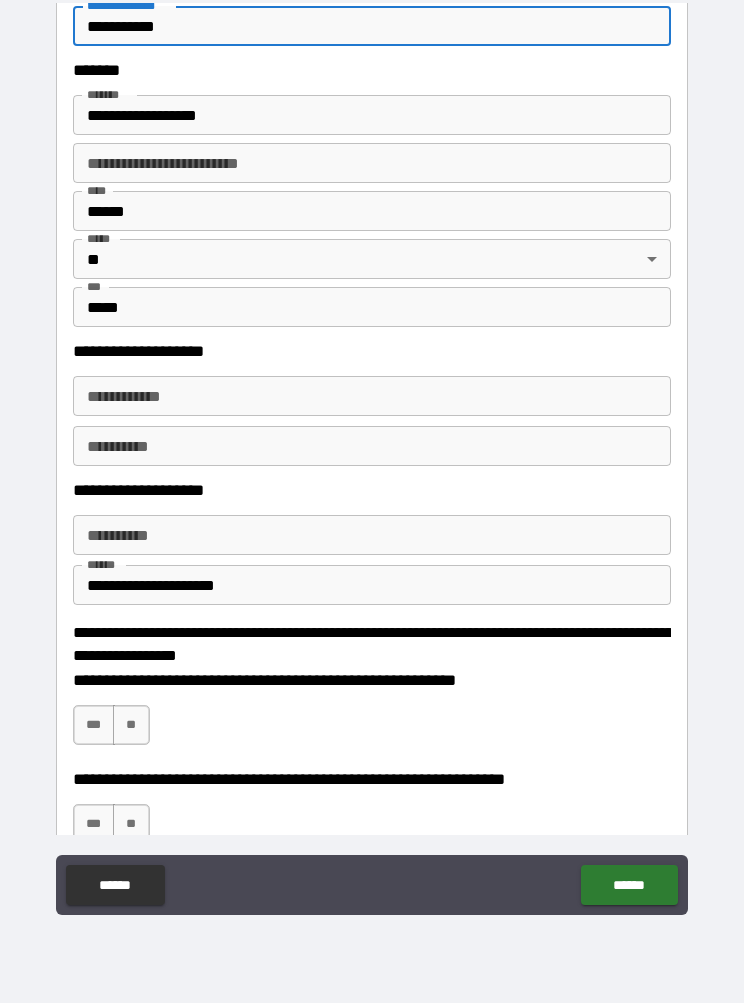 type on "**********" 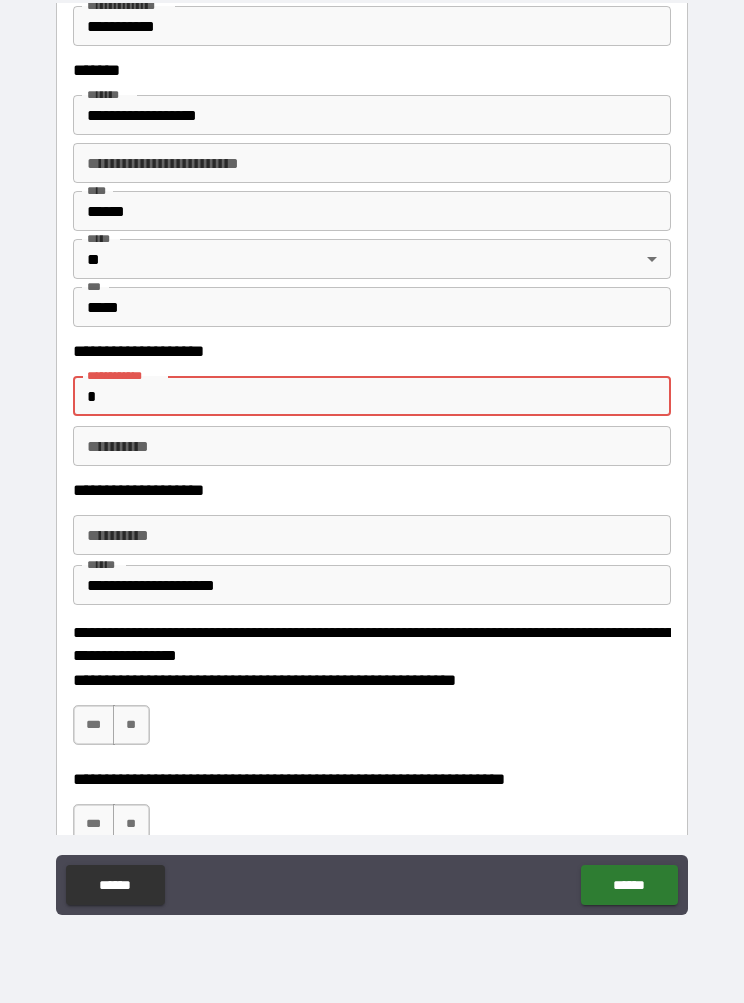 type on "**********" 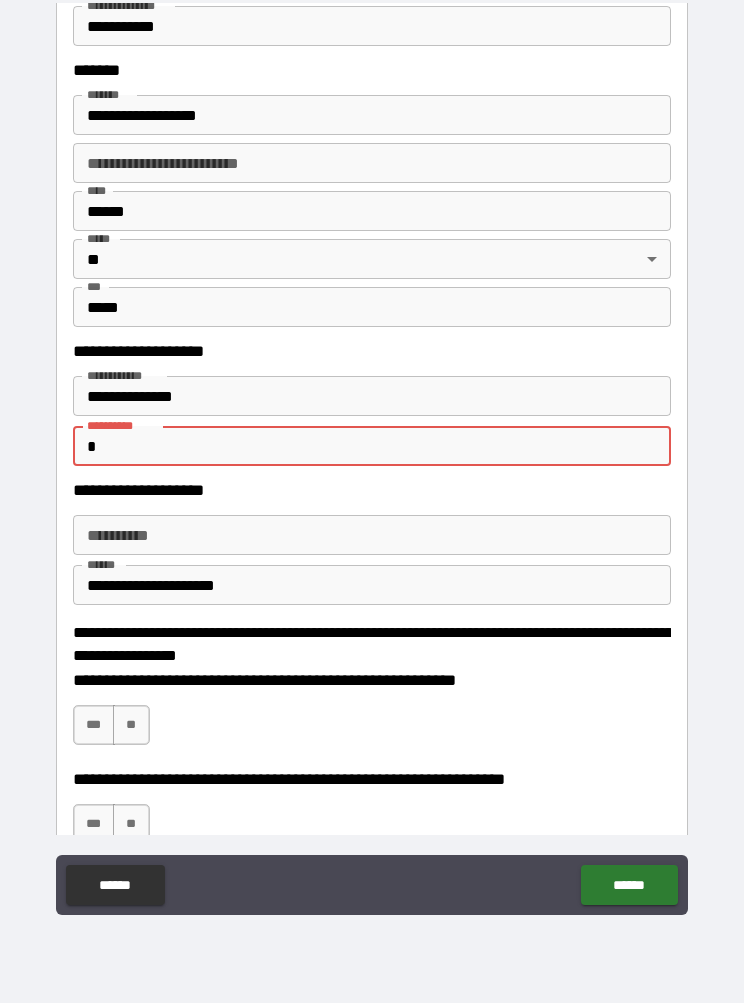type on "**********" 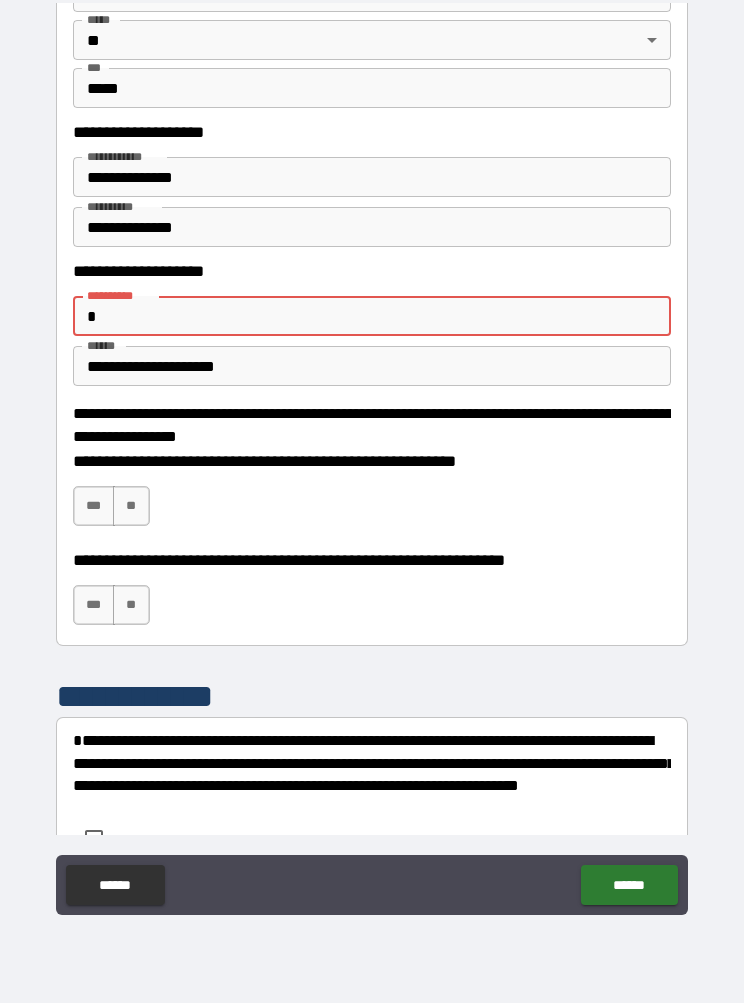 scroll, scrollTop: 2387, scrollLeft: 0, axis: vertical 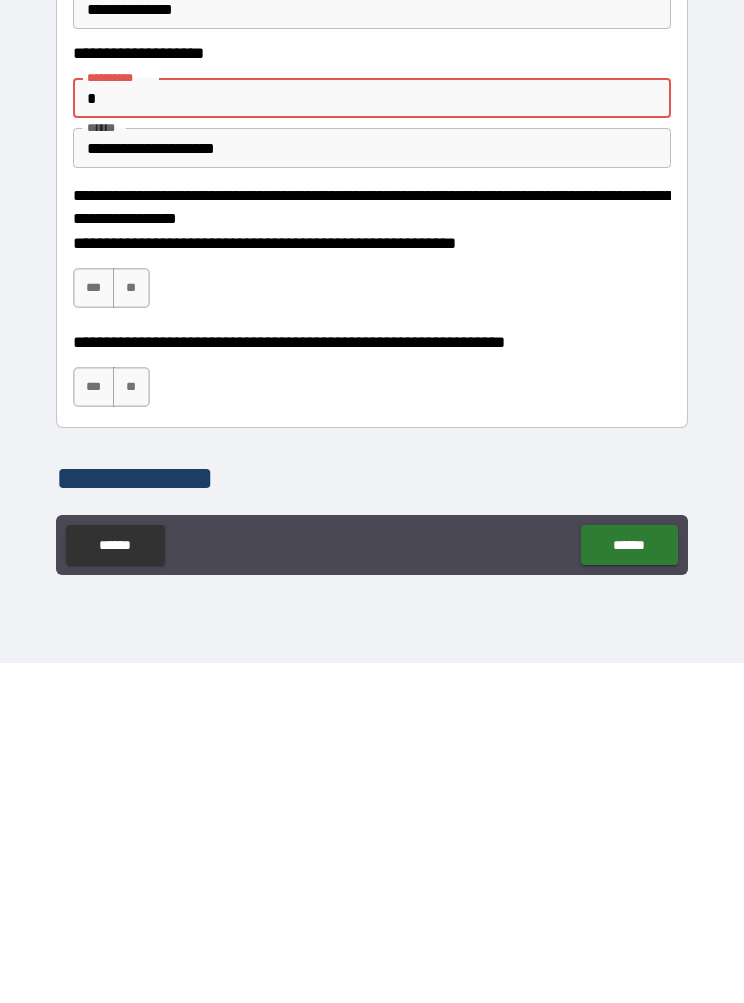 type on "**********" 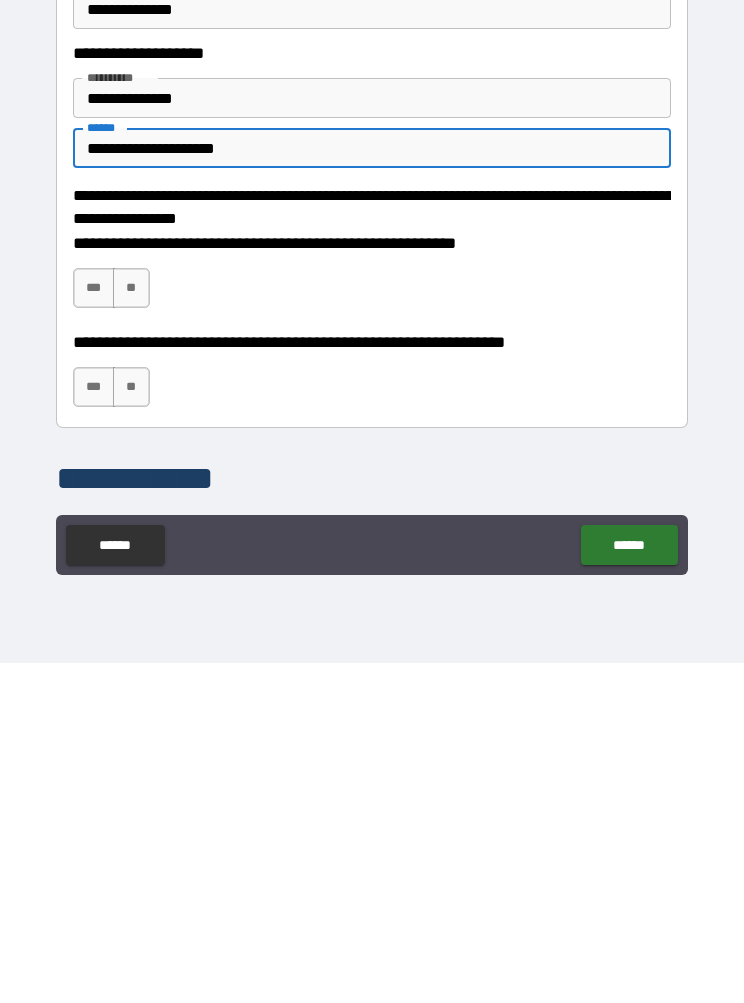 click on "***" at bounding box center [94, 628] 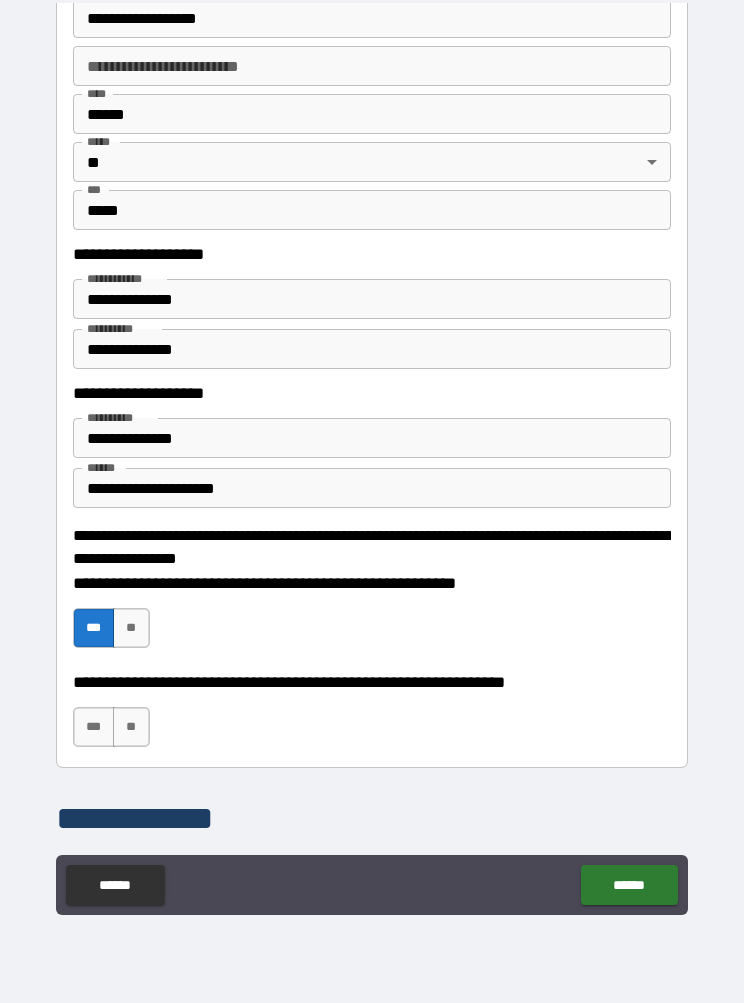 click on "***" at bounding box center [94, 727] 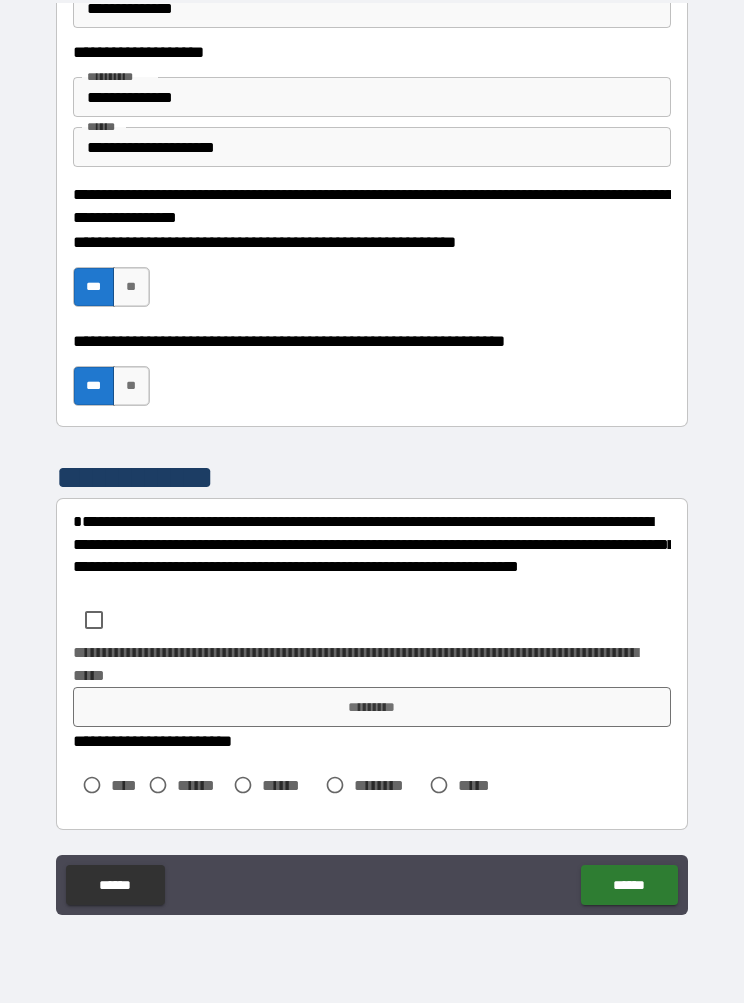 scroll, scrollTop: 2603, scrollLeft: 0, axis: vertical 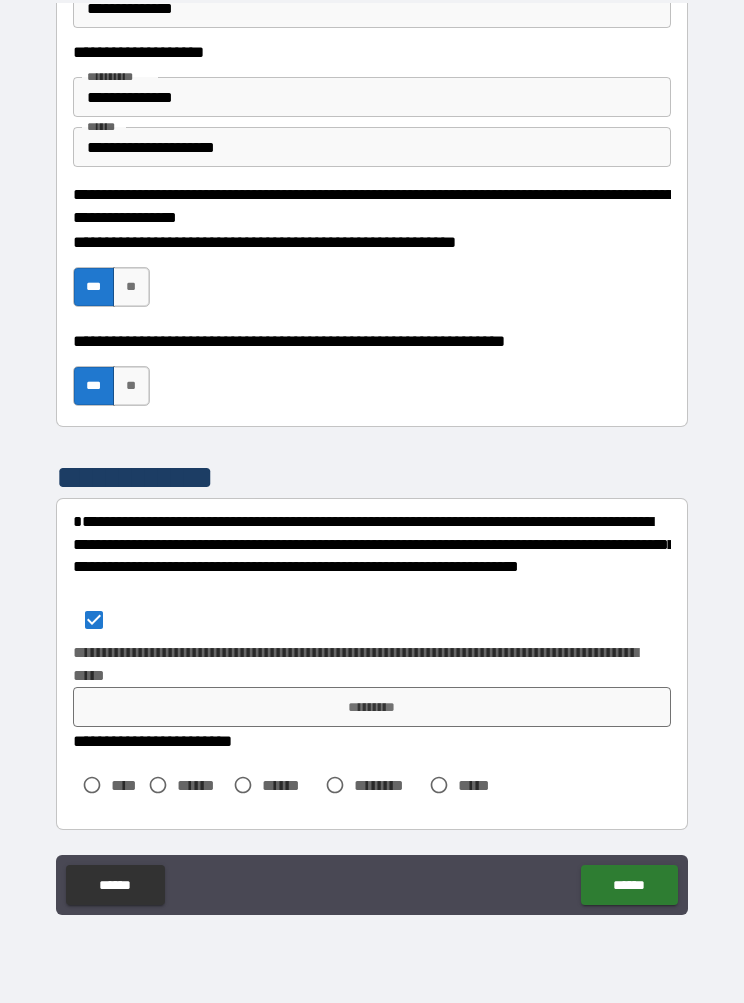 click on "*********" at bounding box center (372, 707) 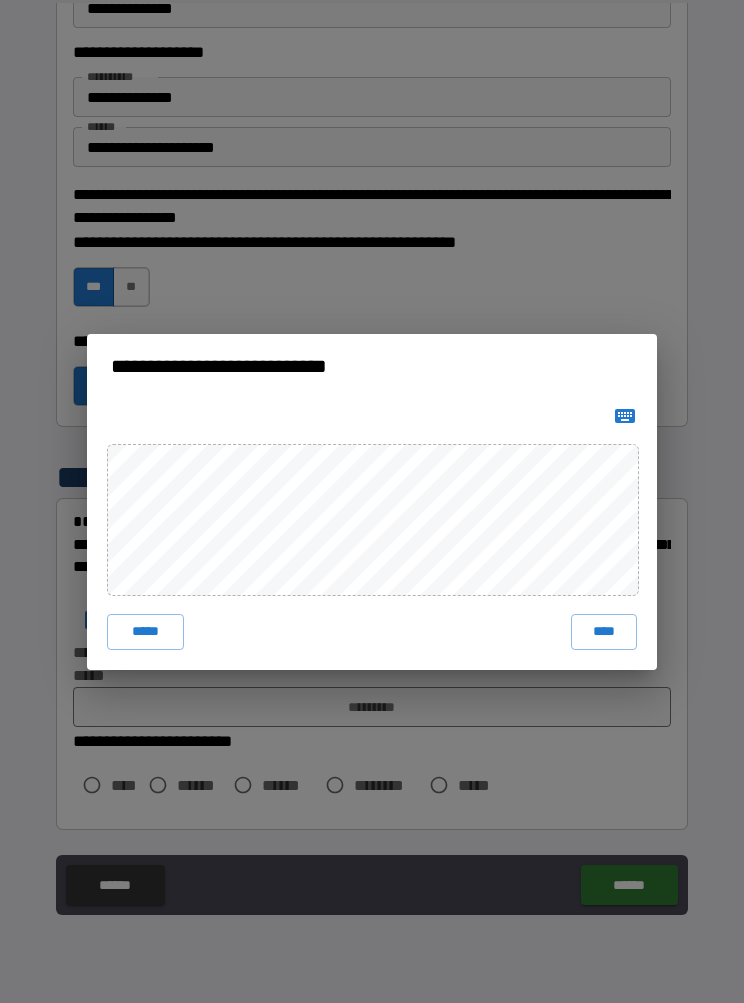 click on "****" at bounding box center [604, 632] 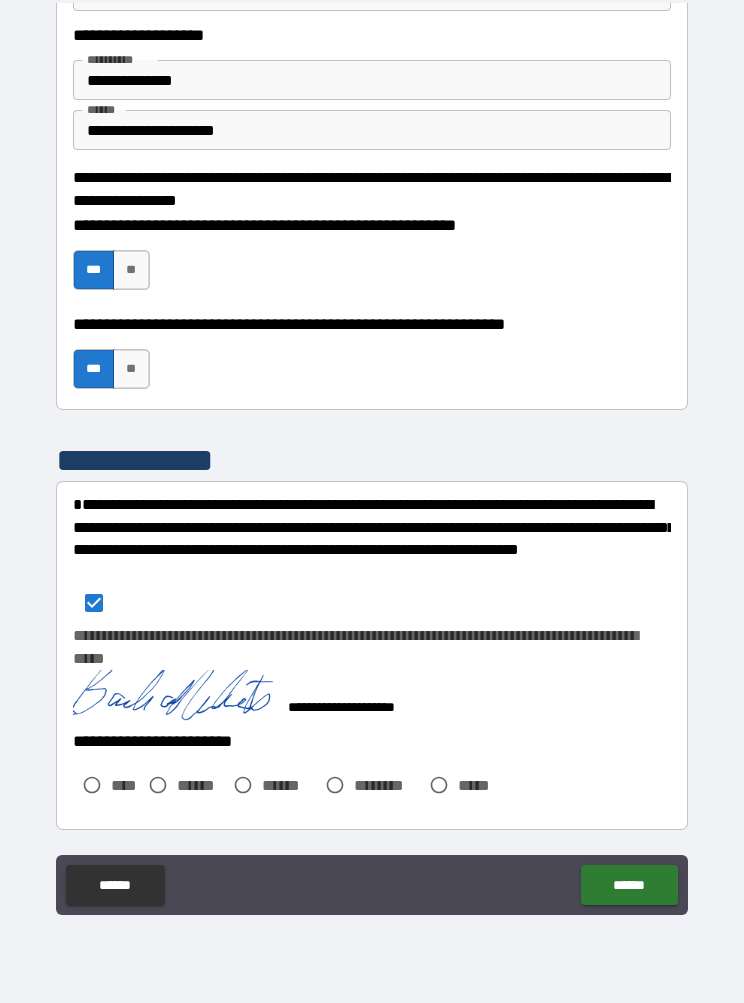 scroll, scrollTop: 2620, scrollLeft: 0, axis: vertical 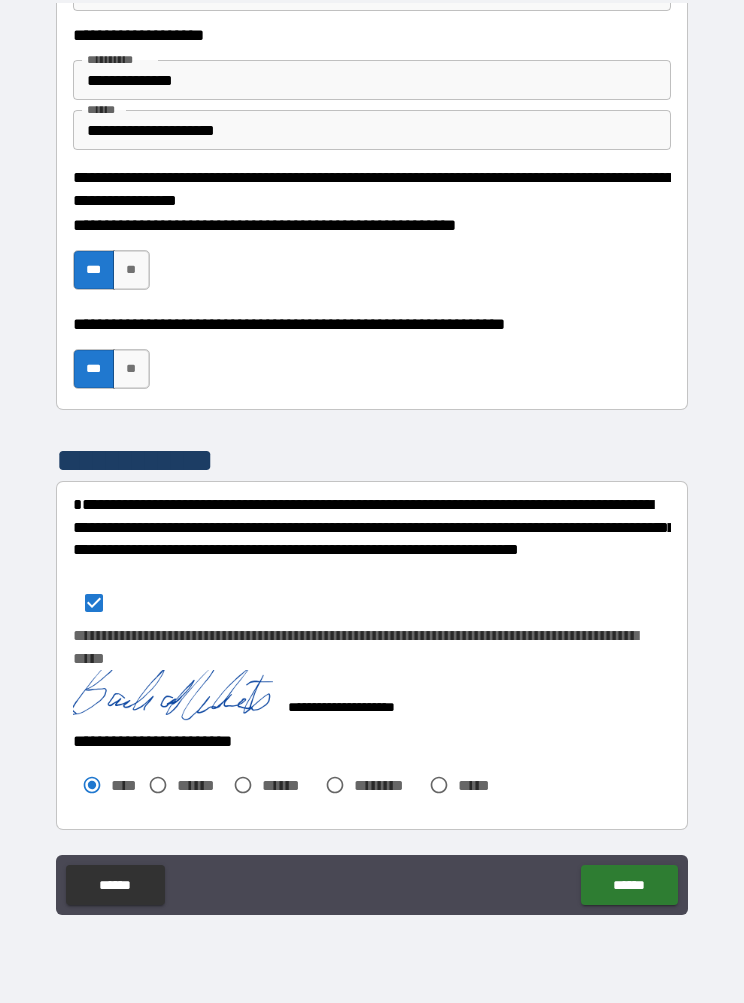 click on "******" at bounding box center [629, 885] 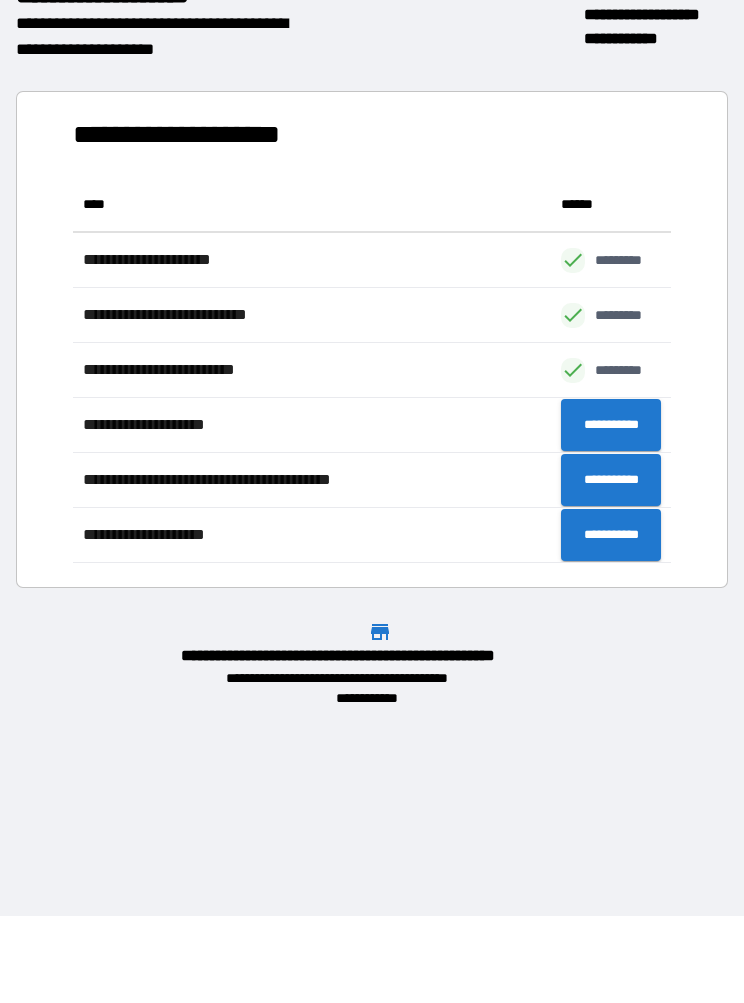 scroll, scrollTop: 1, scrollLeft: 1, axis: both 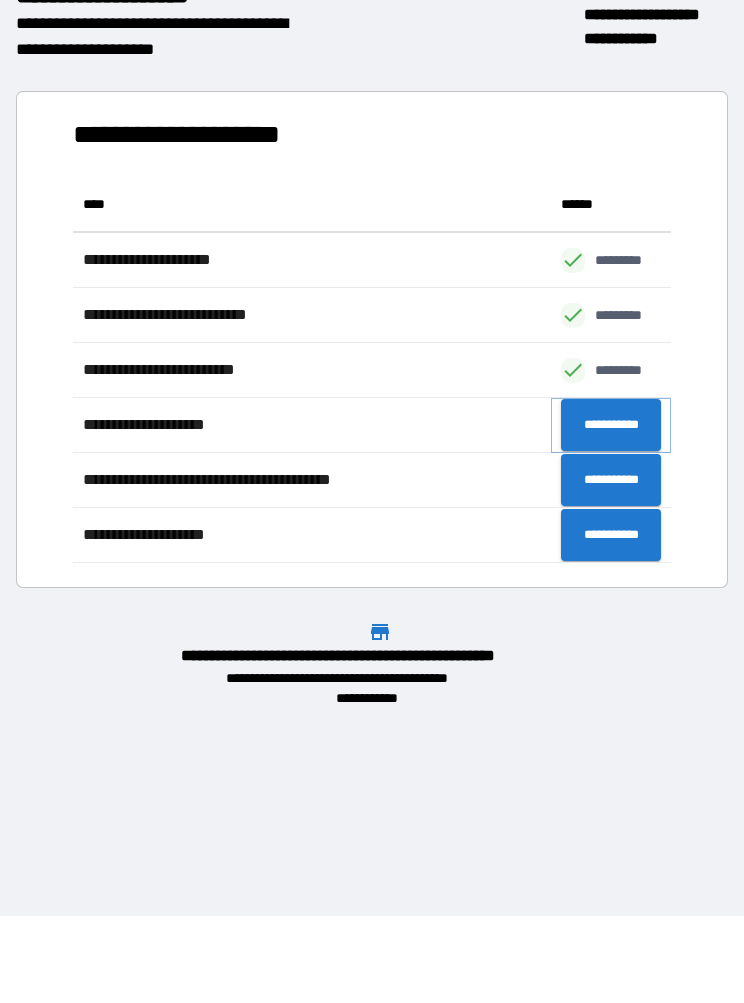 click on "**********" at bounding box center [611, 425] 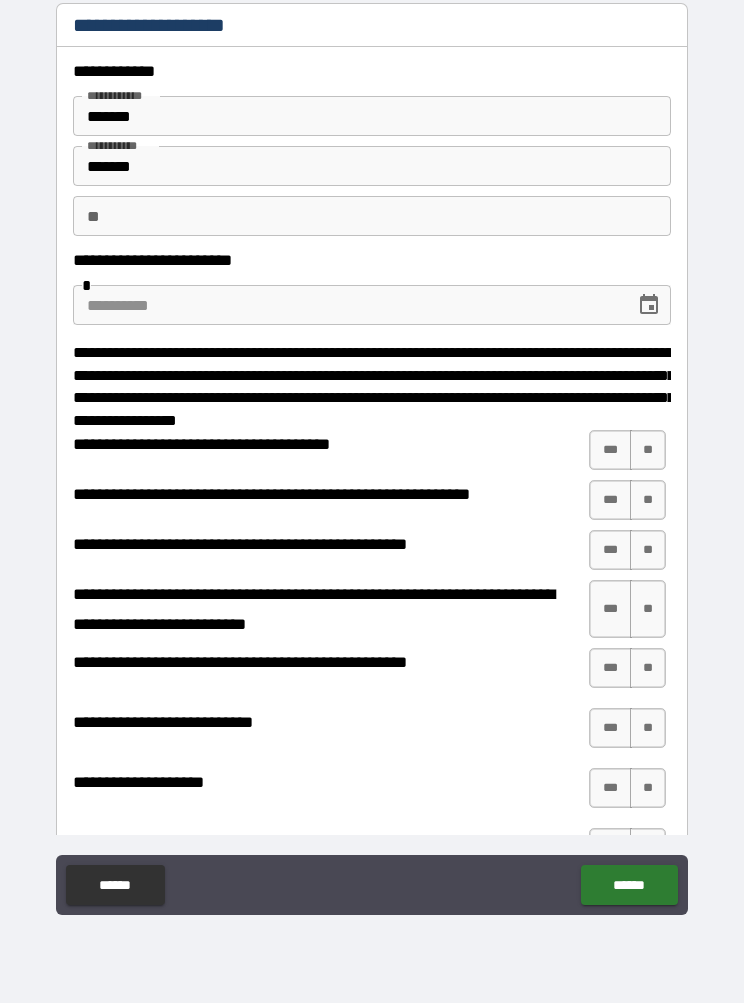 click on "***" at bounding box center (610, 450) 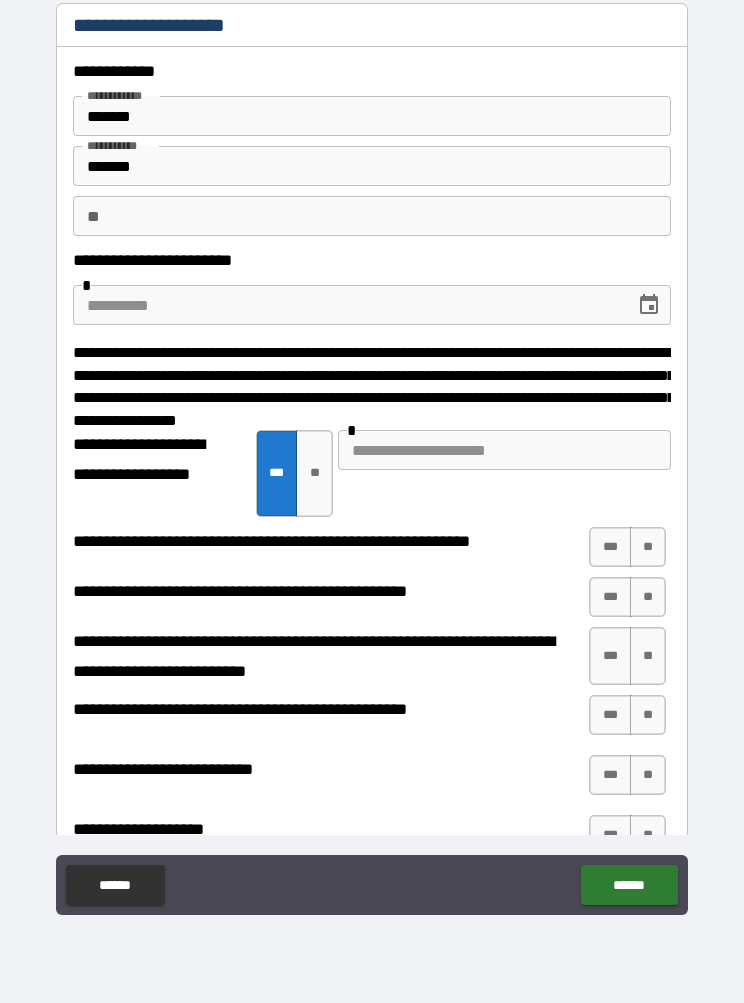 click at bounding box center [504, 450] 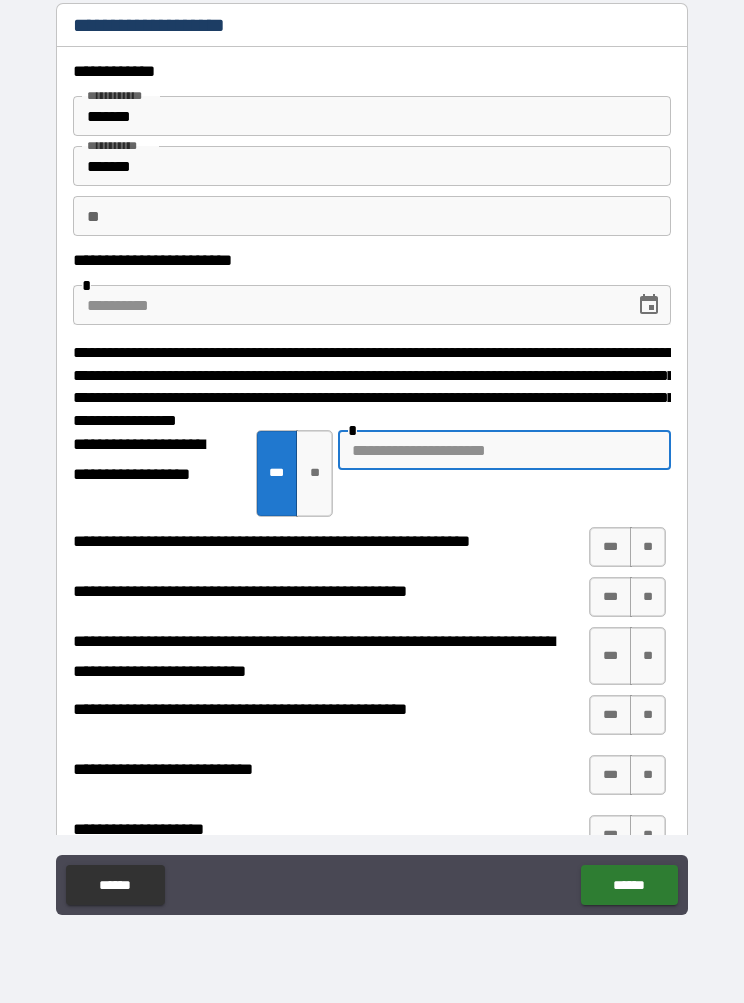 click at bounding box center [347, 305] 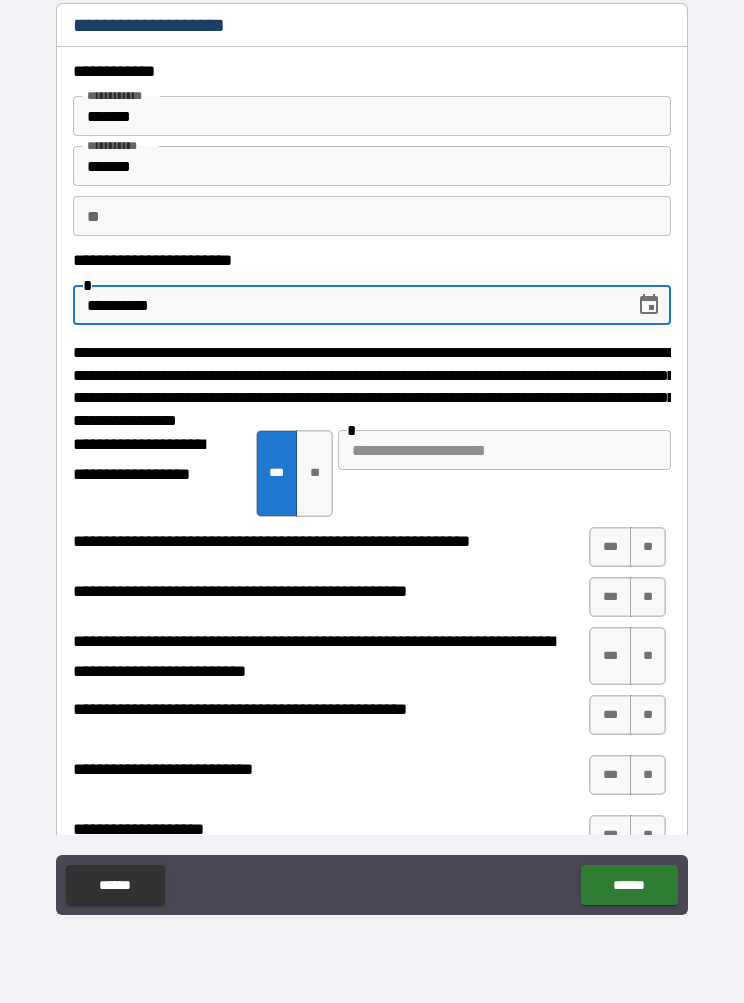 type on "**********" 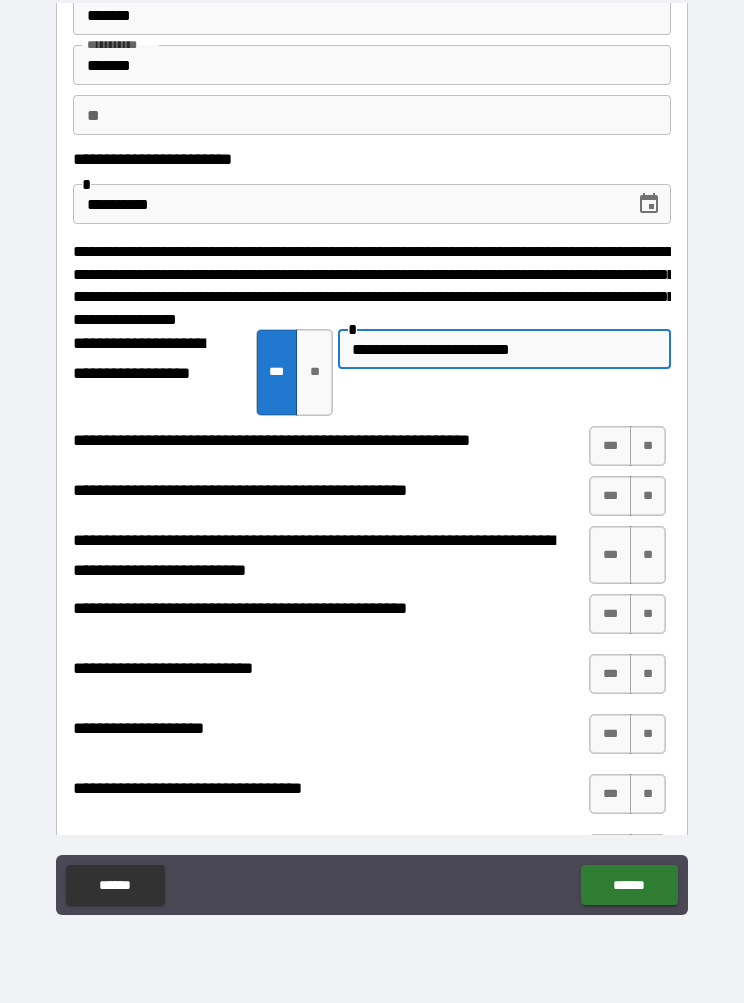 scroll, scrollTop: 120, scrollLeft: 0, axis: vertical 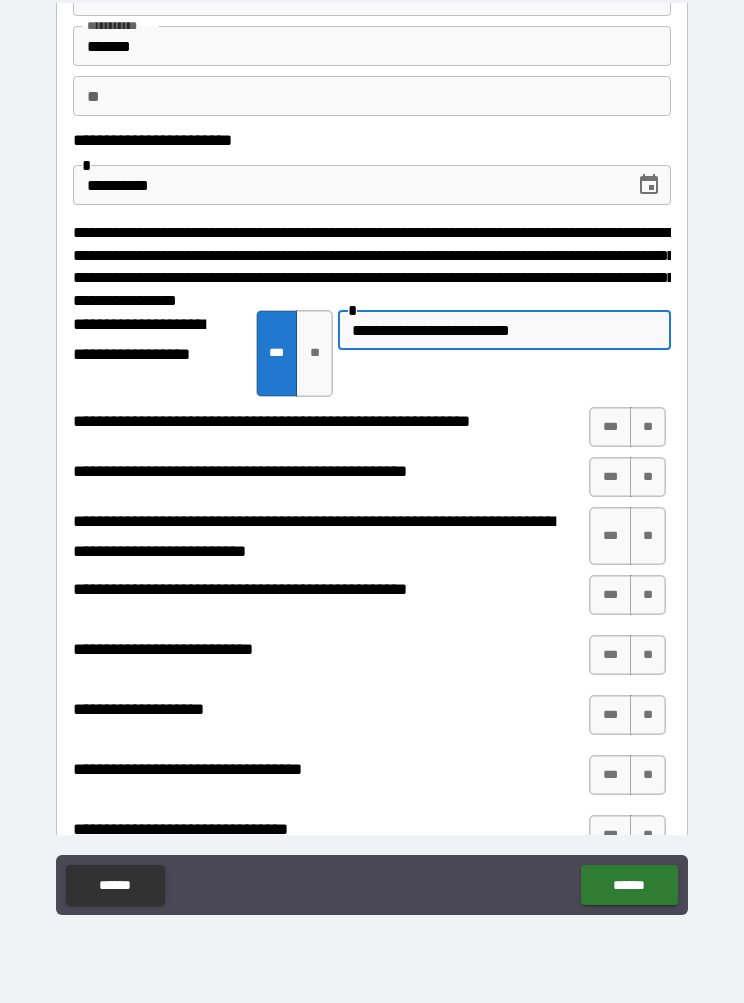 type on "**********" 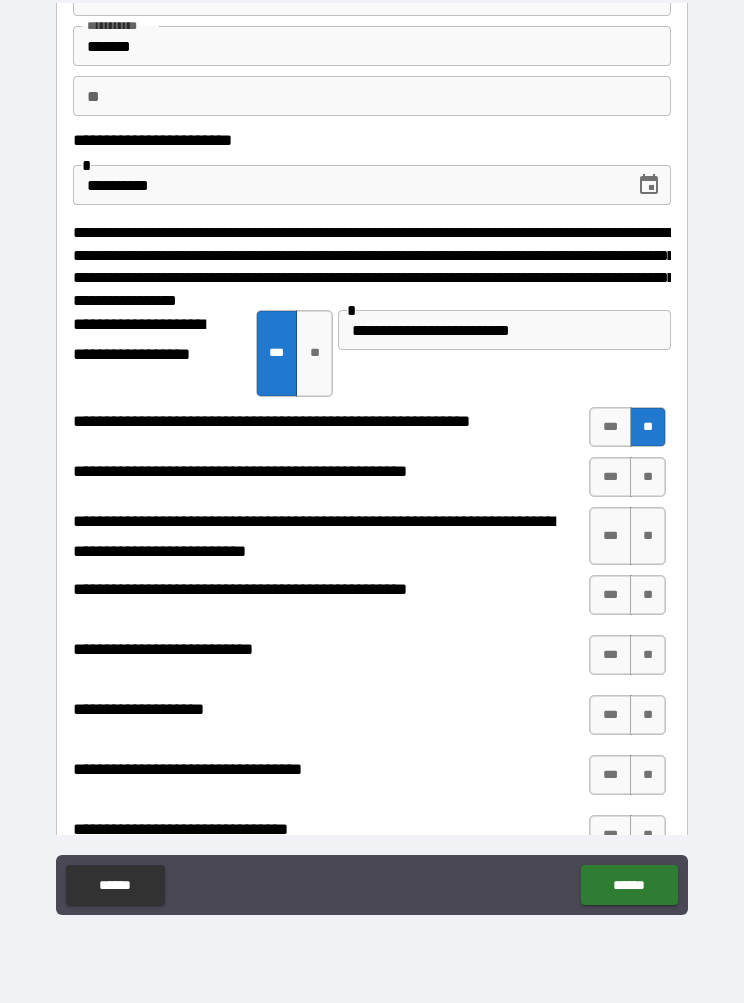 click on "**" at bounding box center [648, 477] 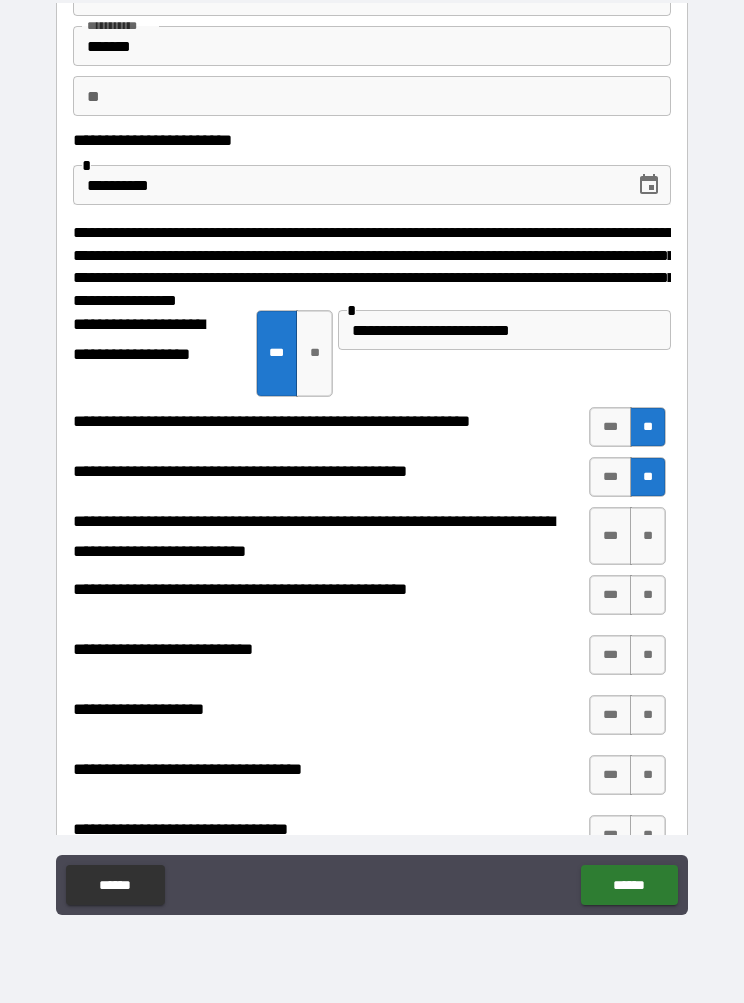 click on "**" at bounding box center [648, 536] 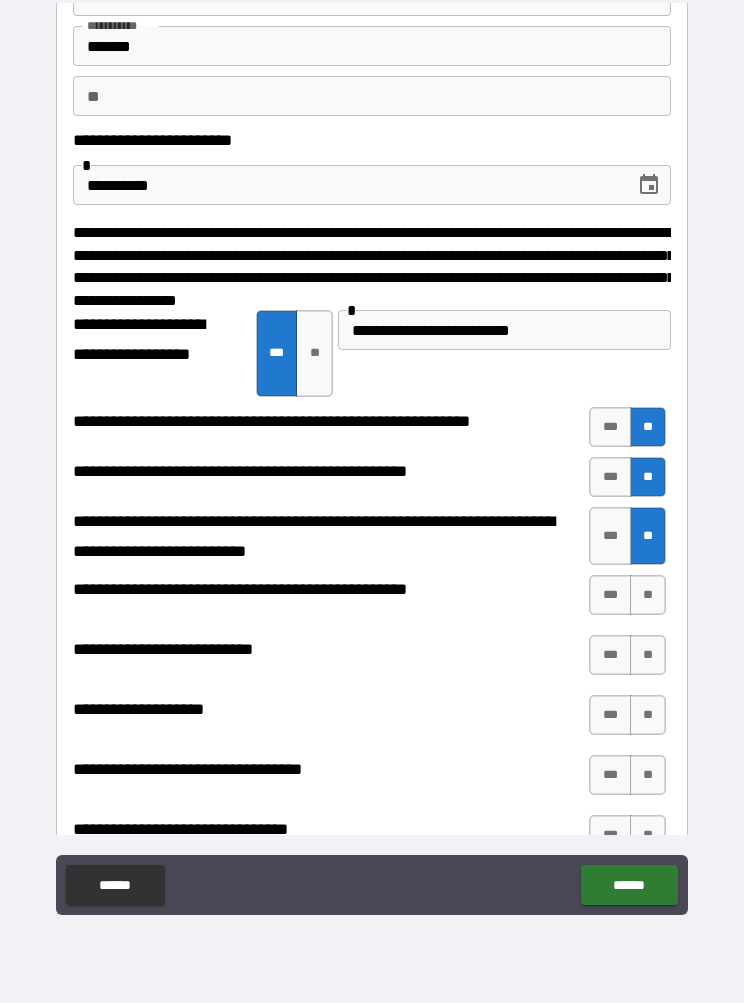 click on "**" at bounding box center [648, 595] 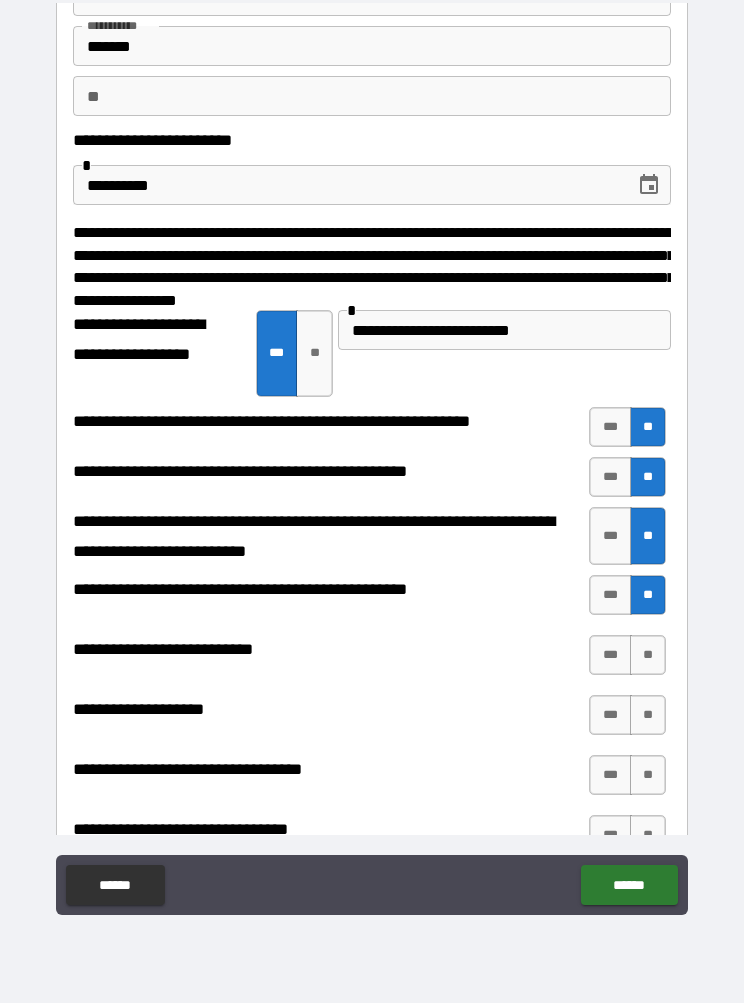 click on "**" at bounding box center [648, 655] 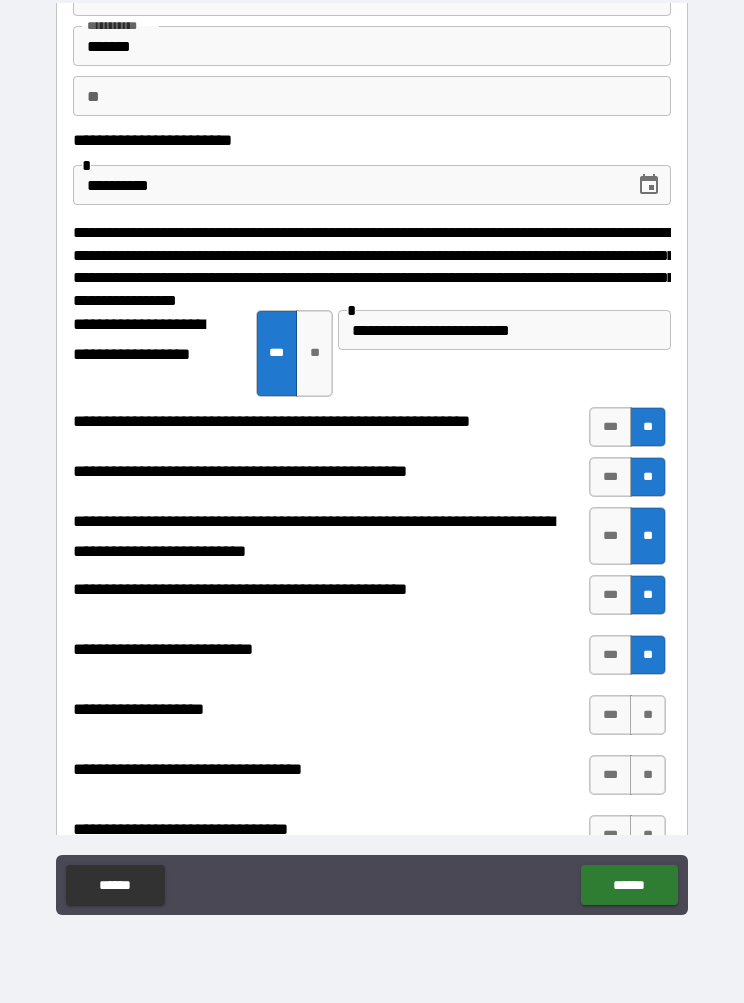 click on "**" at bounding box center (648, 715) 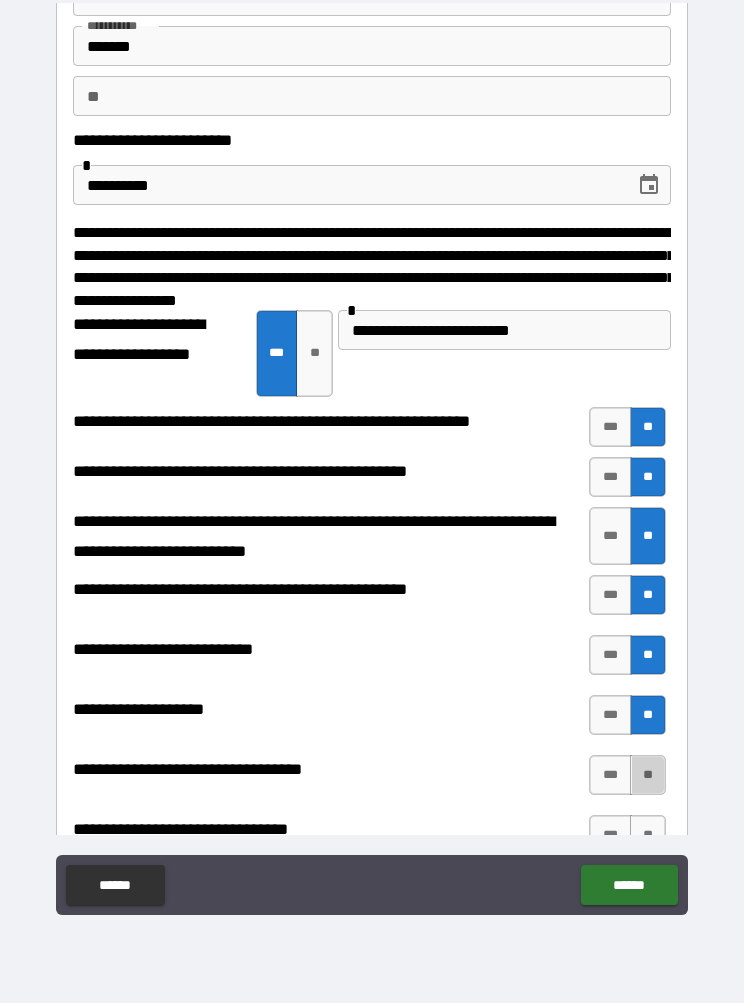 click on "**" at bounding box center [648, 775] 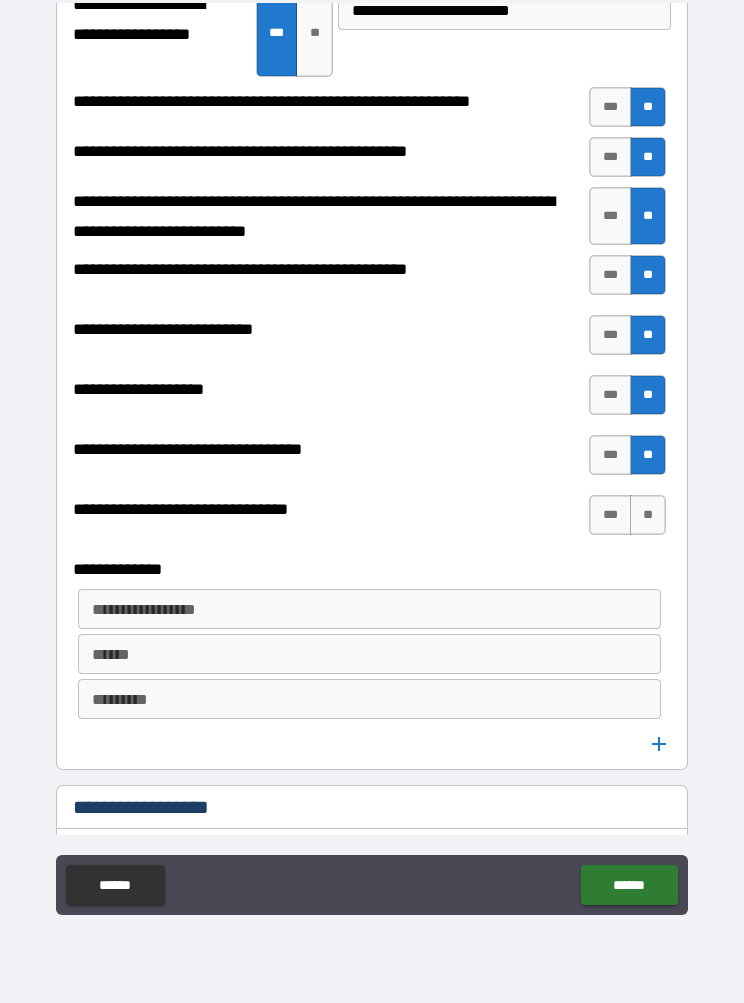 scroll, scrollTop: 443, scrollLeft: 0, axis: vertical 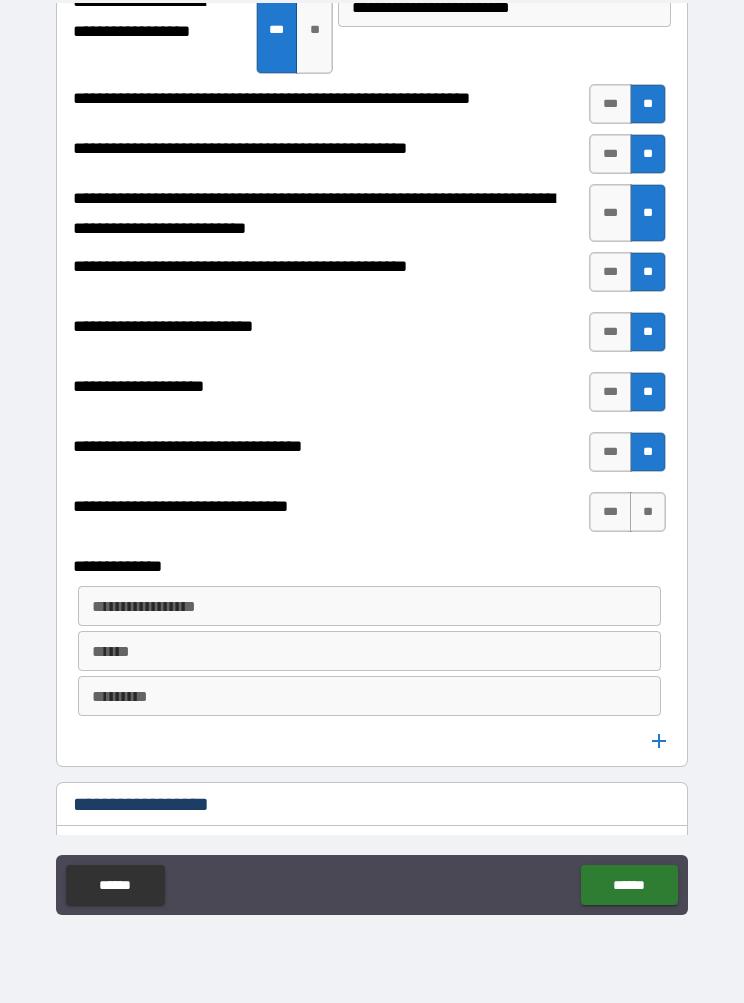 click on "***" at bounding box center (610, 512) 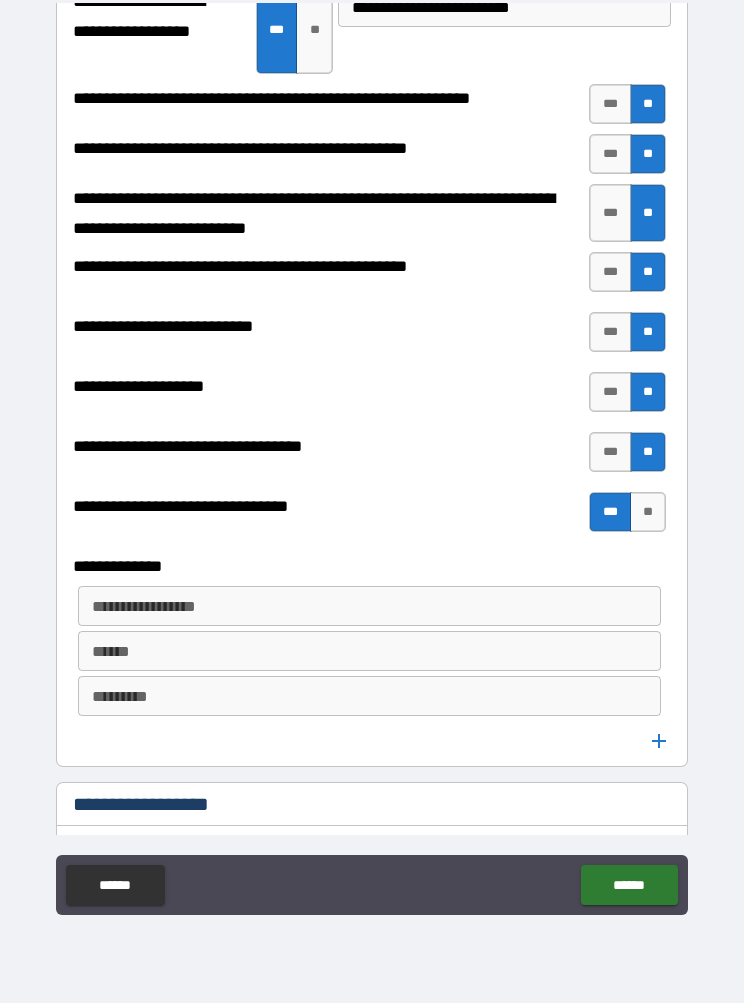 click on "**********" at bounding box center [370, 606] 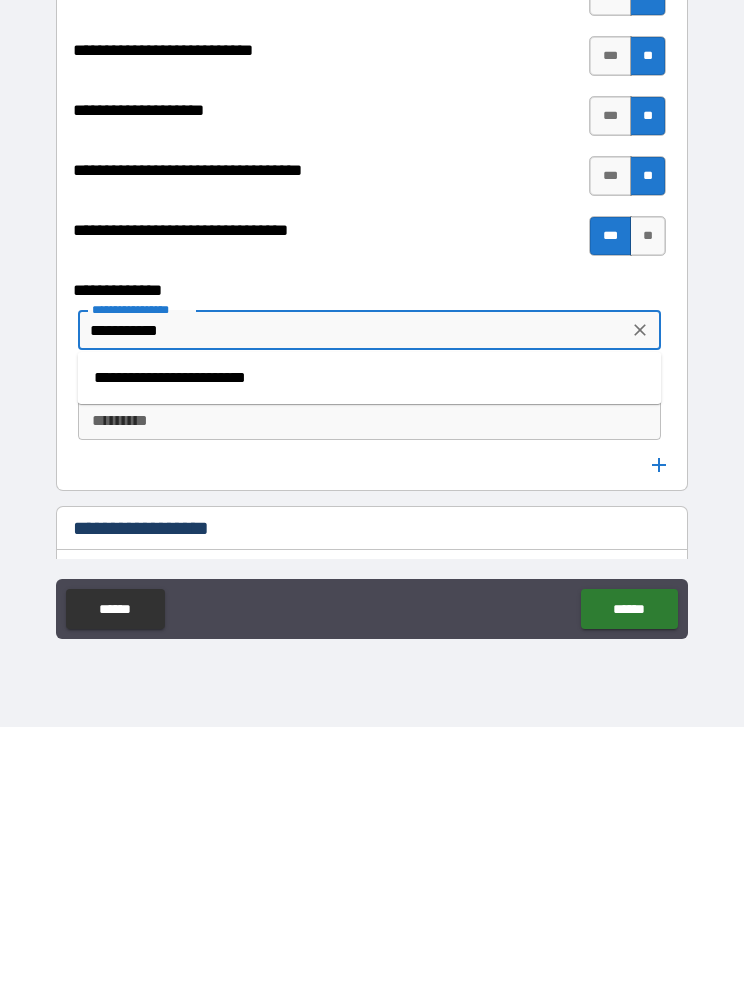 type on "**********" 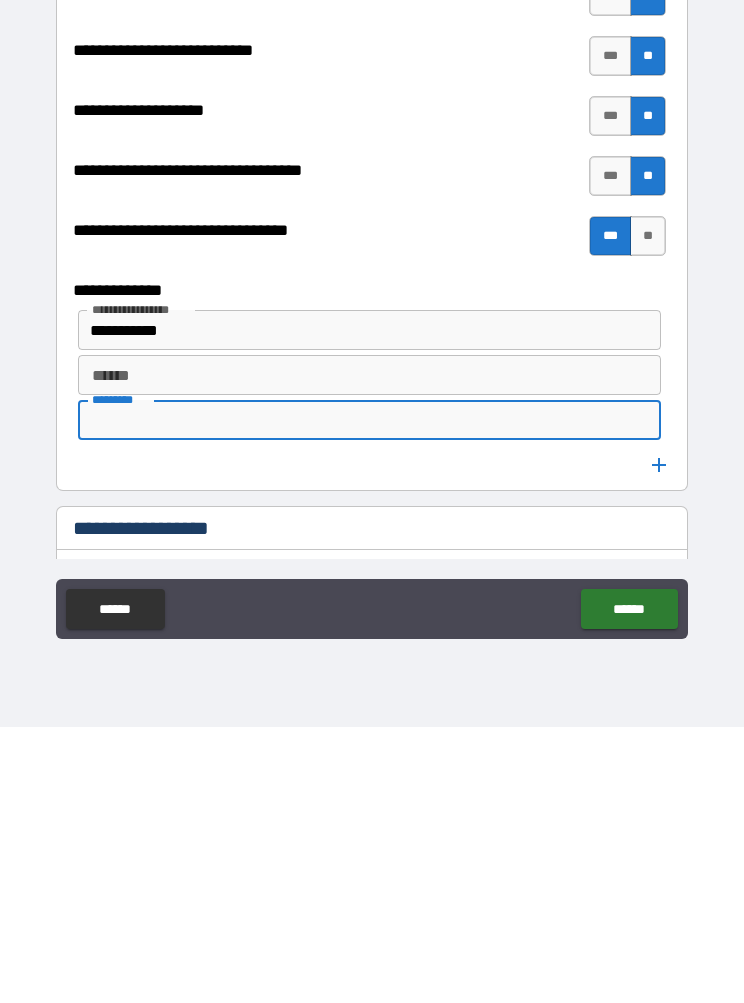 click on "****** ******" at bounding box center (370, 651) 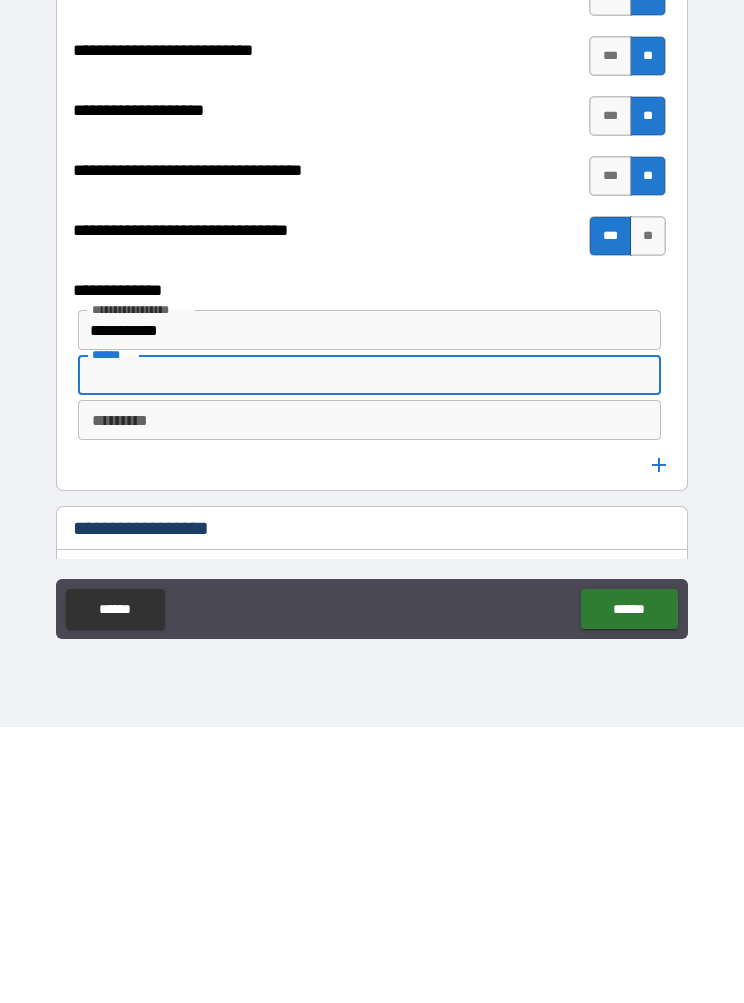 type on "*" 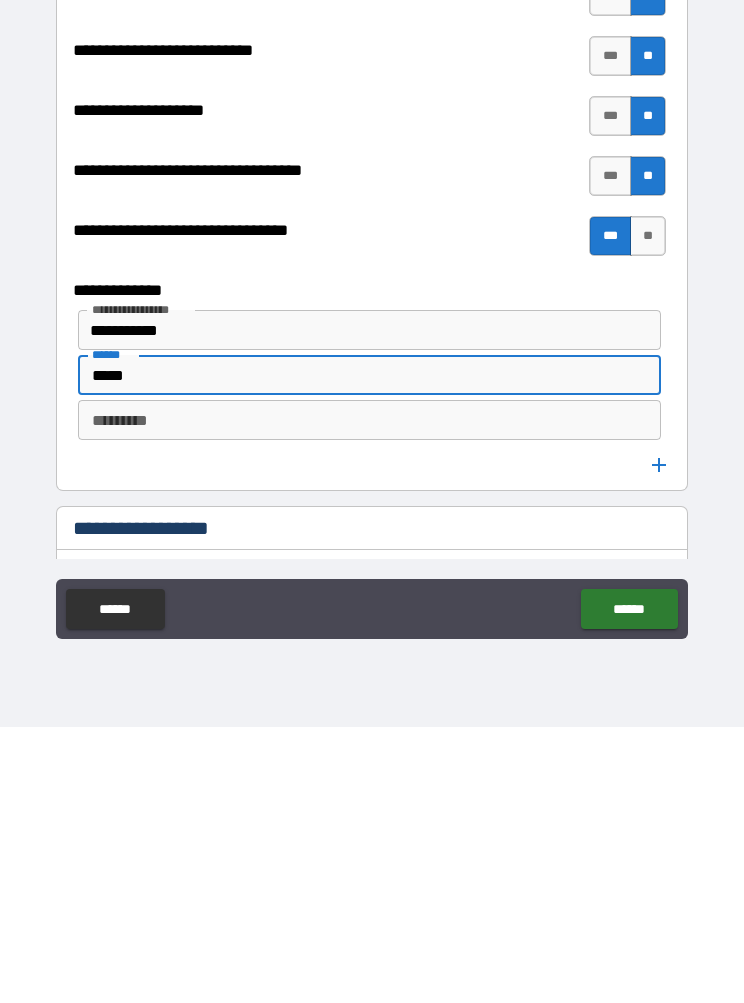 type on "*****" 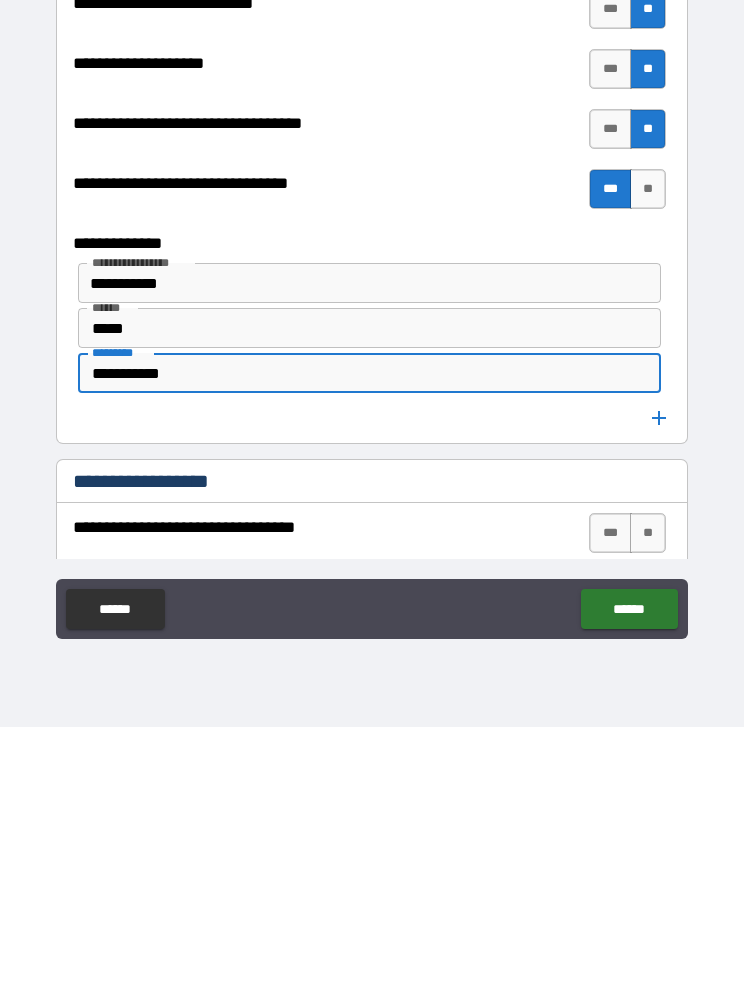 scroll, scrollTop: 489, scrollLeft: 0, axis: vertical 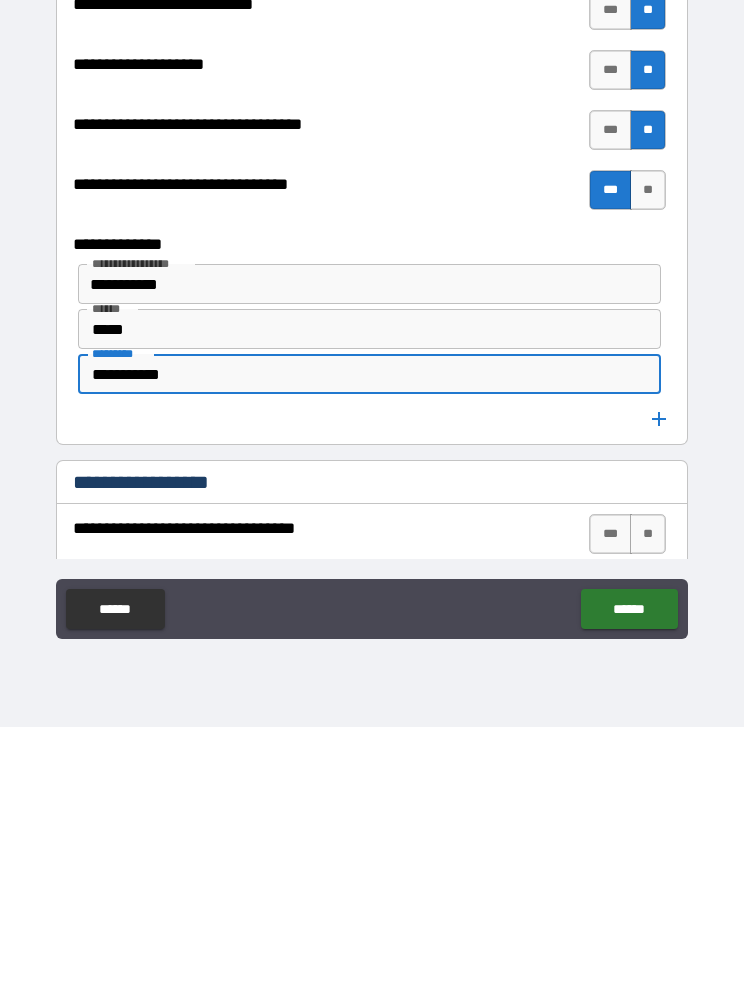 type on "**********" 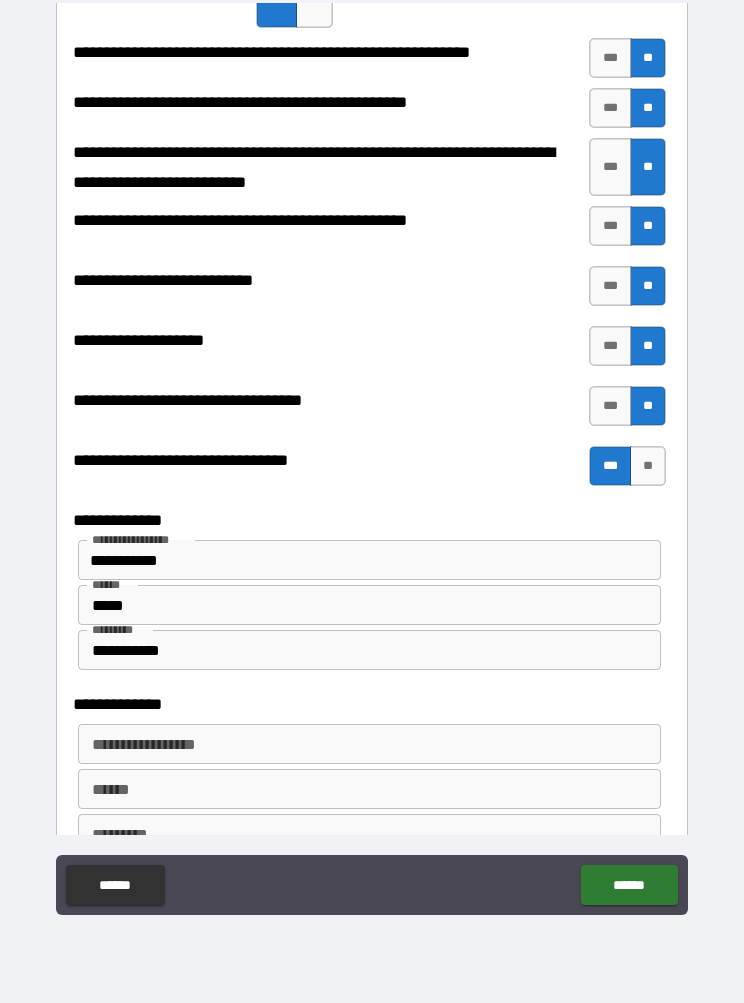 click on "**********" at bounding box center (370, 744) 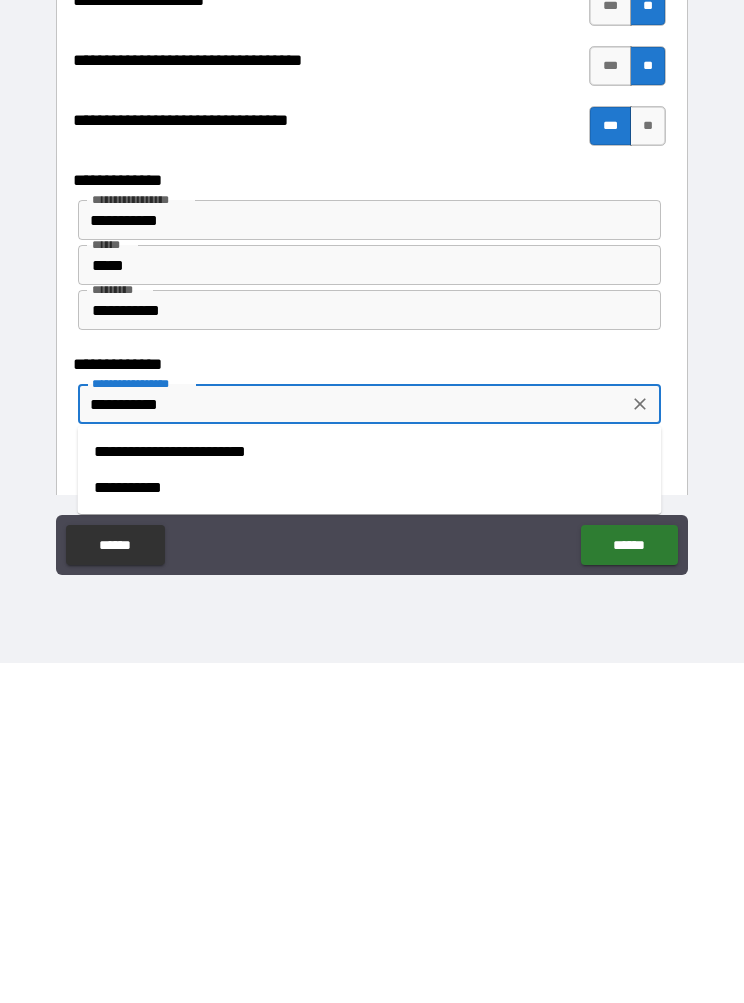 click on "**********" at bounding box center [370, 792] 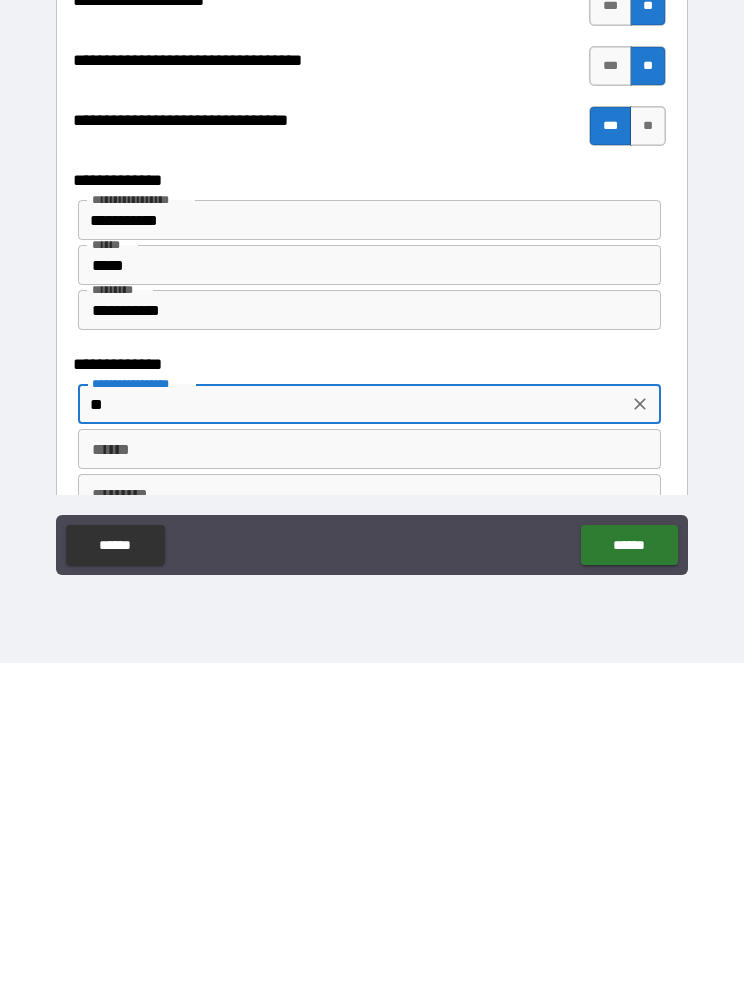 type on "*" 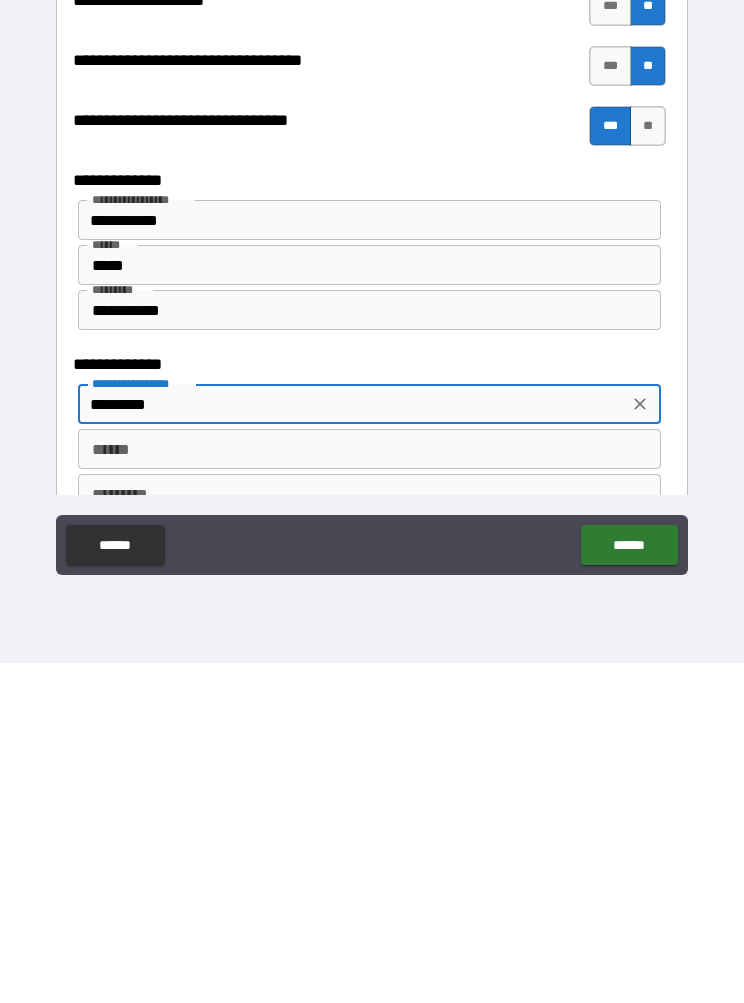 type on "*********" 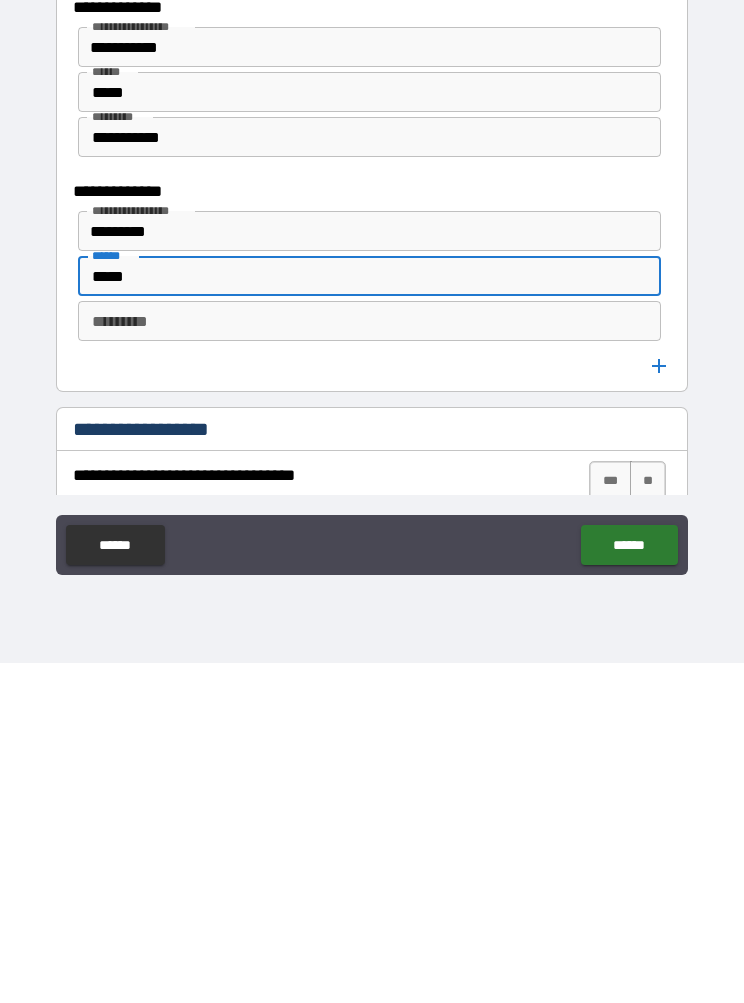 scroll, scrollTop: 682, scrollLeft: 0, axis: vertical 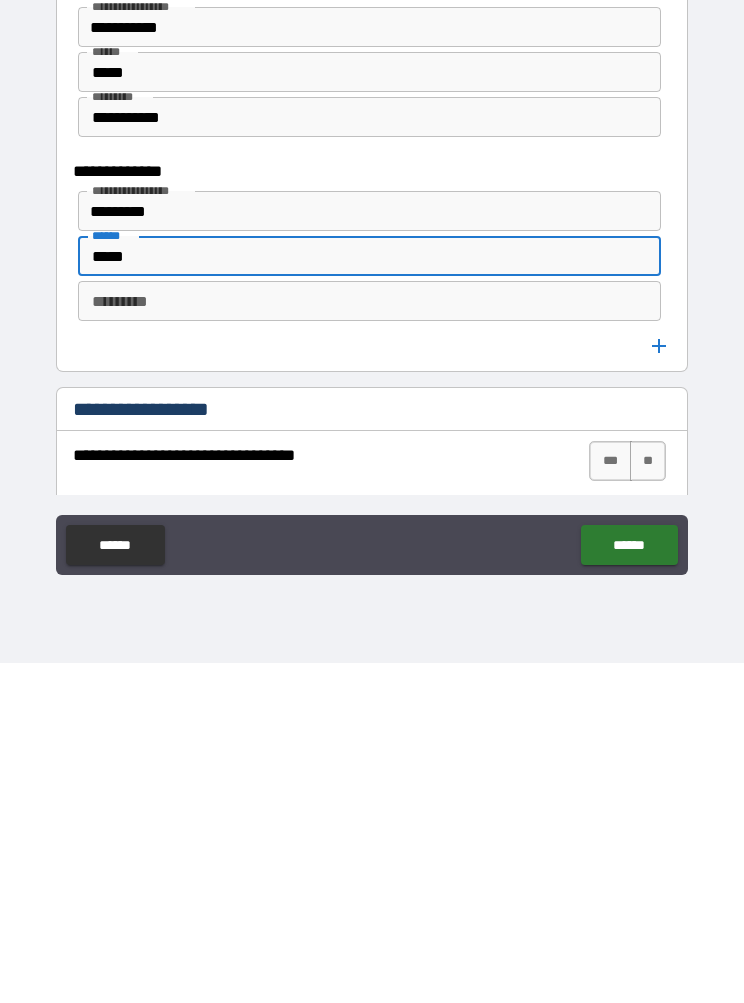 type on "*****" 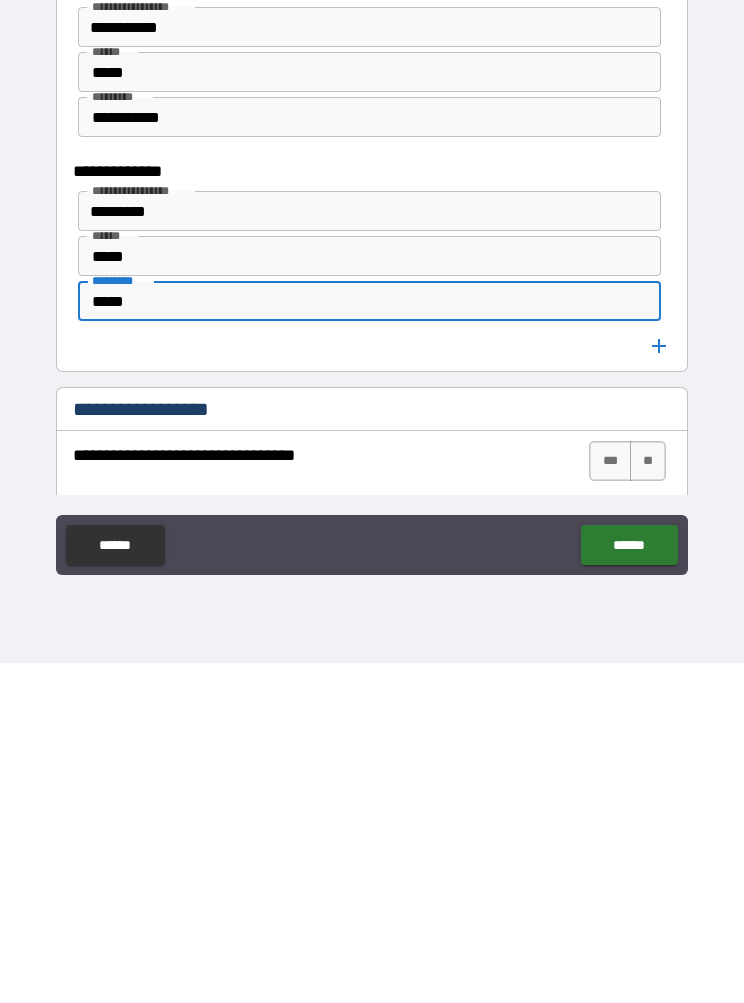 type on "*****" 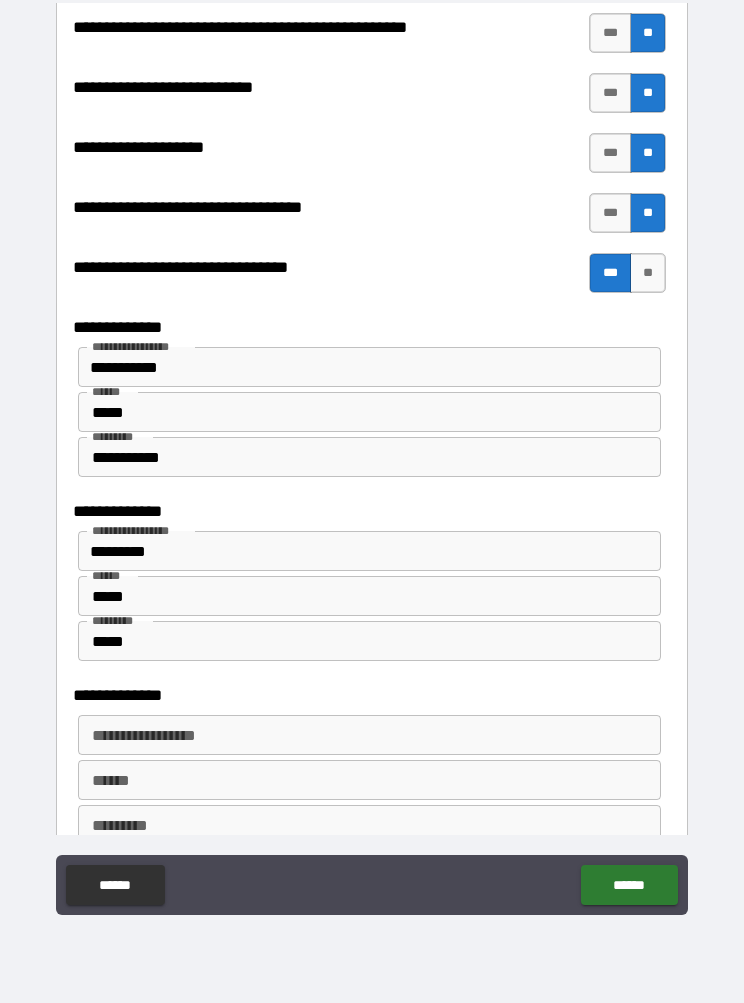 click on "**********" at bounding box center (370, 735) 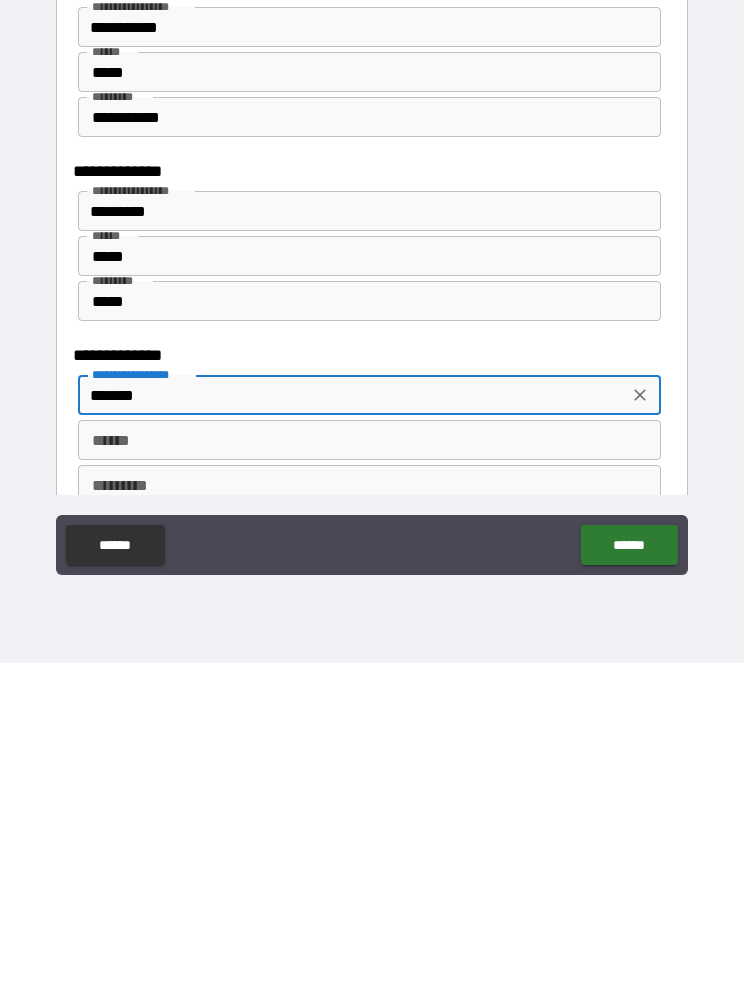 type on "*******" 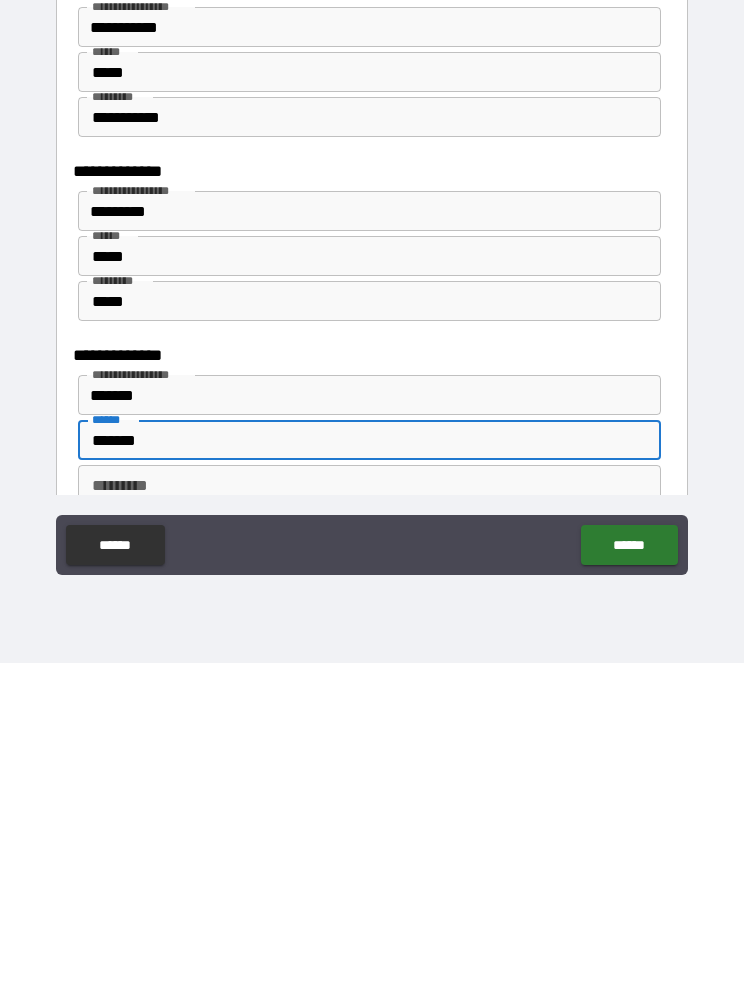 type on "*******" 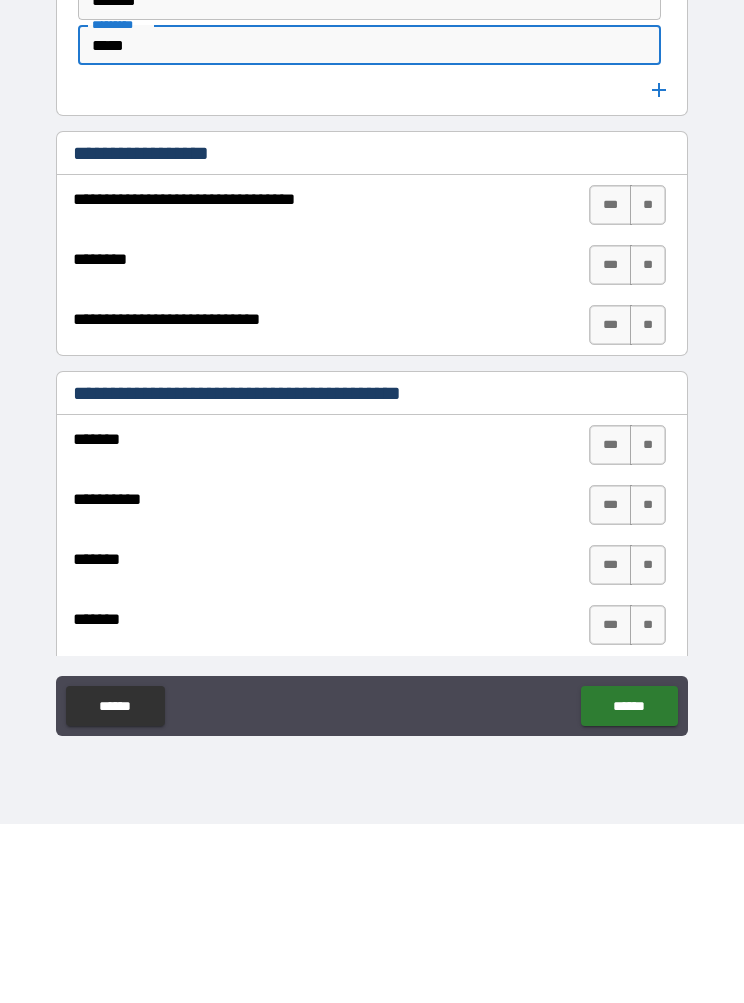 scroll, scrollTop: 1287, scrollLeft: 0, axis: vertical 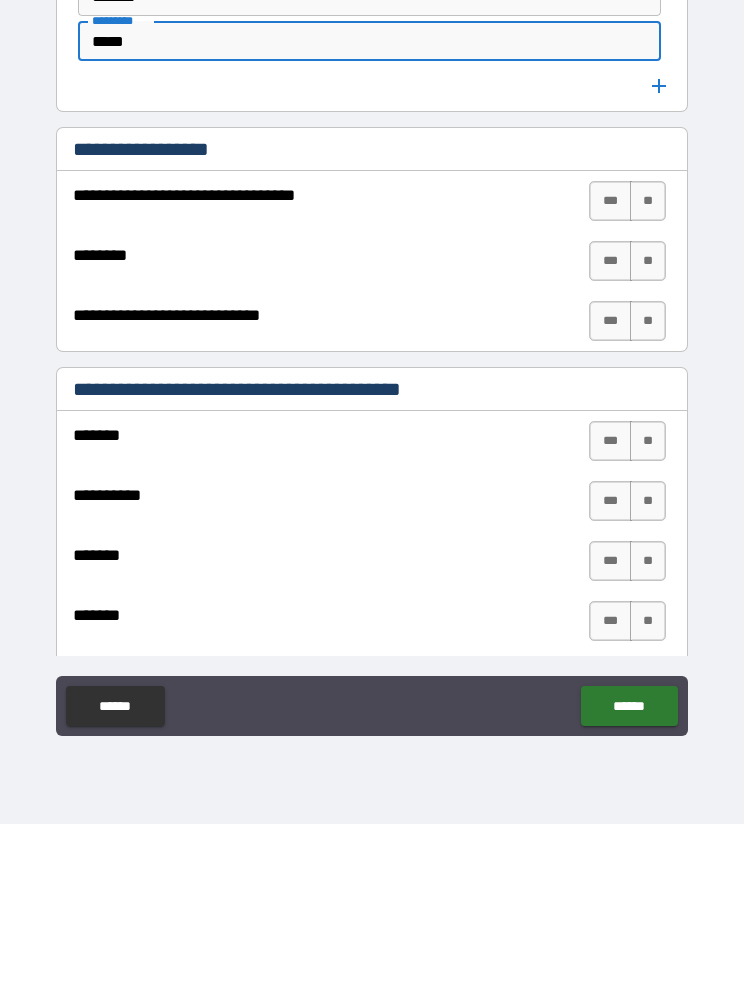 type on "*****" 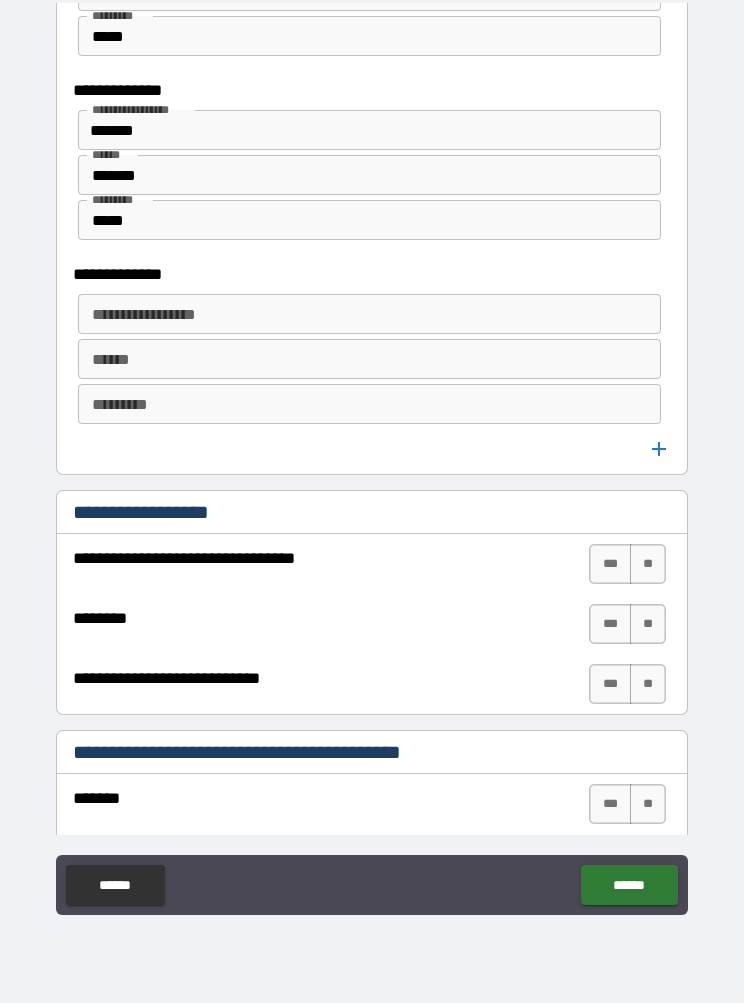 click on "**********" at bounding box center (370, 314) 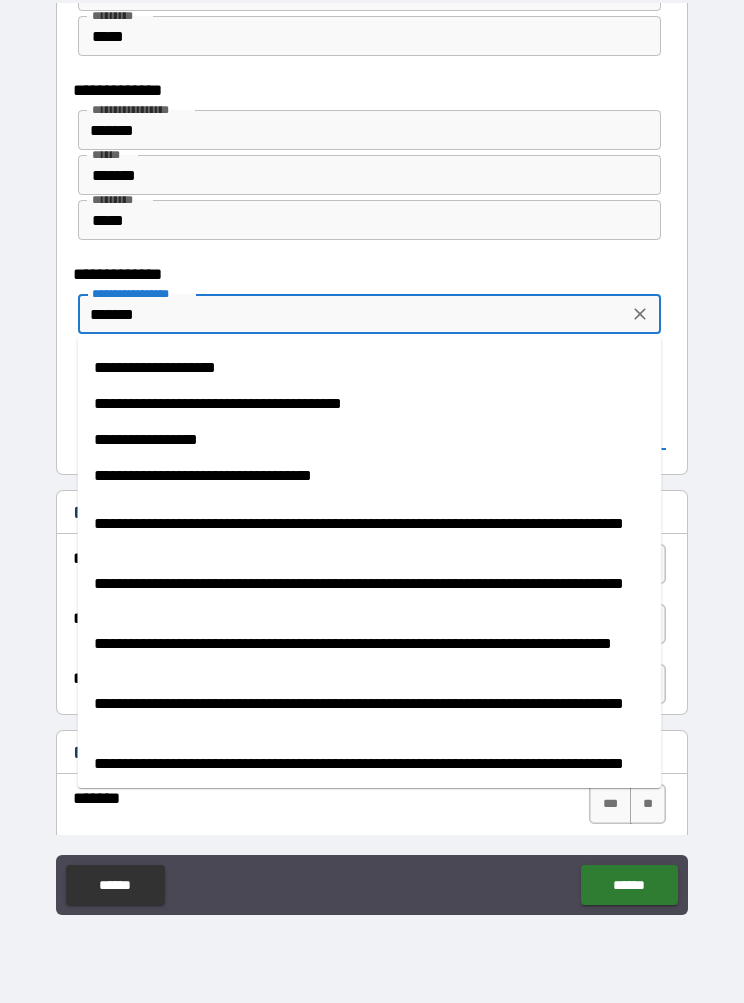 scroll, scrollTop: 137, scrollLeft: 0, axis: vertical 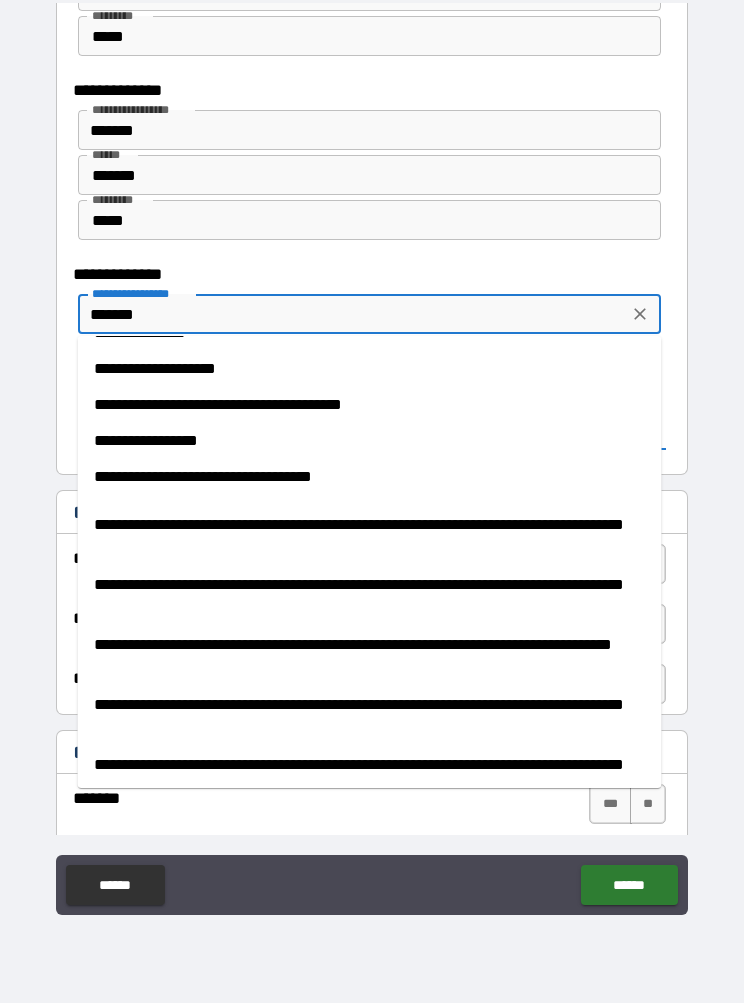 type on "*******" 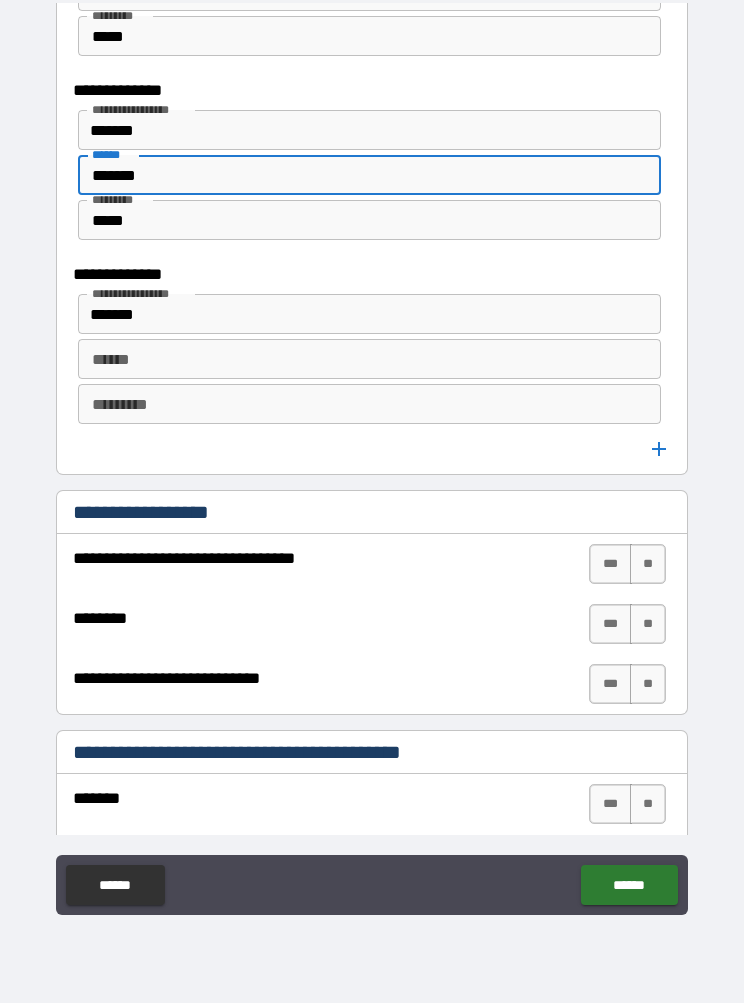 click on "*******" at bounding box center (370, 175) 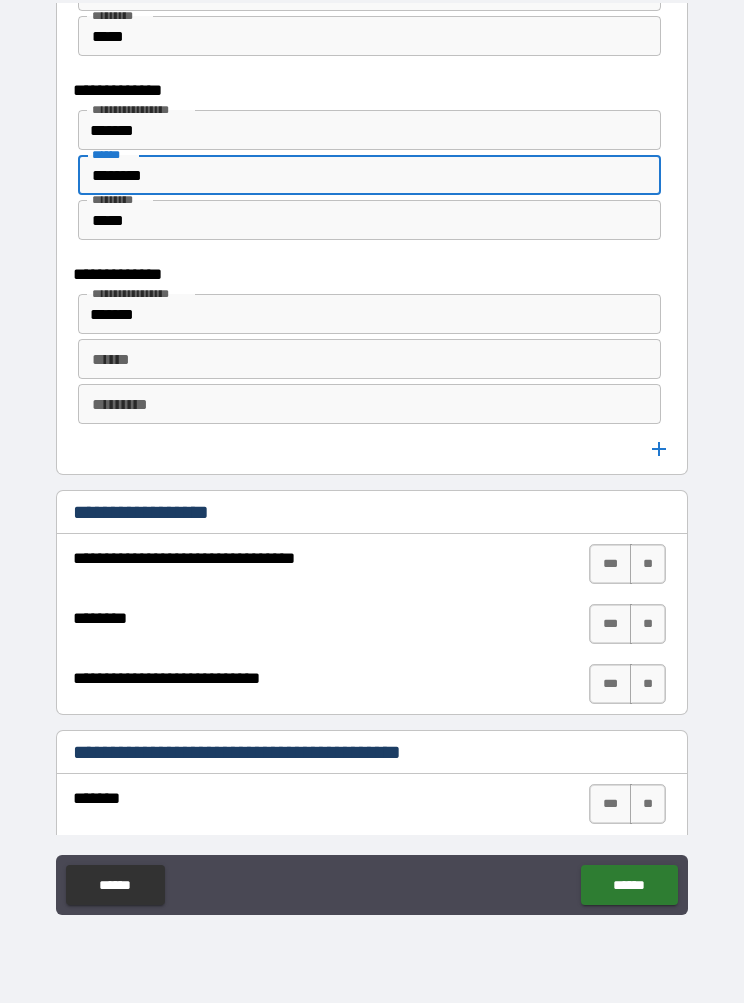 type on "********" 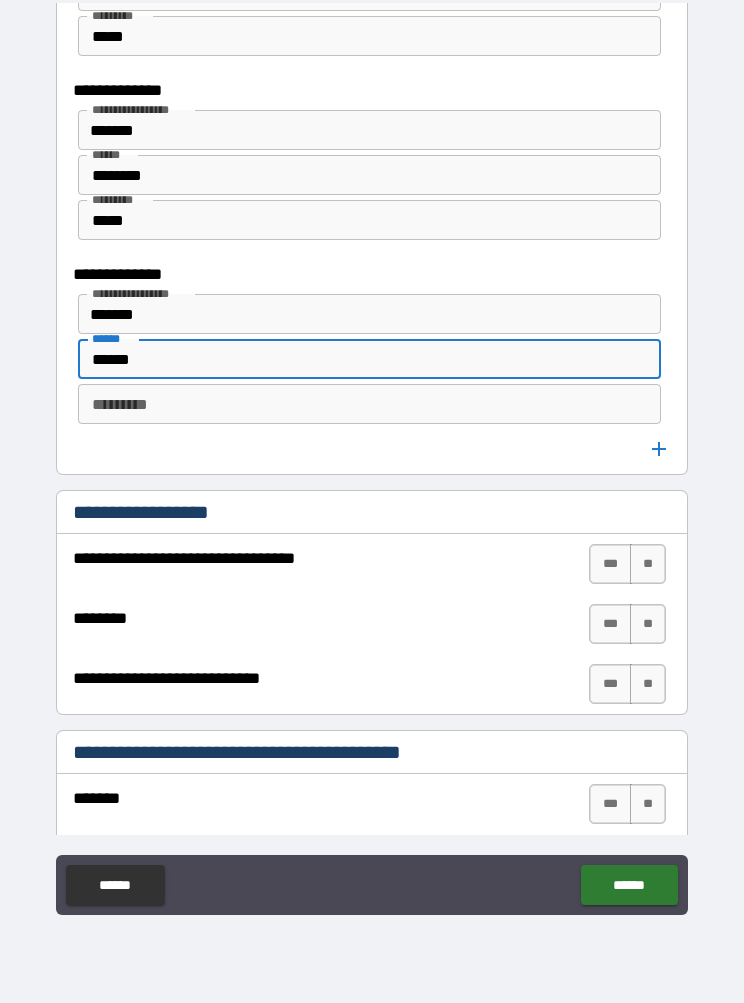 type on "******" 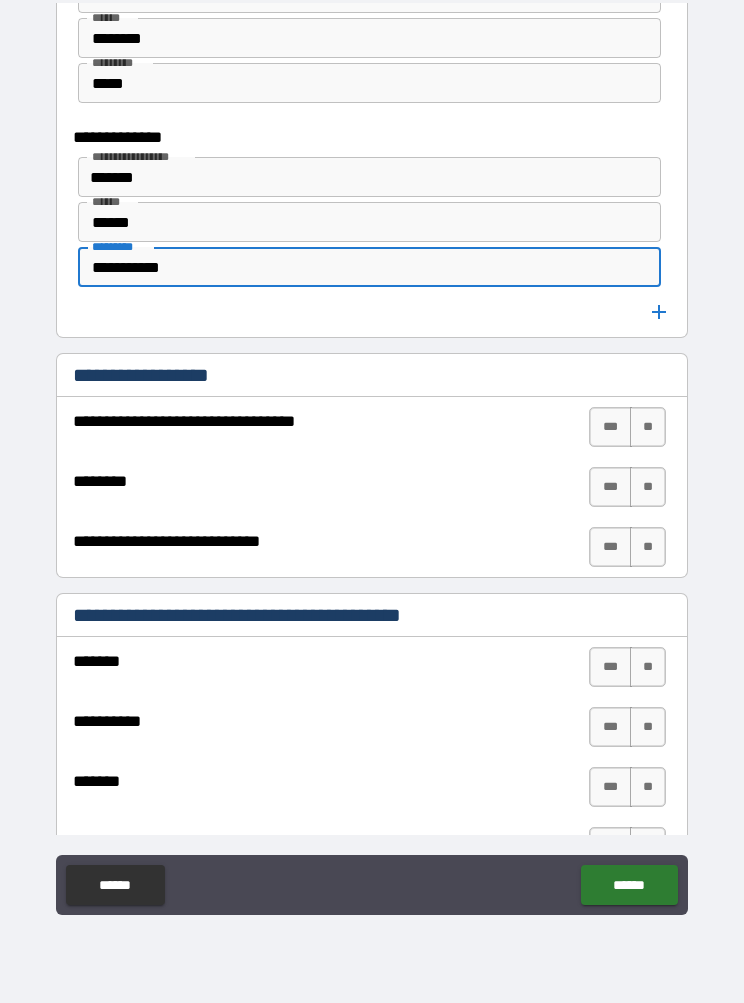 scroll, scrollTop: 1478, scrollLeft: 0, axis: vertical 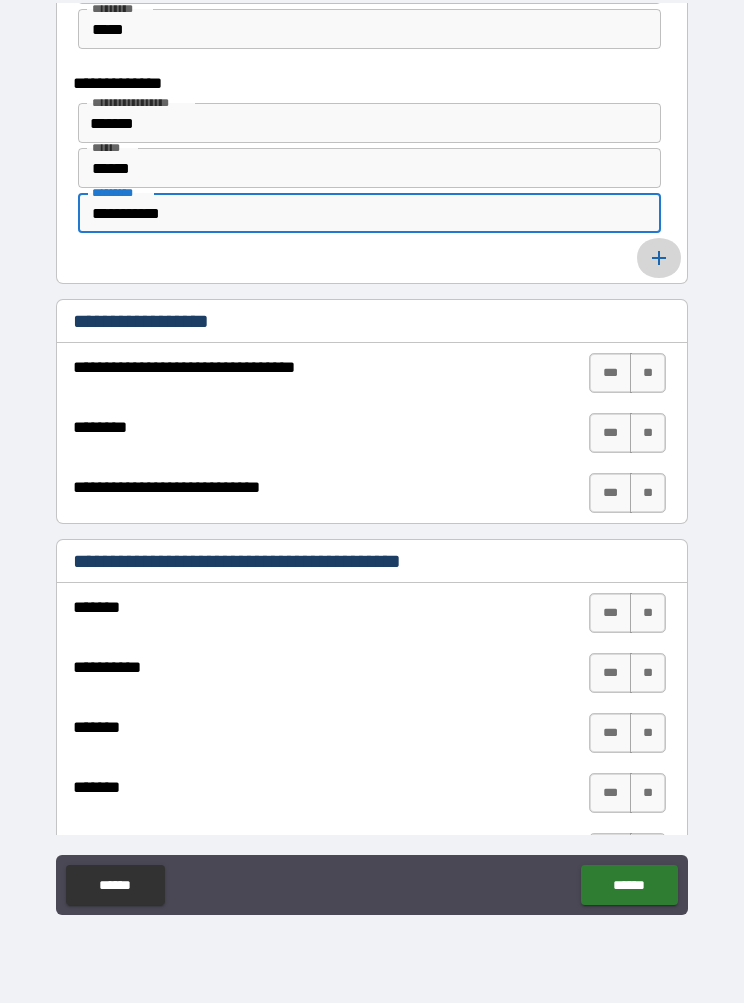 type on "**********" 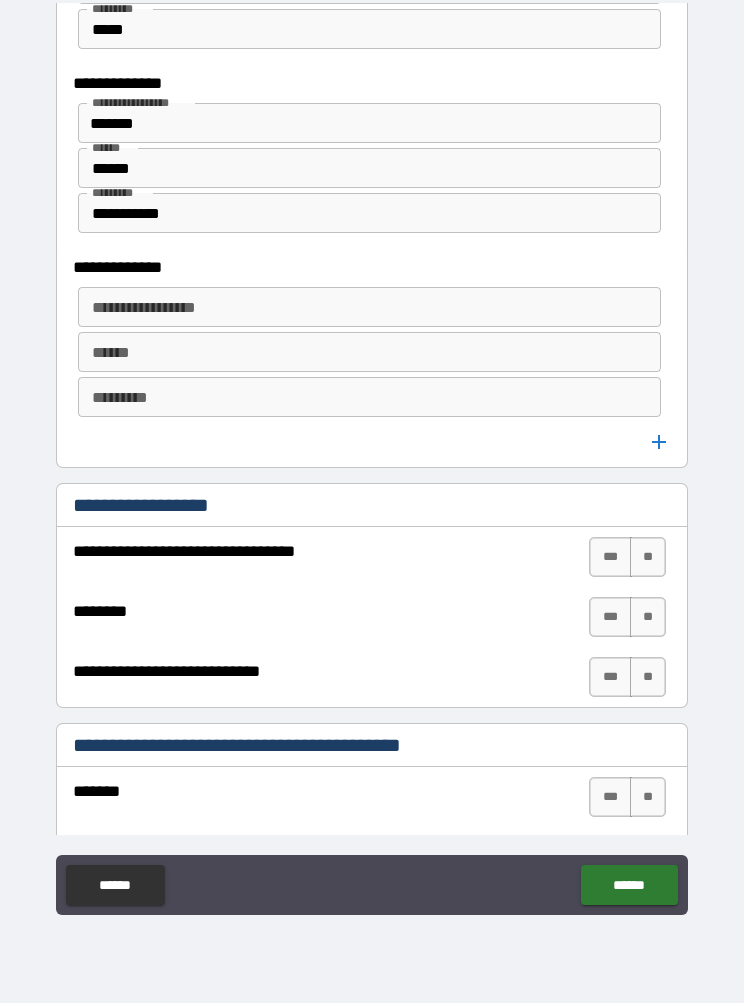 click on "**********" at bounding box center (370, 307) 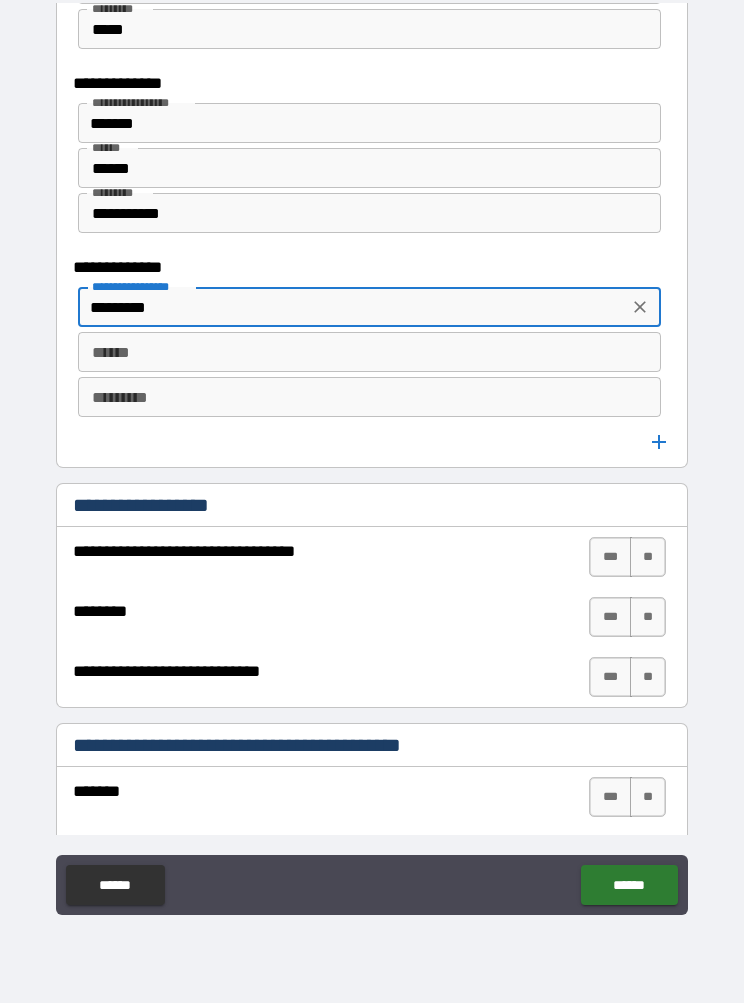 type on "*********" 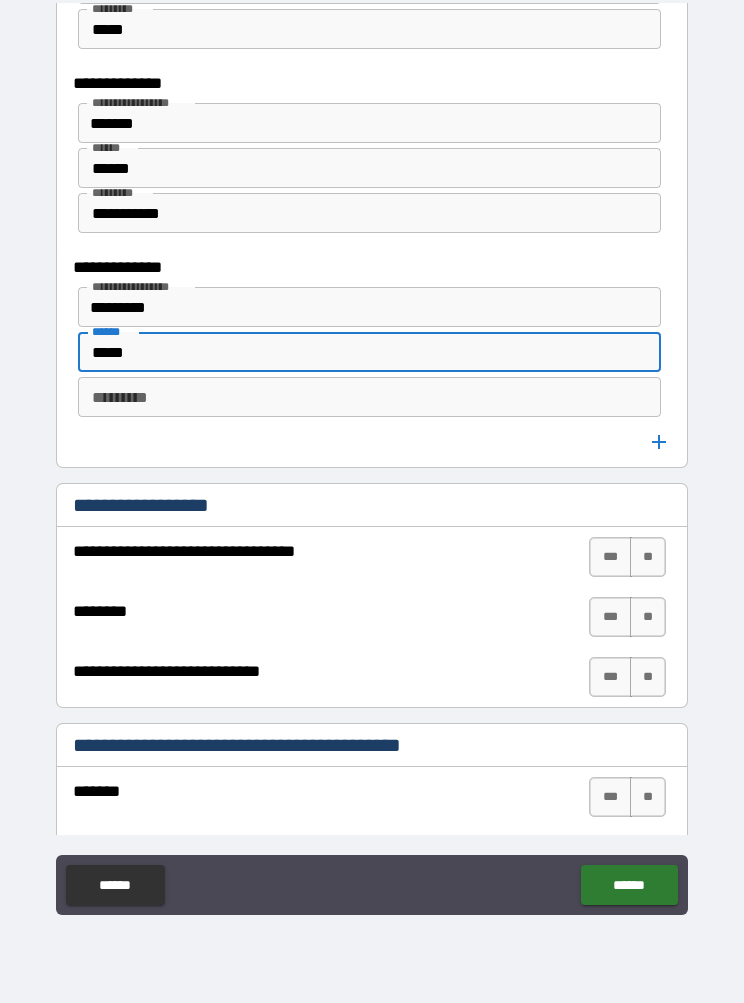 type on "*****" 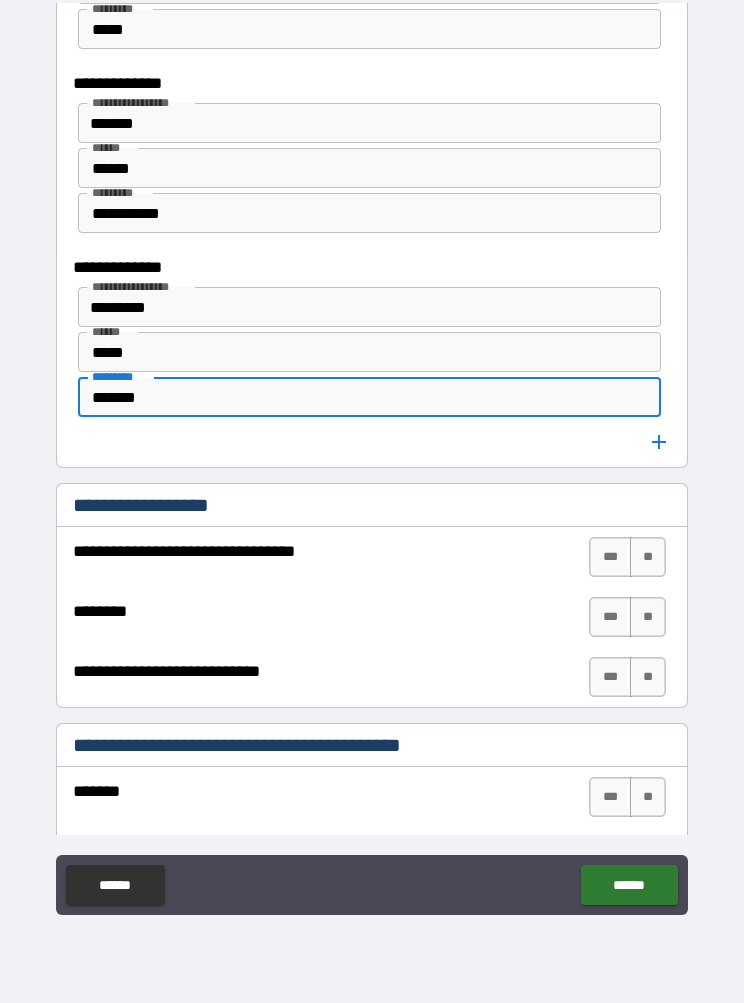 type on "*******" 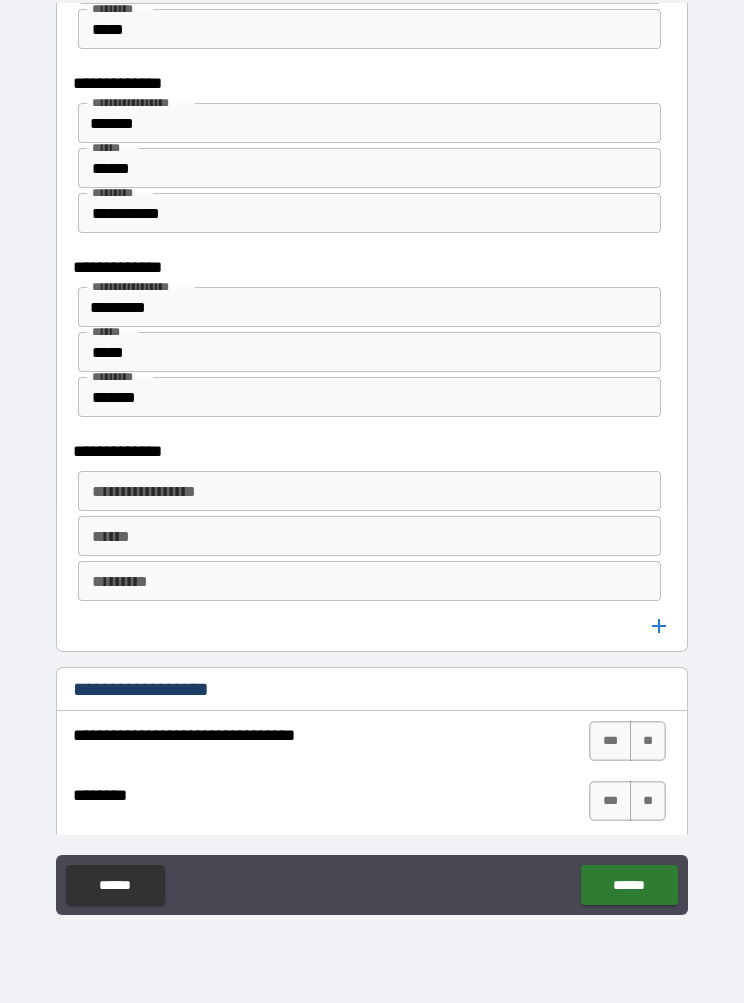 click on "**********" at bounding box center (370, 491) 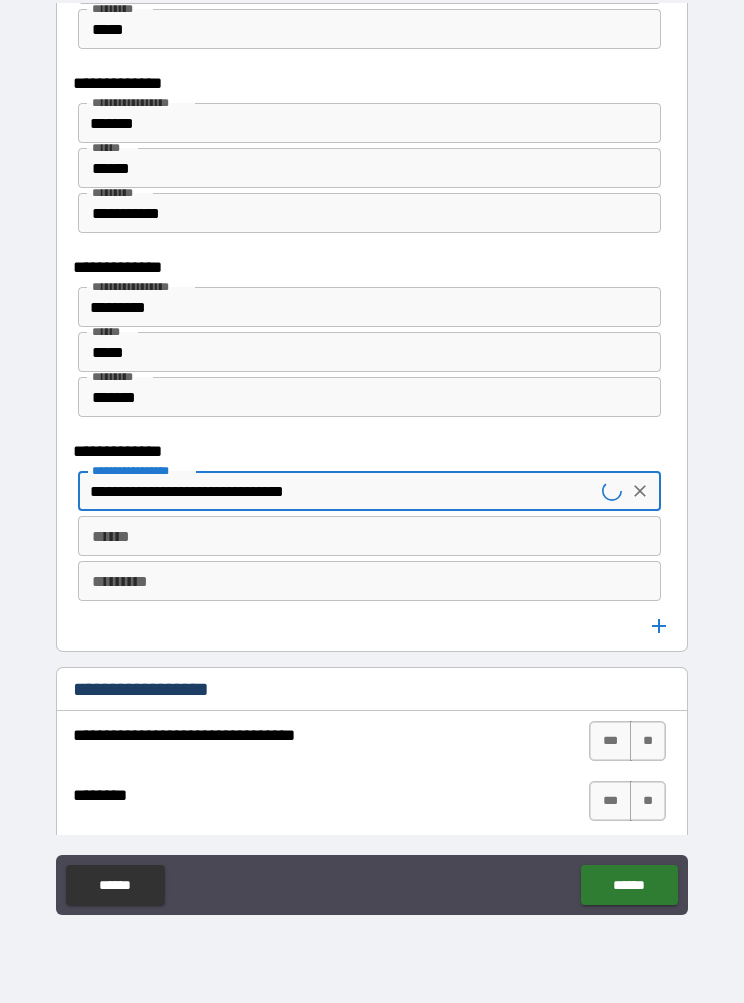 type on "**********" 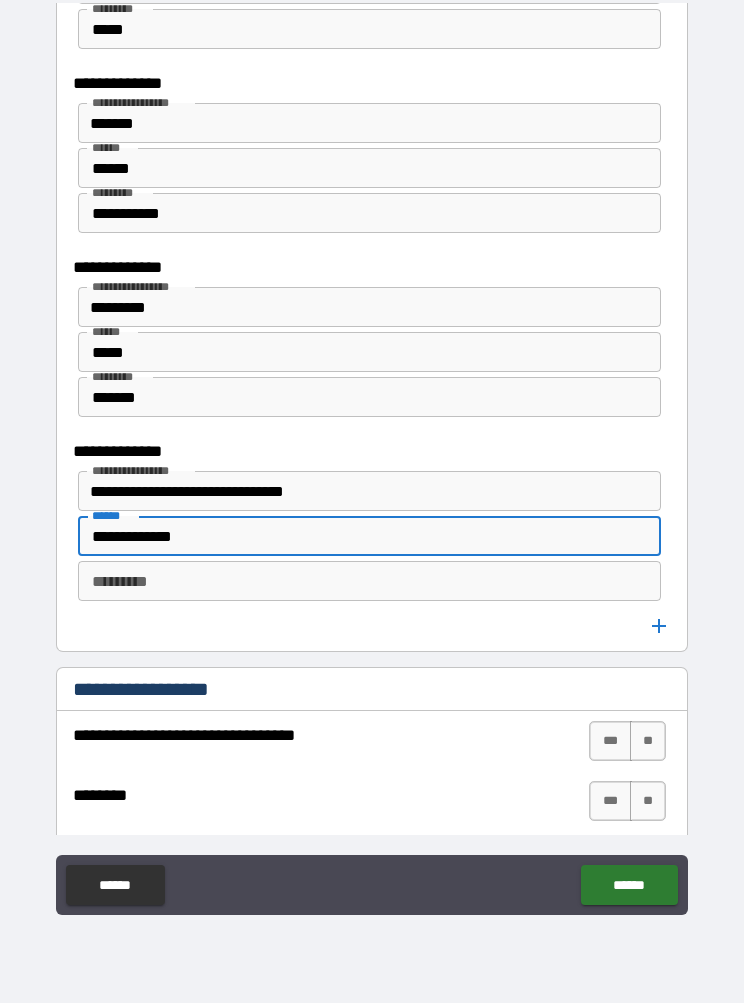 type on "**********" 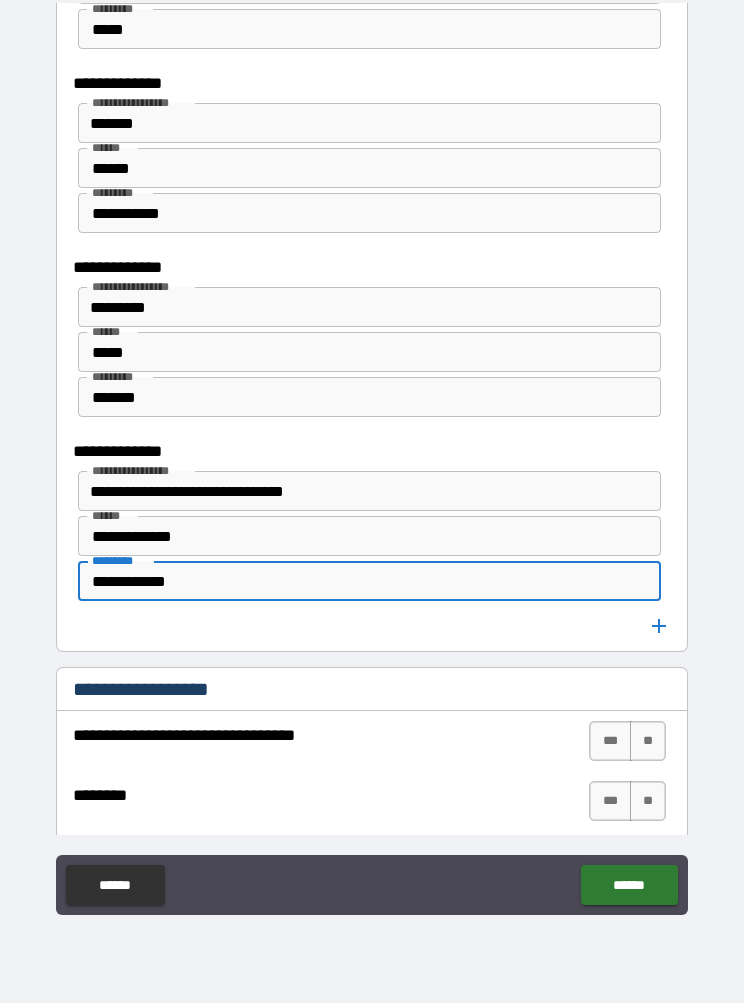 type on "**********" 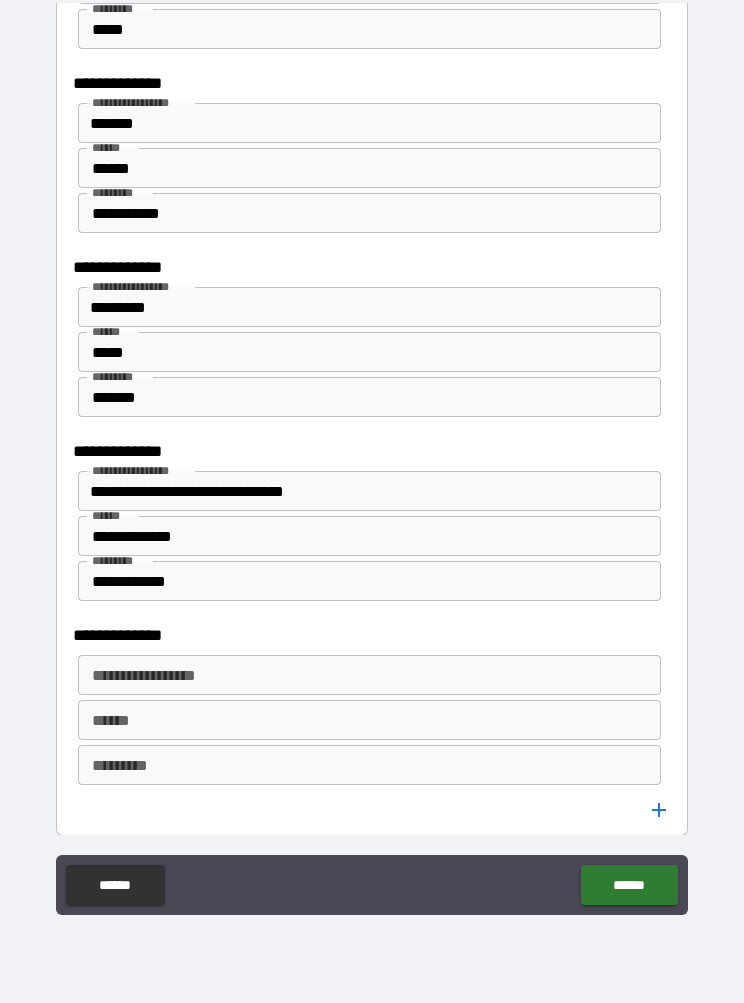 click on "**********" at bounding box center [370, 675] 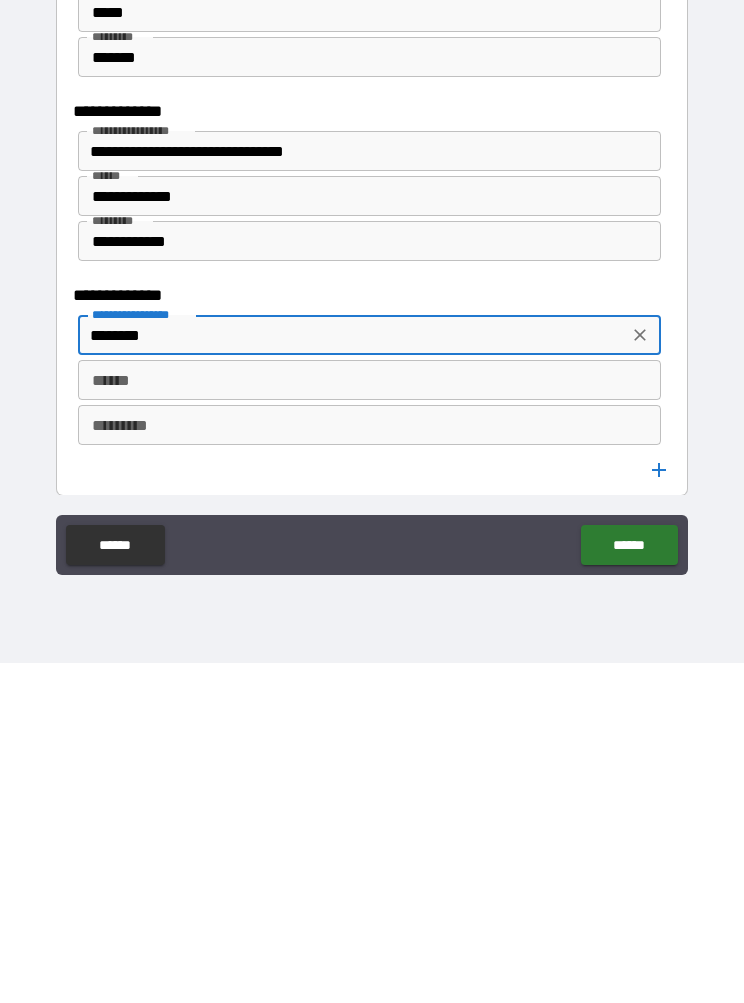 type on "*******" 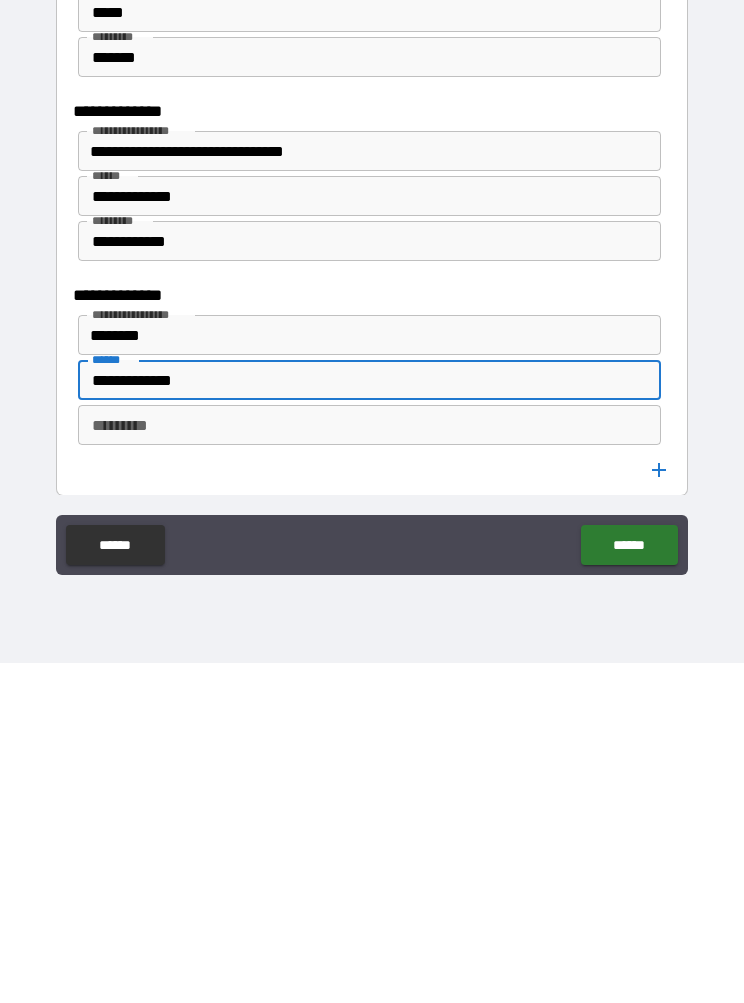 type on "**********" 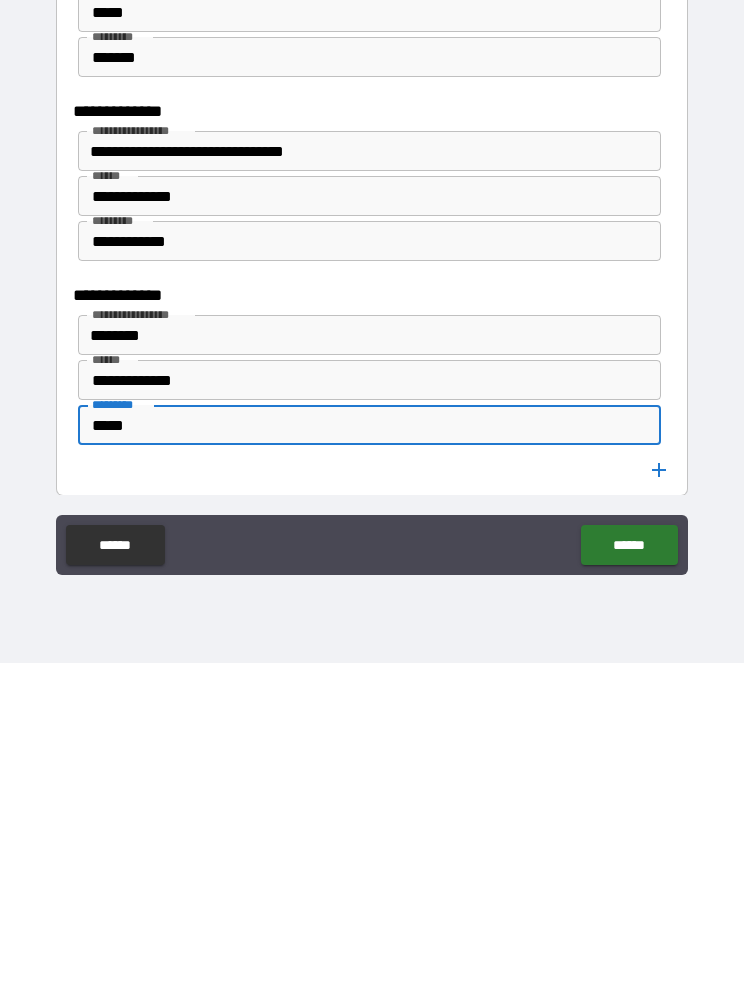 type on "*****" 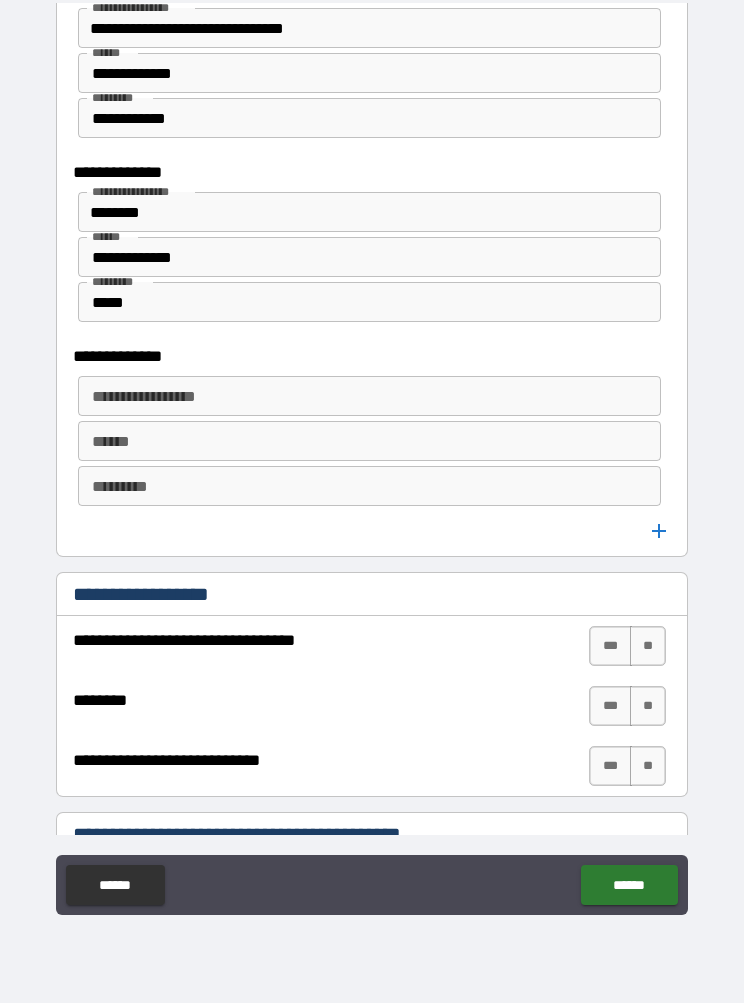 scroll, scrollTop: 1959, scrollLeft: 0, axis: vertical 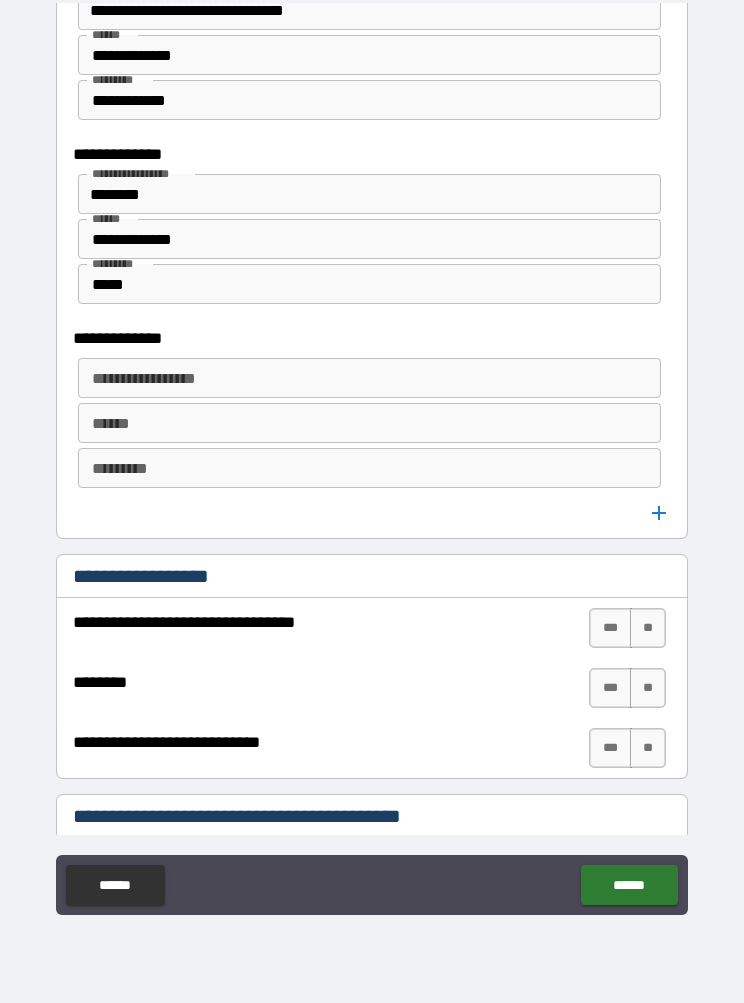 click on "**********" at bounding box center (370, 378) 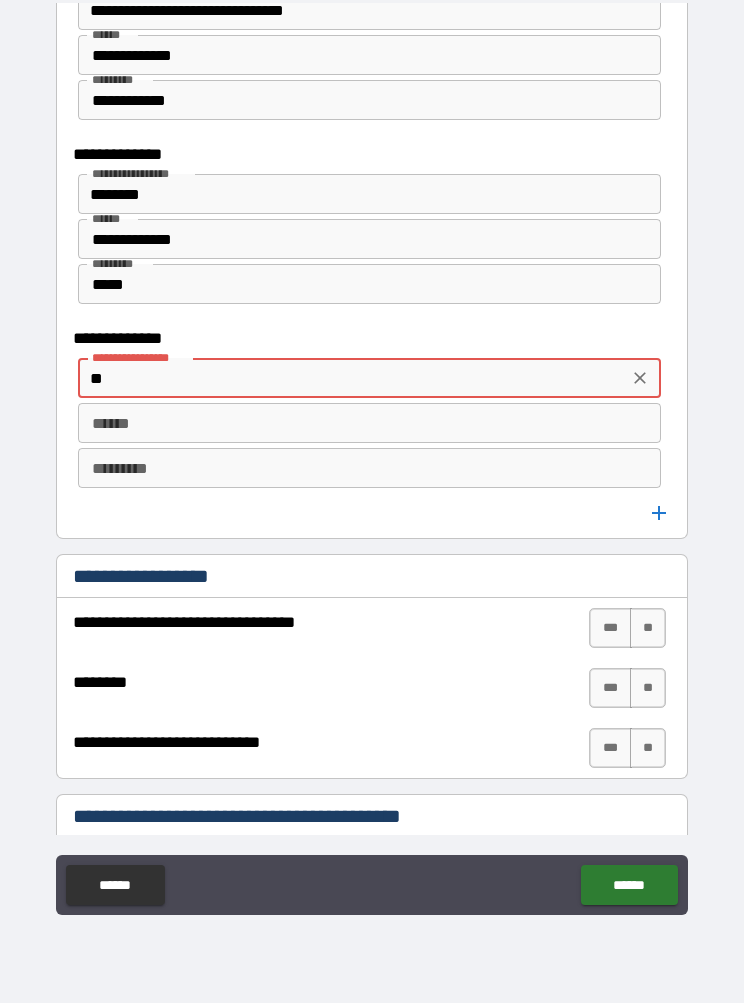 type on "*" 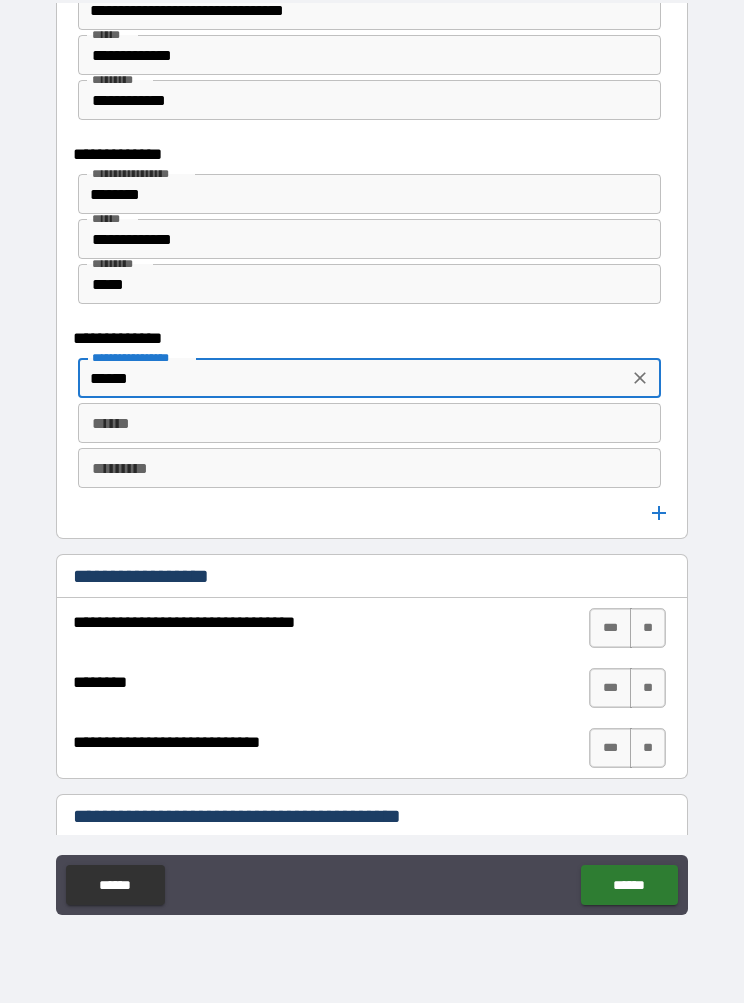 type on "******" 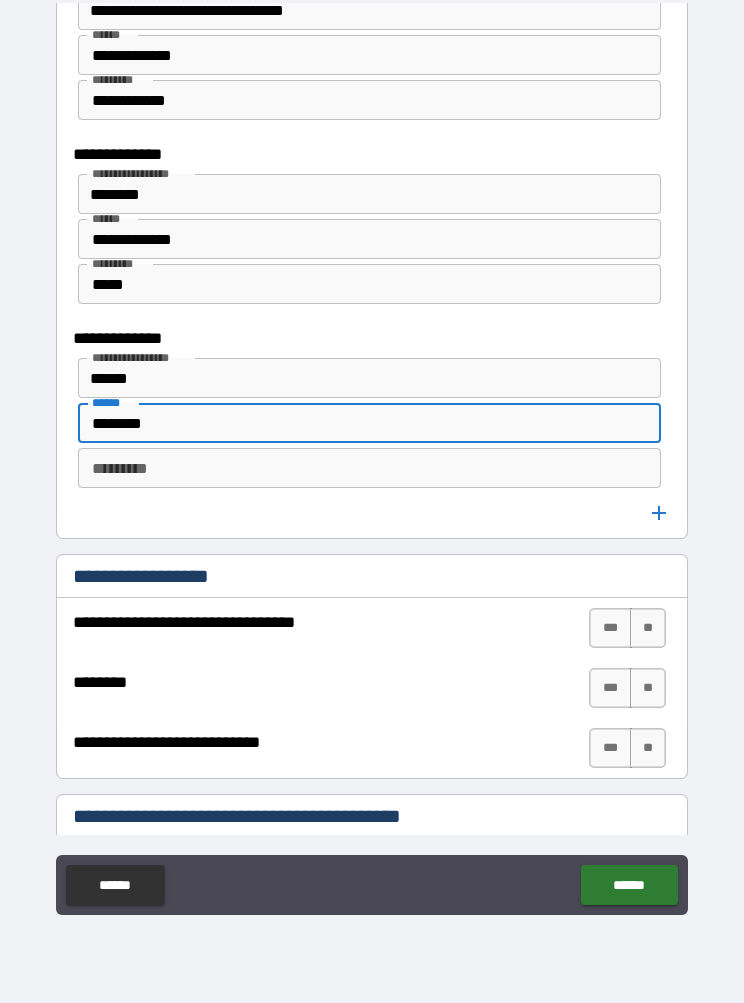 type on "********" 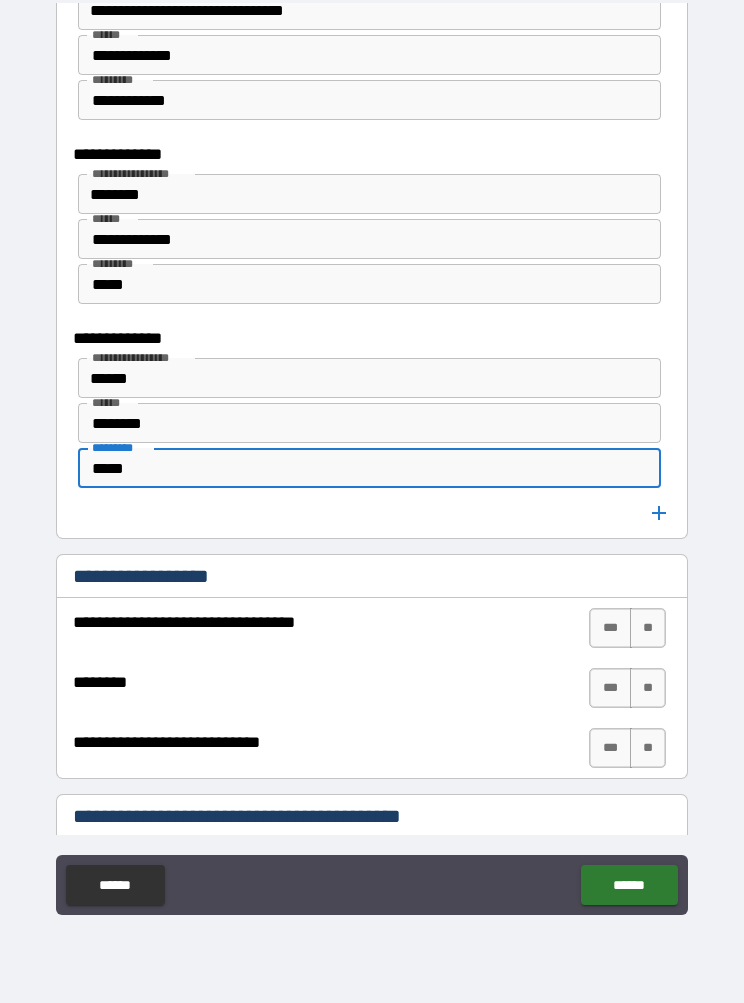 type on "*****" 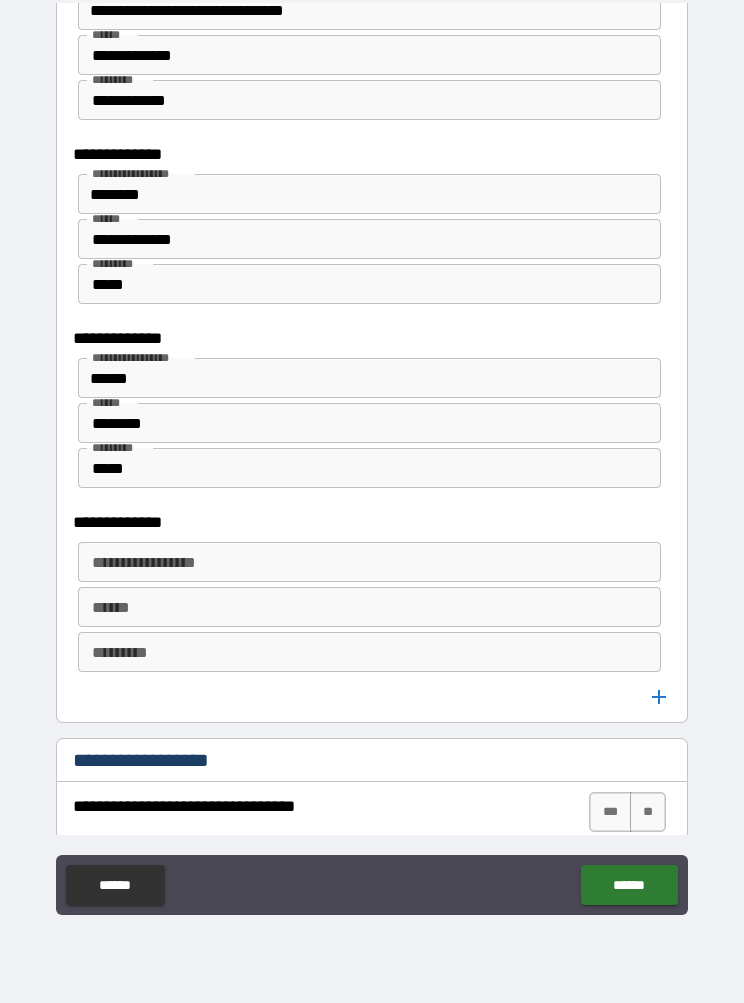 click on "**********" at bounding box center [370, 562] 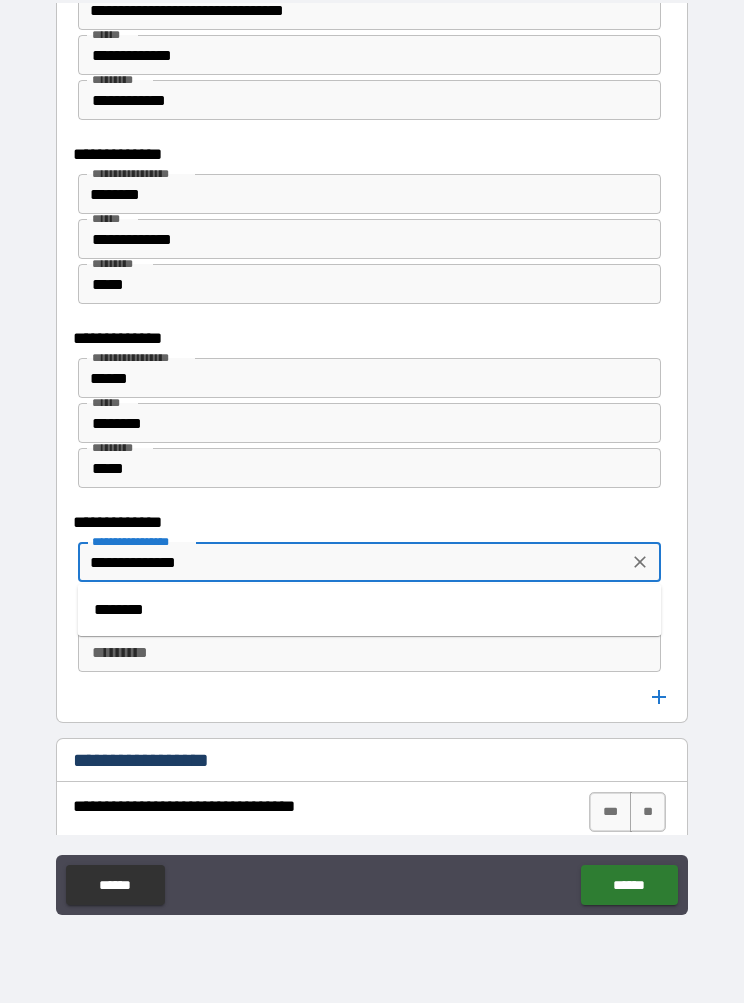 click on "********" at bounding box center [370, 610] 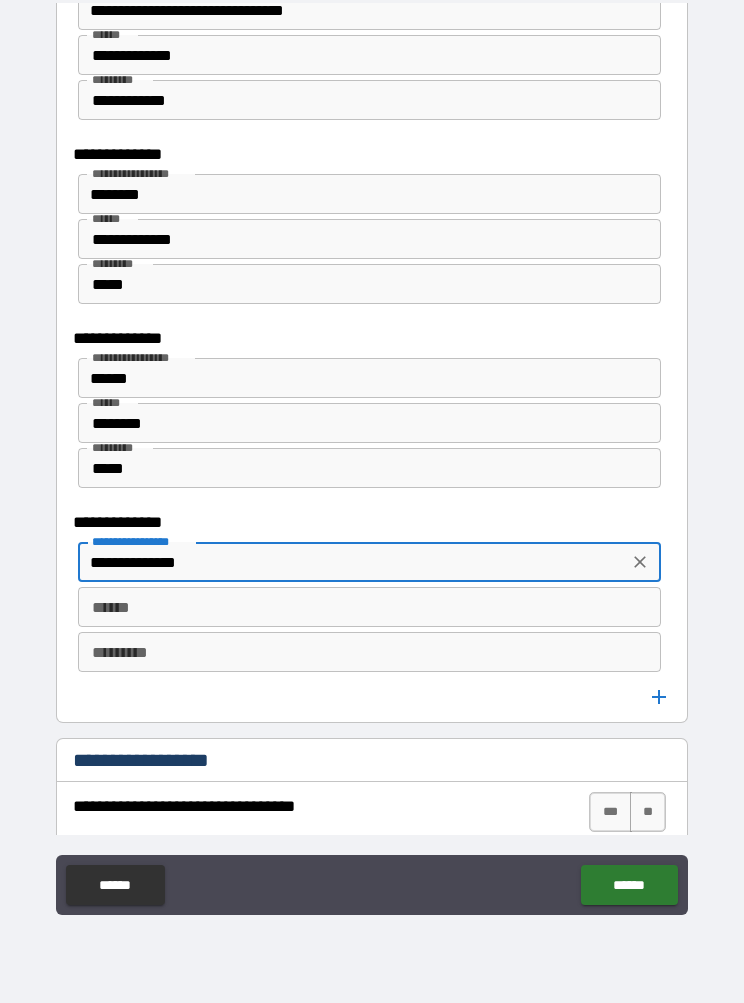 type on "********" 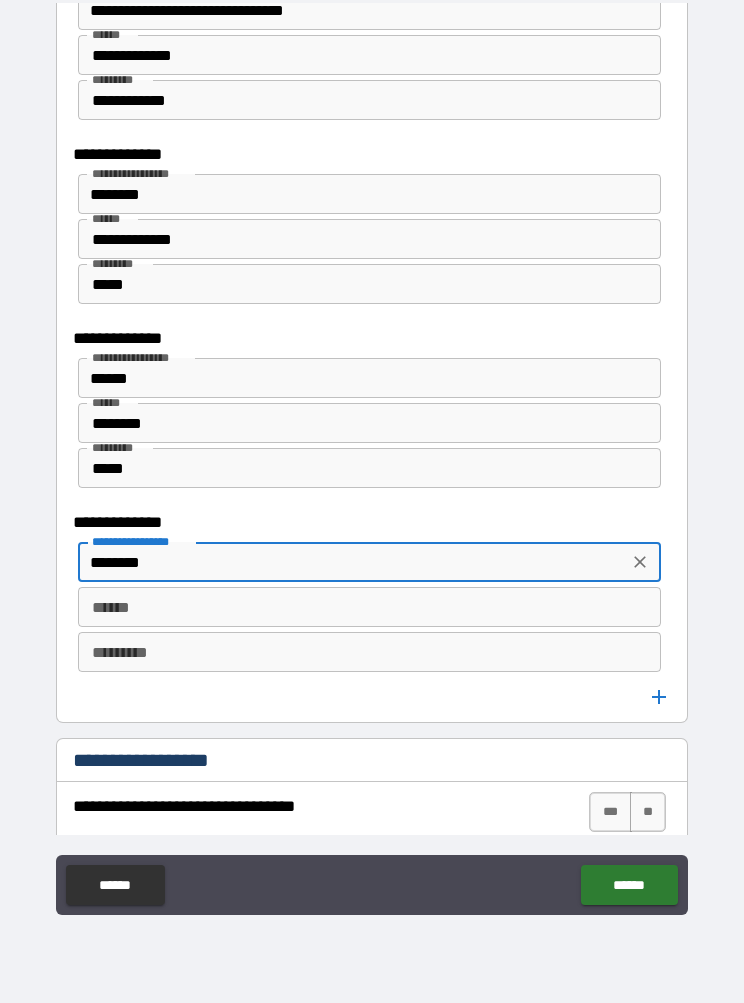 click on "****** ******" at bounding box center [370, 607] 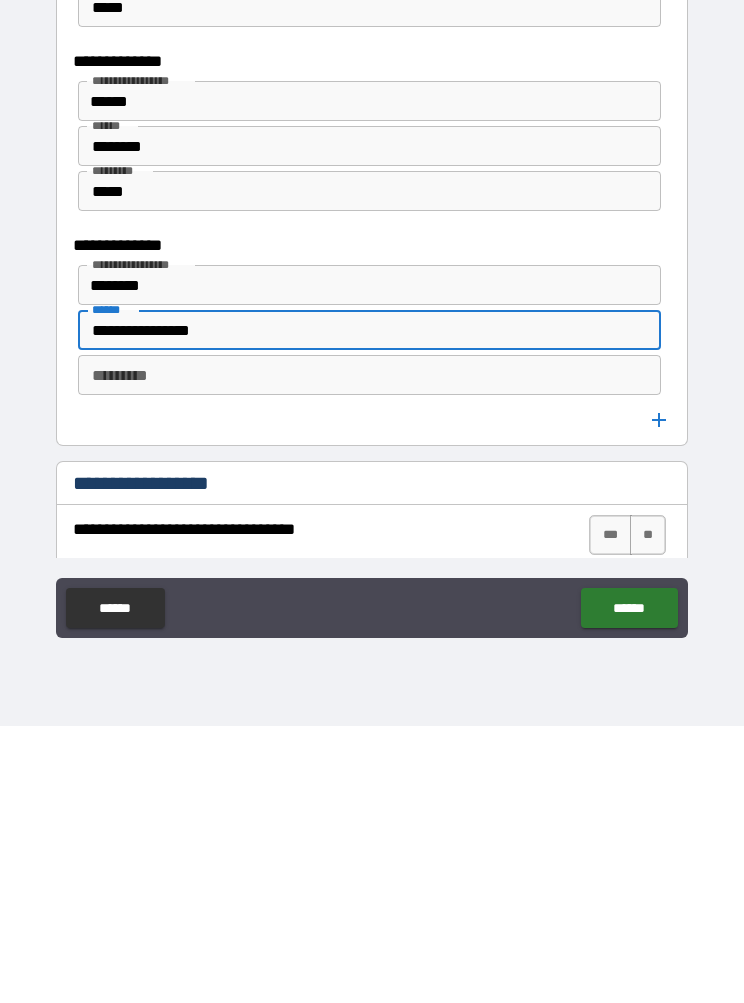 type on "**********" 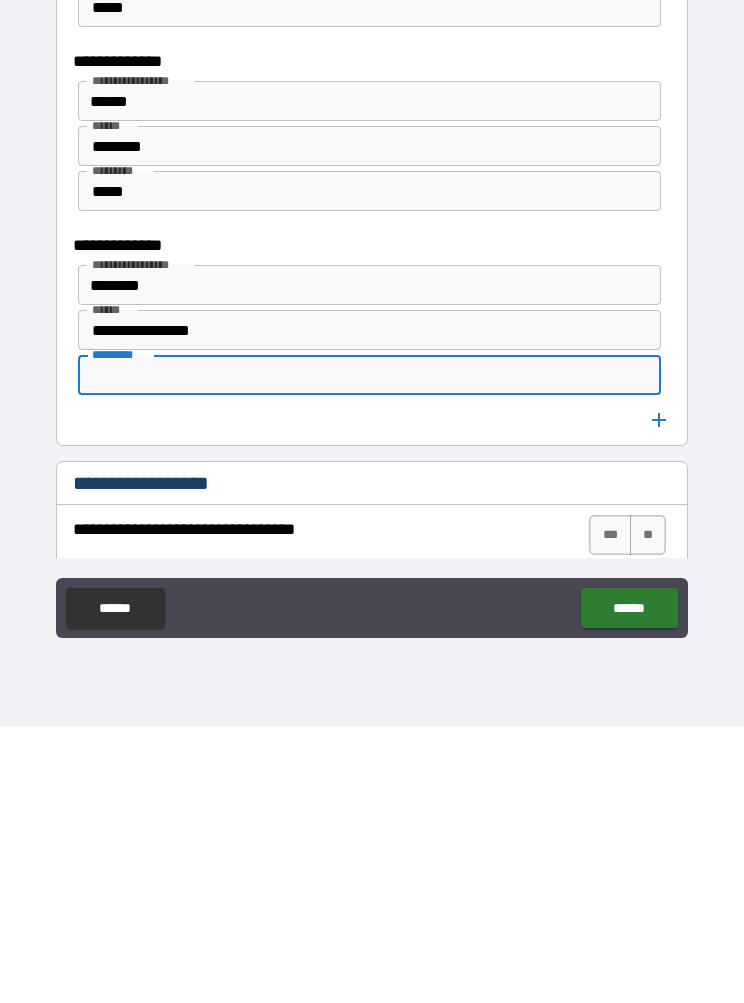 type on "*" 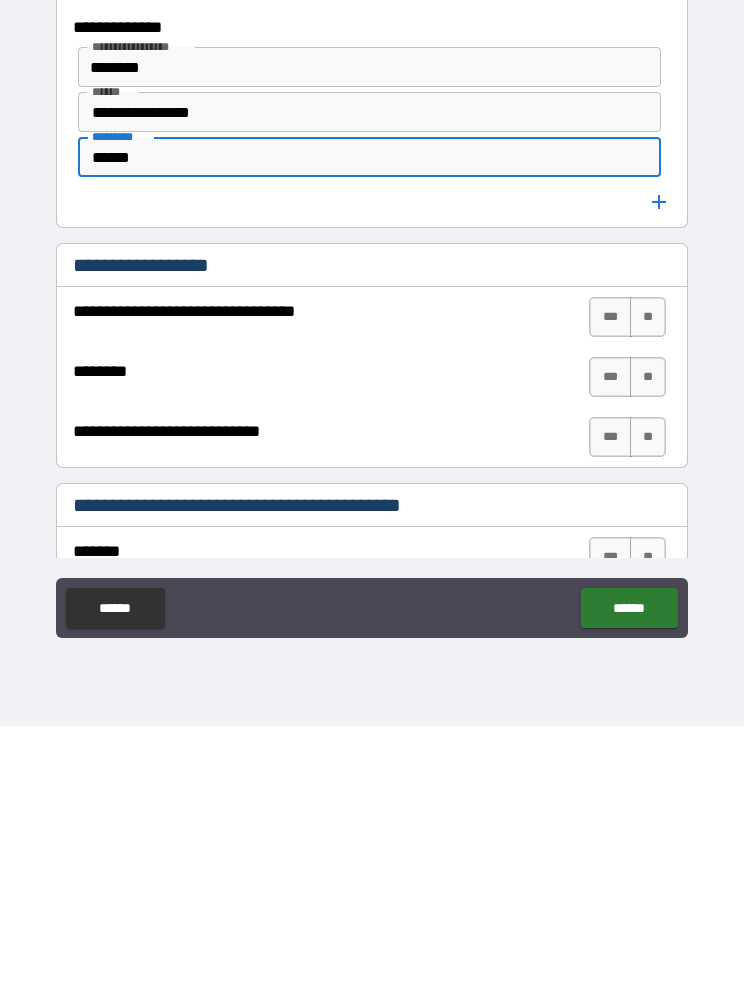 scroll, scrollTop: 2178, scrollLeft: 0, axis: vertical 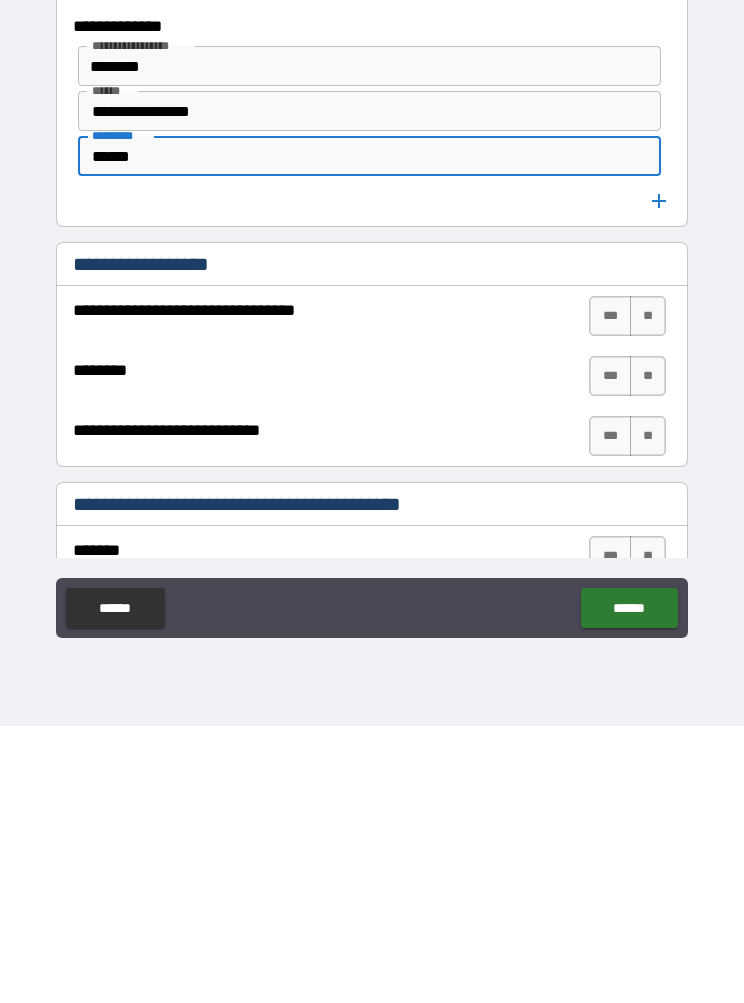 type on "******" 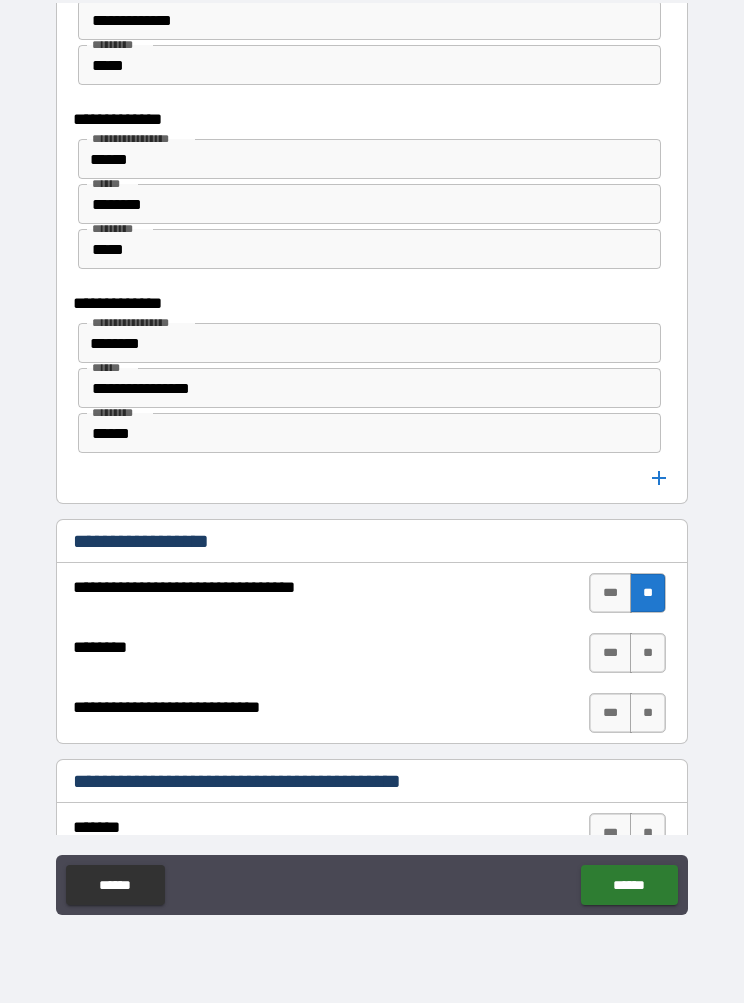 click on "**" at bounding box center (648, 653) 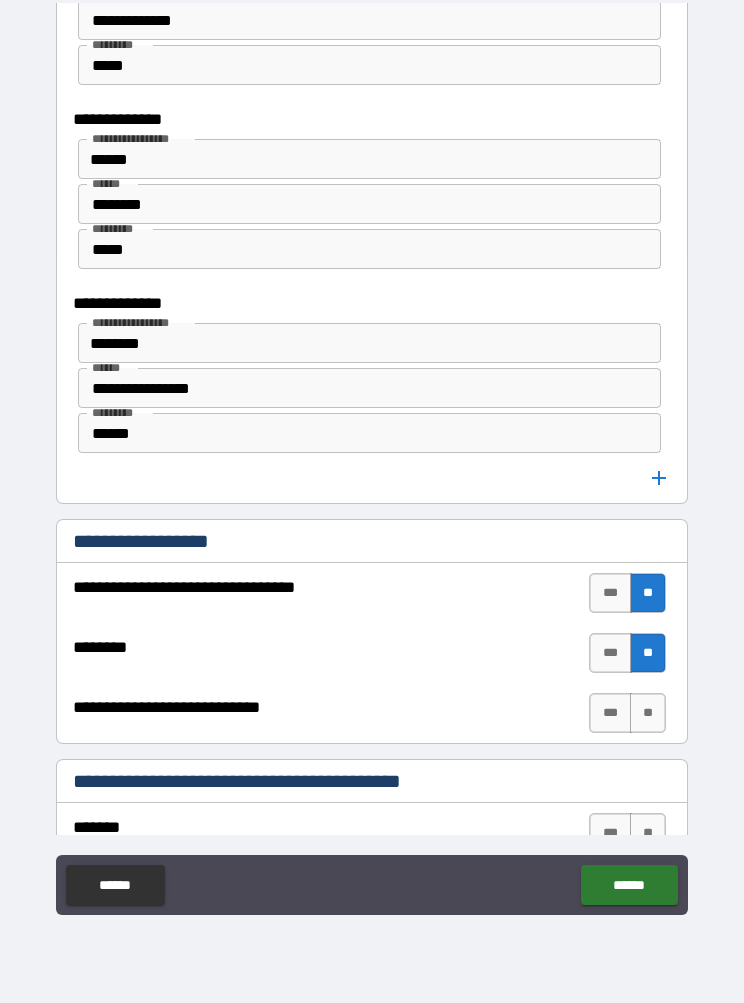 click on "**" at bounding box center (648, 713) 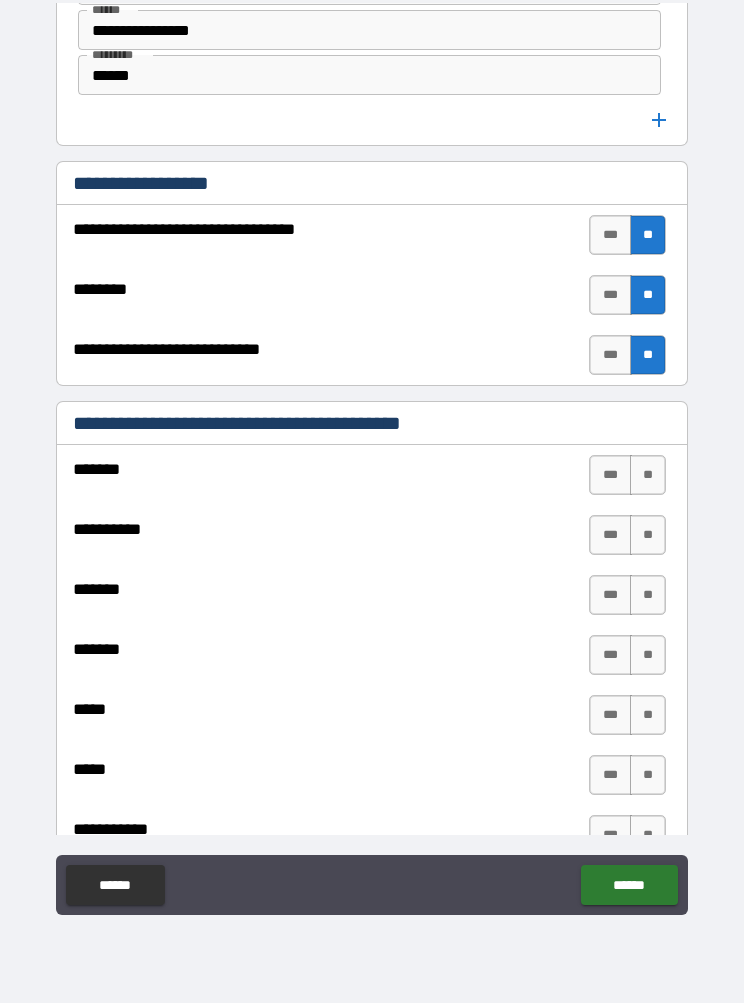 scroll, scrollTop: 2566, scrollLeft: 0, axis: vertical 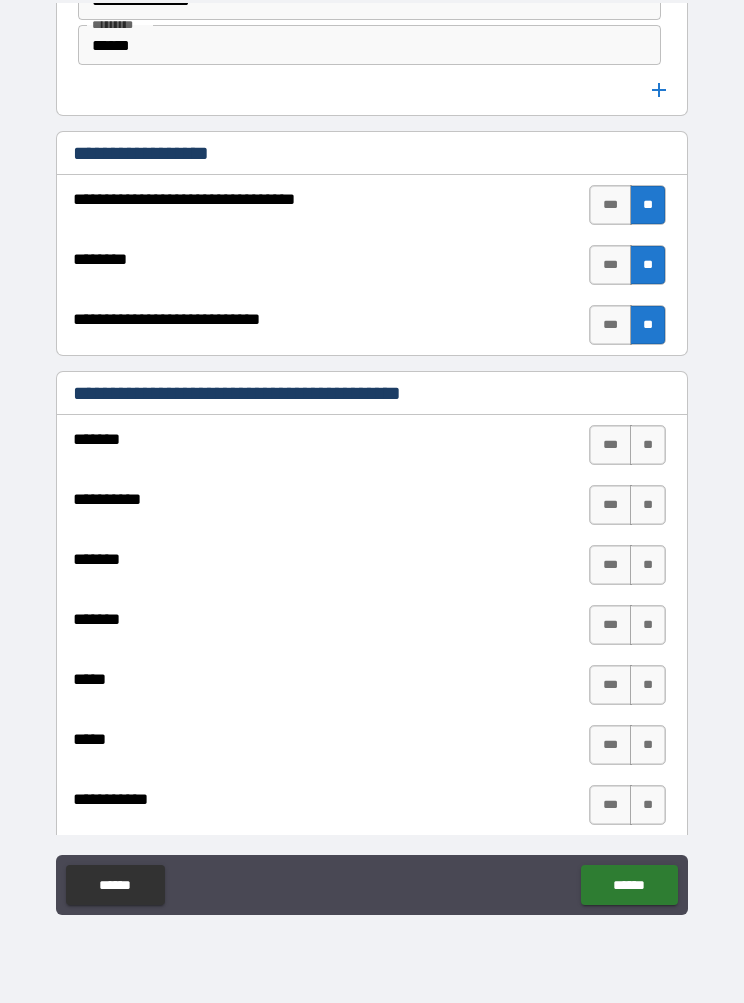 click on "**" at bounding box center (648, 445) 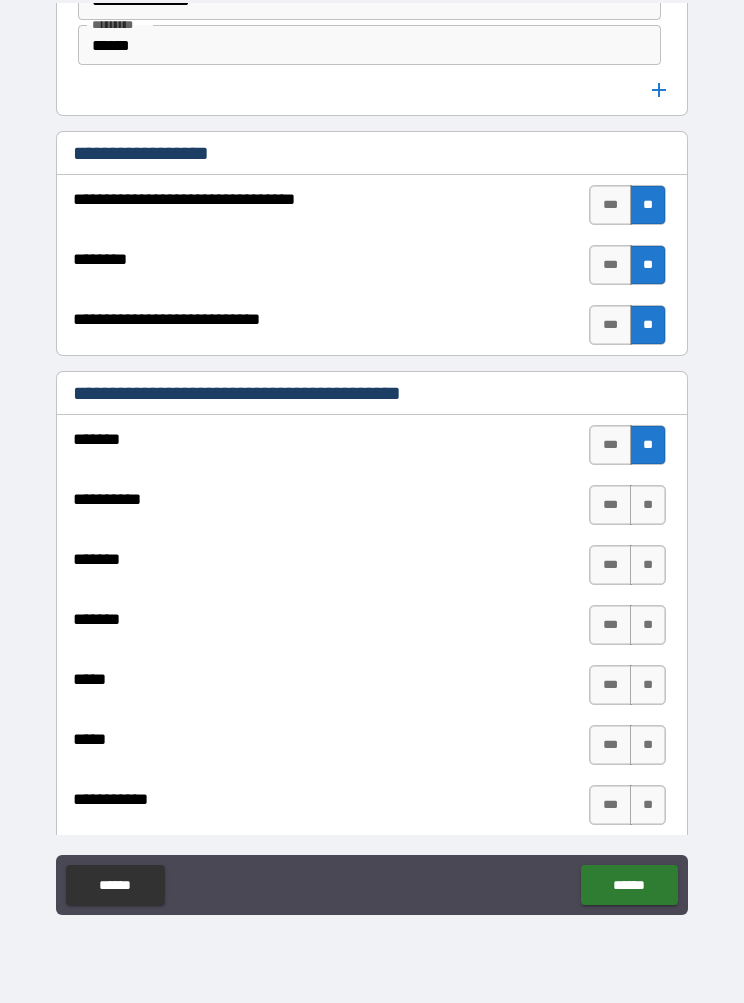 click on "**" at bounding box center [648, 505] 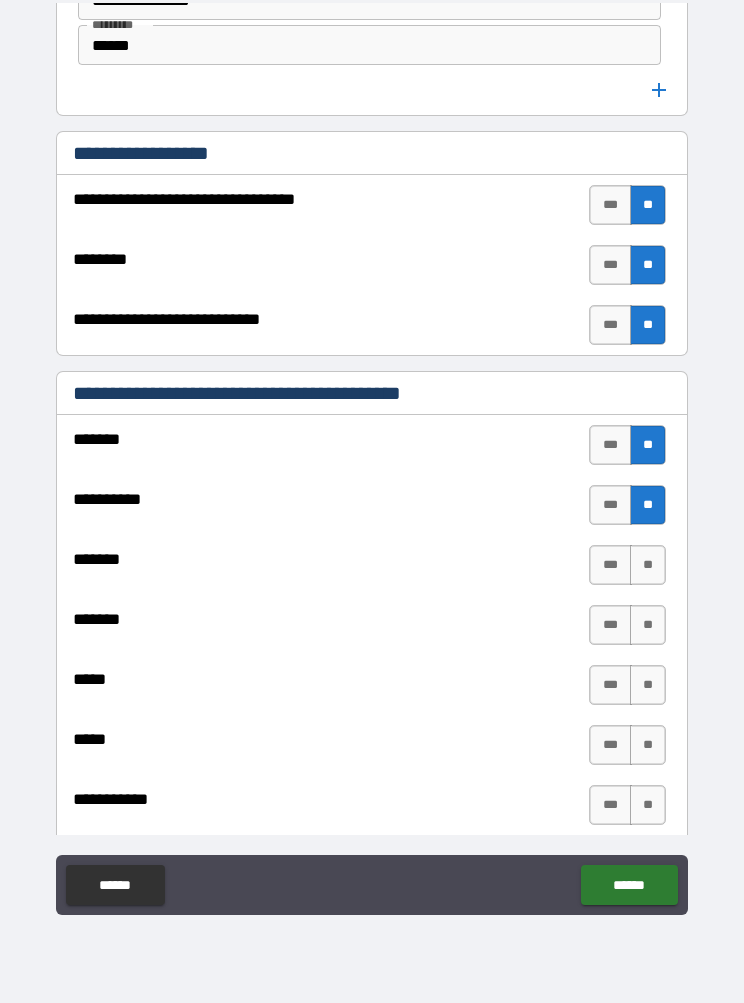 click on "**" at bounding box center [648, 565] 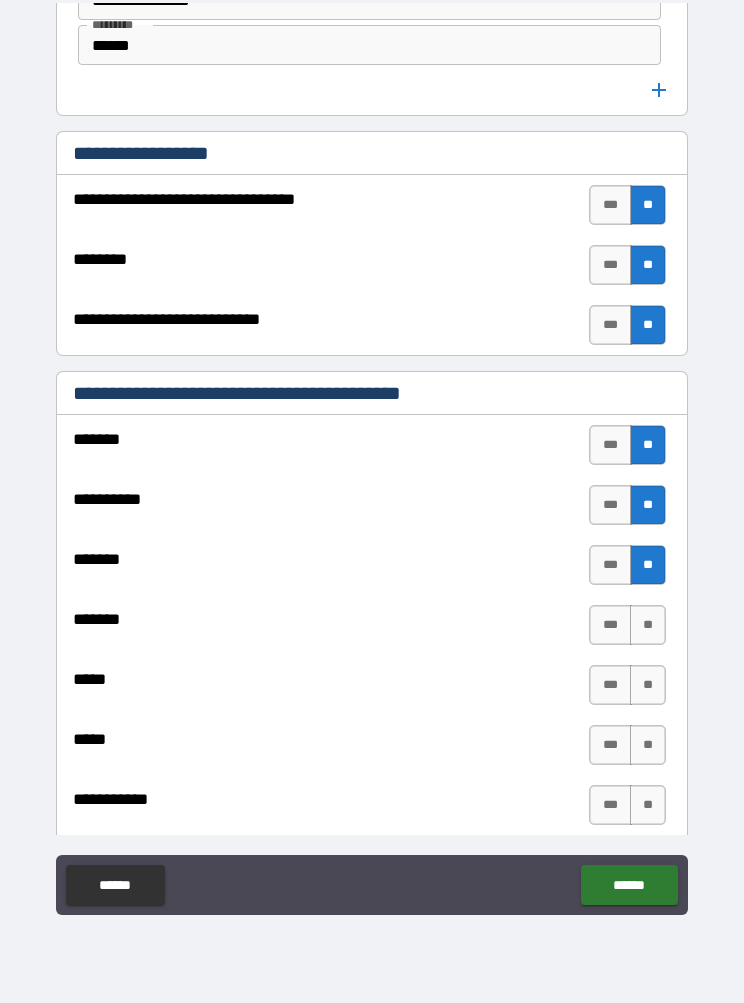 click on "**" at bounding box center [648, 625] 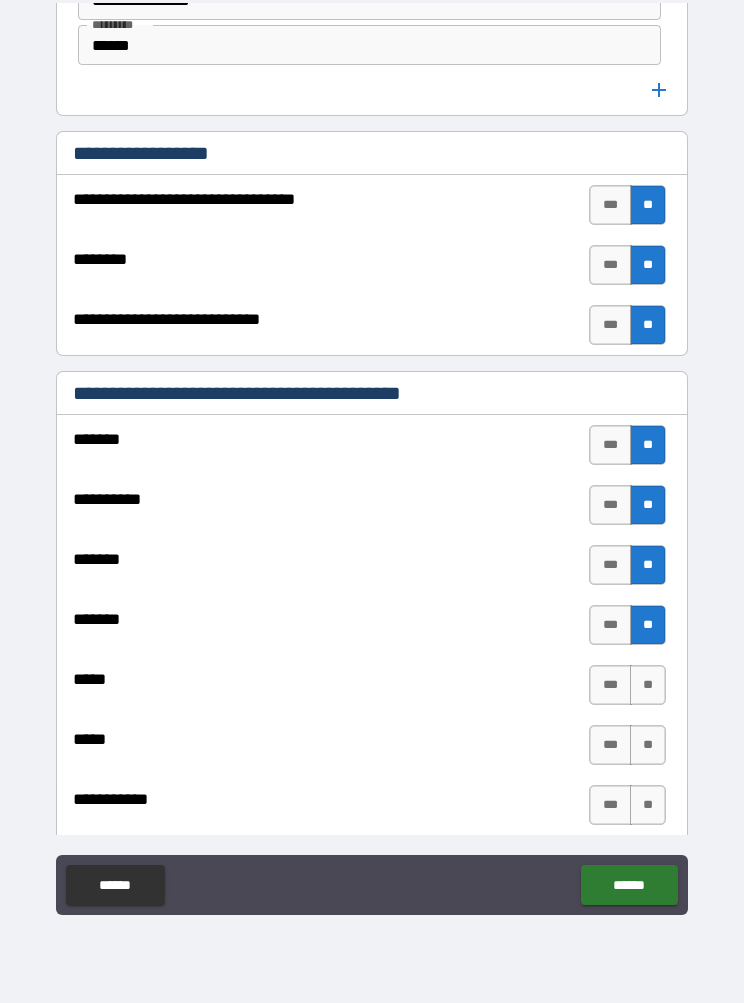 click on "**" at bounding box center [648, 685] 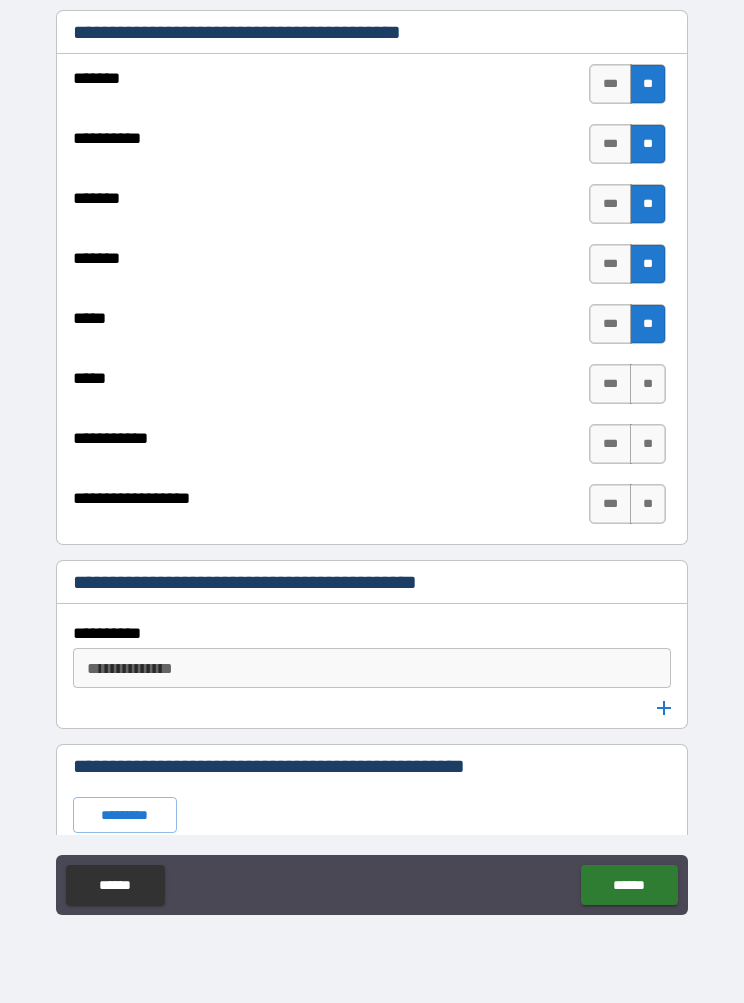 scroll, scrollTop: 2946, scrollLeft: 0, axis: vertical 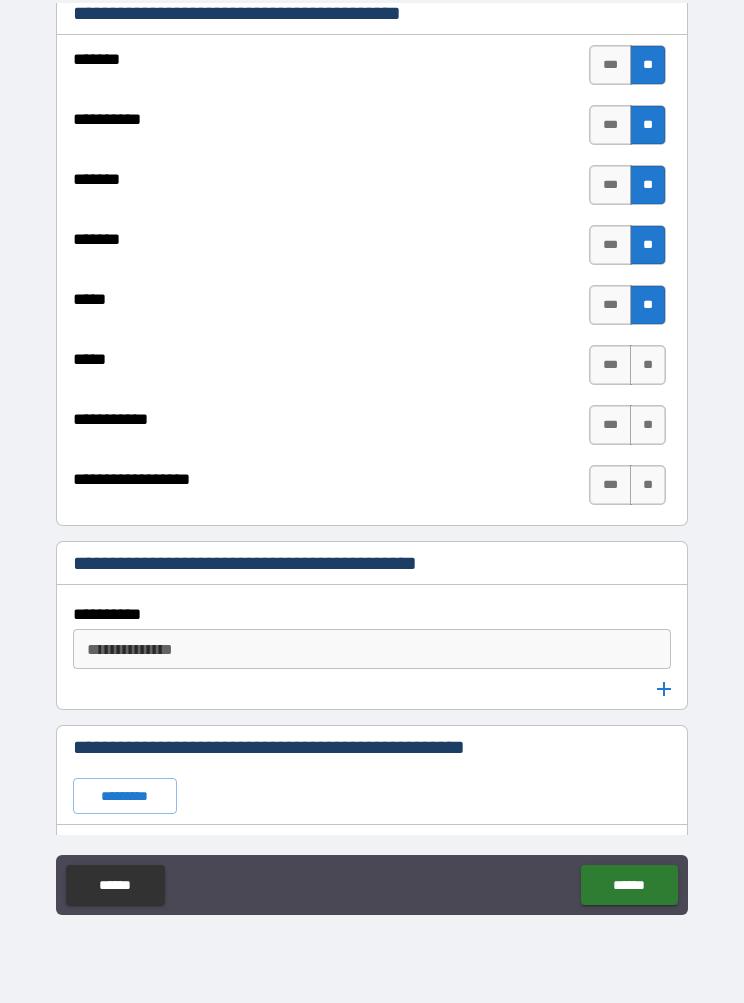 click on "**" at bounding box center [648, 365] 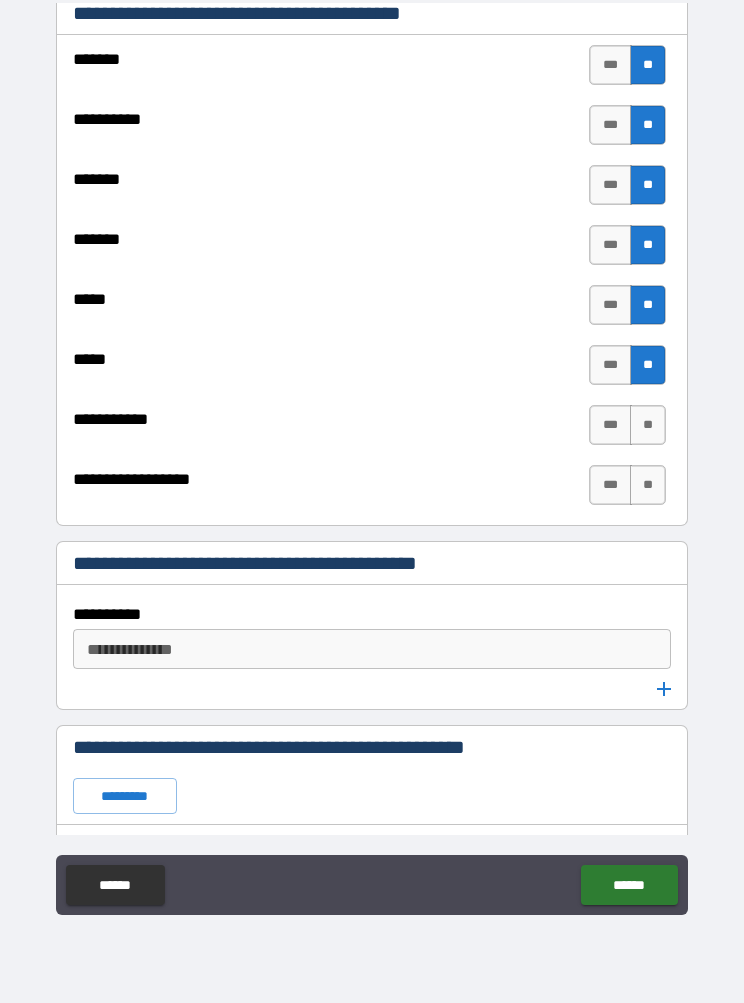 click on "**" at bounding box center [648, 425] 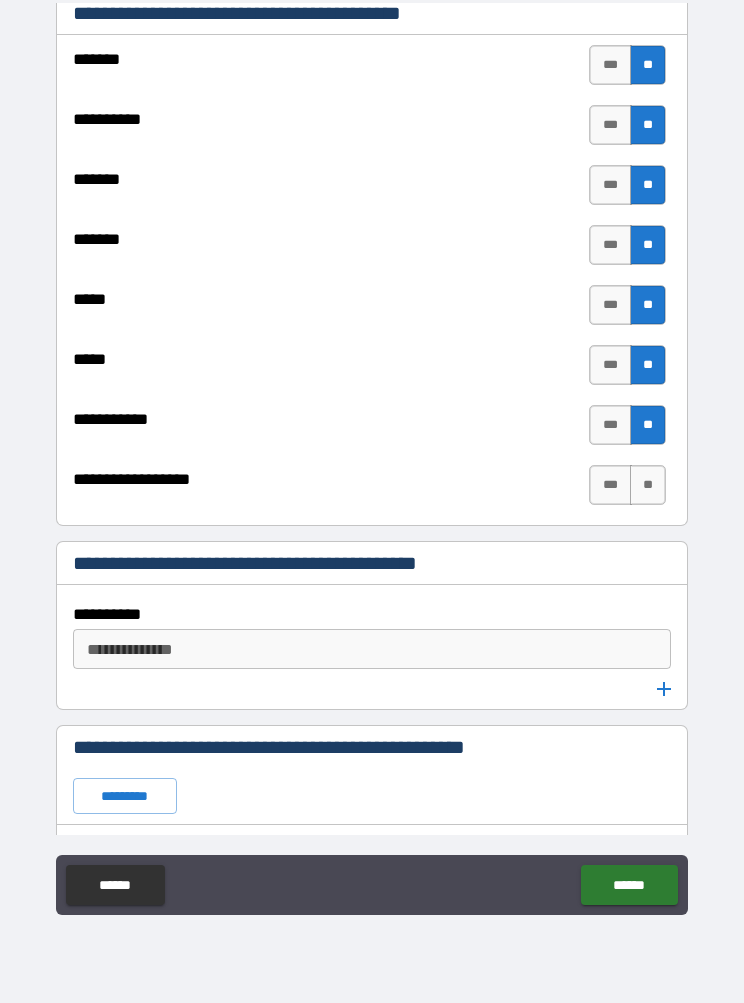 click on "**" at bounding box center (648, 485) 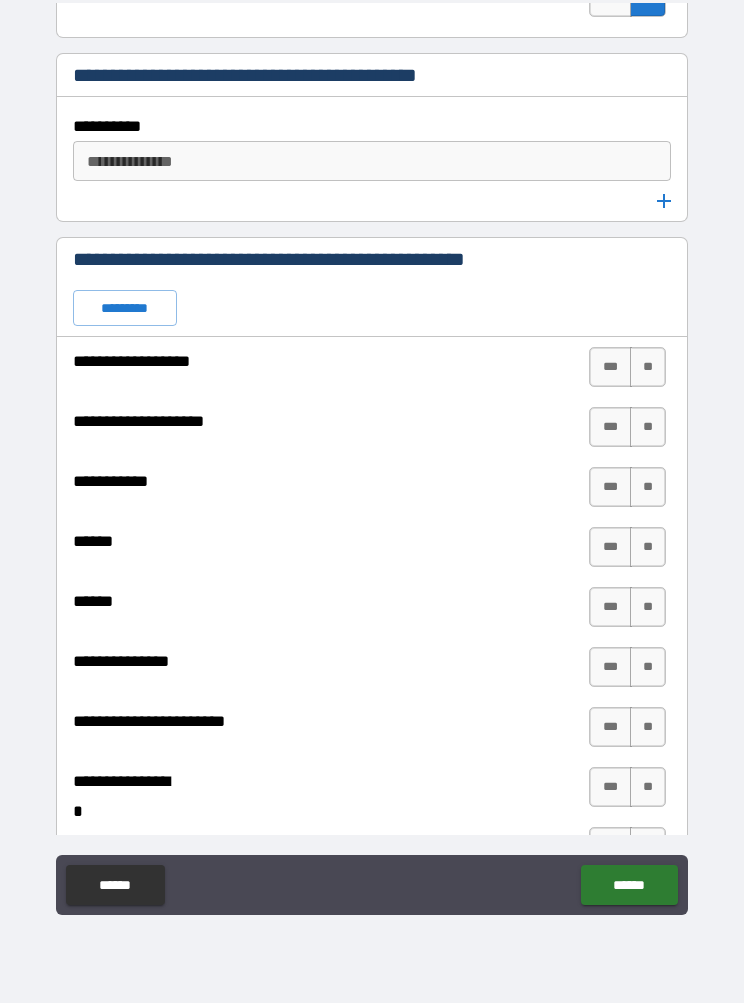 scroll, scrollTop: 3456, scrollLeft: 0, axis: vertical 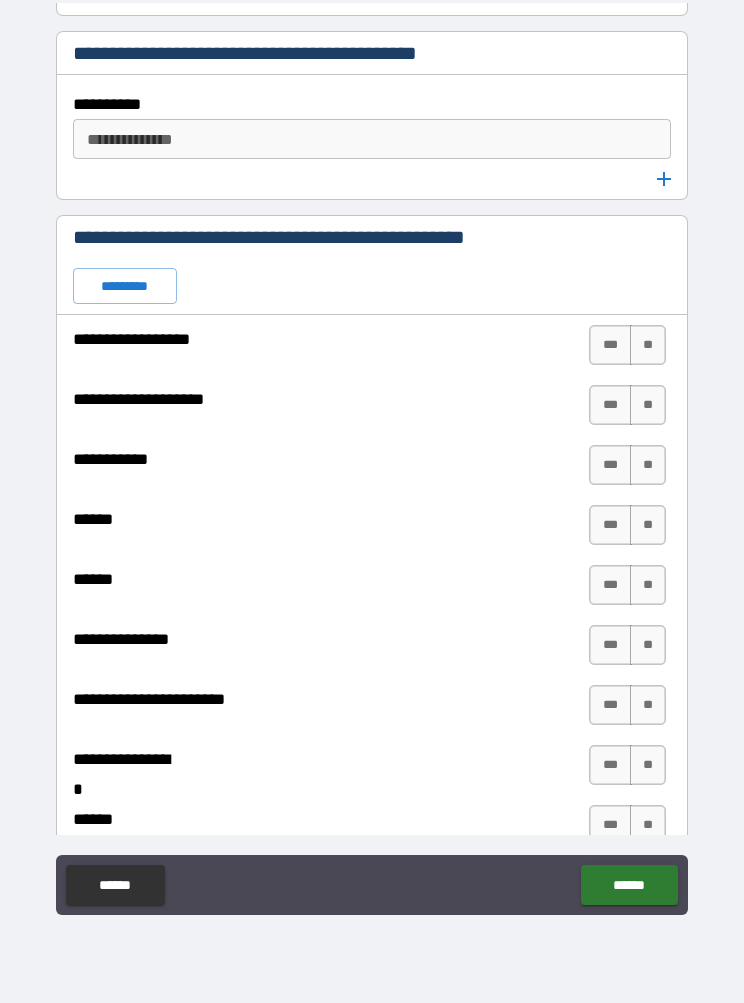 click on "**" at bounding box center [648, 345] 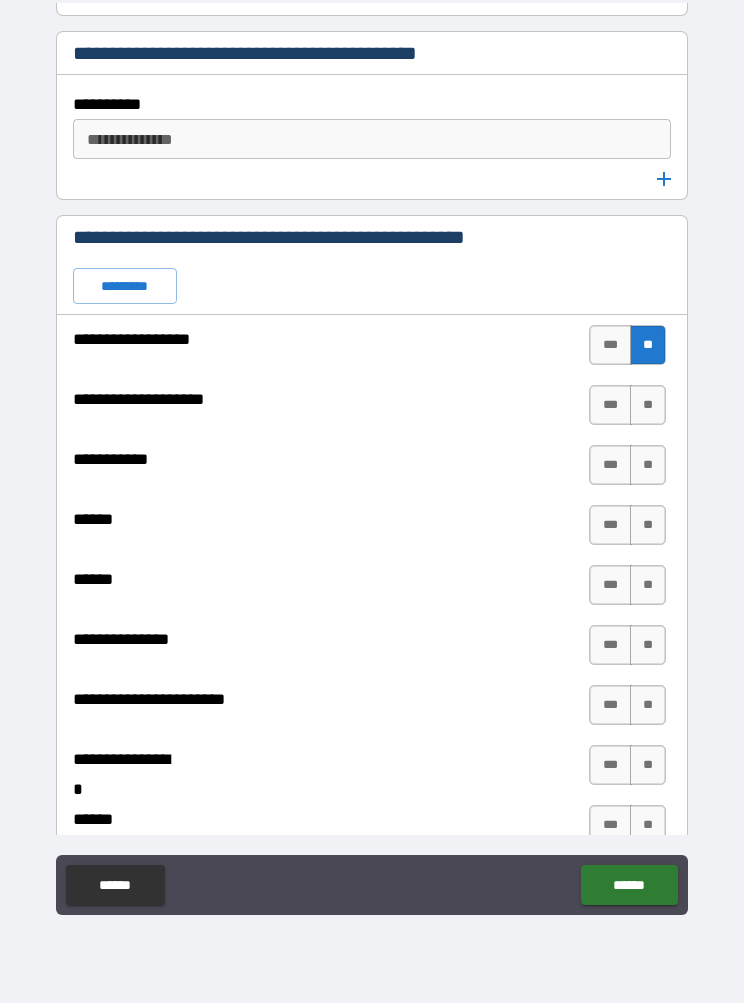 click on "**" at bounding box center [648, 405] 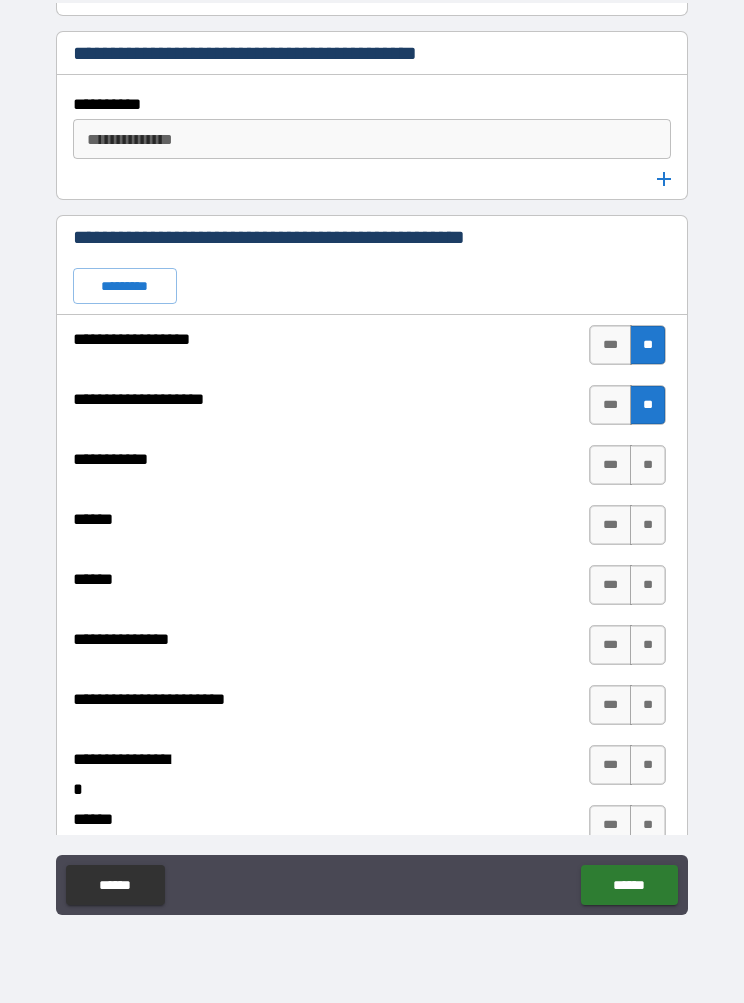 click on "**" at bounding box center [648, 465] 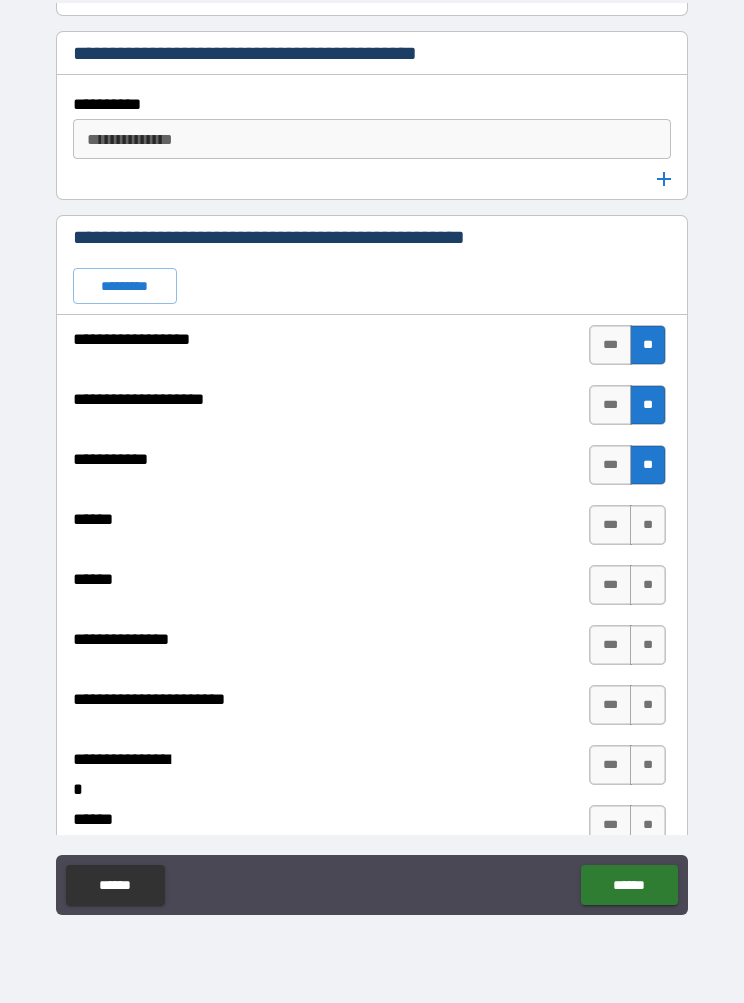 click on "**" at bounding box center [648, 525] 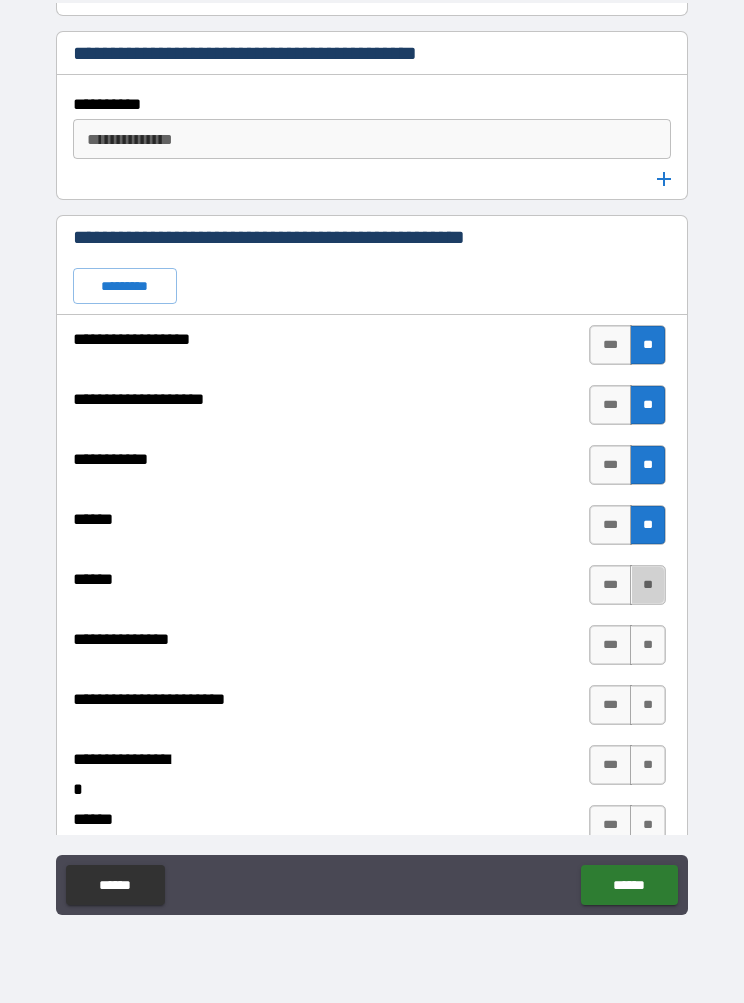 click on "**" at bounding box center [648, 585] 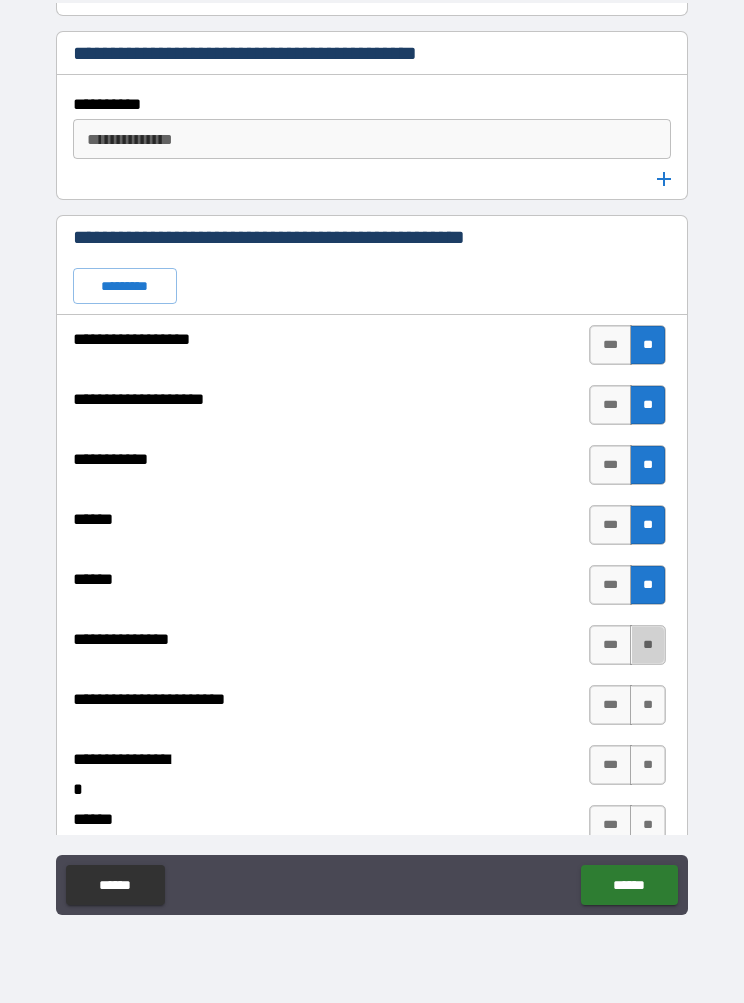 click on "**" at bounding box center [648, 645] 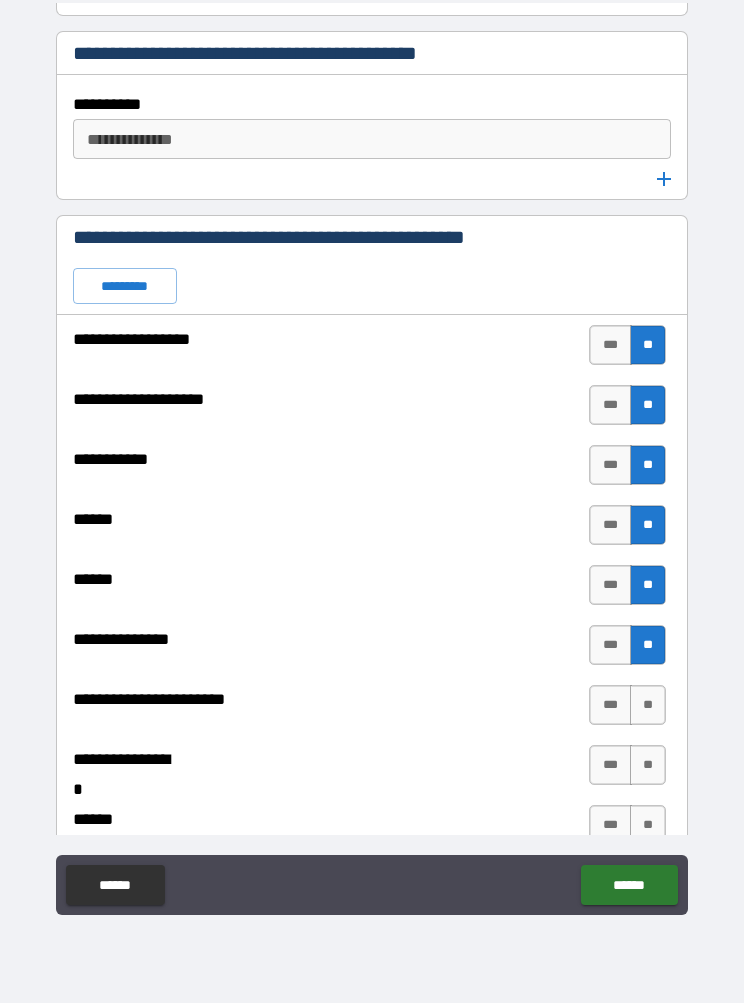 click on "**" at bounding box center (648, 705) 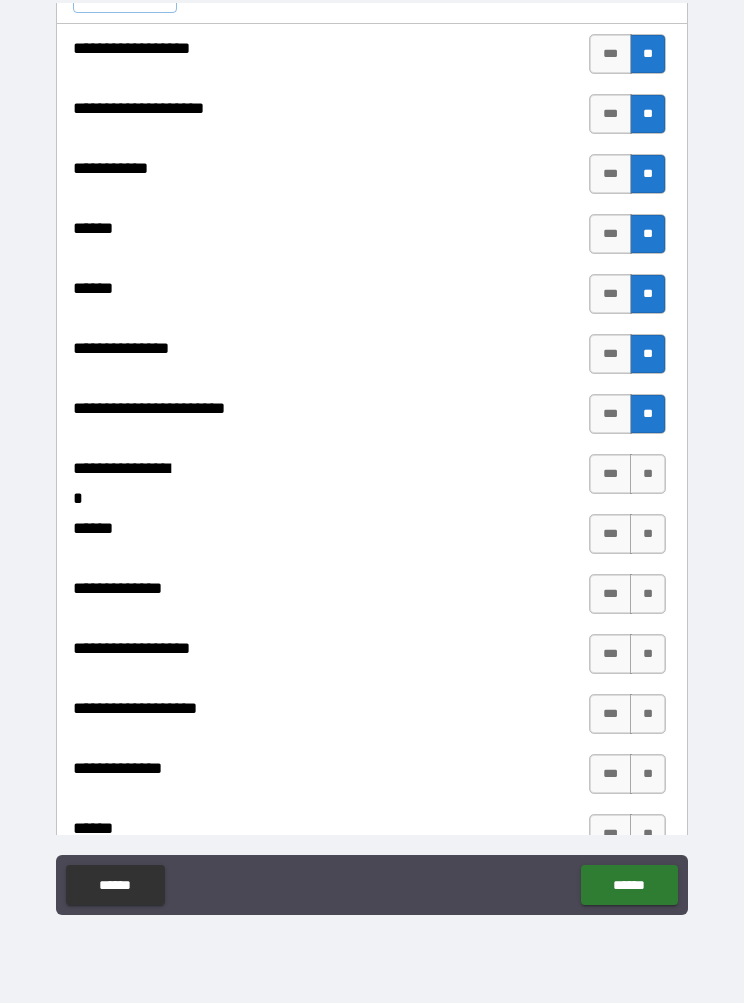 scroll, scrollTop: 3789, scrollLeft: 0, axis: vertical 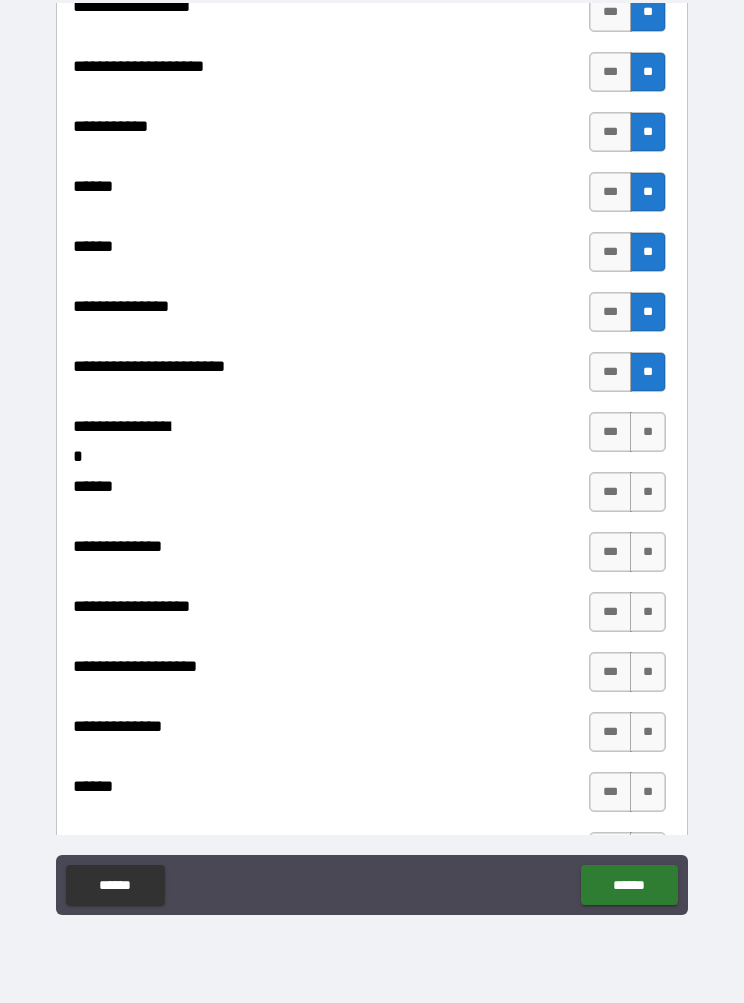 click on "**" at bounding box center (648, 432) 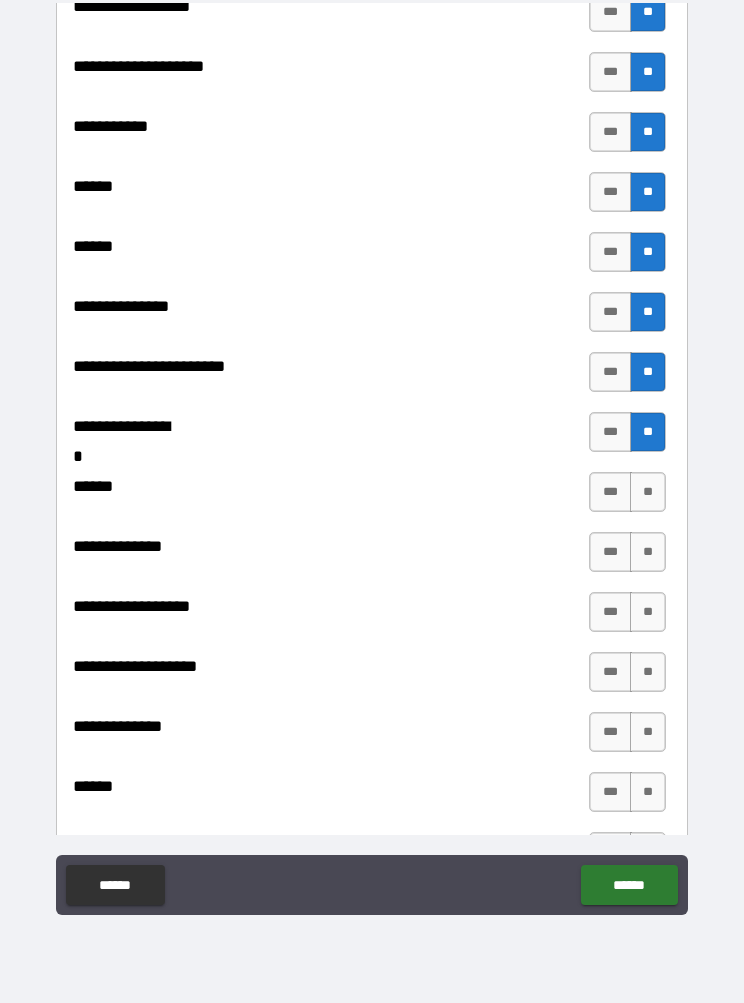 click on "**" at bounding box center (648, 492) 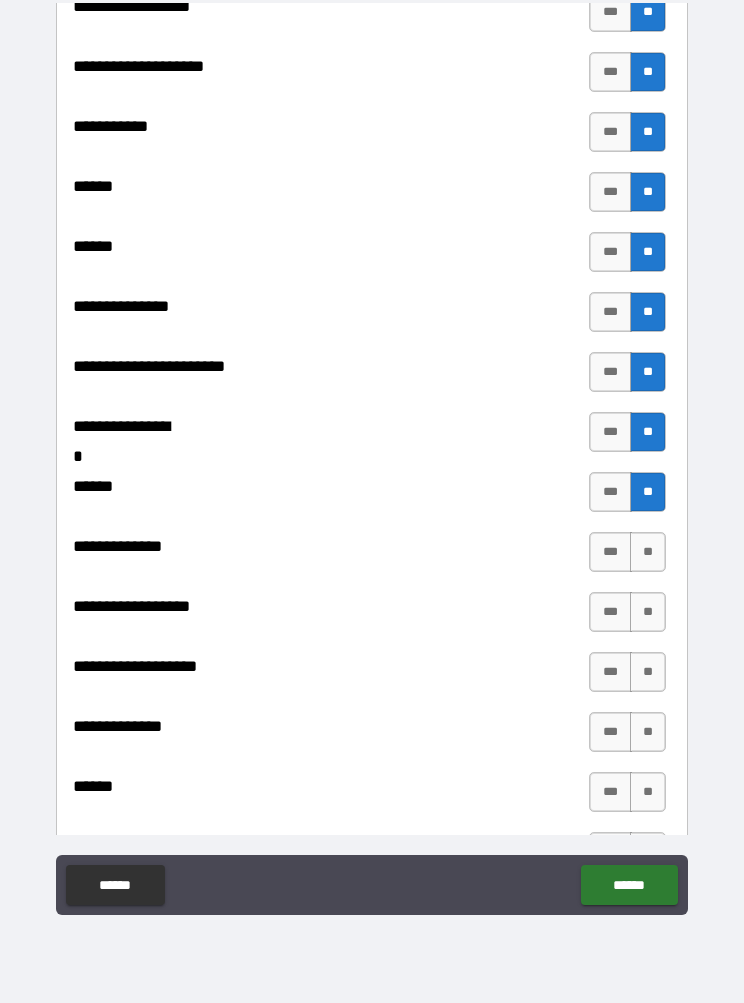 click on "**" at bounding box center [648, 552] 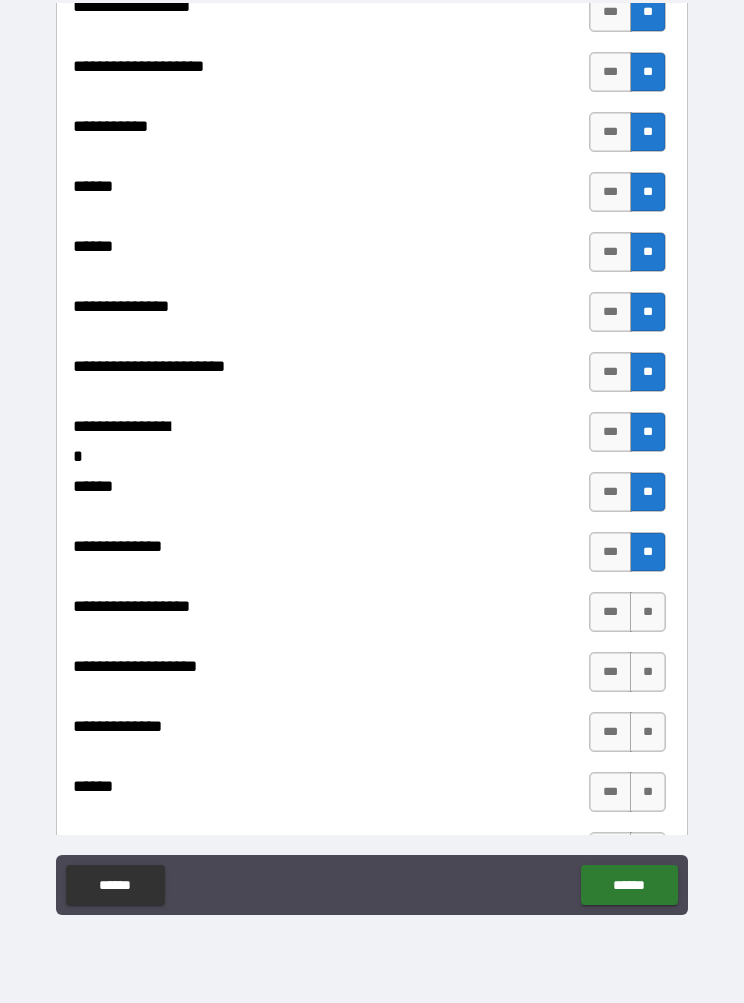 click on "**" at bounding box center [648, 612] 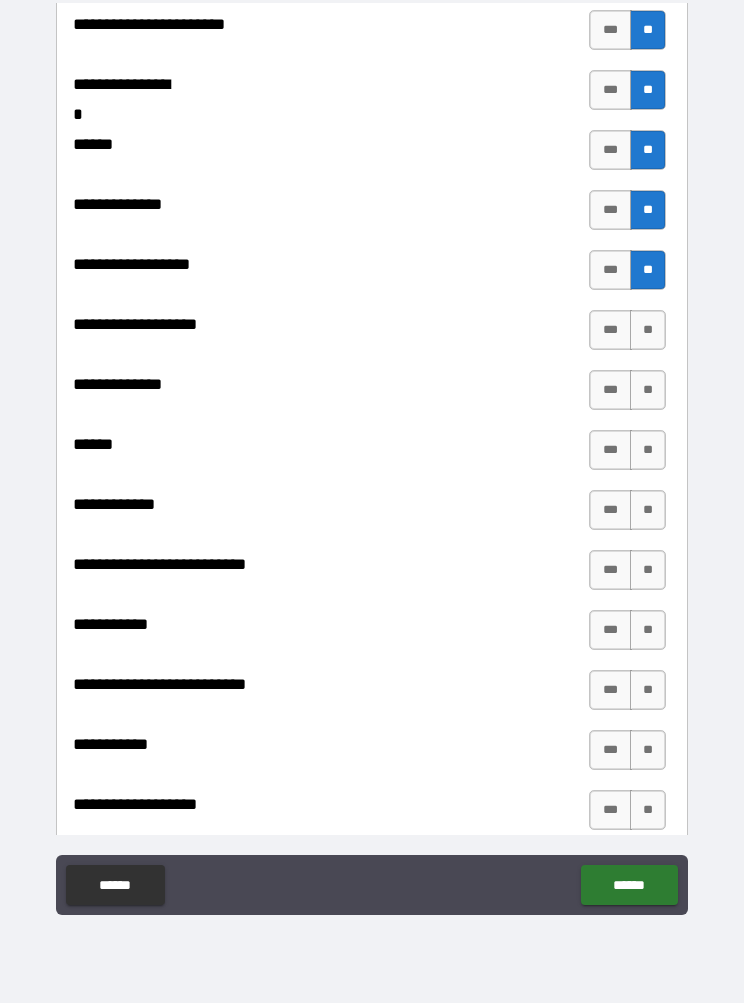 click on "**********" at bounding box center (372, 460) 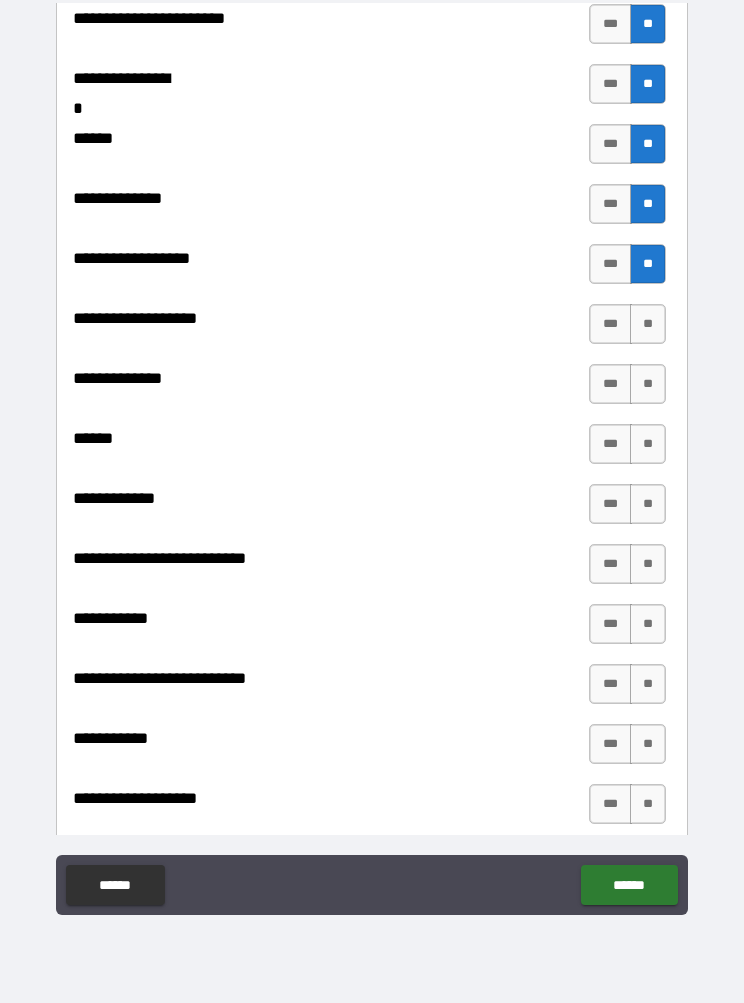 scroll, scrollTop: 4143, scrollLeft: 0, axis: vertical 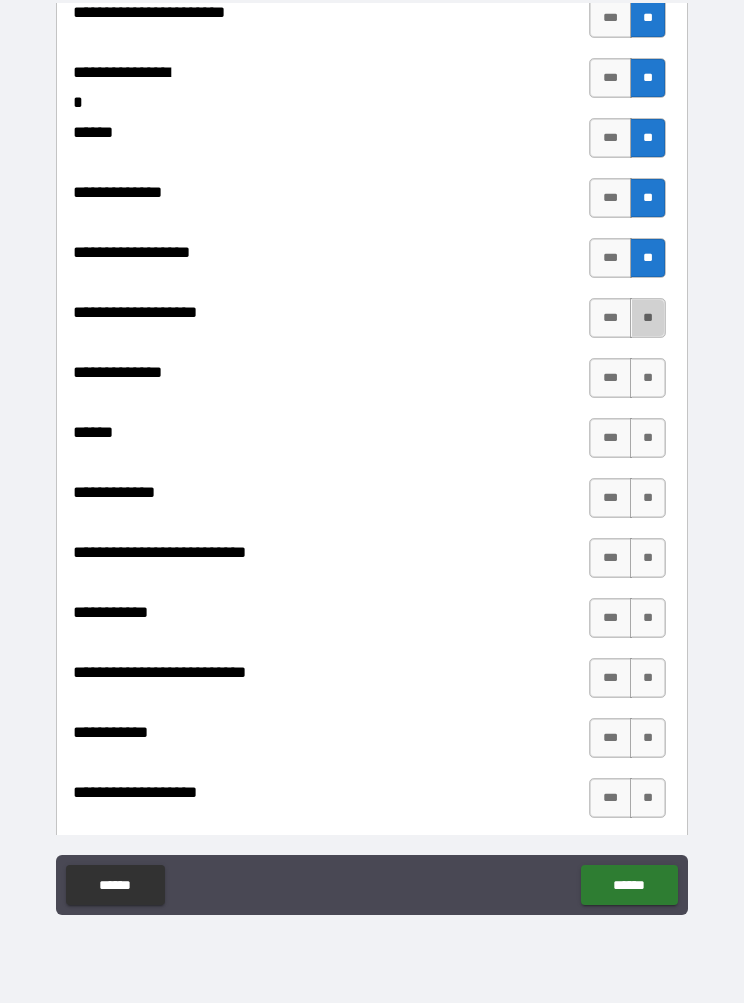 click on "**" at bounding box center [648, 318] 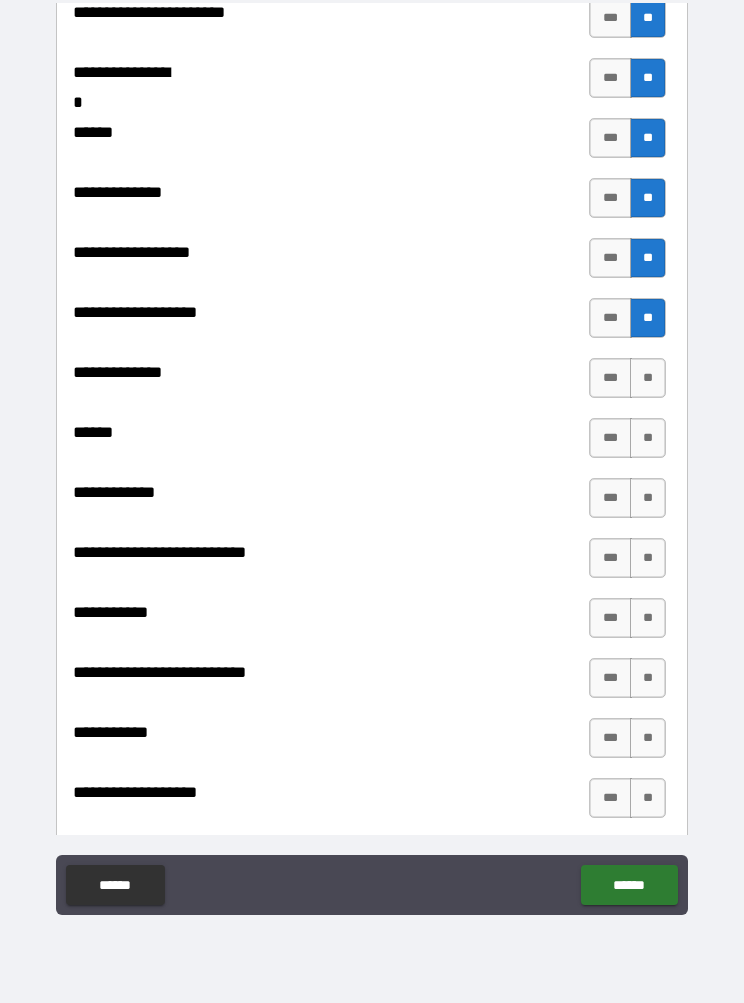 click on "**" at bounding box center (648, 378) 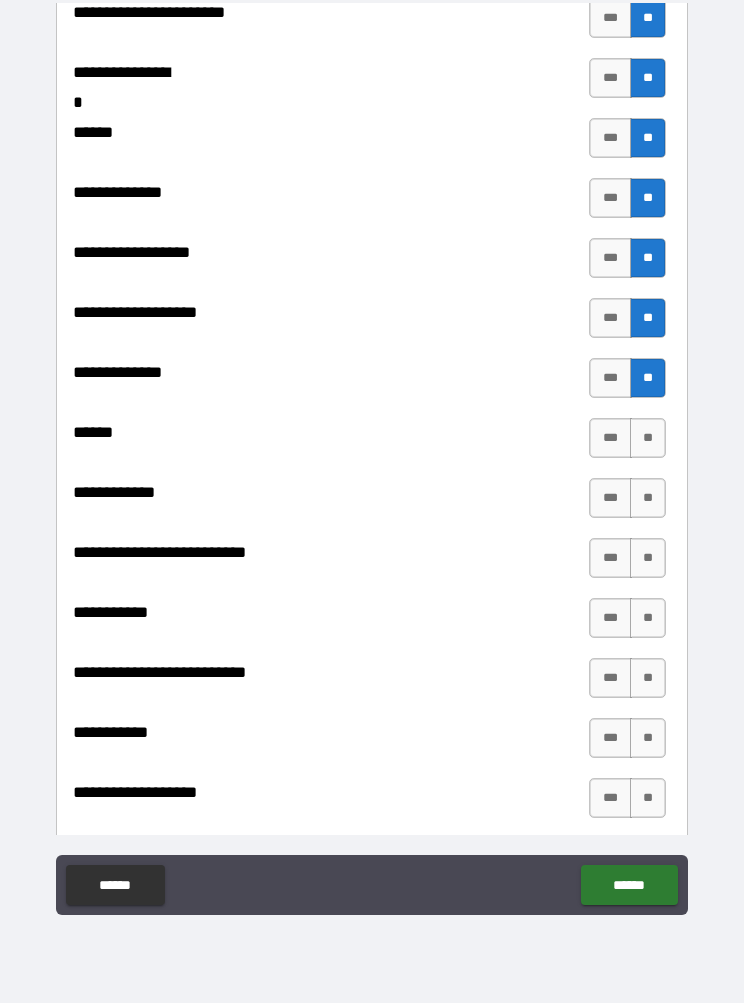 click on "**" at bounding box center [648, 438] 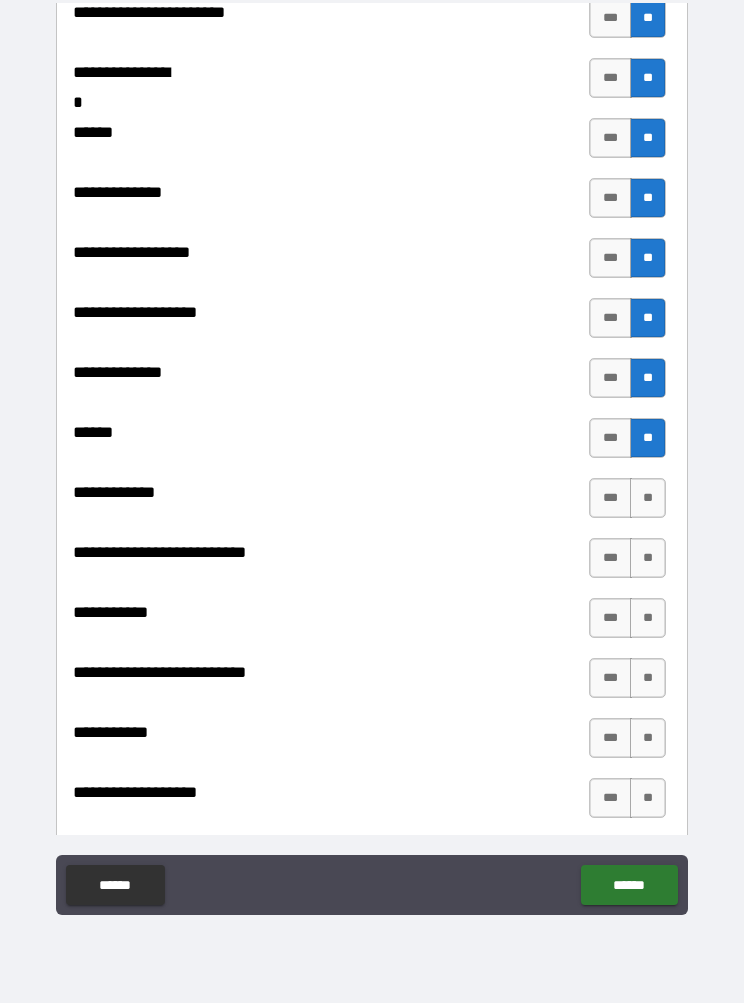 click on "***" at bounding box center (610, 438) 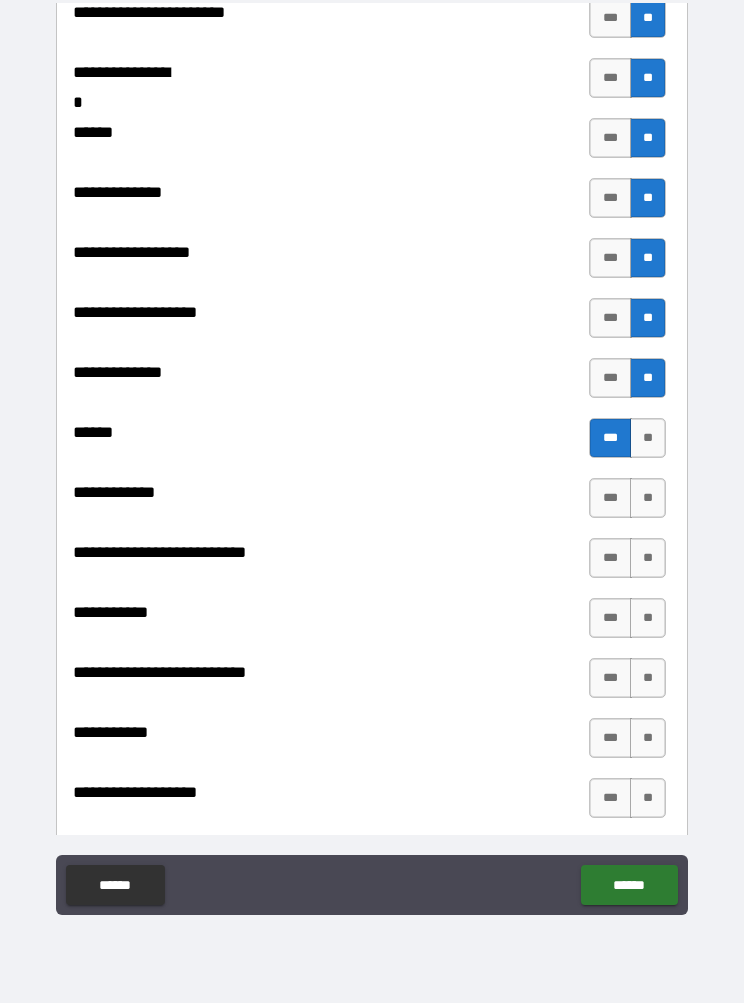 click on "**" at bounding box center [648, 498] 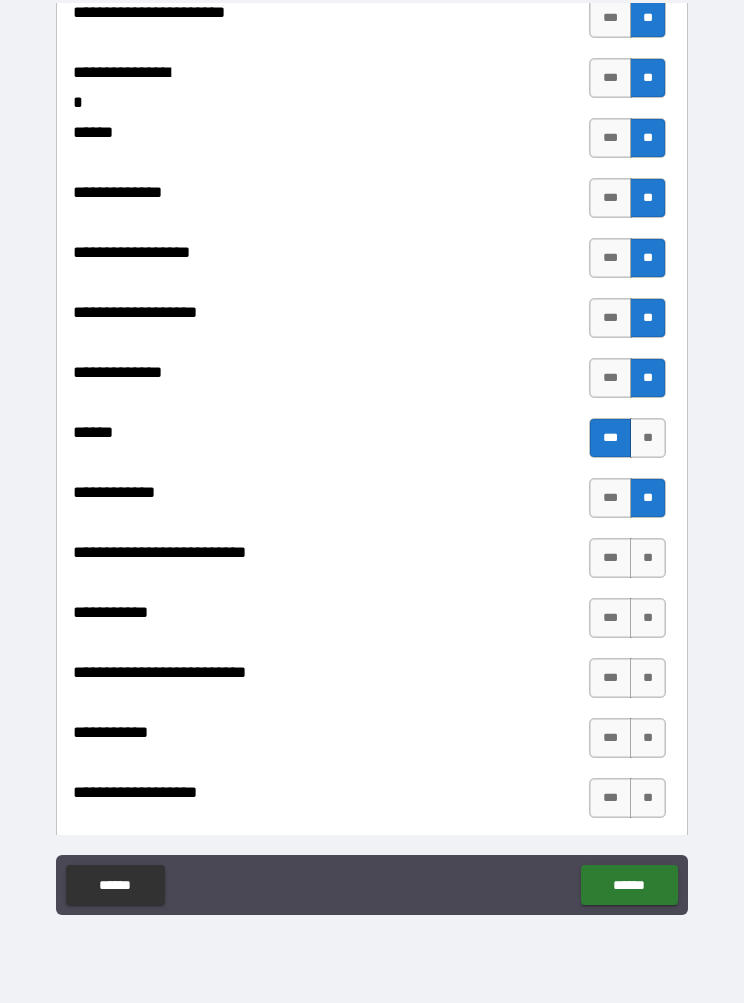 click on "**" at bounding box center [648, 558] 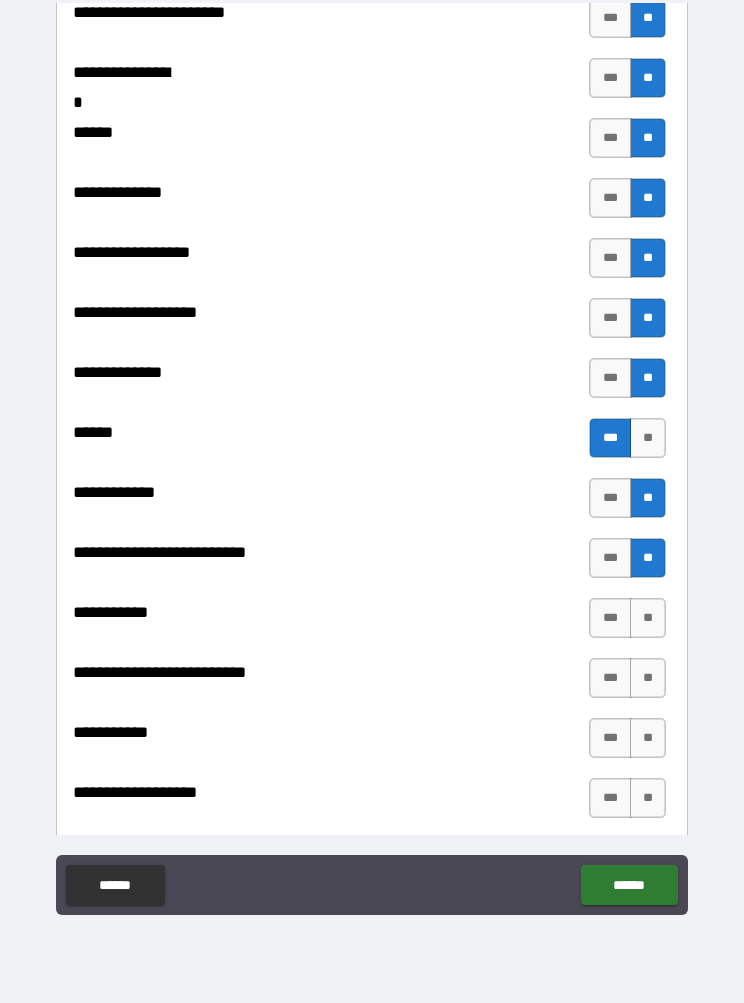 click on "**" at bounding box center (648, 618) 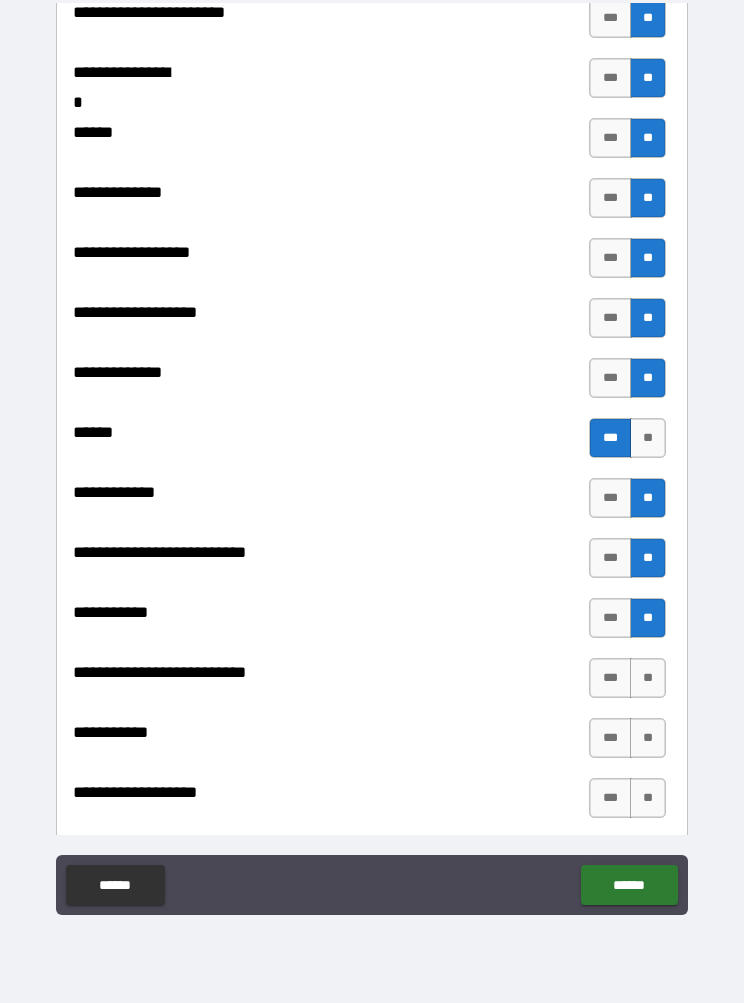 click on "**" at bounding box center [648, 678] 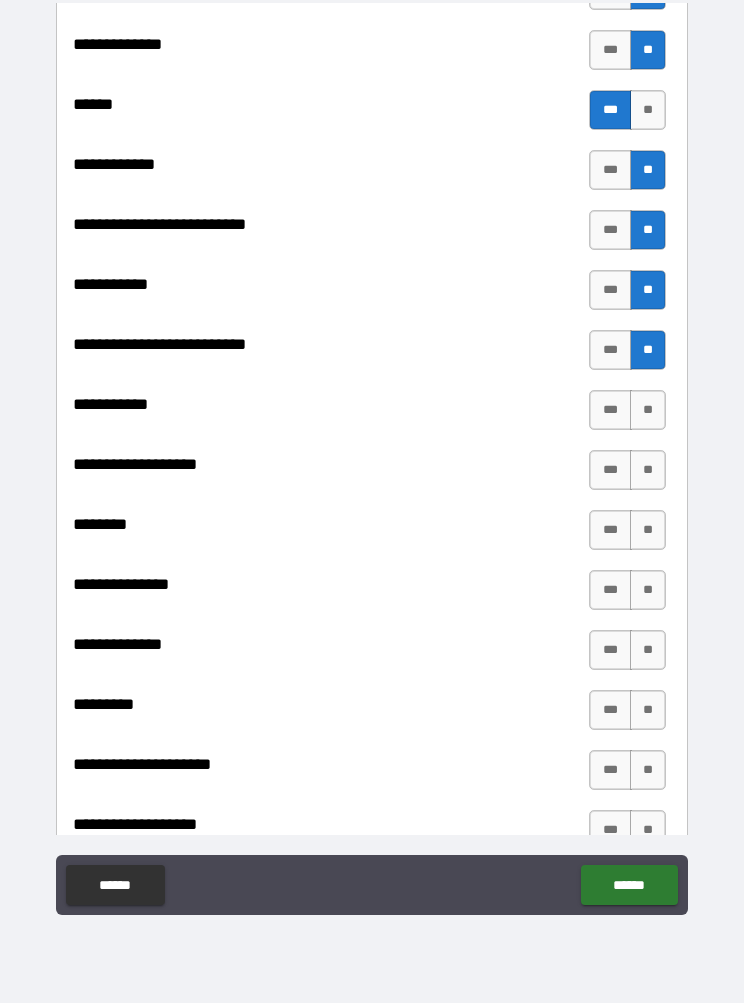 scroll, scrollTop: 4499, scrollLeft: 0, axis: vertical 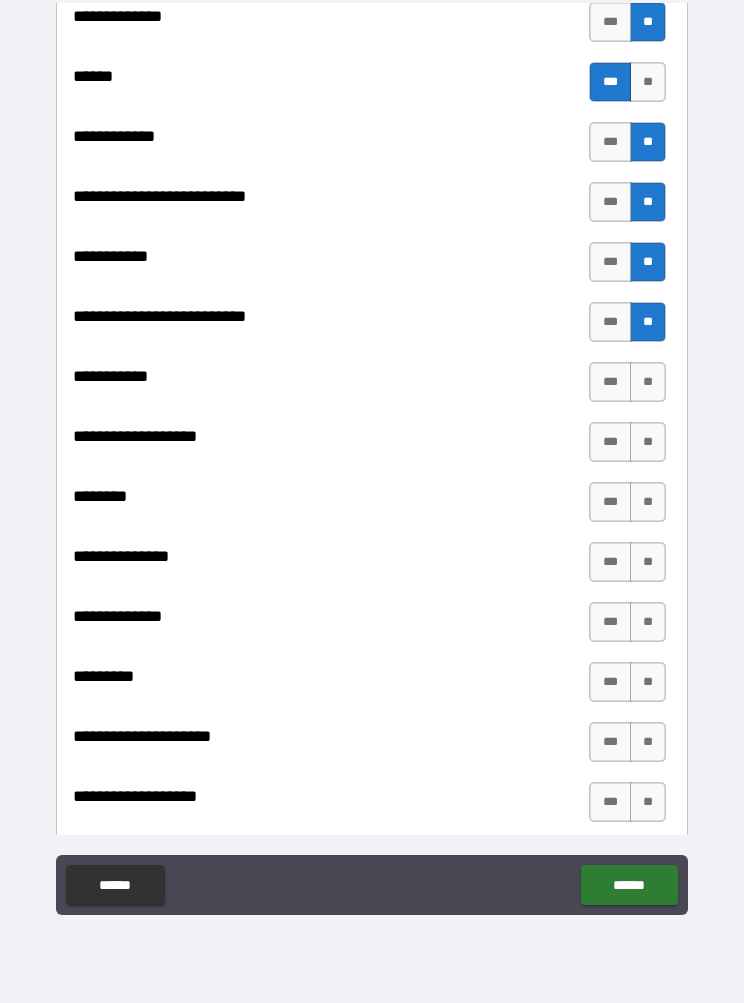 click on "**" at bounding box center (648, 382) 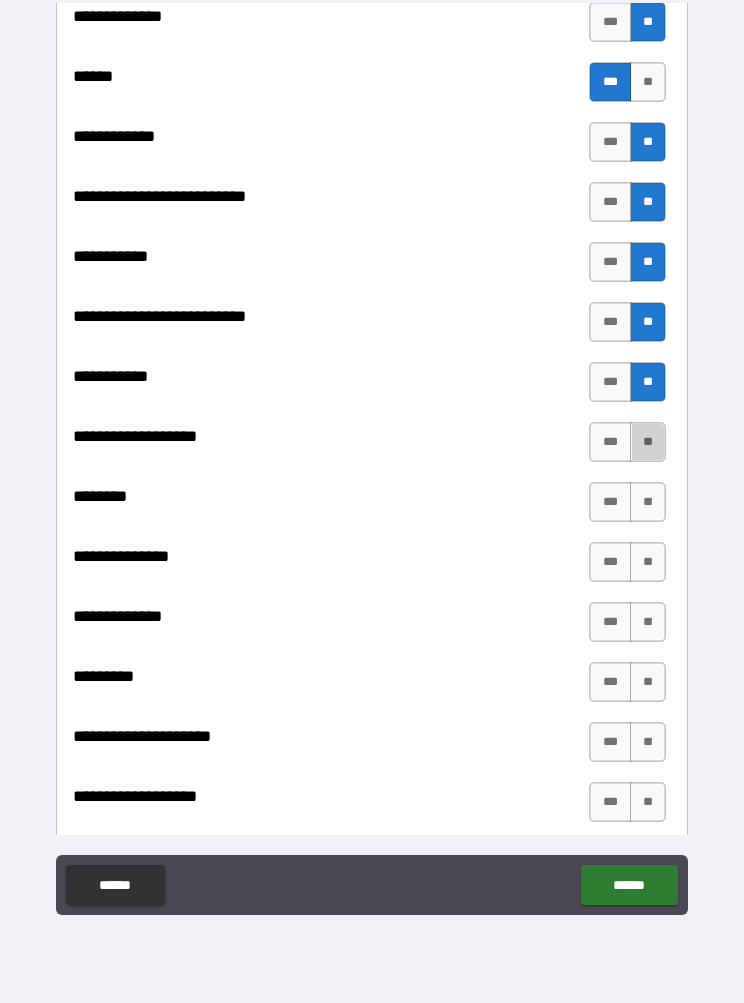 click on "**" at bounding box center (648, 442) 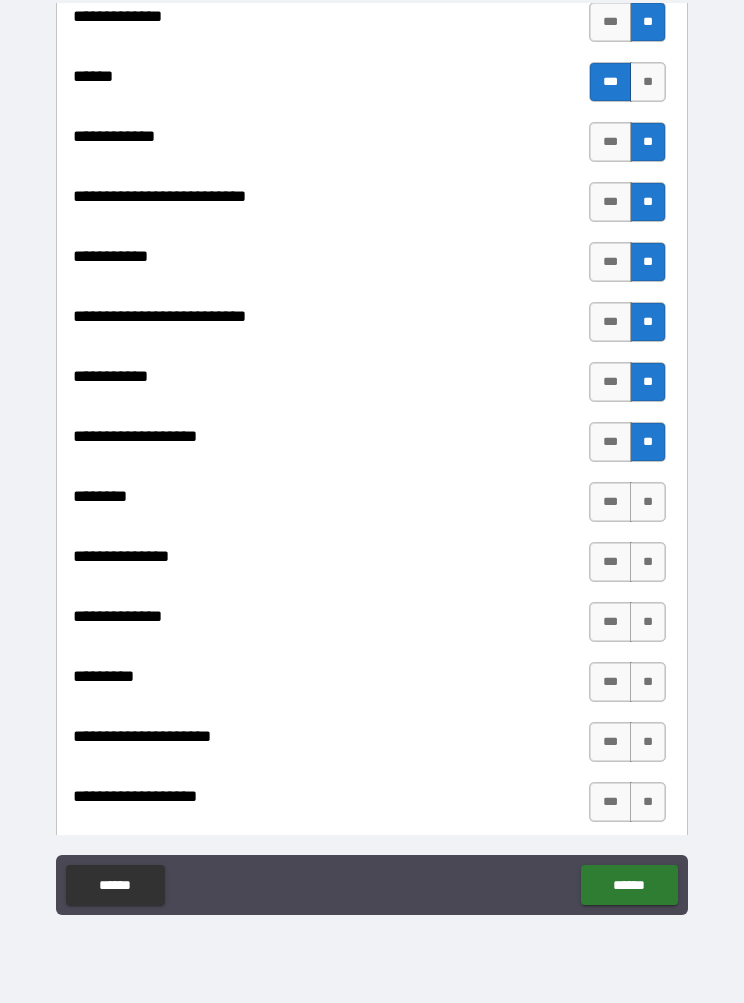 click on "**" at bounding box center (648, 502) 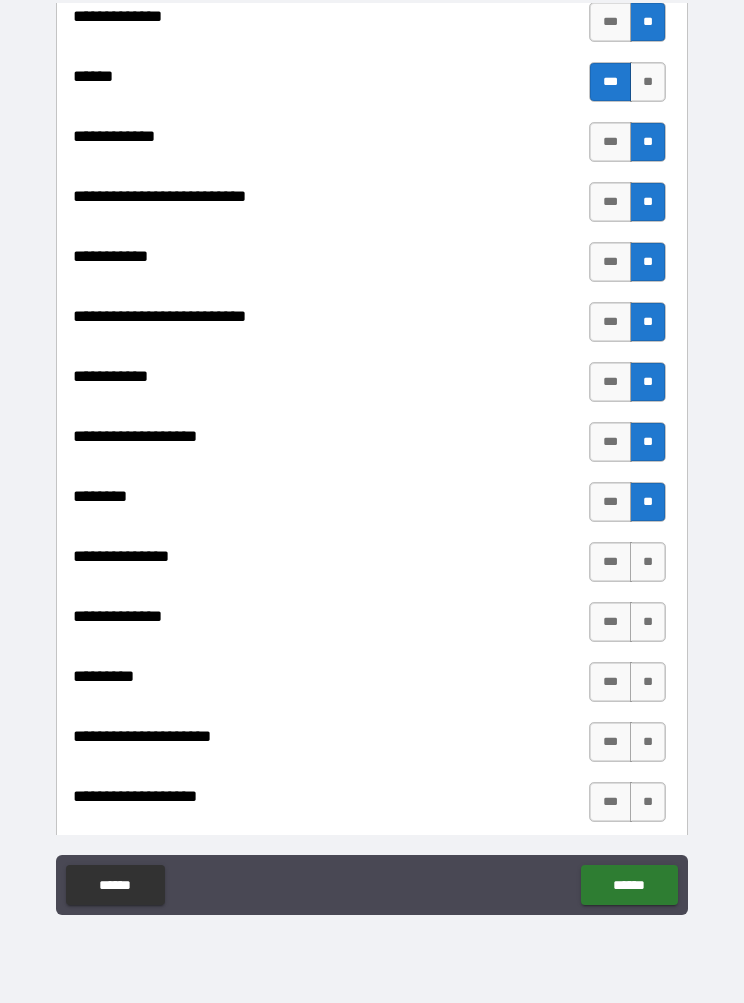 click on "**" at bounding box center [648, 562] 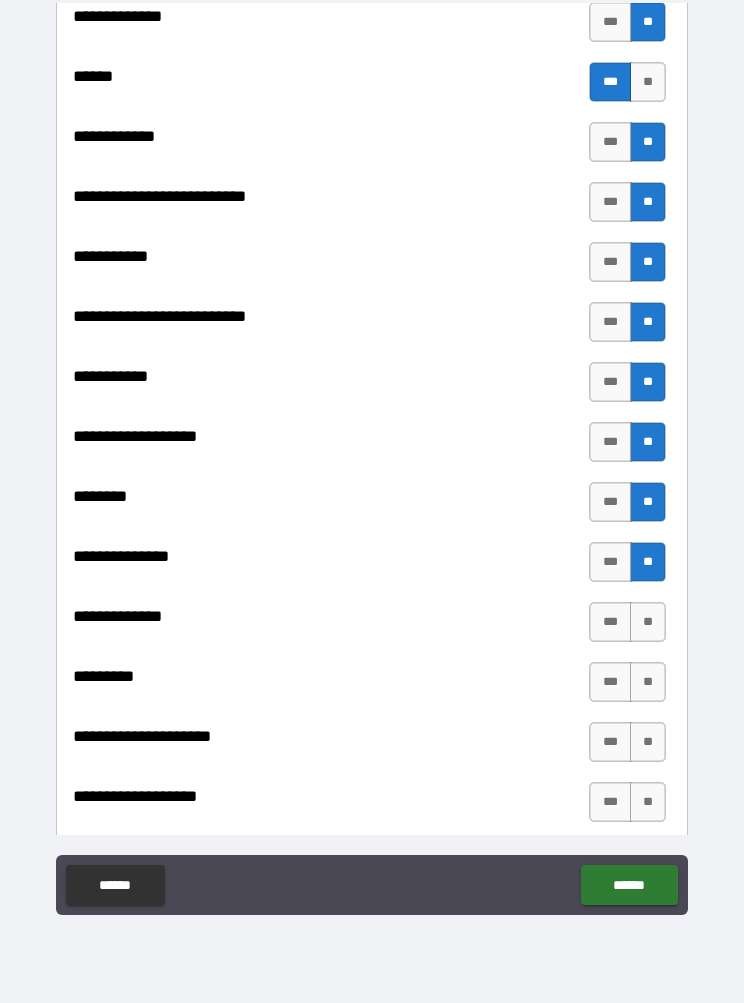 click on "**" at bounding box center (648, 622) 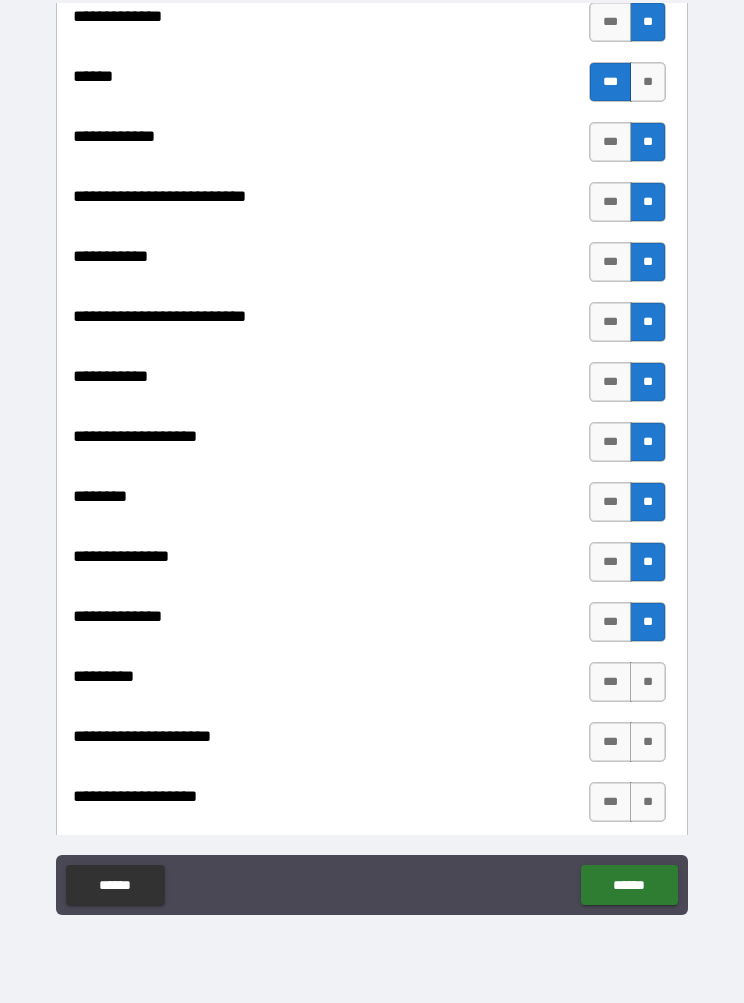 click on "**" at bounding box center (648, 682) 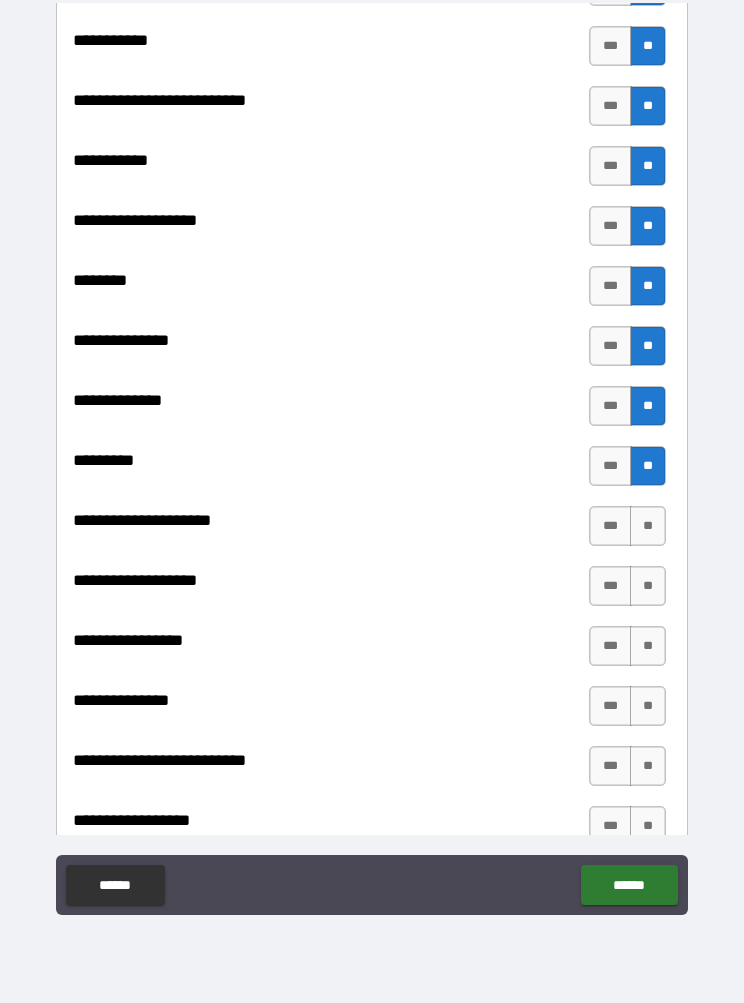 scroll, scrollTop: 4716, scrollLeft: 0, axis: vertical 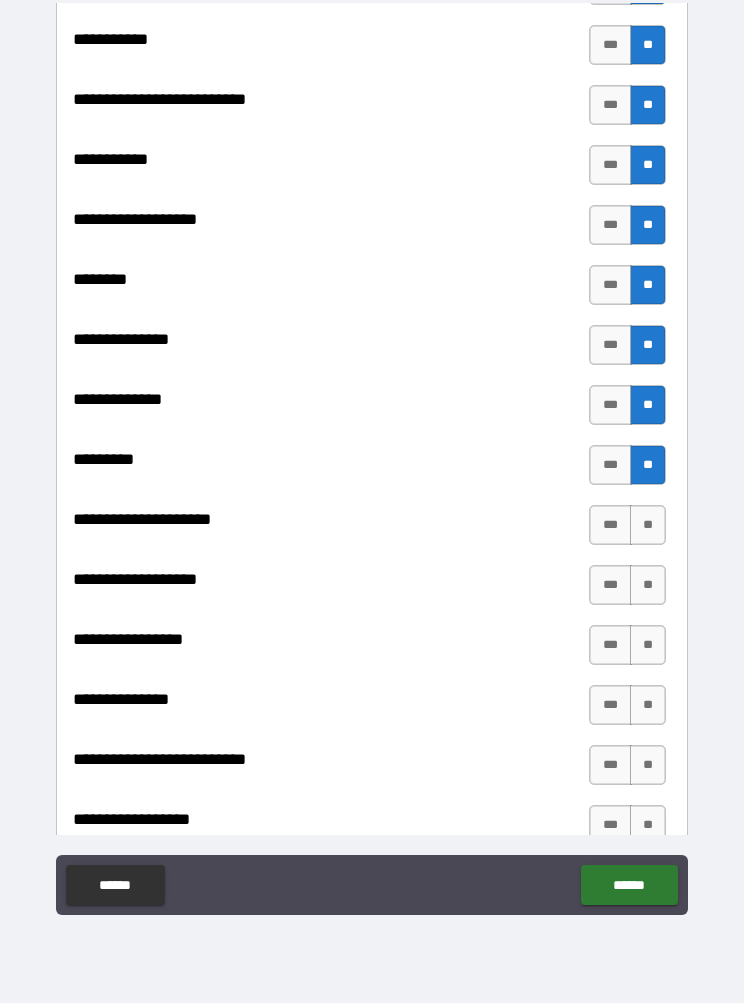click on "**" at bounding box center (648, 525) 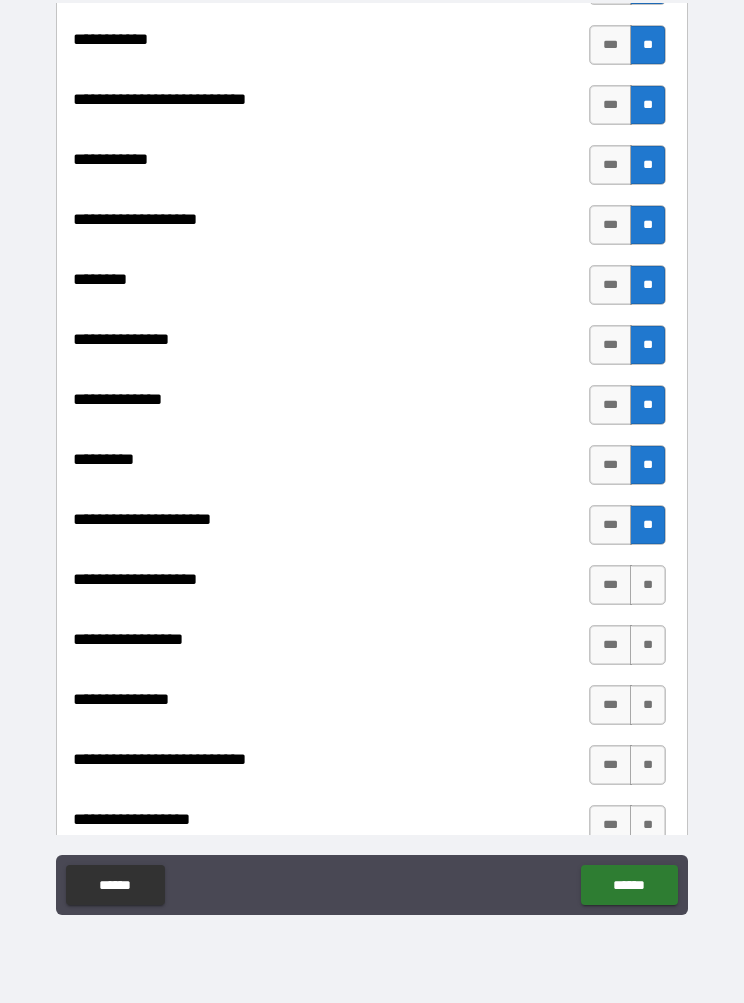 click on "**" at bounding box center (648, 585) 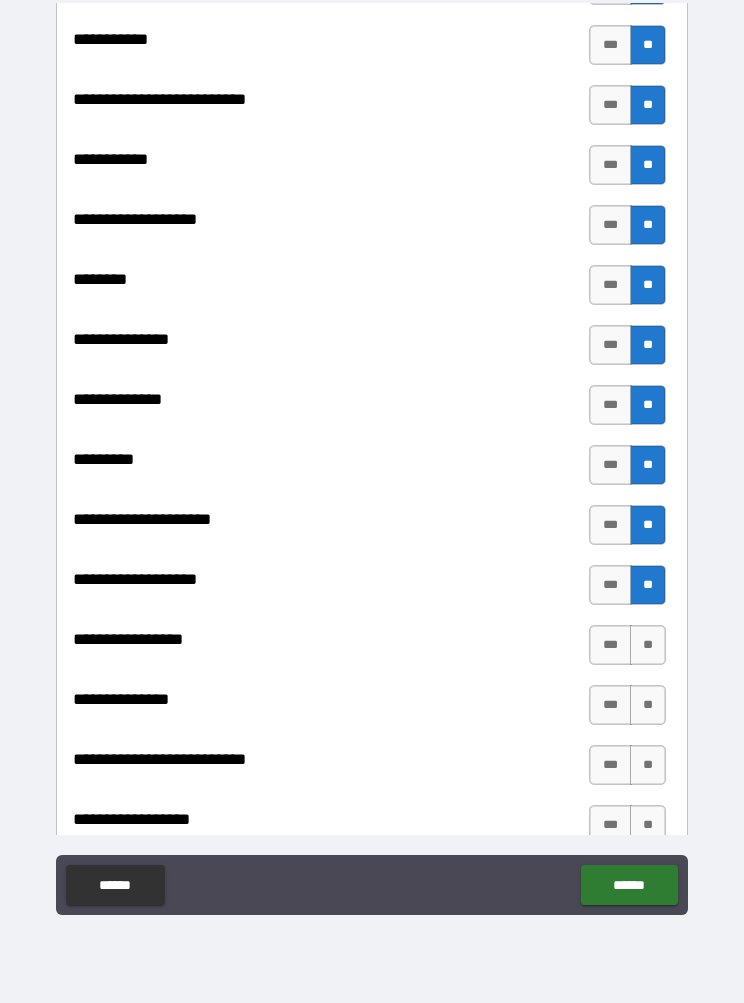 click on "**" at bounding box center [648, 645] 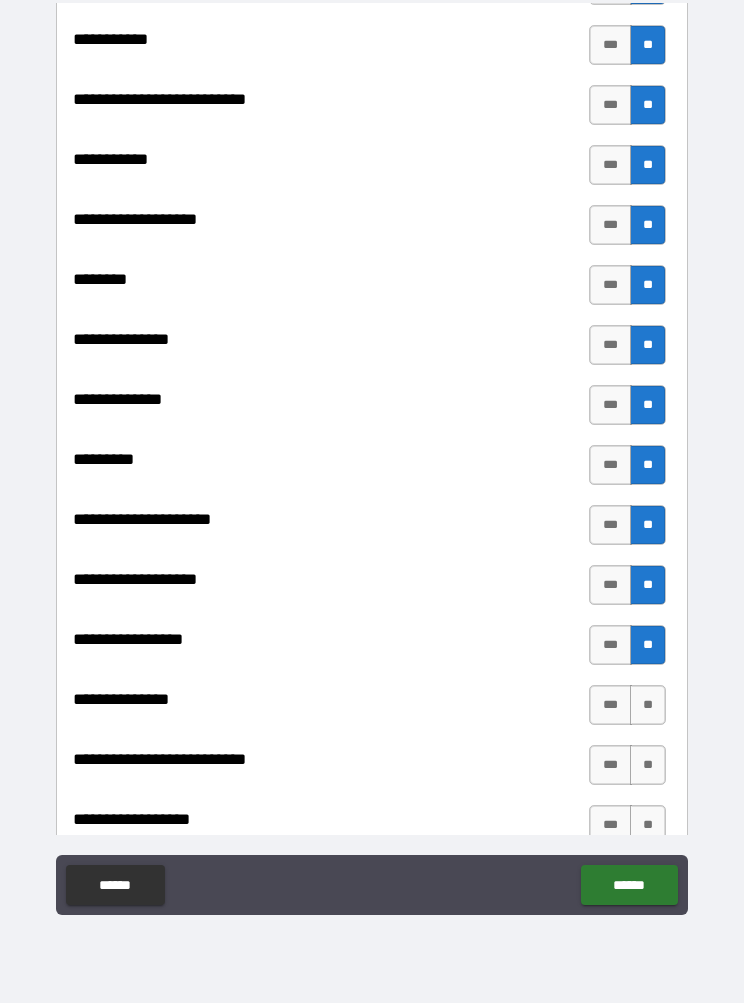 click on "**" at bounding box center [648, 705] 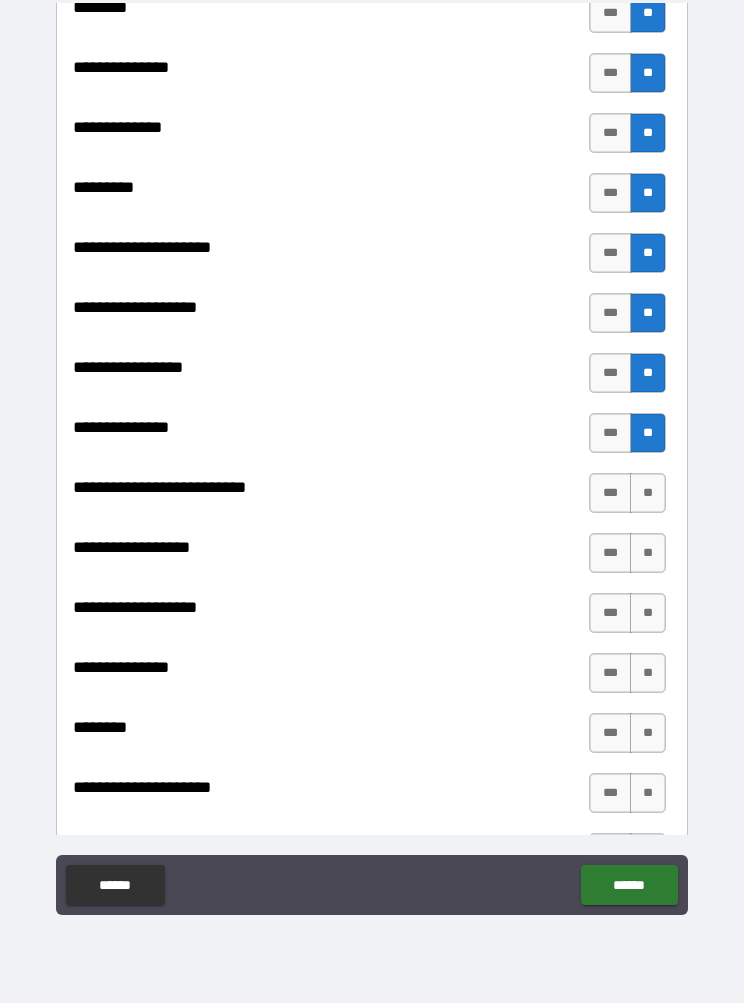 scroll, scrollTop: 5000, scrollLeft: 0, axis: vertical 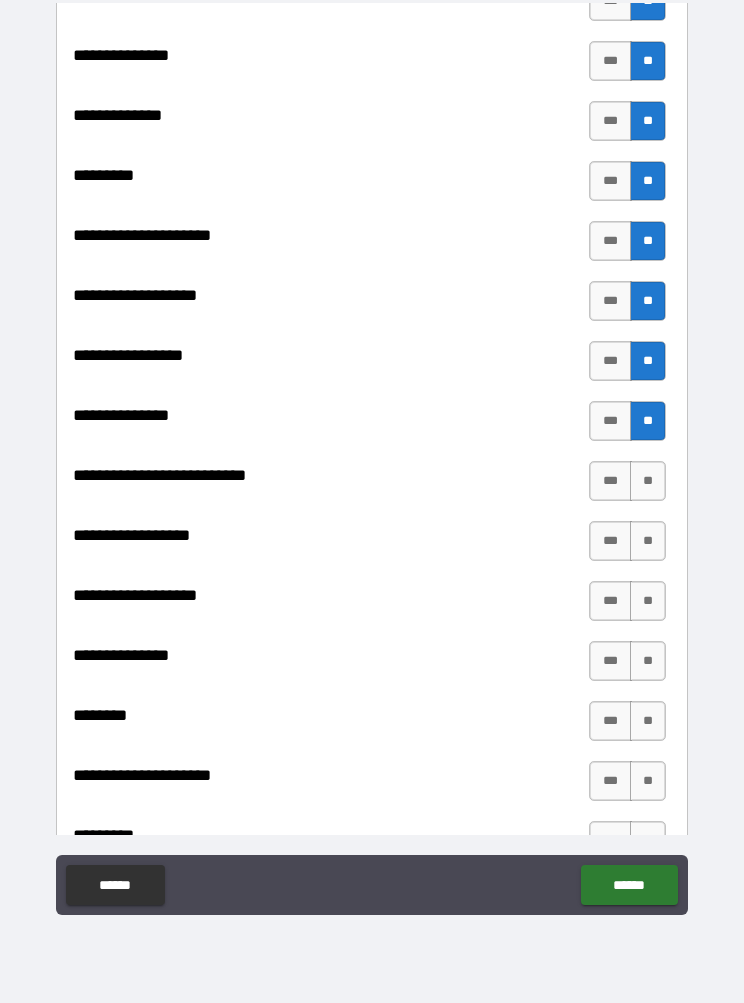 click on "**" at bounding box center [648, 481] 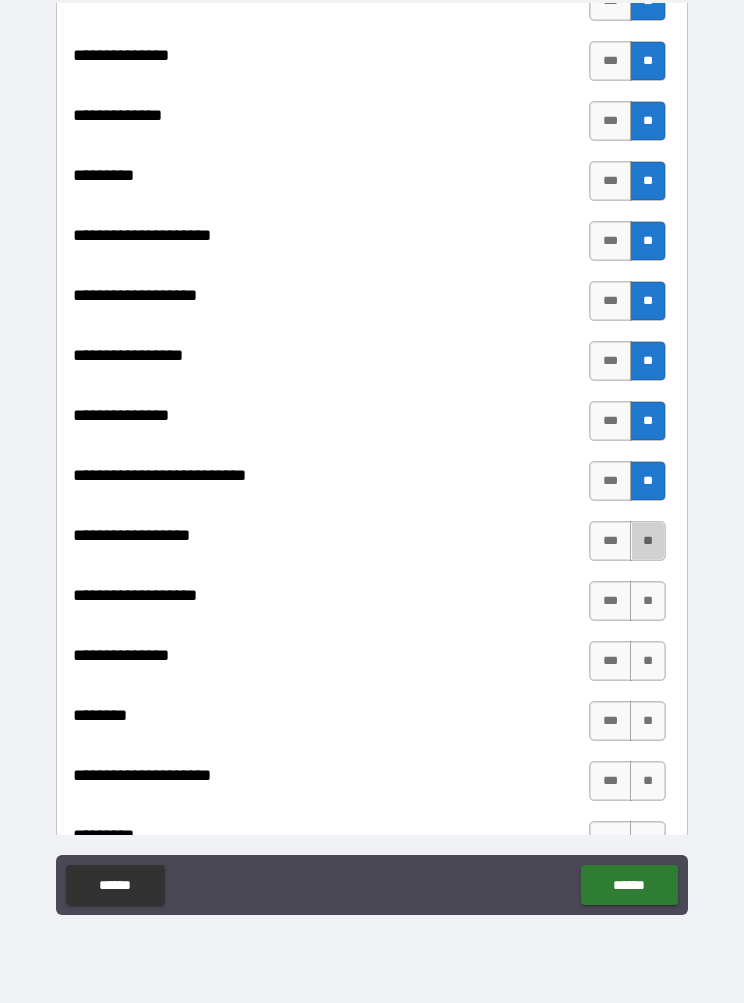 click on "**" at bounding box center [648, 541] 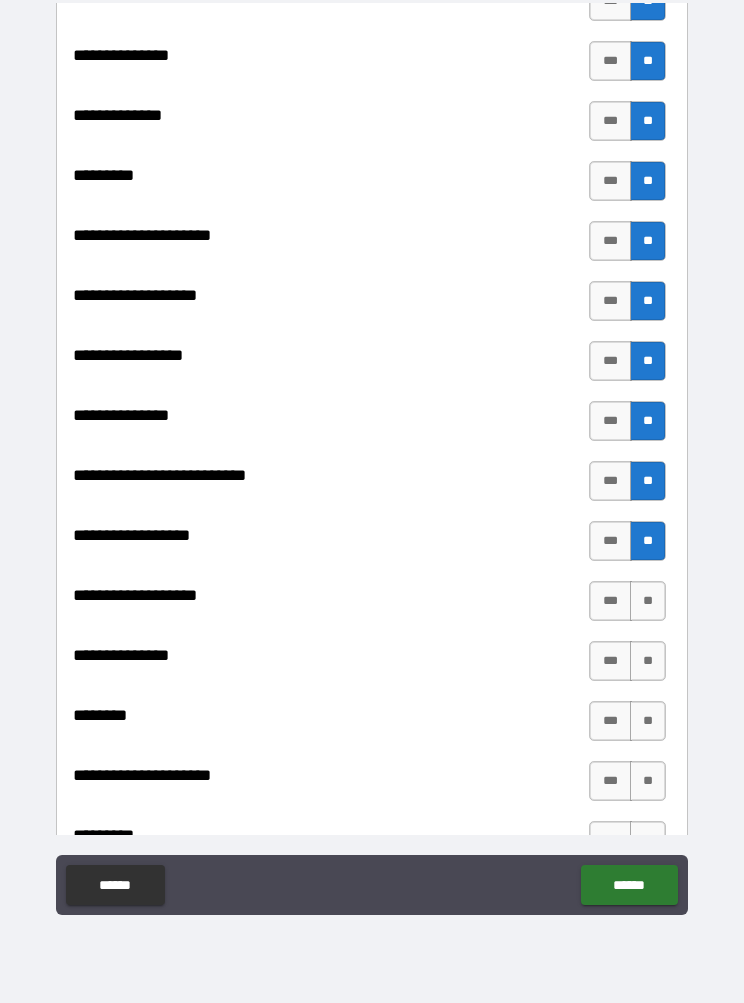 click on "***" at bounding box center (610, 601) 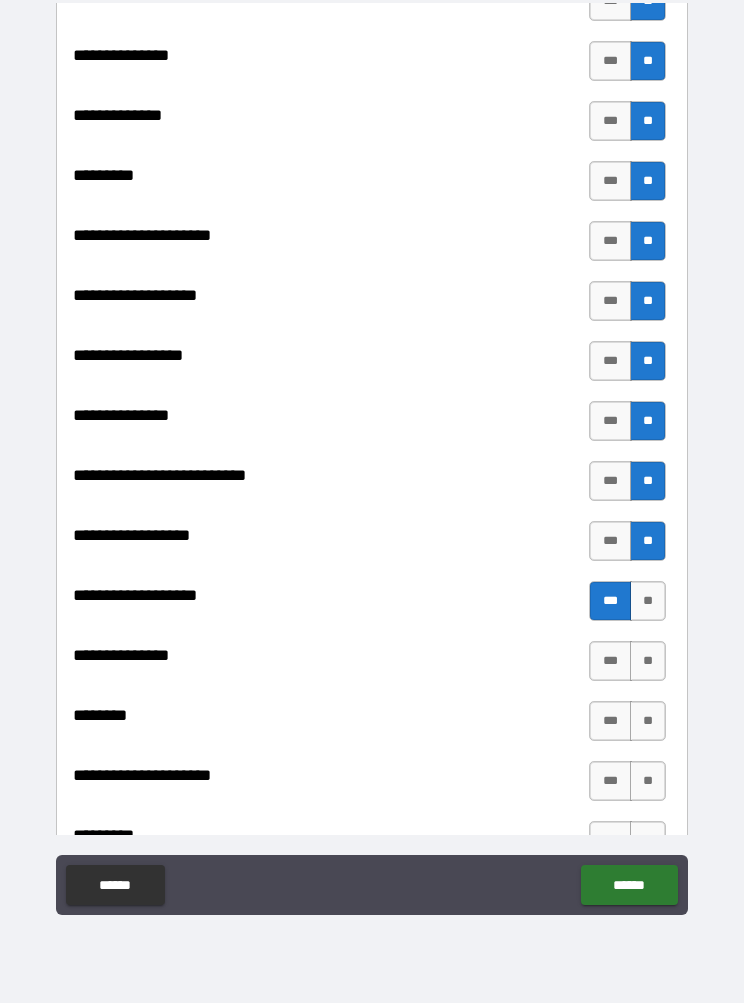 click on "**" at bounding box center (648, 661) 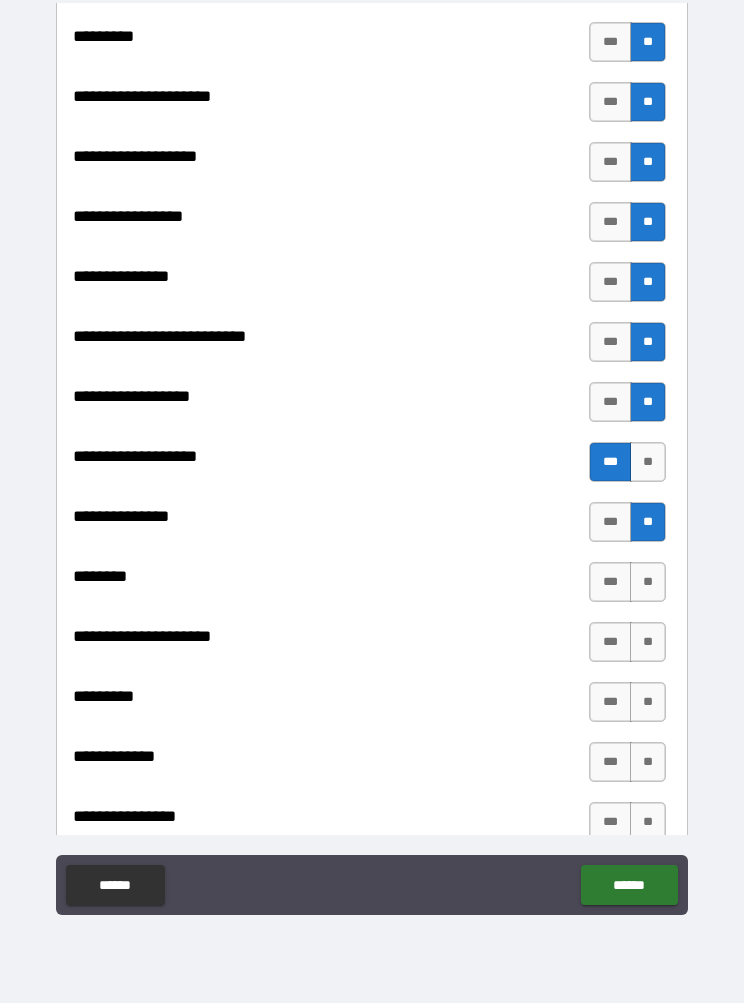scroll, scrollTop: 5165, scrollLeft: 0, axis: vertical 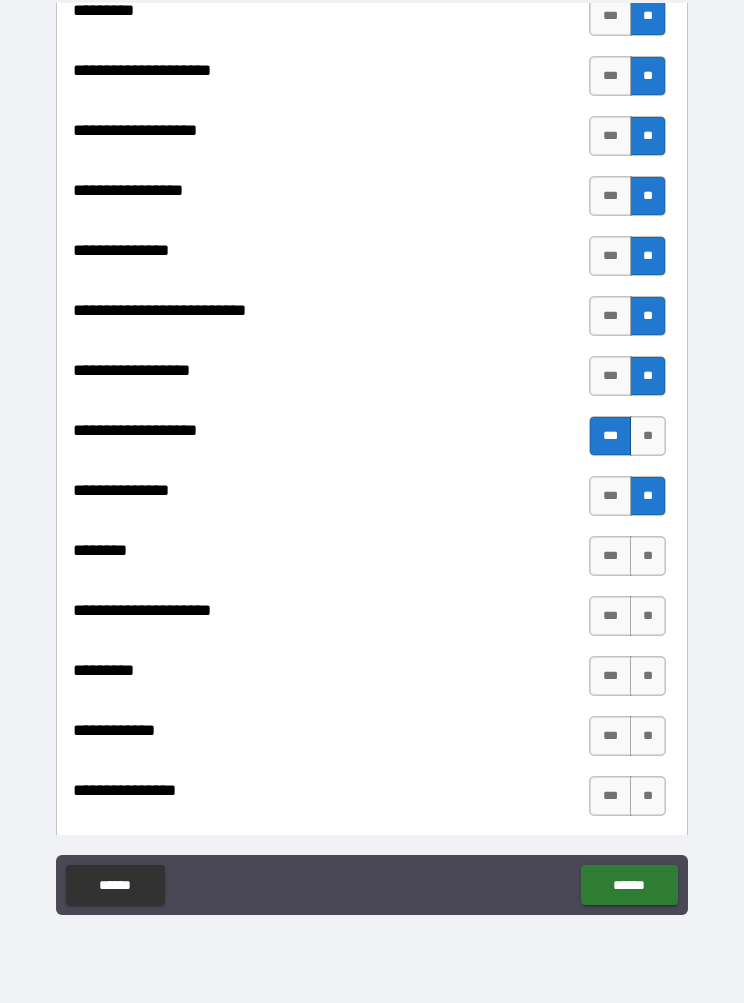 click on "**" at bounding box center (648, 556) 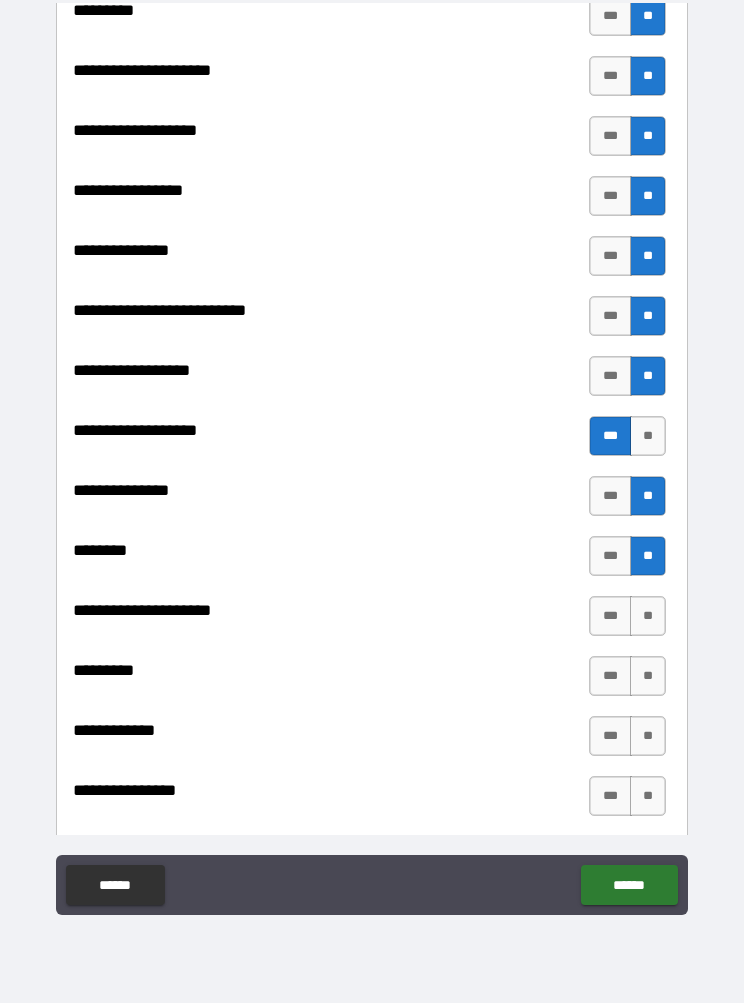 click on "**" at bounding box center [648, 616] 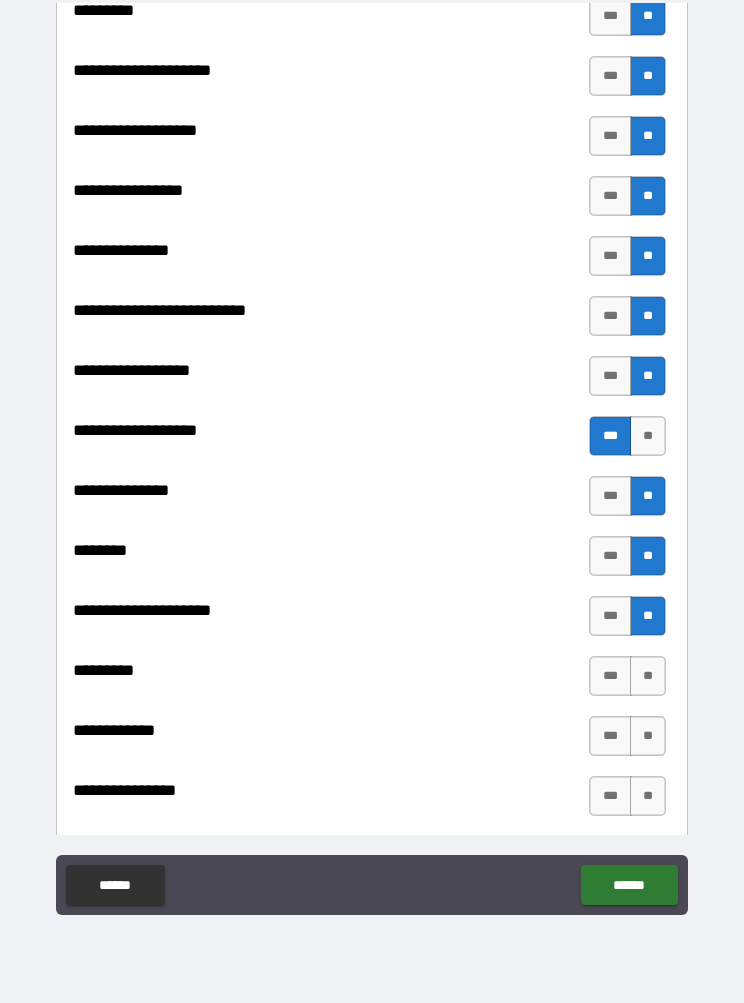 click on "***" at bounding box center (610, 676) 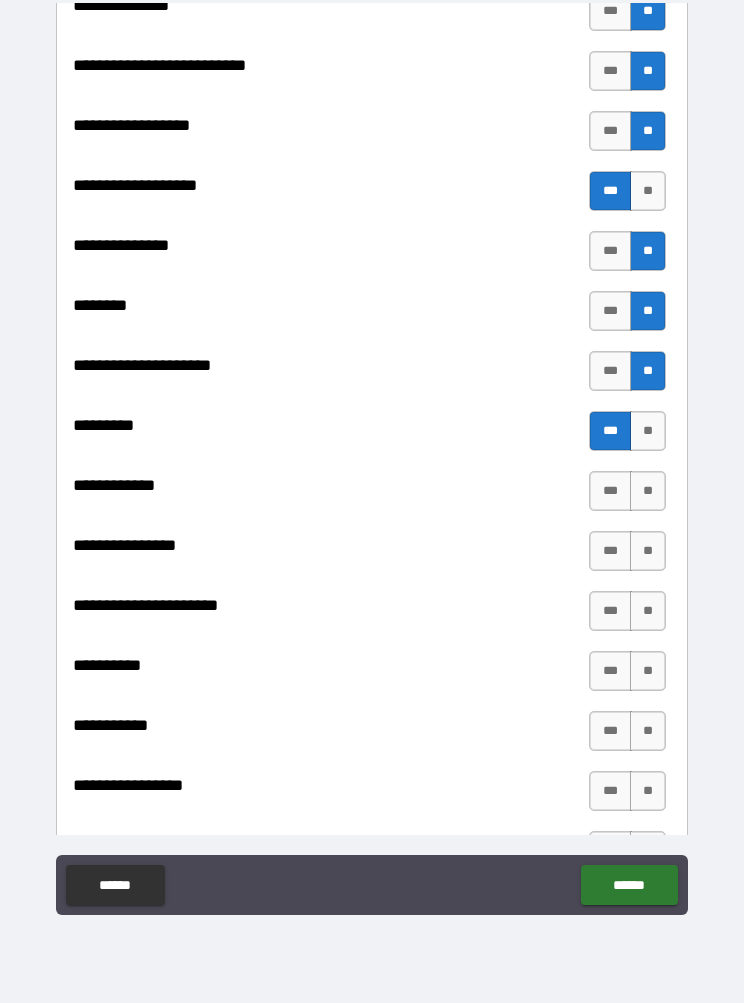 scroll, scrollTop: 5411, scrollLeft: 0, axis: vertical 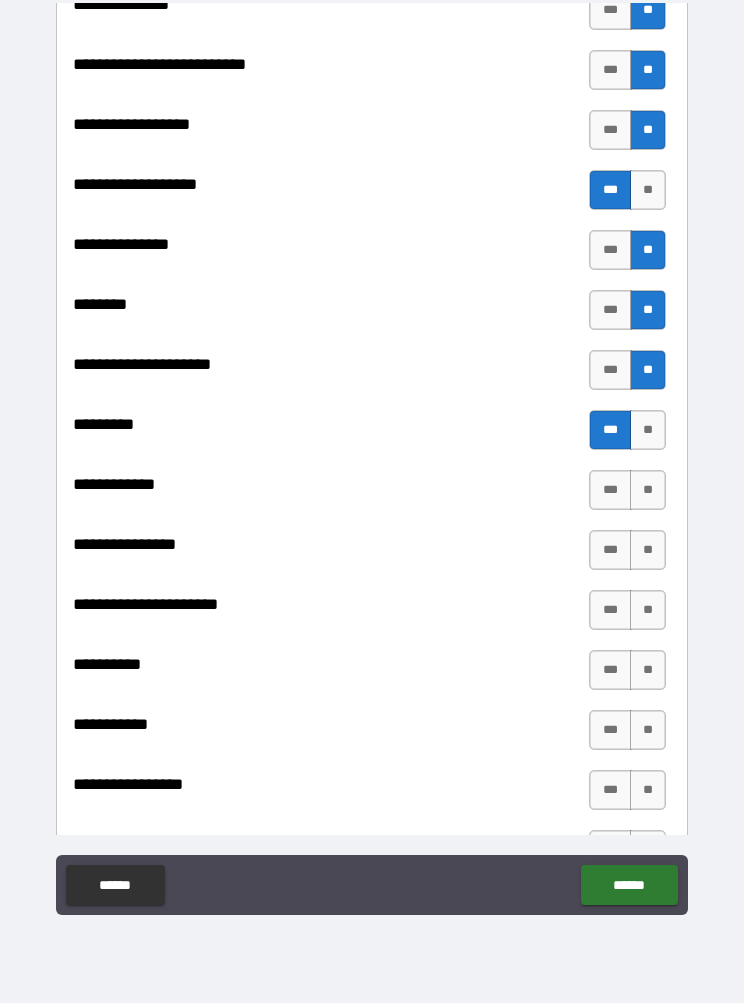 click on "**" at bounding box center [648, 490] 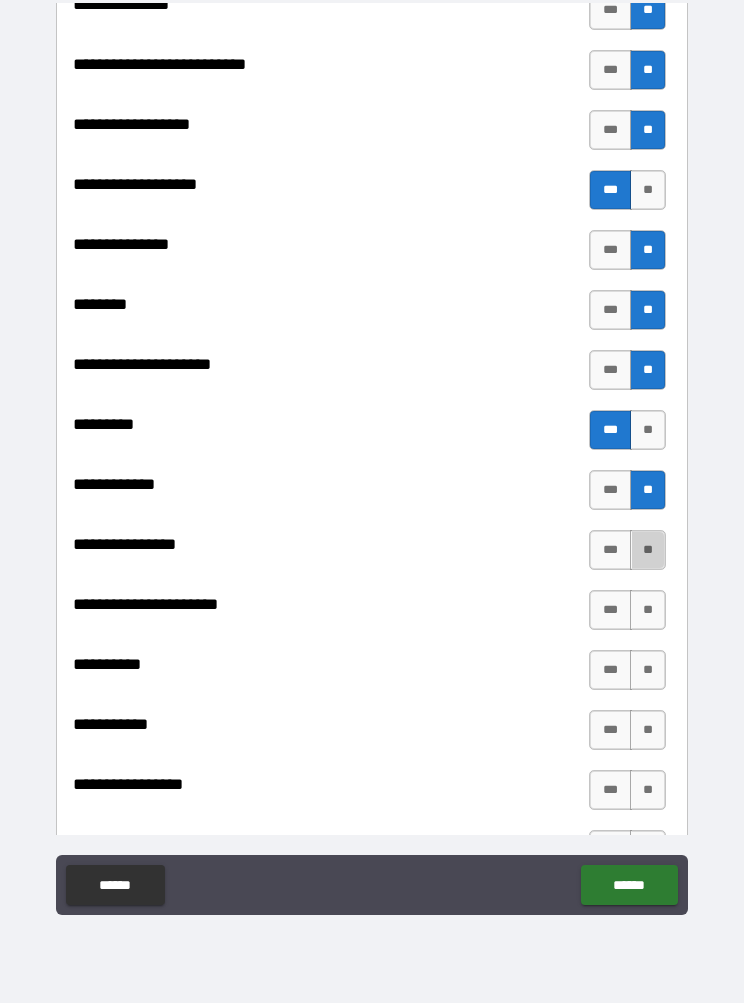 click on "**" at bounding box center (648, 550) 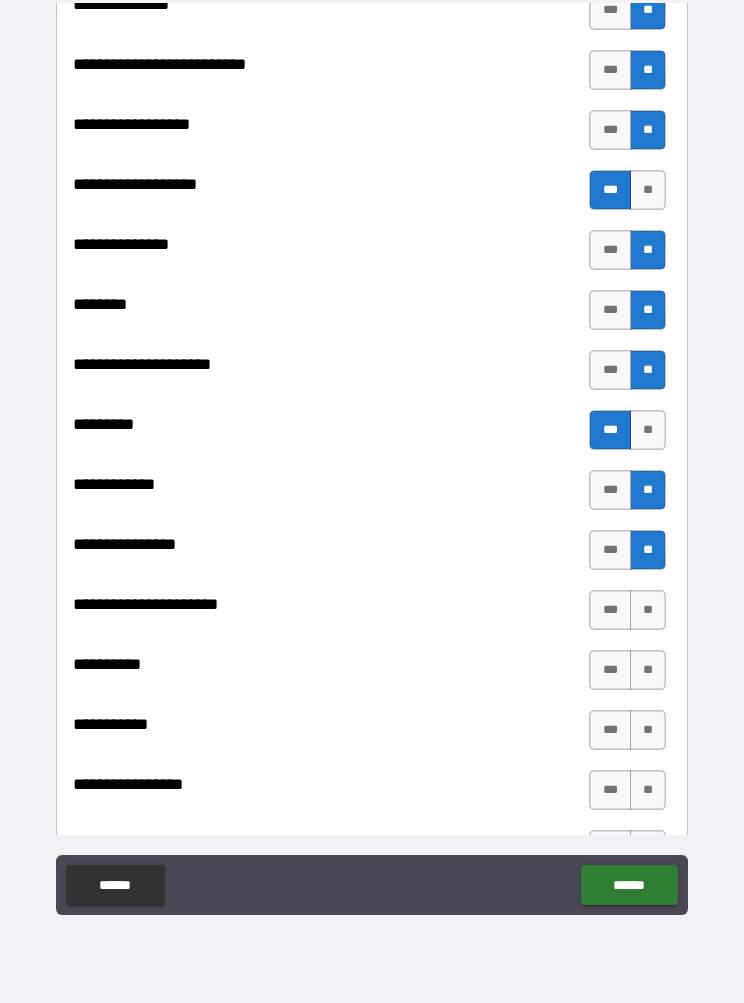 click on "**" at bounding box center (648, 610) 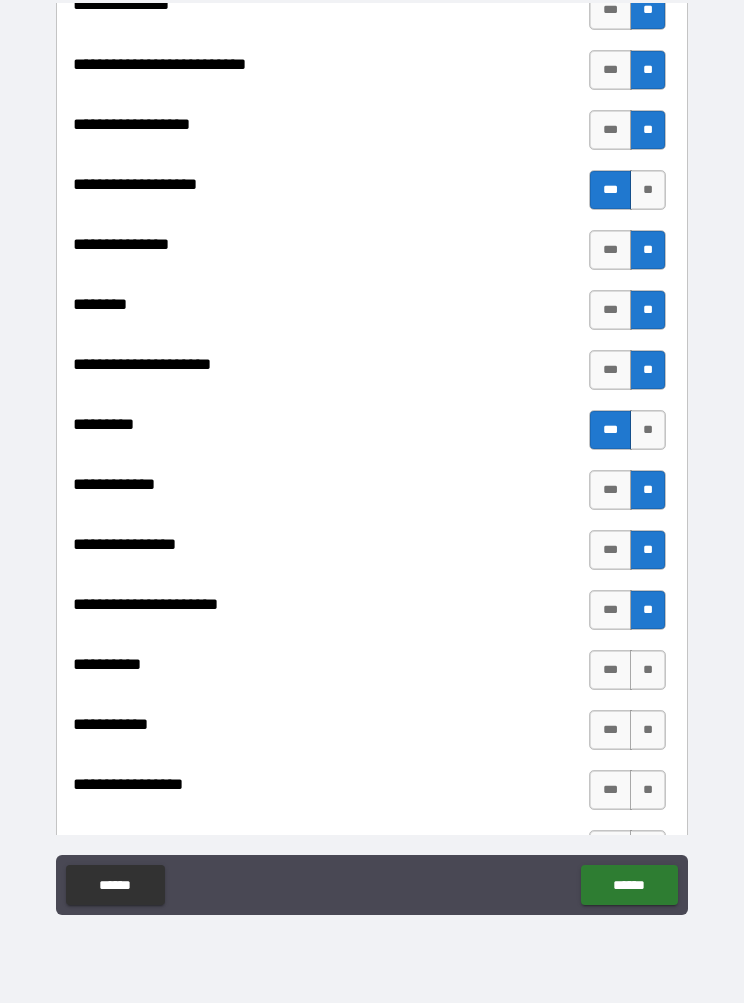 click on "**" at bounding box center (648, 670) 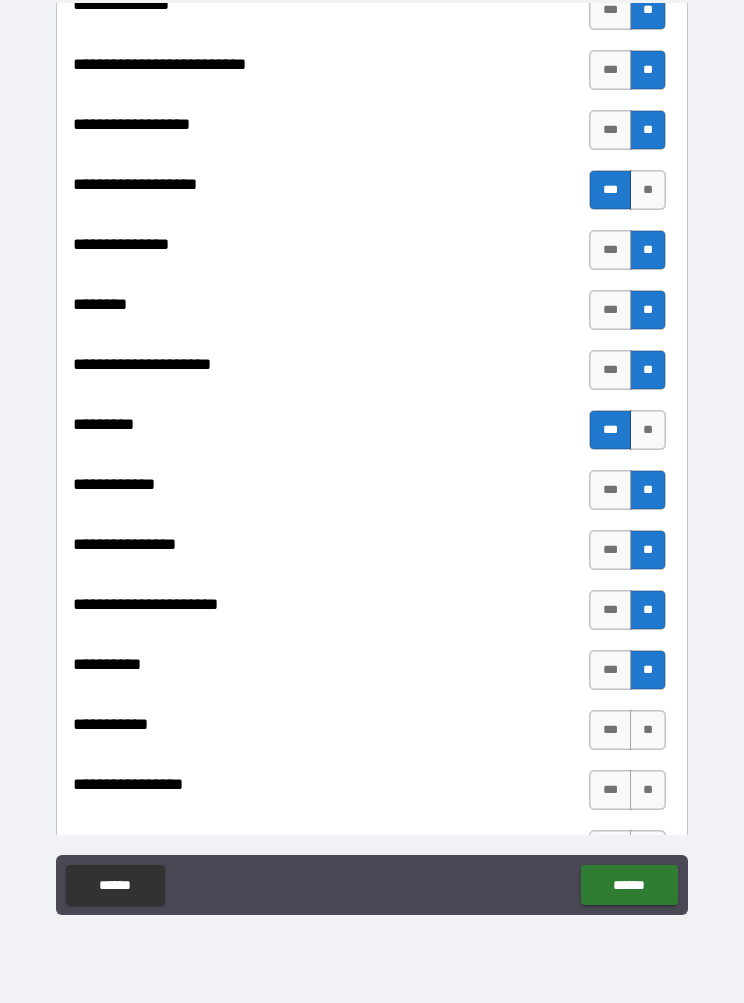 click on "**" at bounding box center (648, 730) 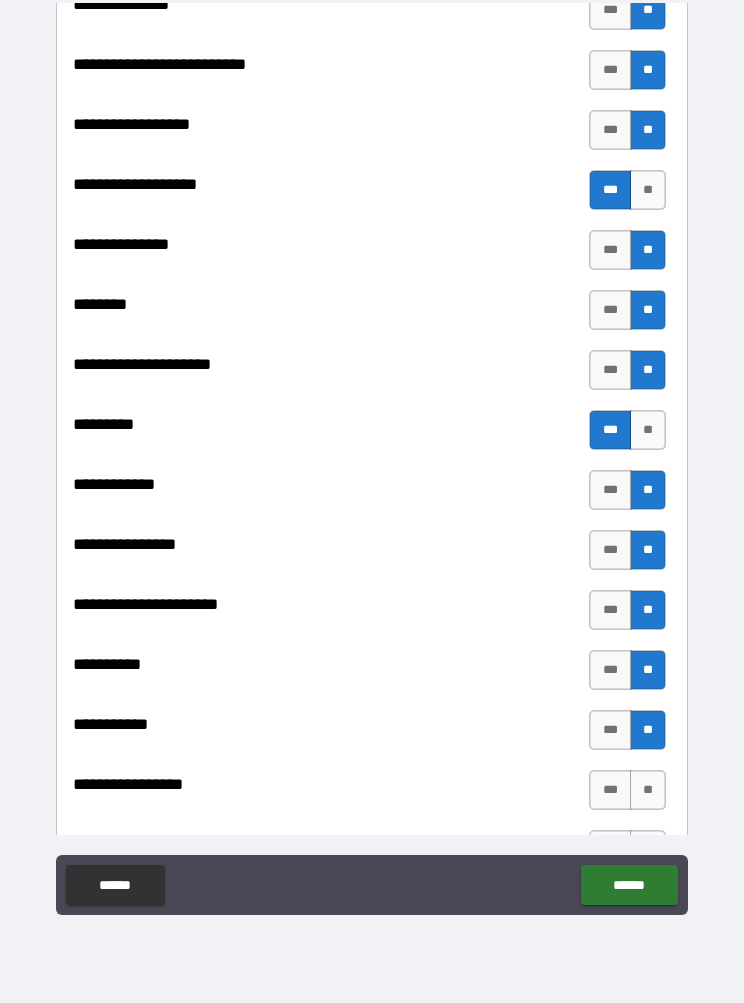 click on "**" at bounding box center [648, 790] 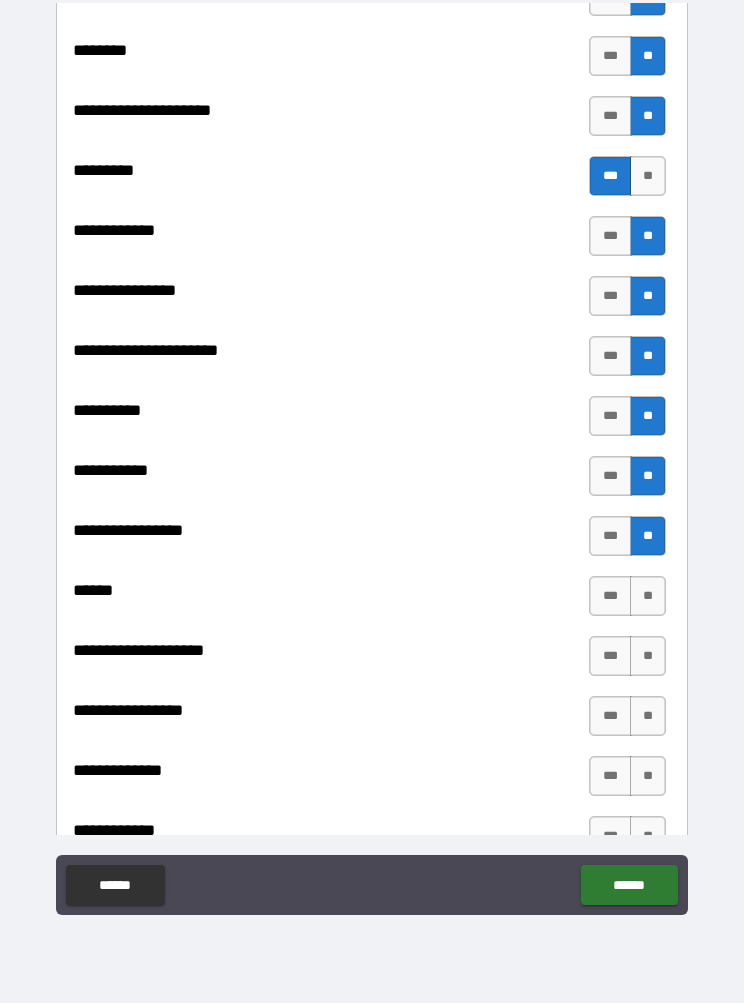 scroll, scrollTop: 5668, scrollLeft: 0, axis: vertical 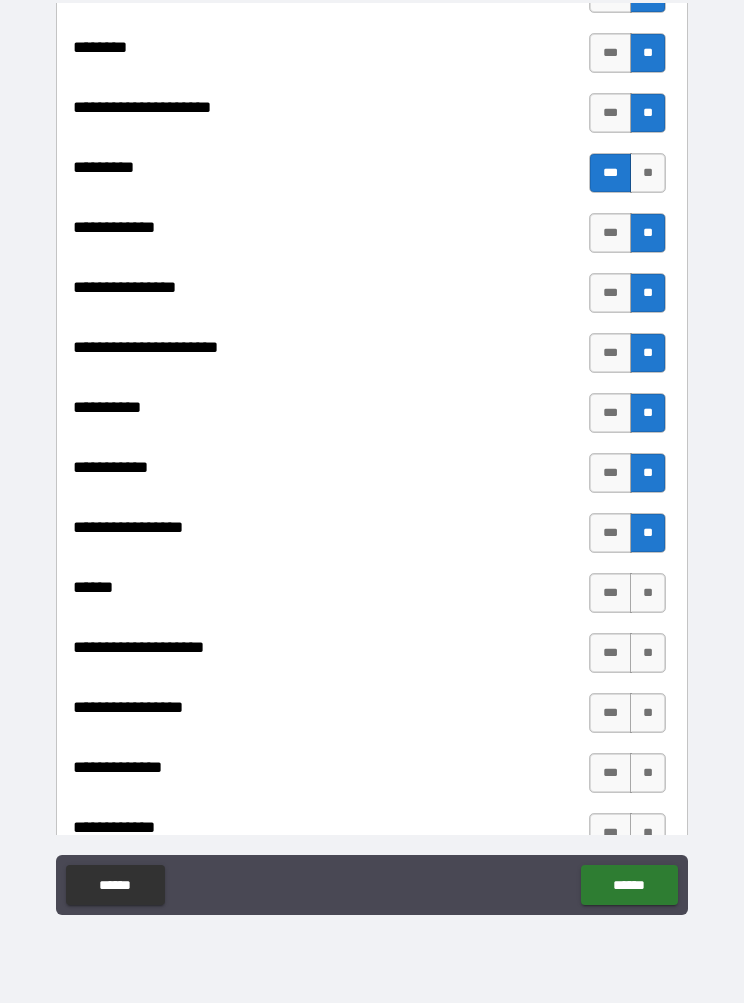click on "**" at bounding box center [648, 593] 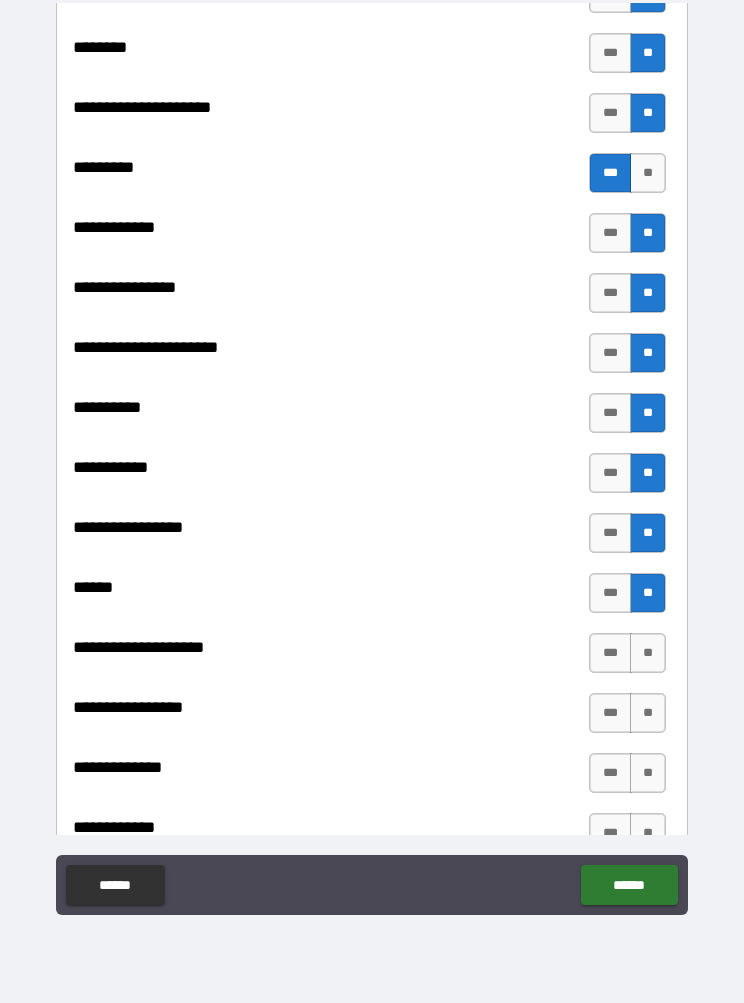 click on "**" at bounding box center [648, 653] 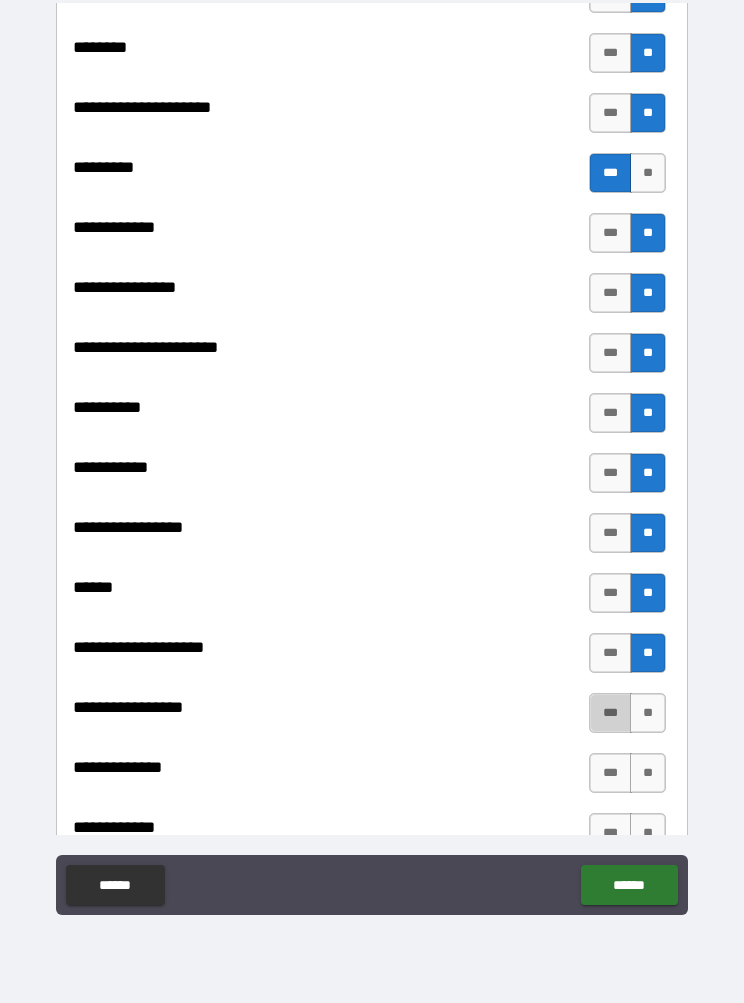 click on "***" at bounding box center (610, 713) 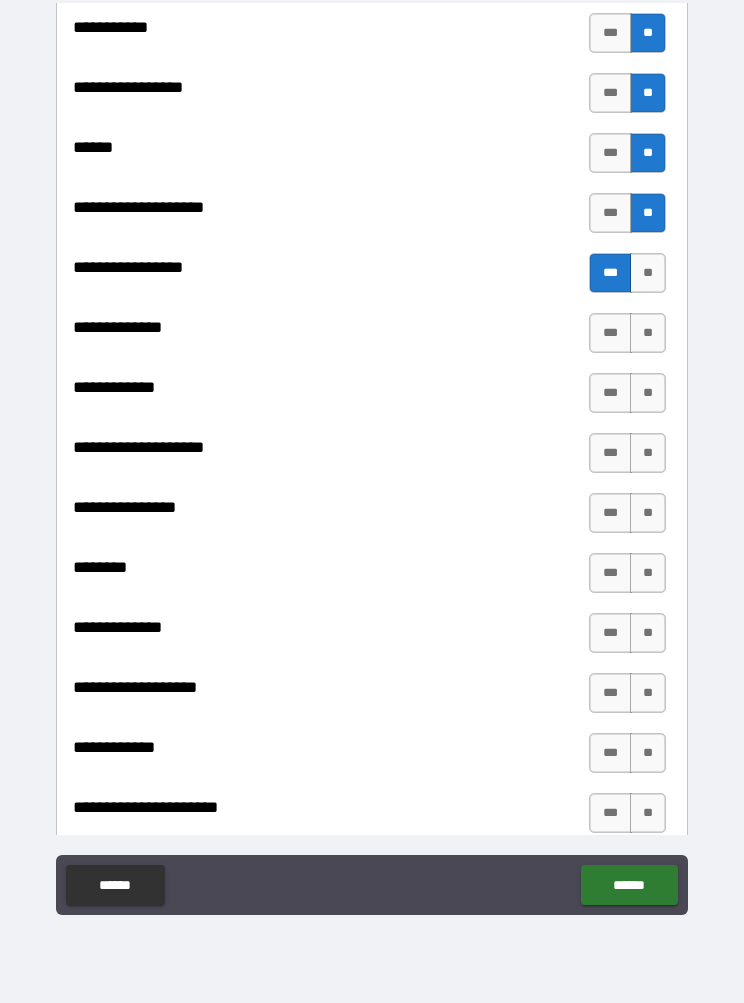 scroll, scrollTop: 6117, scrollLeft: 0, axis: vertical 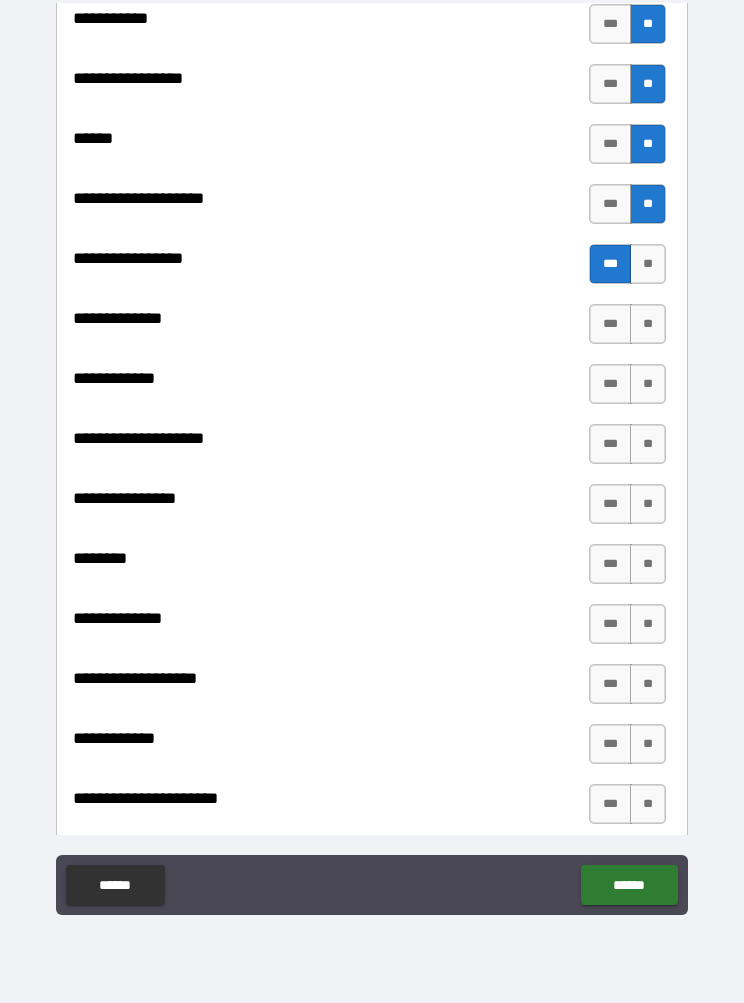 click on "**" at bounding box center [648, 324] 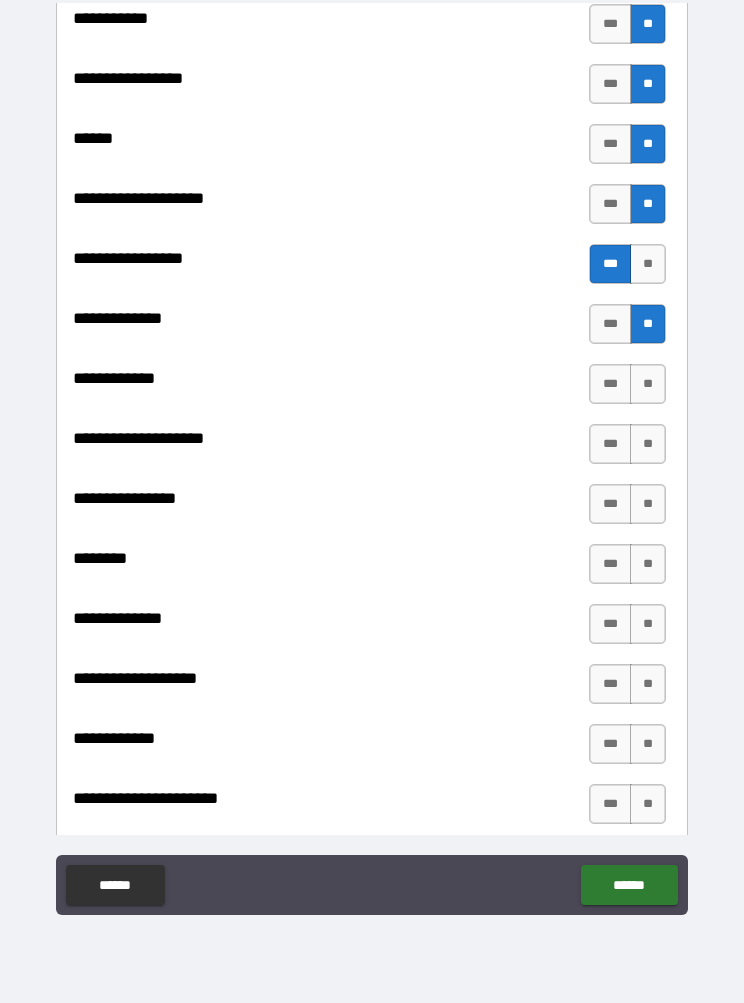click on "**" at bounding box center [648, 384] 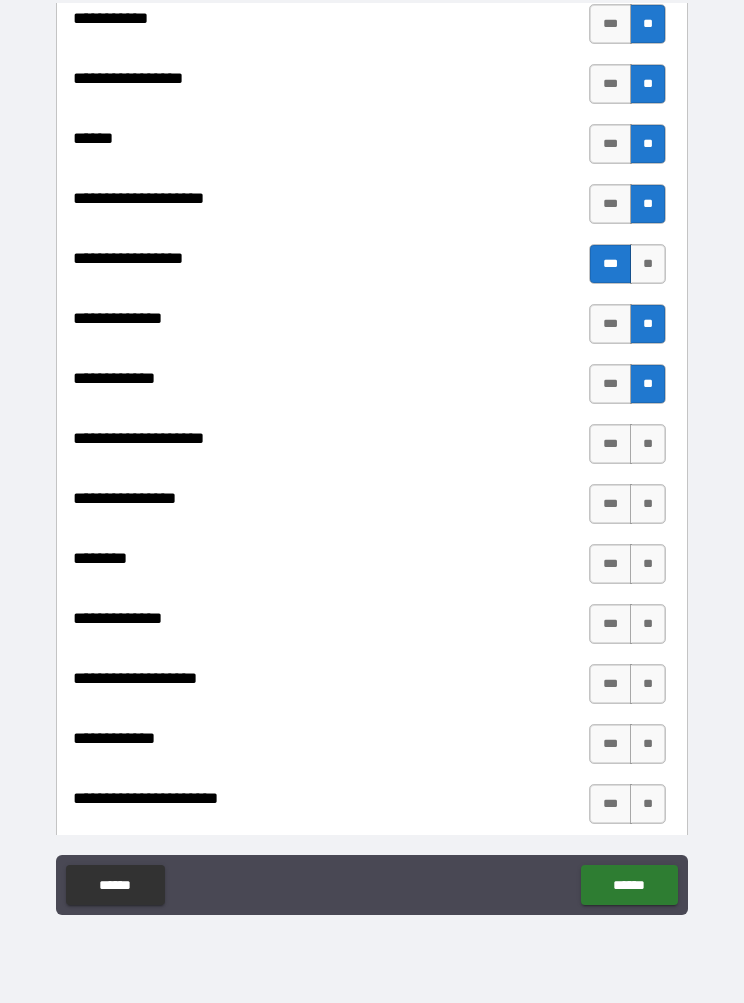 click on "**" at bounding box center [648, 444] 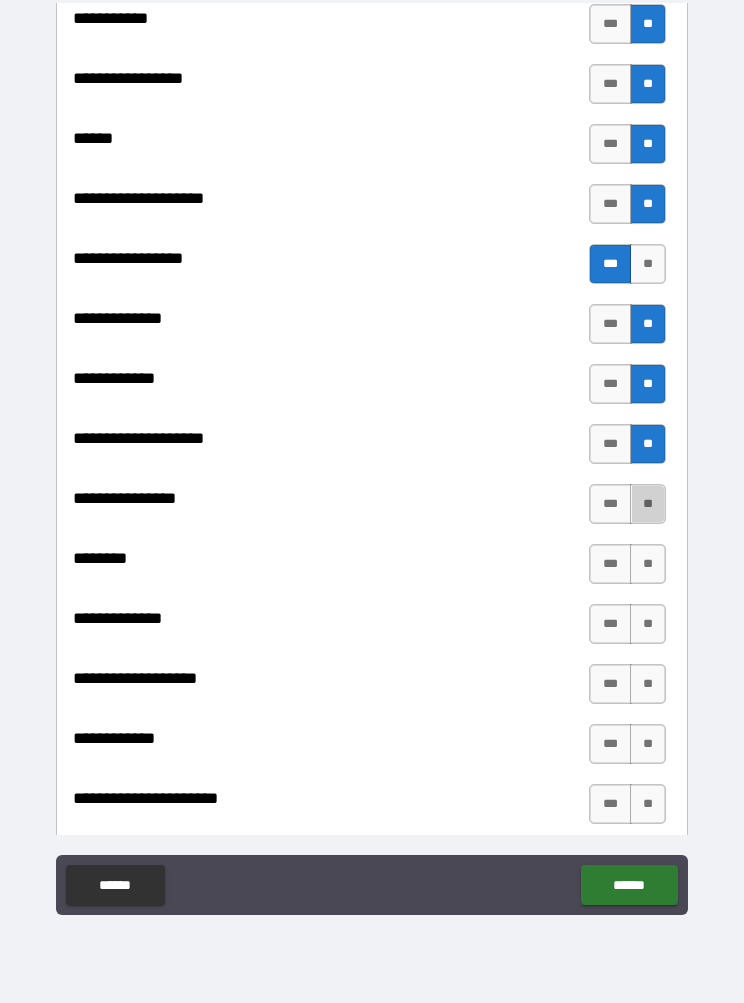 click on "**" at bounding box center [648, 504] 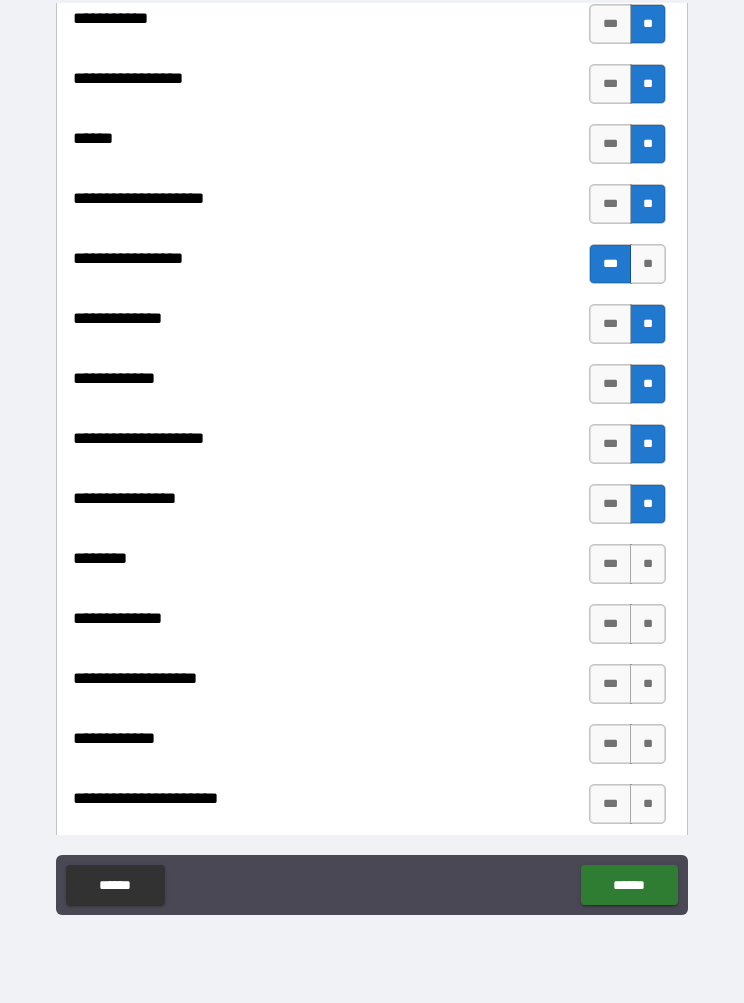 click on "**" at bounding box center [648, 564] 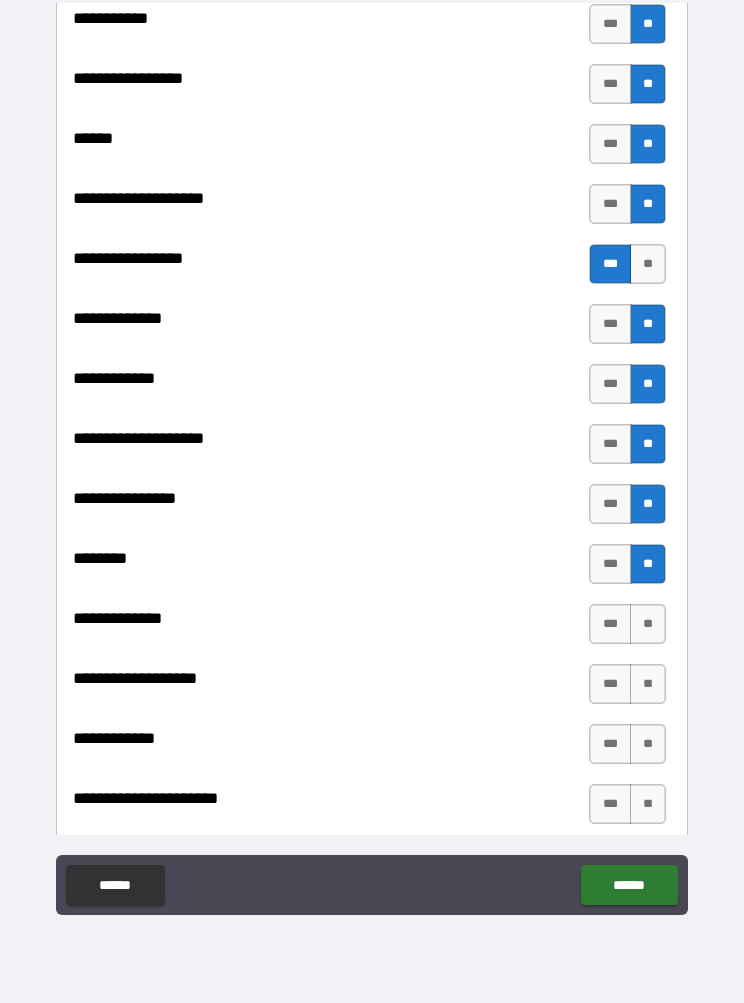 click on "**" at bounding box center [648, 624] 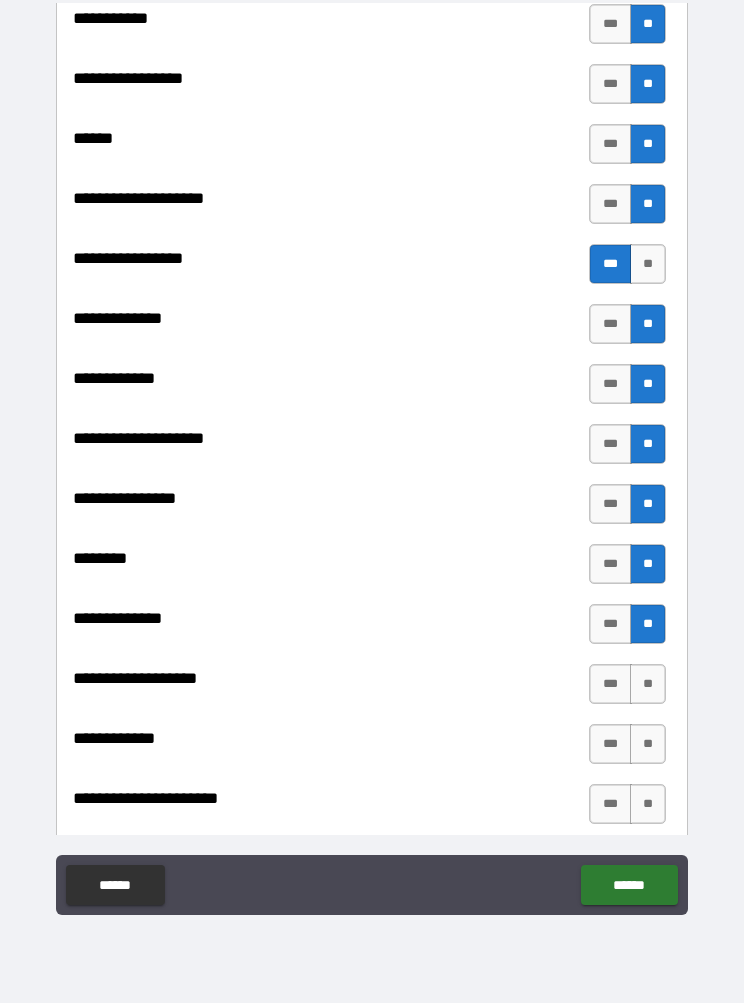 click on "**" at bounding box center (648, 684) 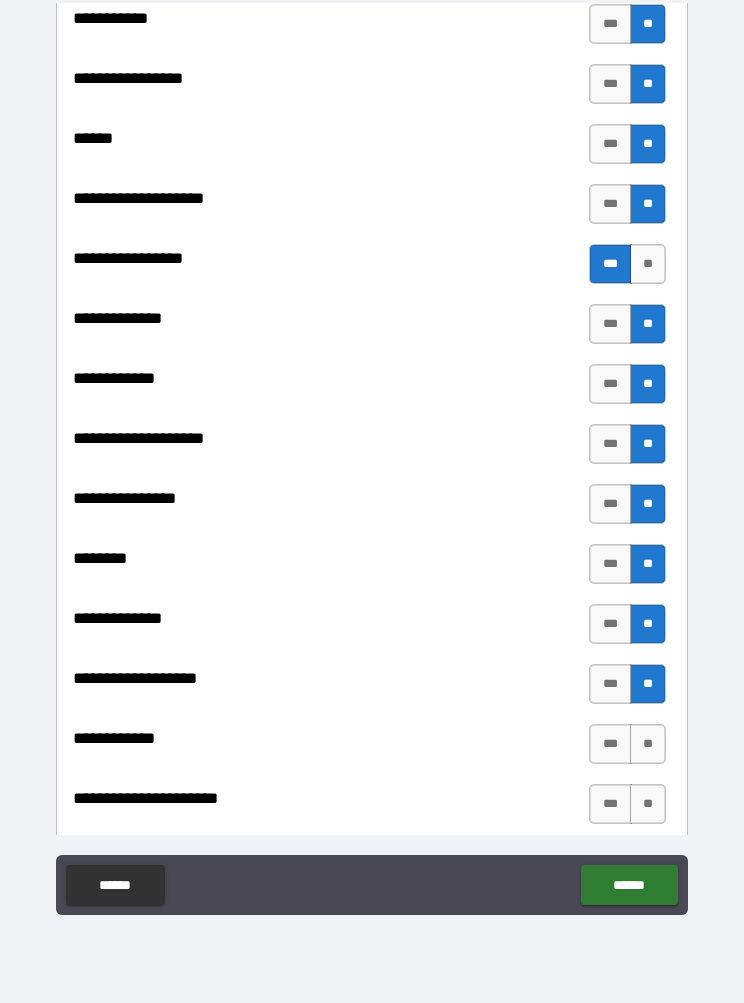 click on "**" at bounding box center [648, 744] 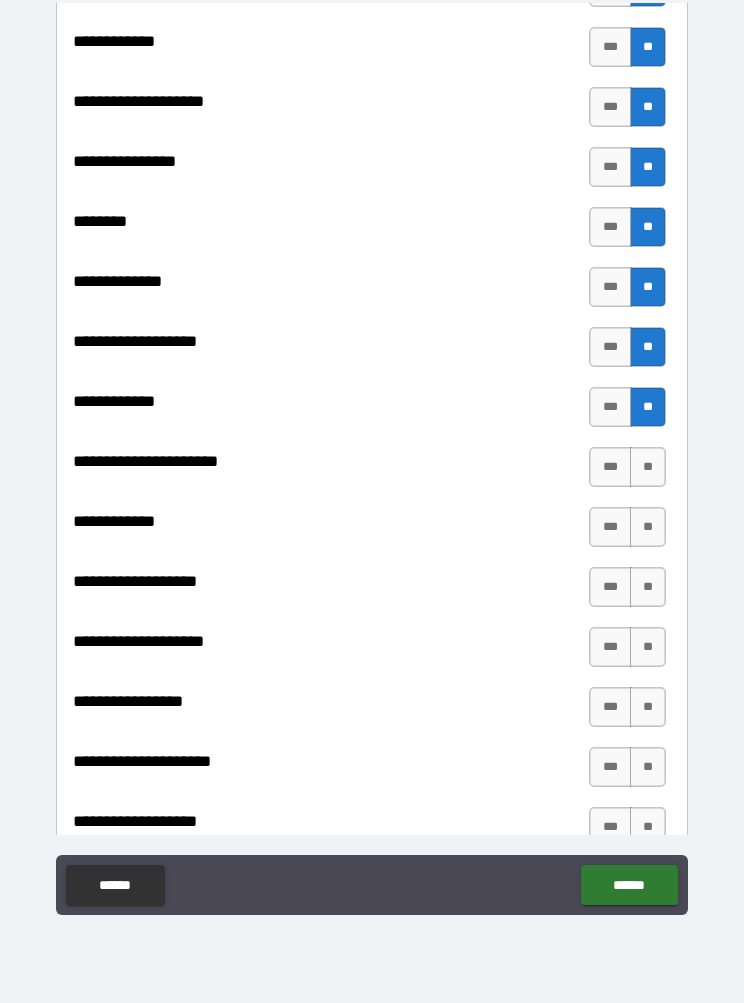 scroll, scrollTop: 6527, scrollLeft: 0, axis: vertical 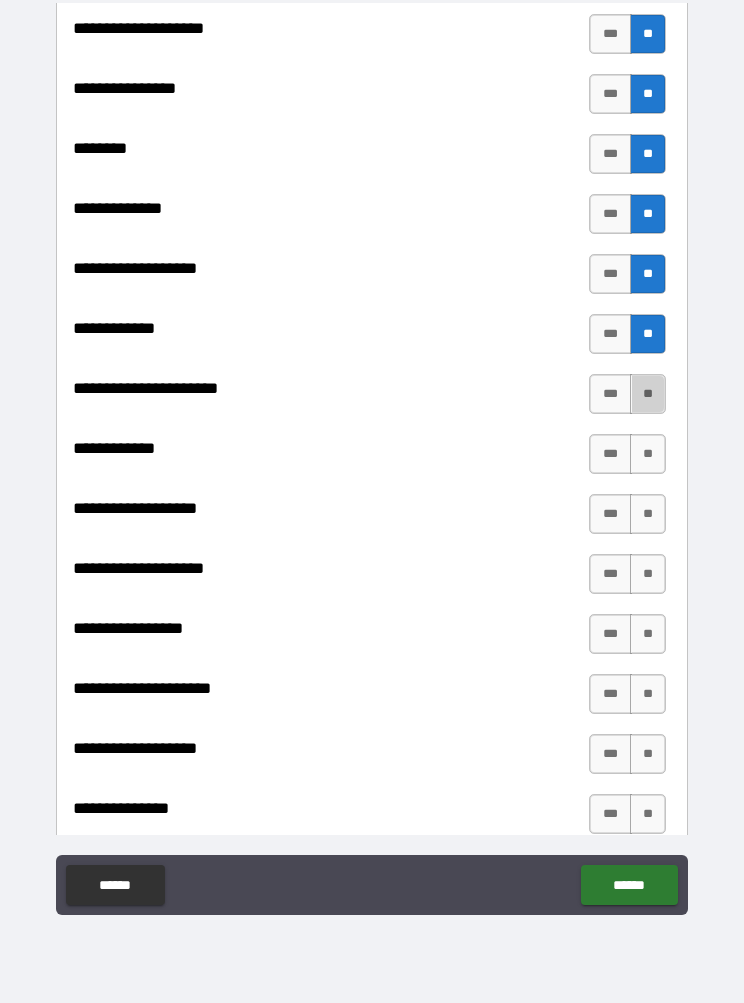 click on "**" at bounding box center [648, 394] 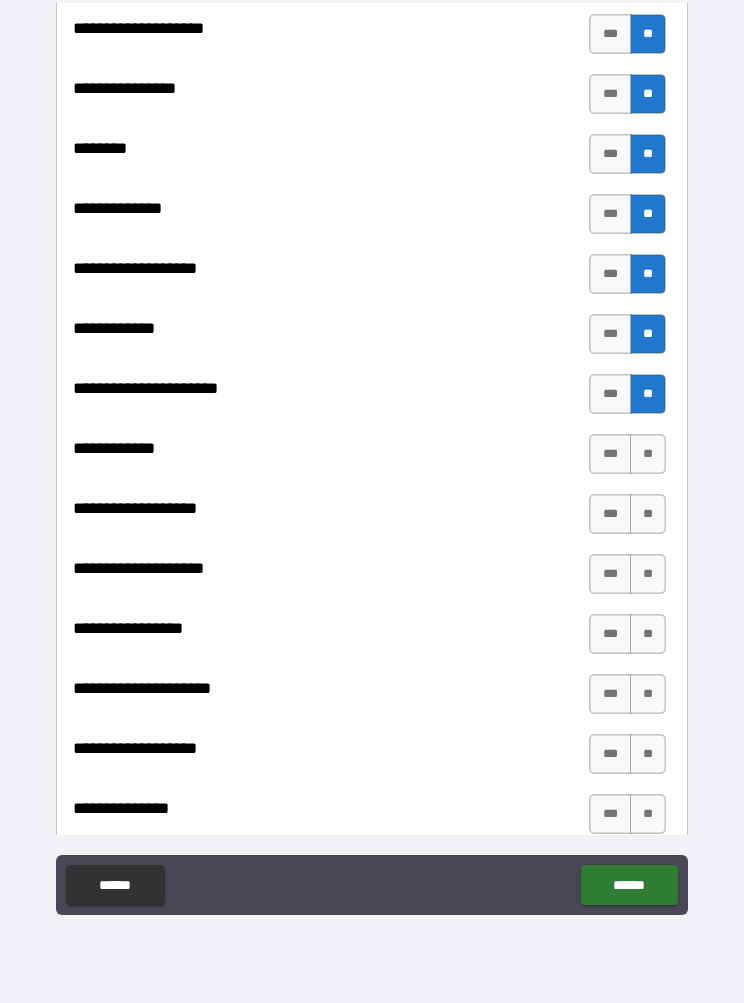 click on "**" at bounding box center (648, 454) 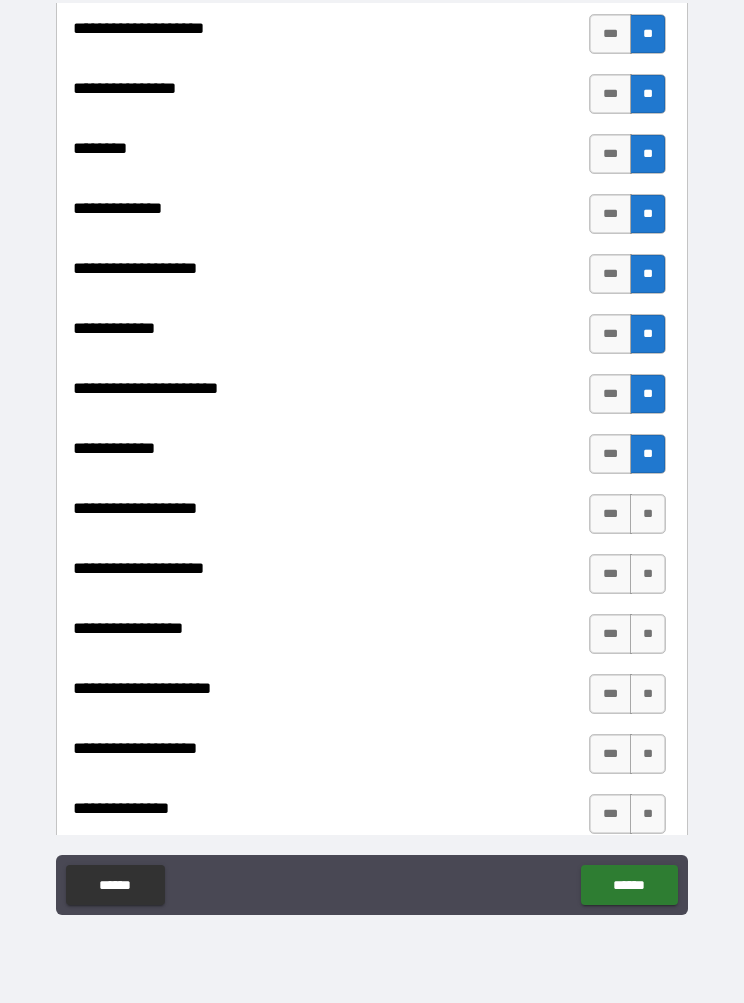 click on "**" at bounding box center [648, 514] 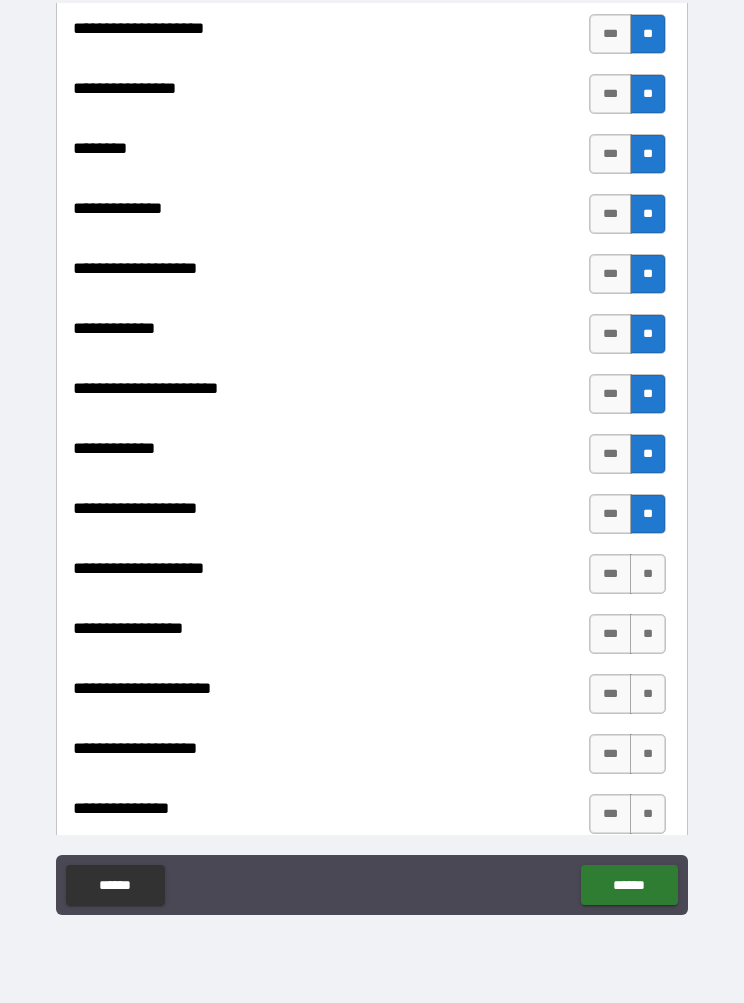 click on "**" at bounding box center [648, 574] 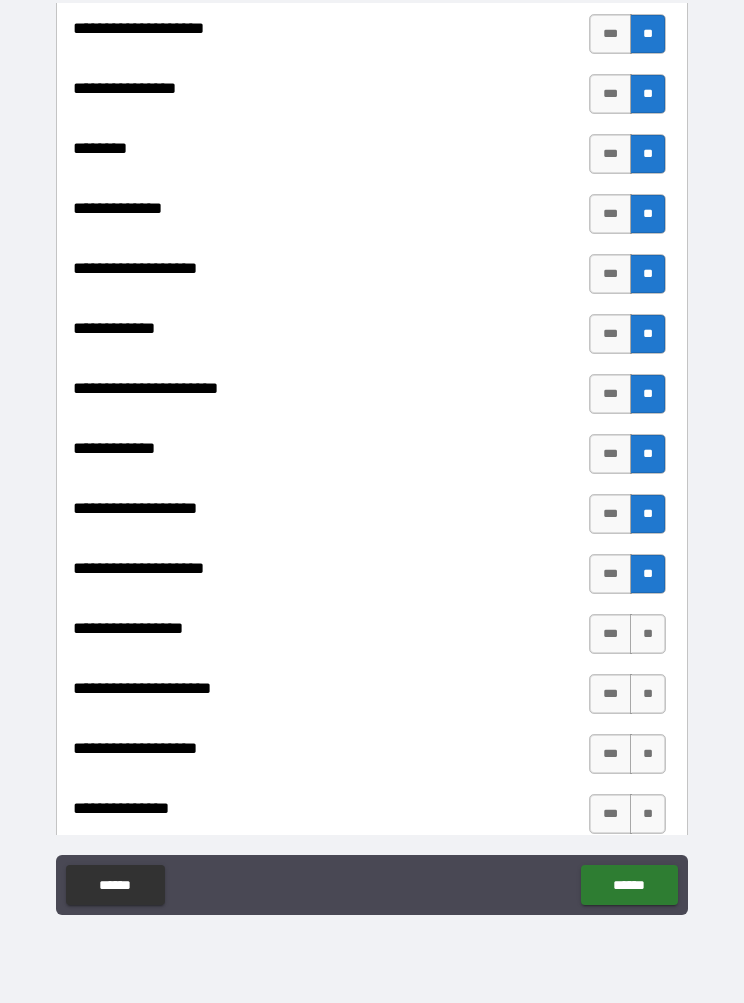 click on "**" at bounding box center [648, 634] 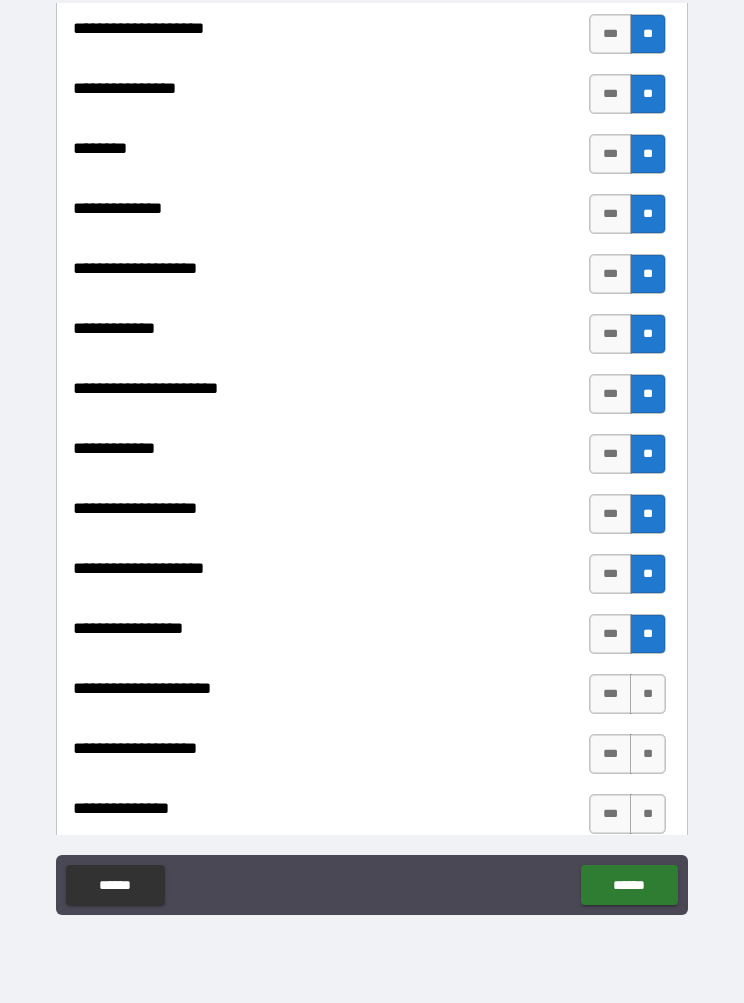 click on "**" at bounding box center [648, 694] 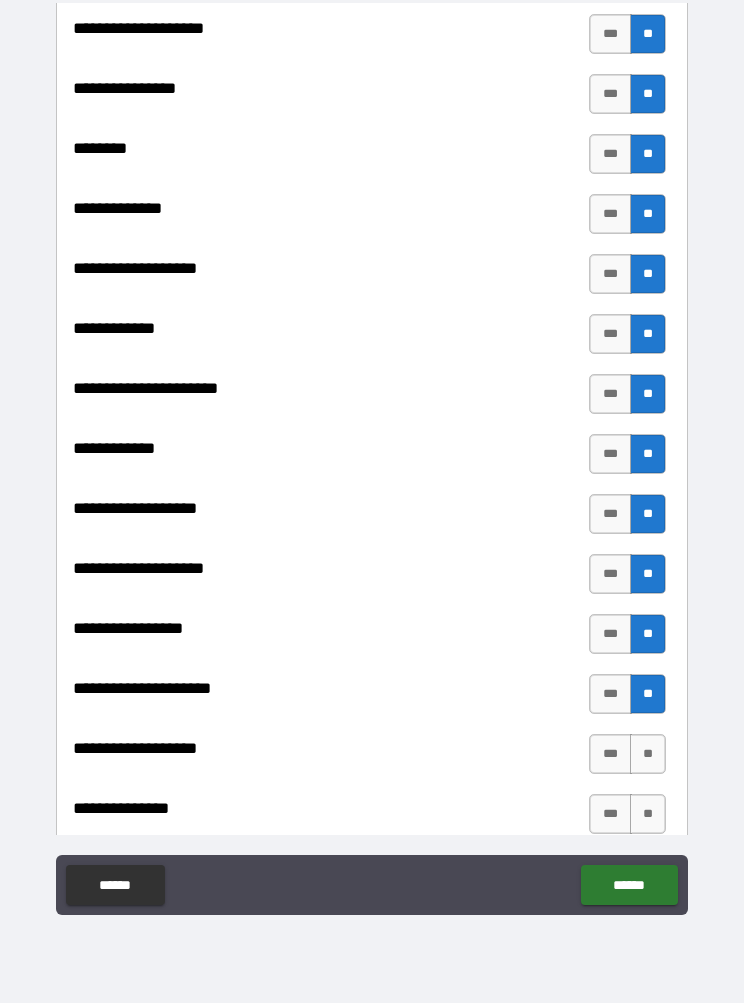 click on "***" at bounding box center [610, 694] 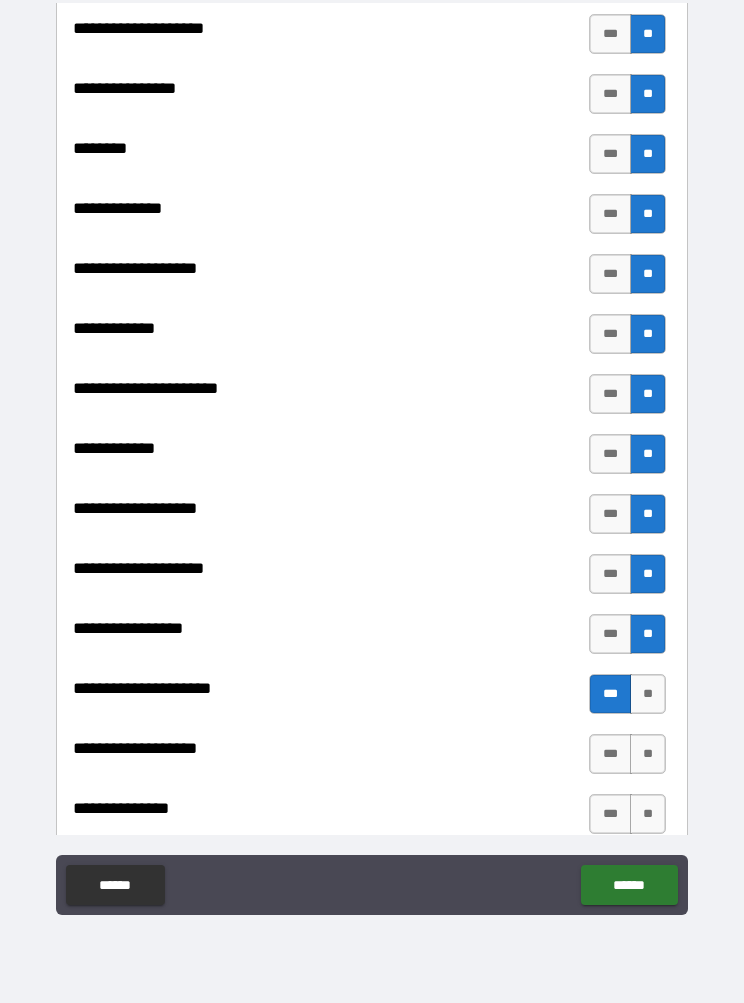 click on "**" at bounding box center [648, 754] 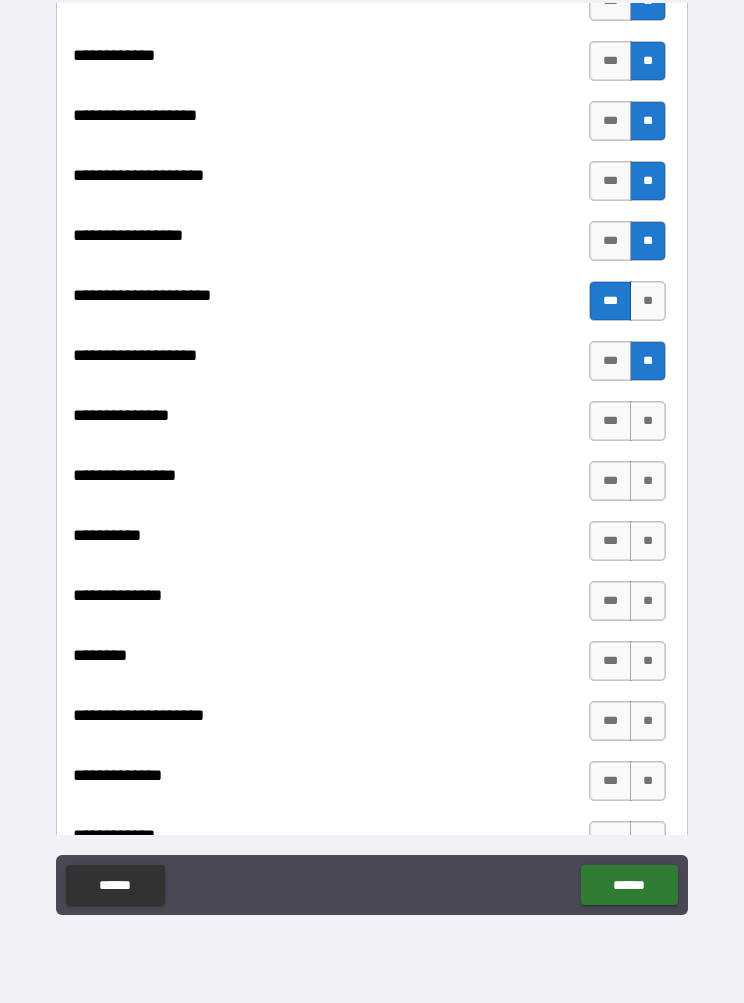 scroll, scrollTop: 6965, scrollLeft: 0, axis: vertical 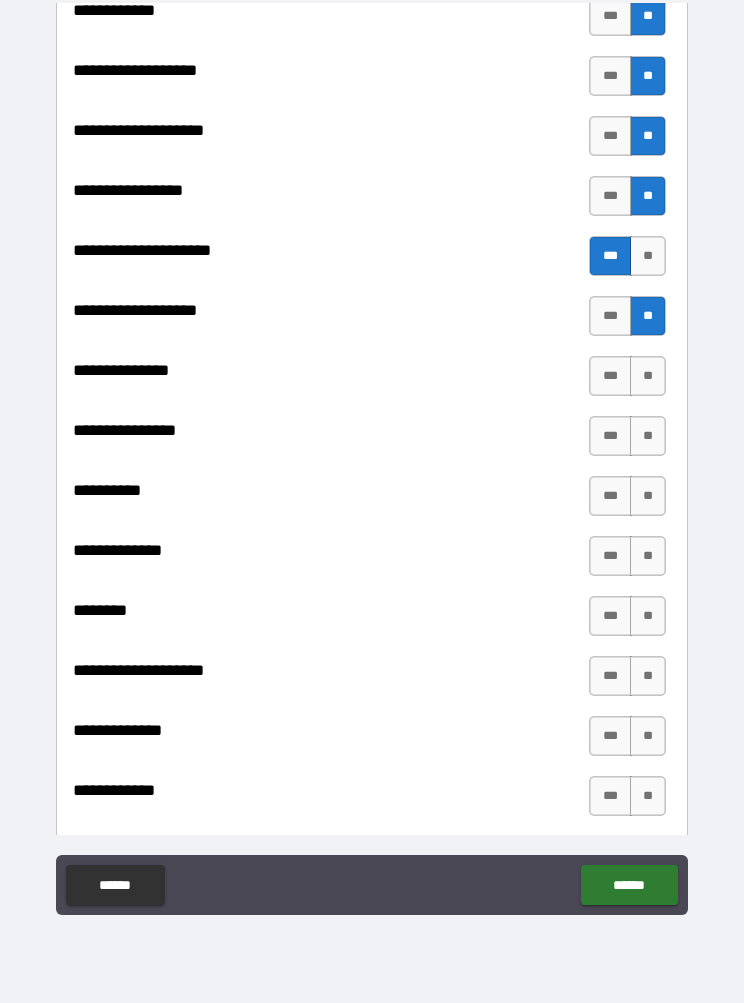 click on "**" at bounding box center (648, 376) 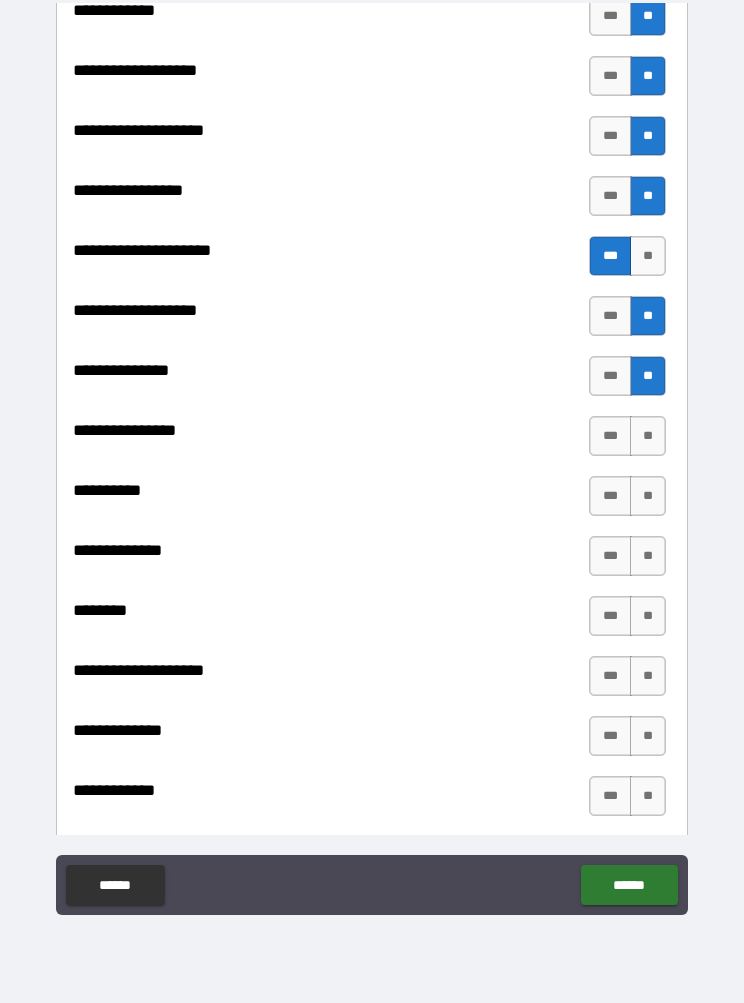 click on "**" at bounding box center (648, 436) 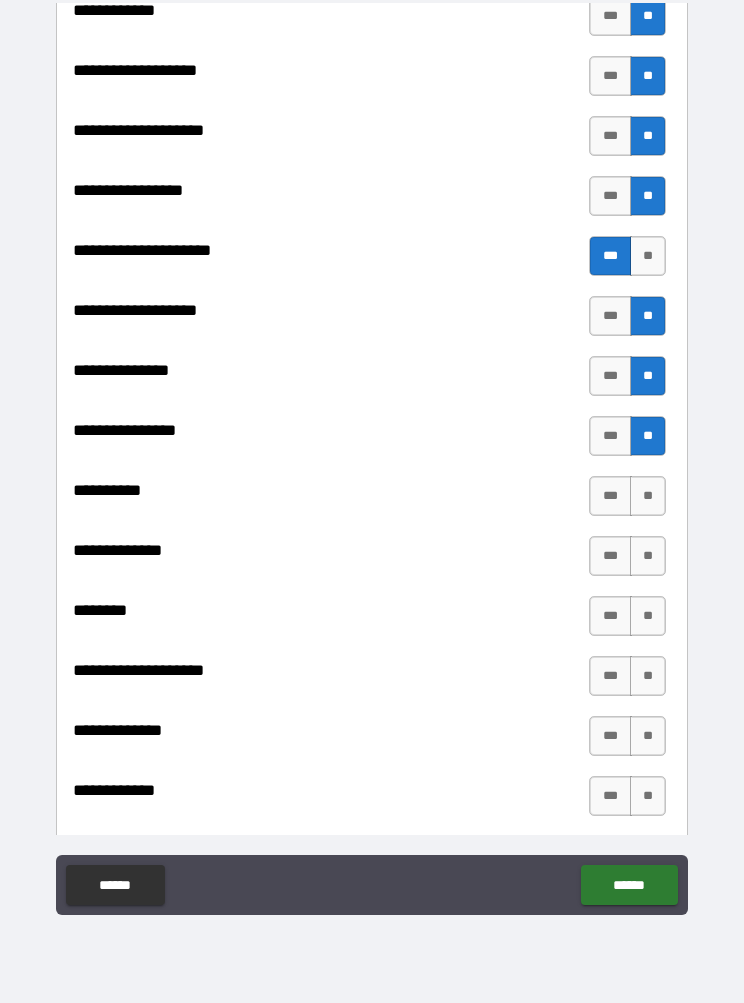 click on "**" at bounding box center (648, 496) 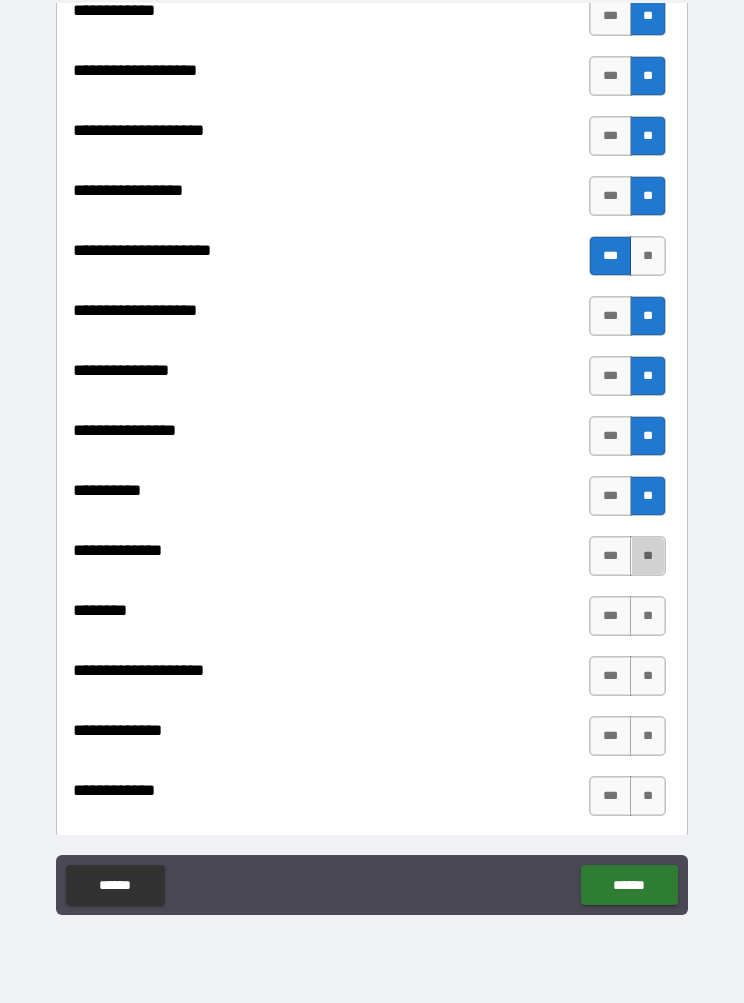 click on "**" at bounding box center (648, 556) 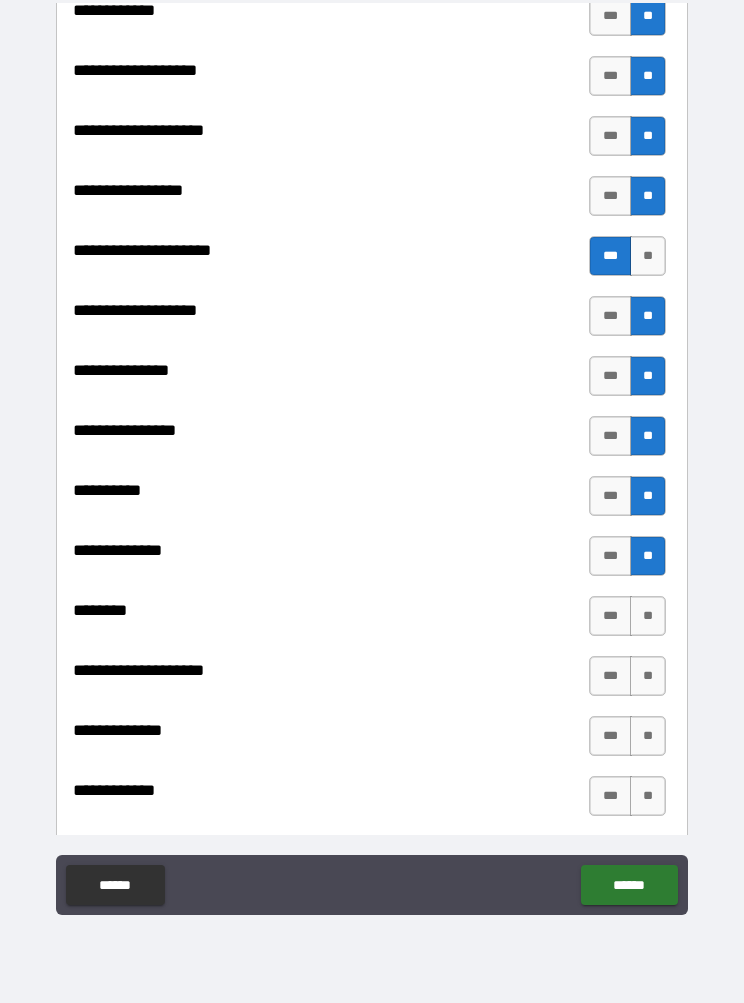 click on "**" at bounding box center (648, 616) 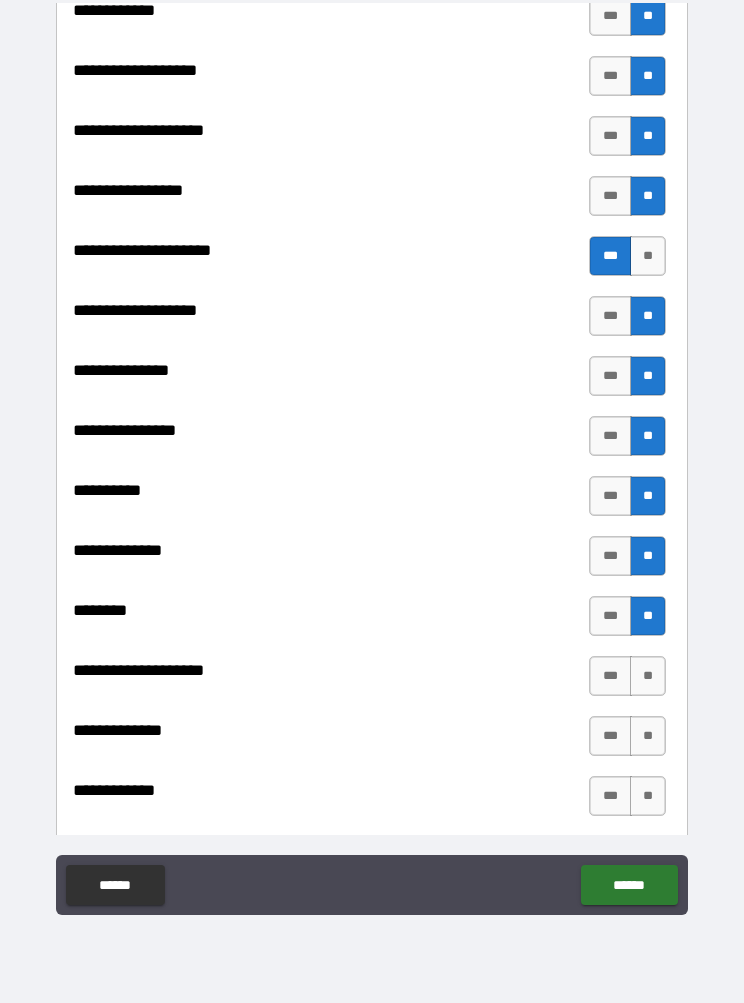 click on "**" at bounding box center (648, 676) 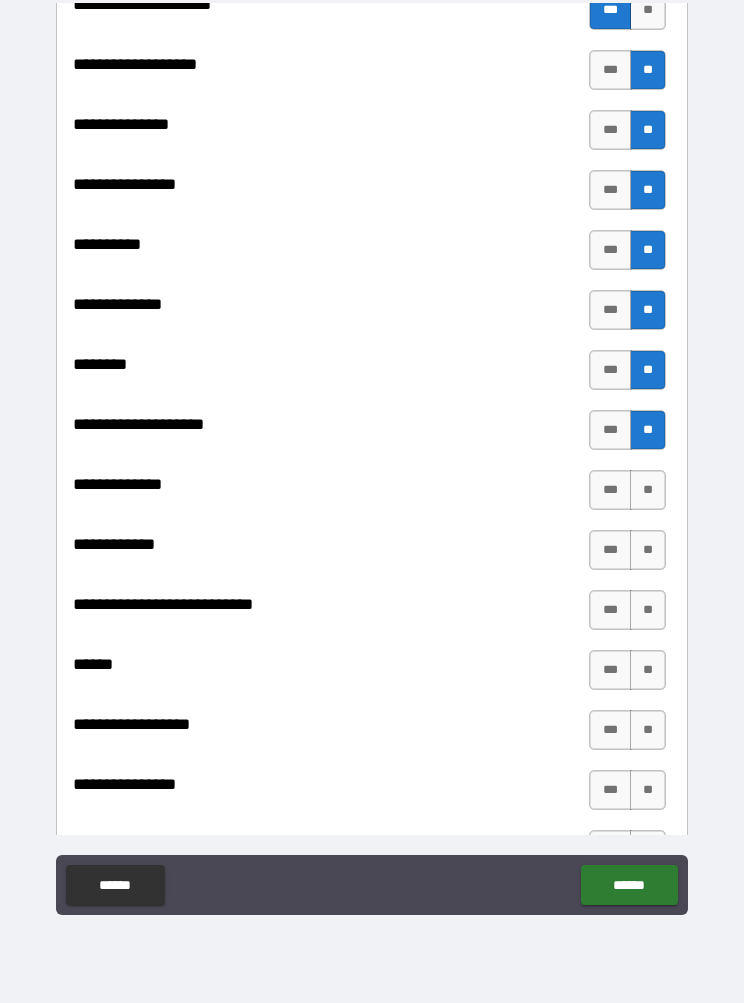 scroll, scrollTop: 7217, scrollLeft: 0, axis: vertical 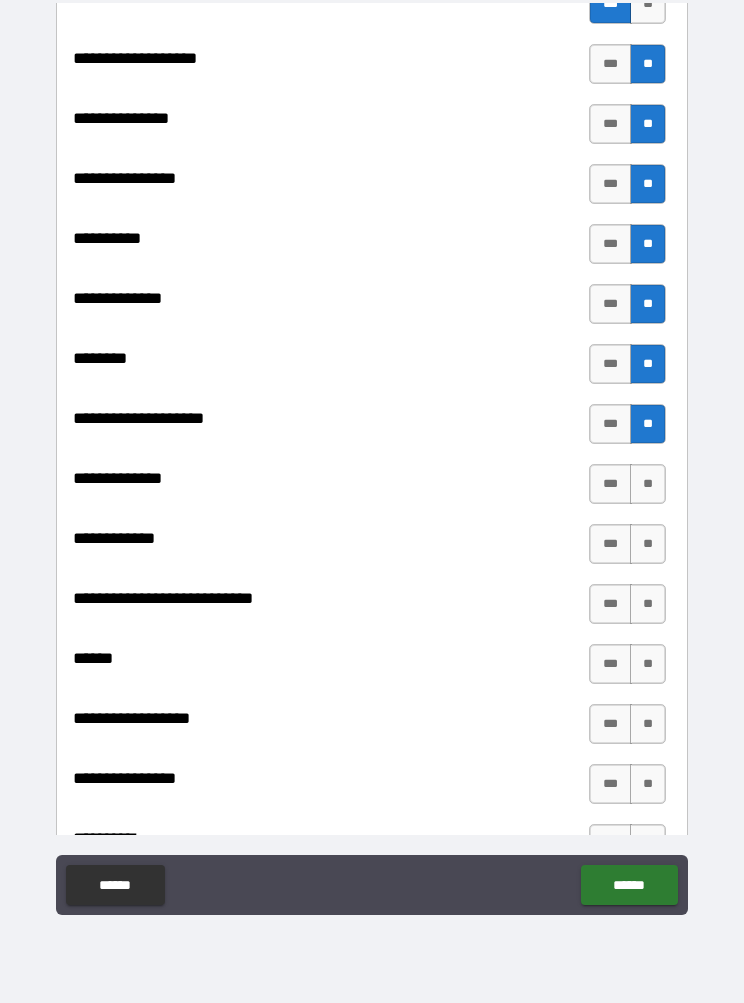 click on "**" at bounding box center [648, 484] 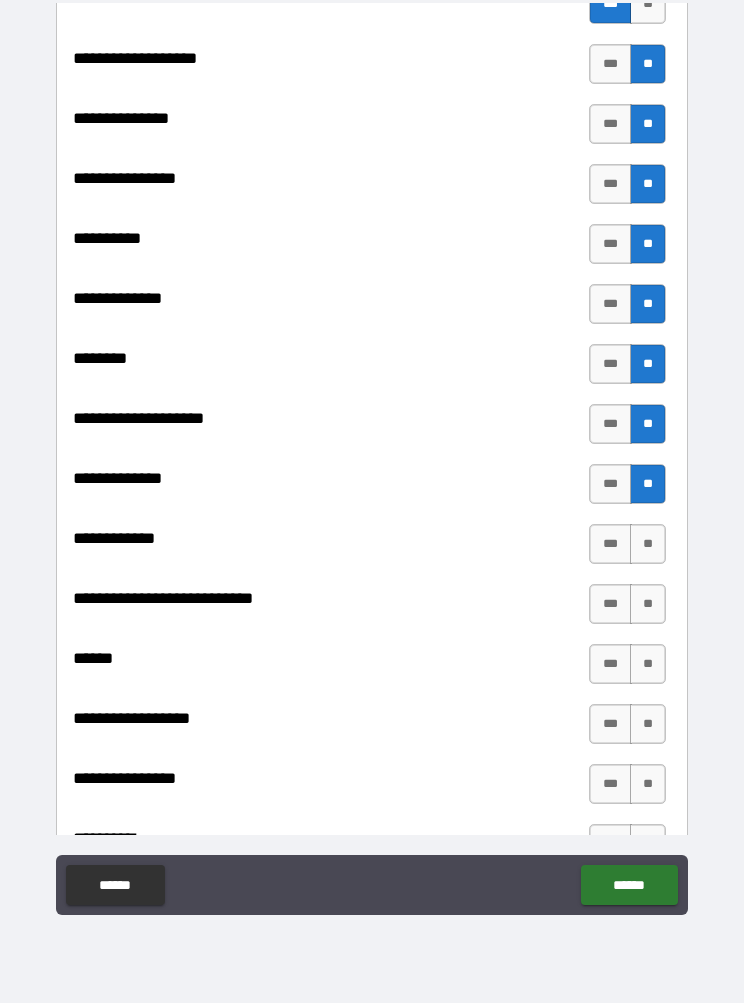 click on "**" at bounding box center [648, 544] 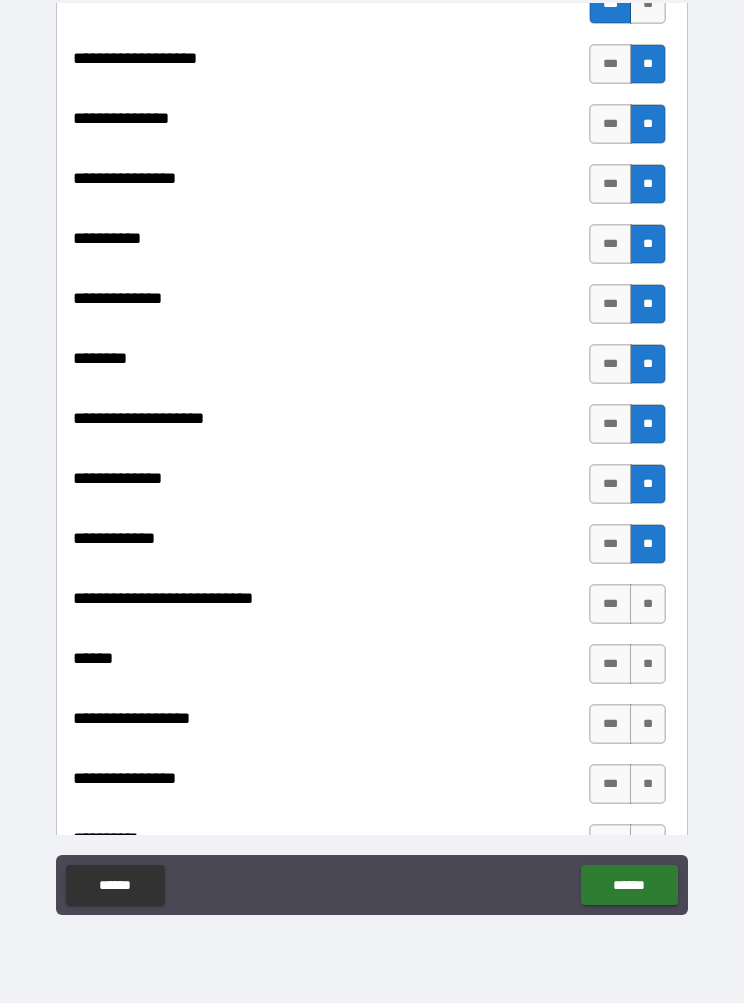 click on "**" at bounding box center [648, 604] 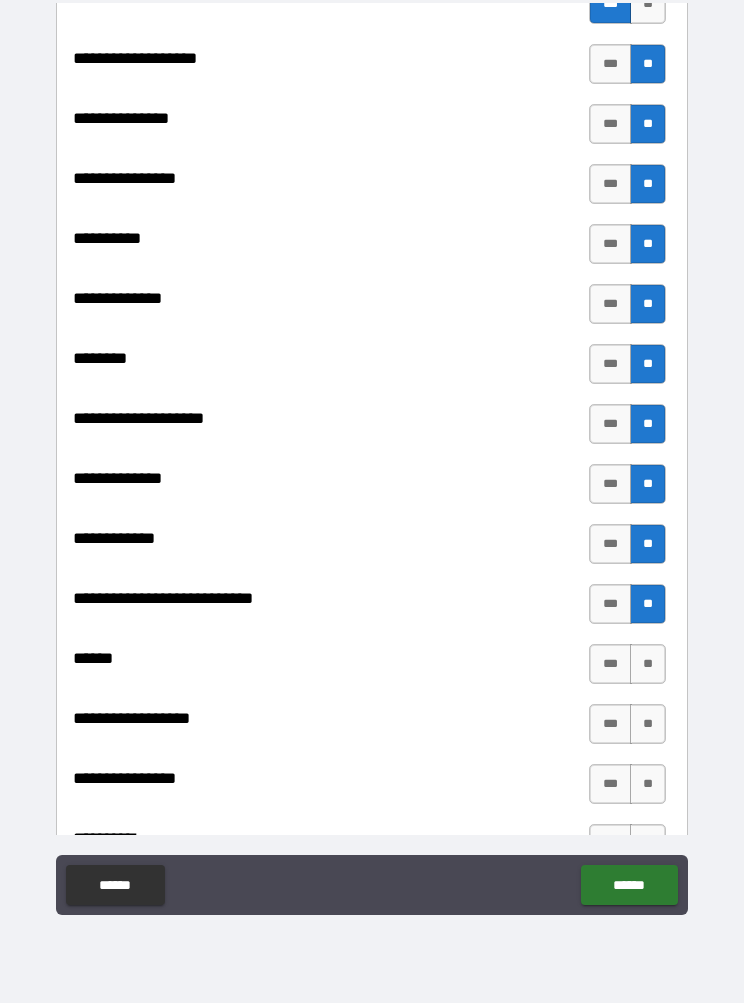 click on "**" at bounding box center (648, 664) 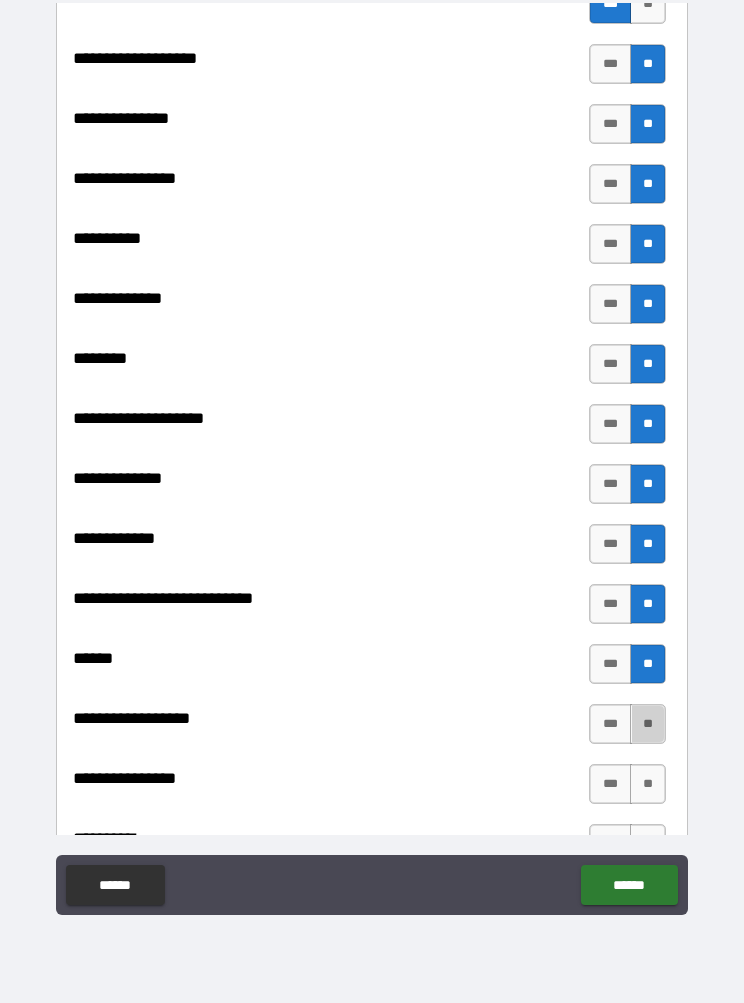 click on "**" at bounding box center (648, 724) 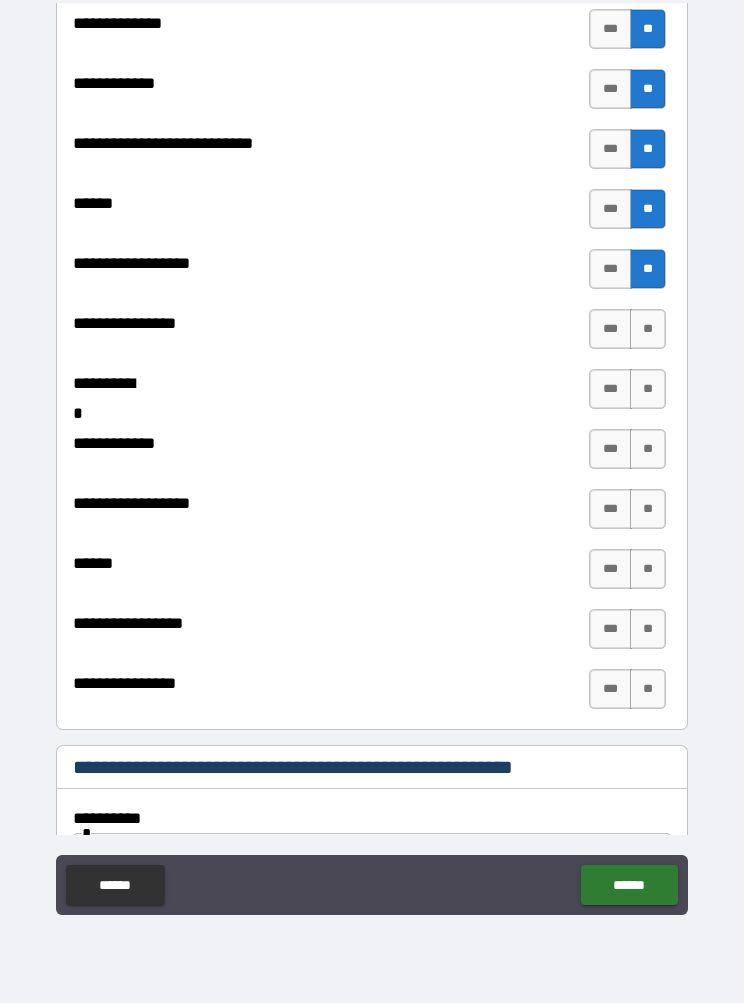 scroll, scrollTop: 7682, scrollLeft: 0, axis: vertical 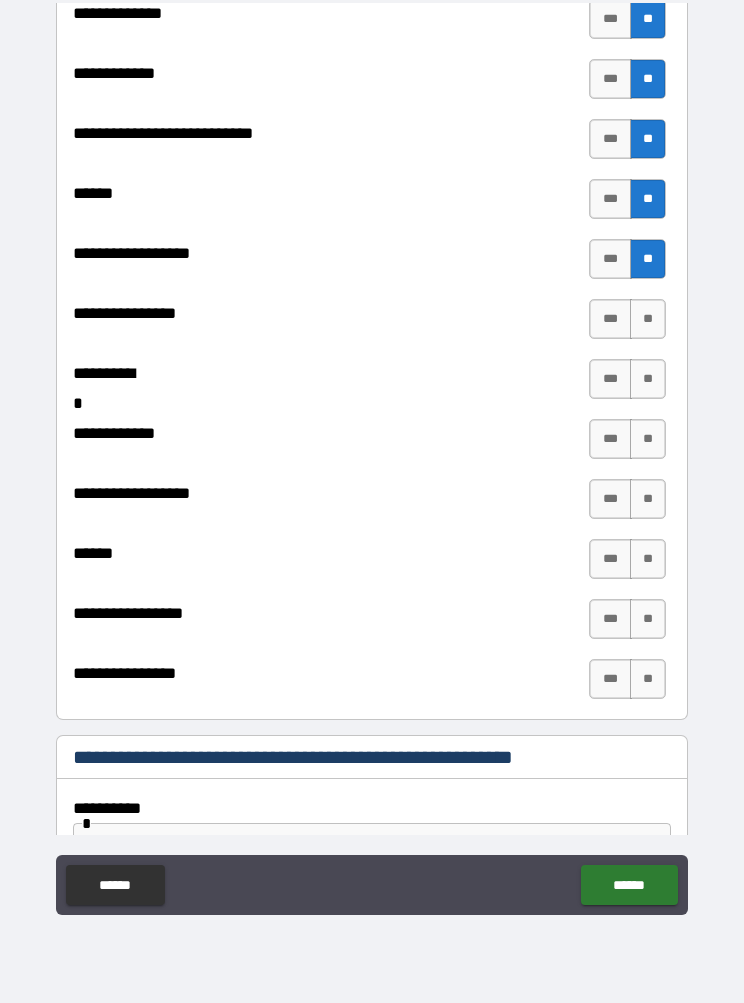 click on "**" at bounding box center [648, 319] 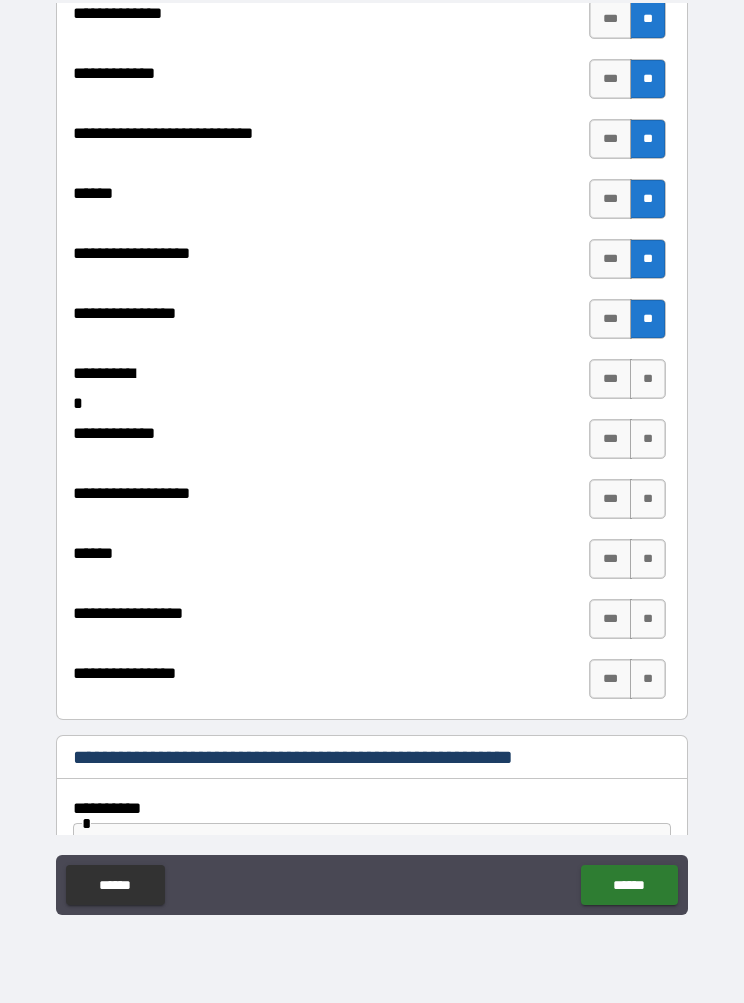 click on "**" at bounding box center [648, 379] 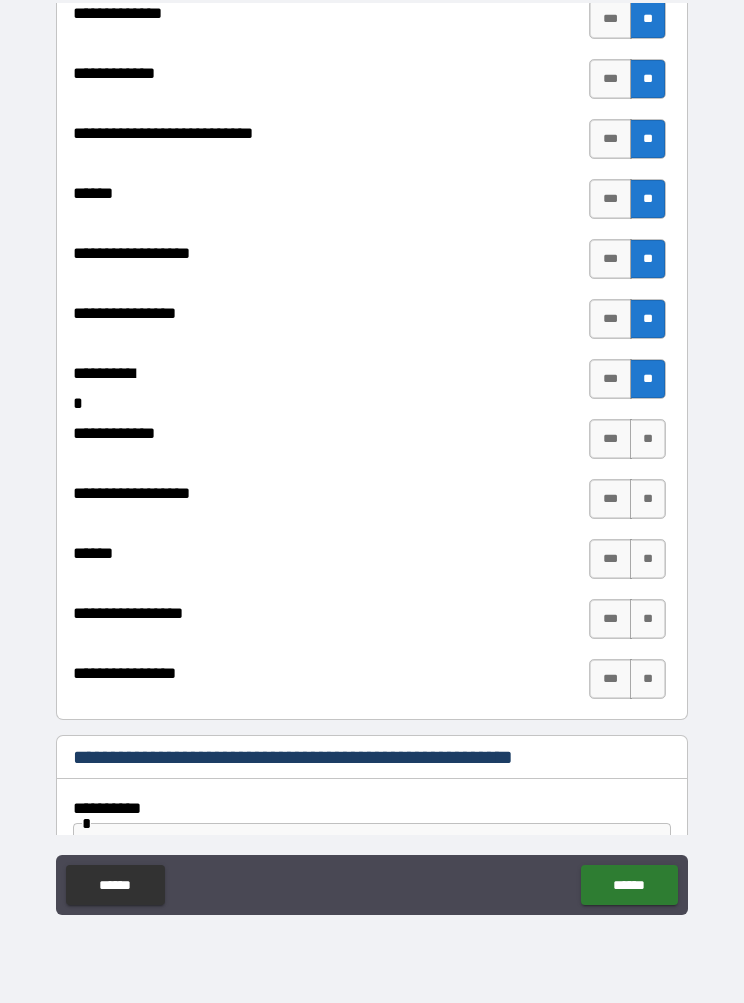 click on "**" at bounding box center [648, 439] 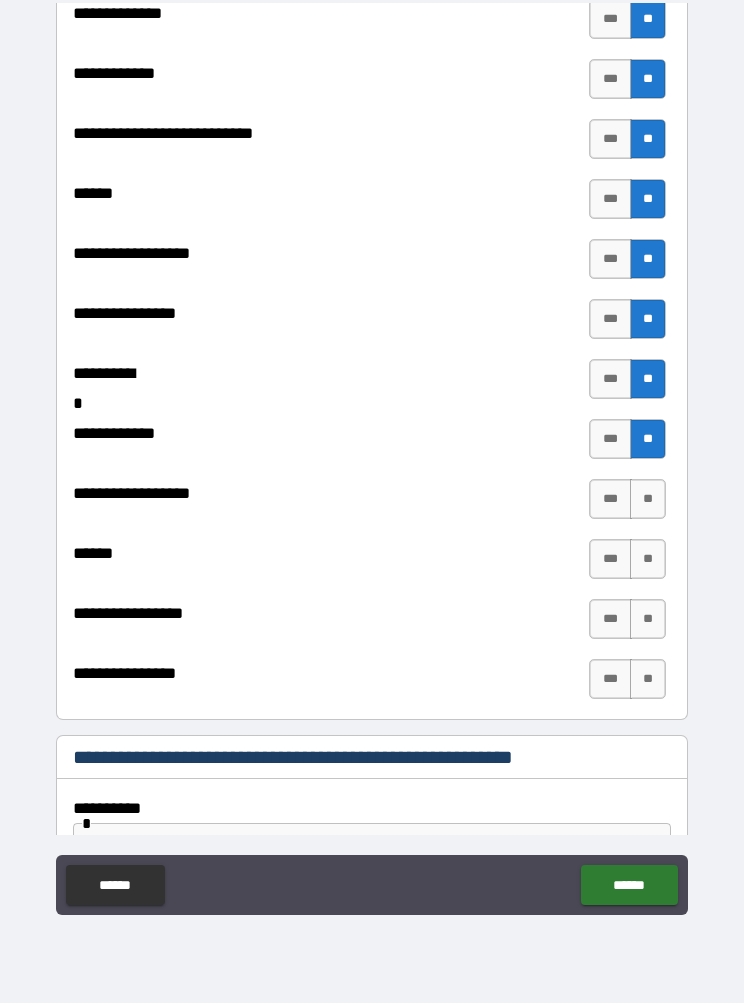 click on "**" at bounding box center (648, 499) 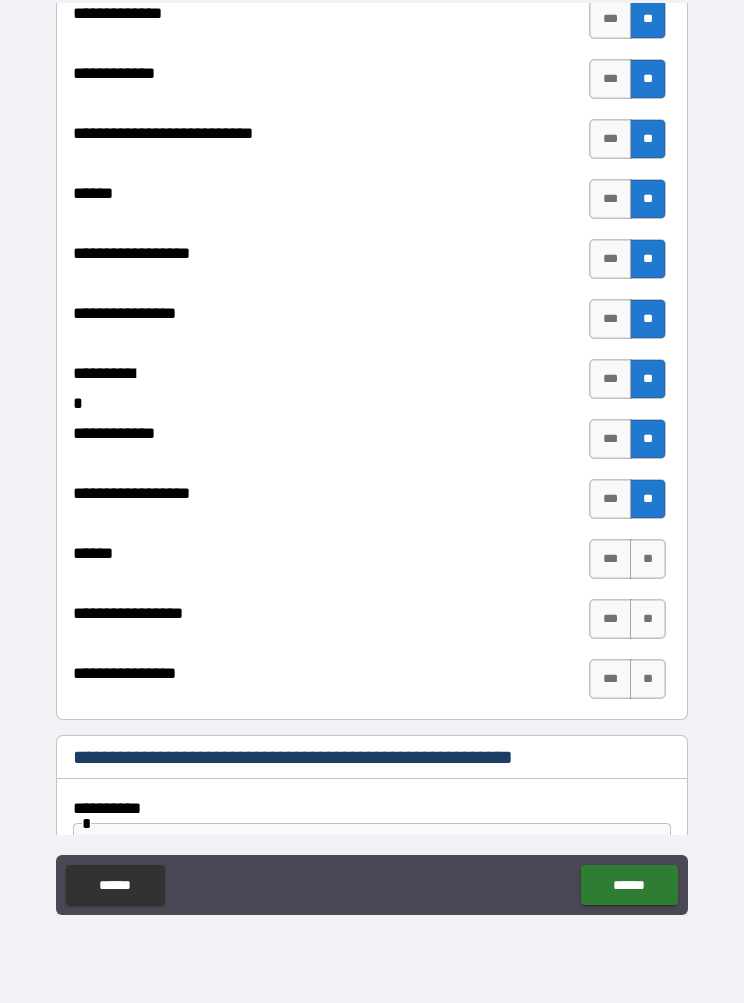 click on "**" at bounding box center [648, 559] 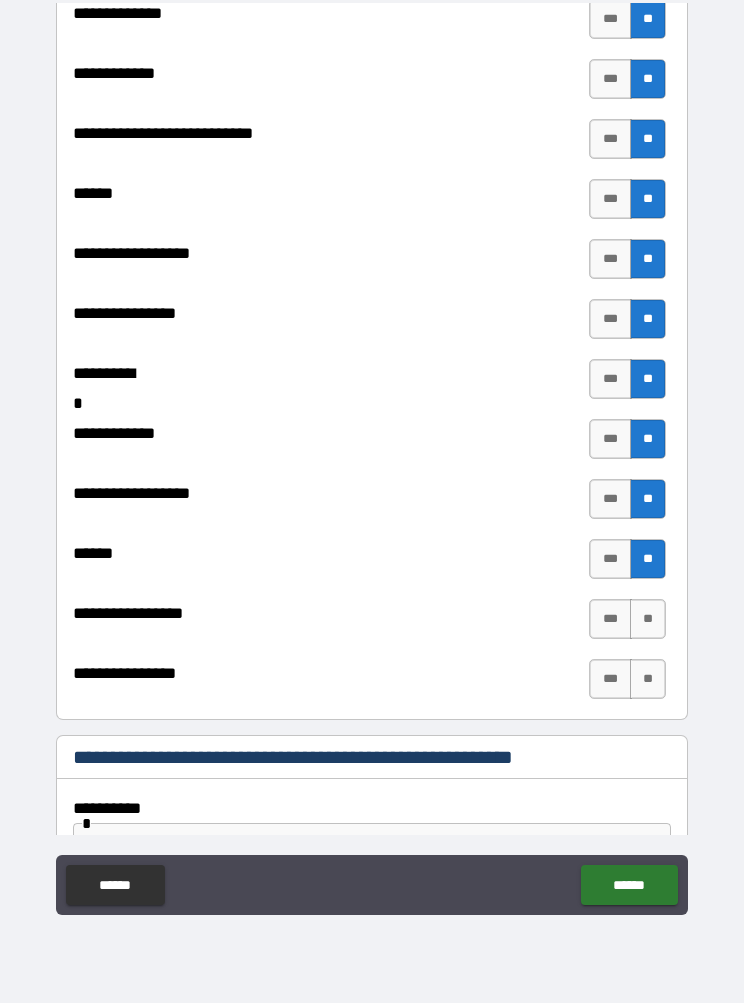 click on "**" at bounding box center [648, 619] 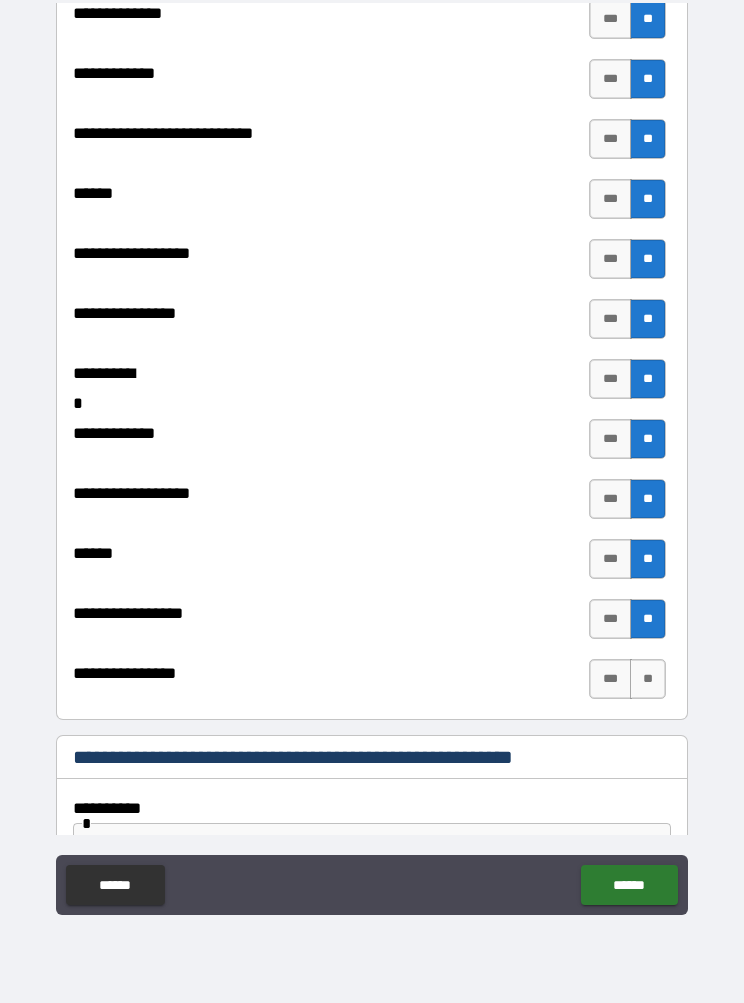 click on "**" at bounding box center [648, 679] 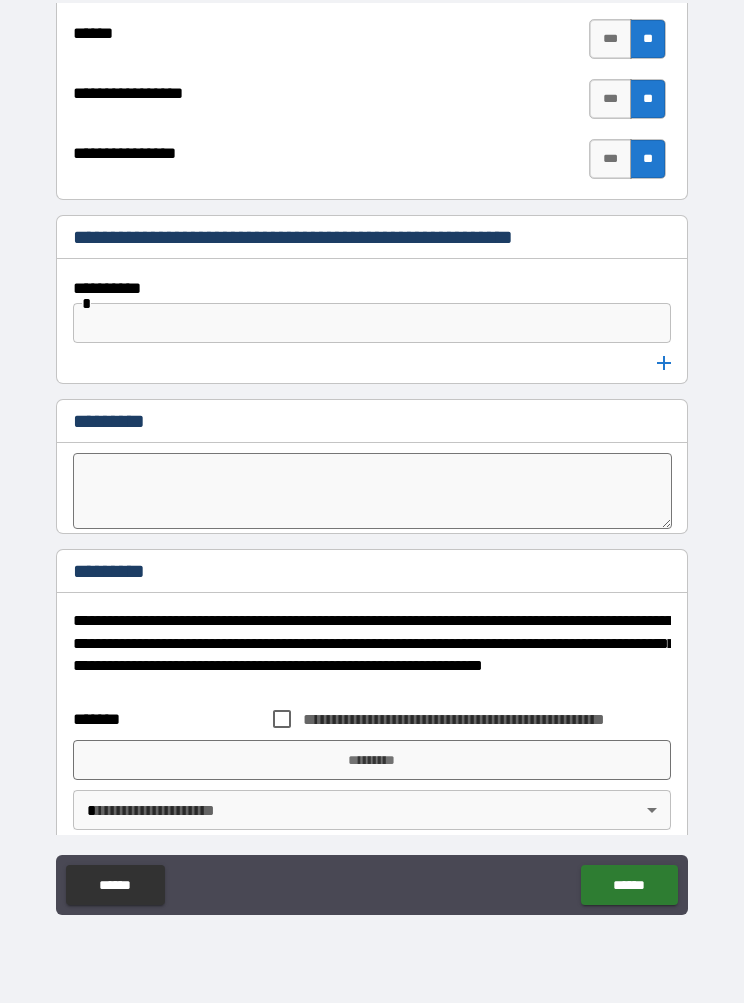 scroll, scrollTop: 8198, scrollLeft: 0, axis: vertical 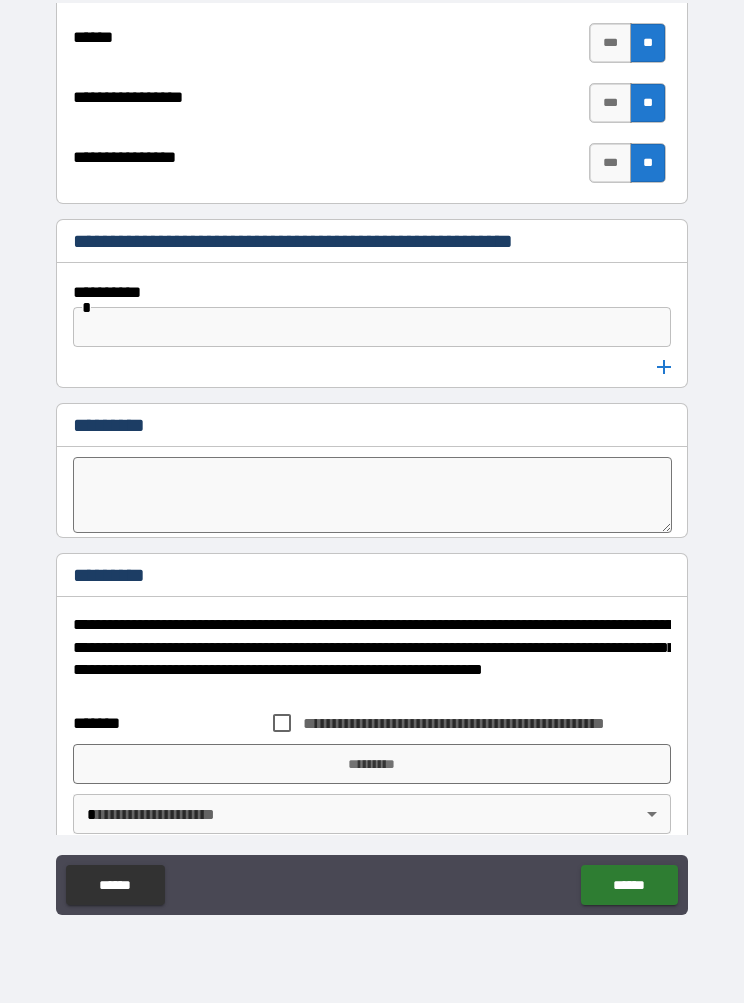 click at bounding box center [373, 495] 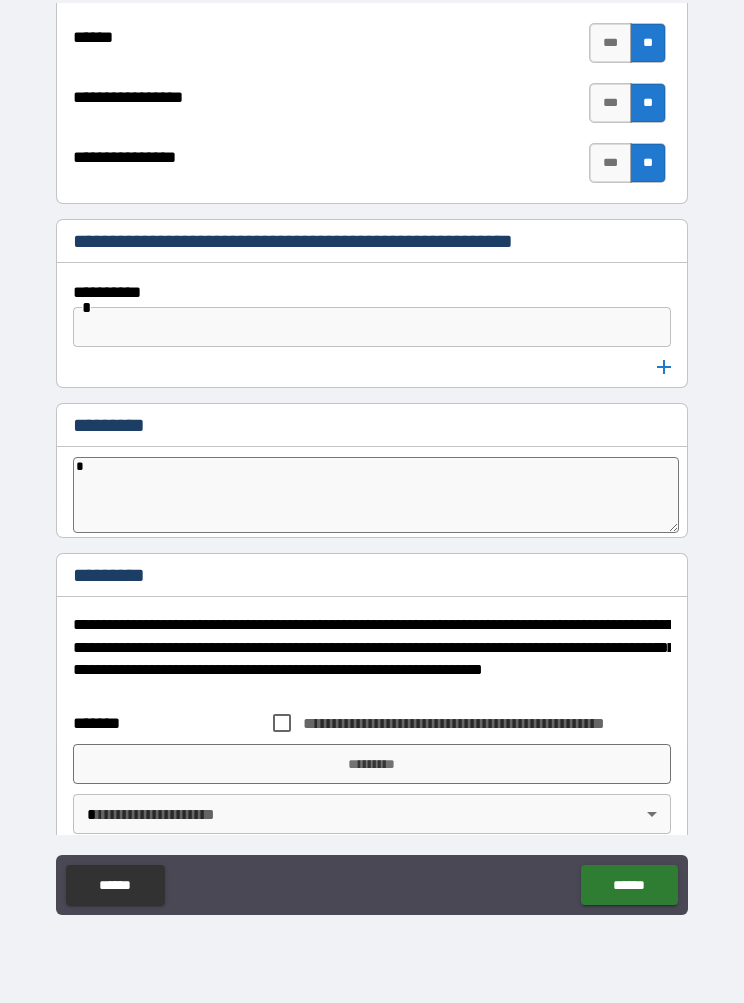 type on "*" 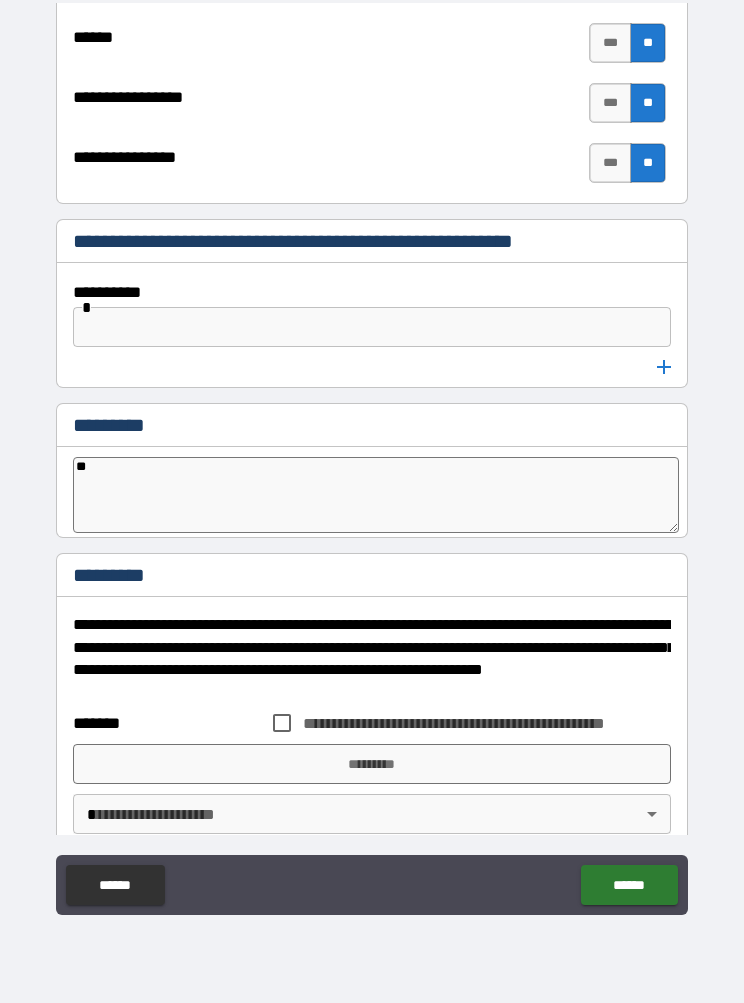 type on "*" 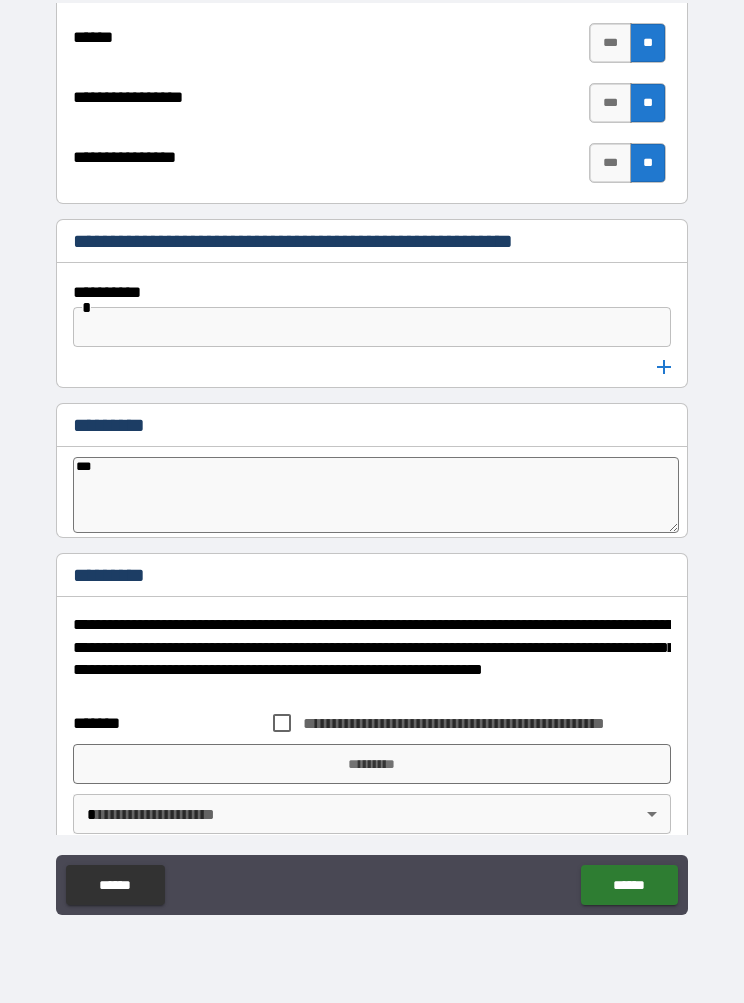 type on "*" 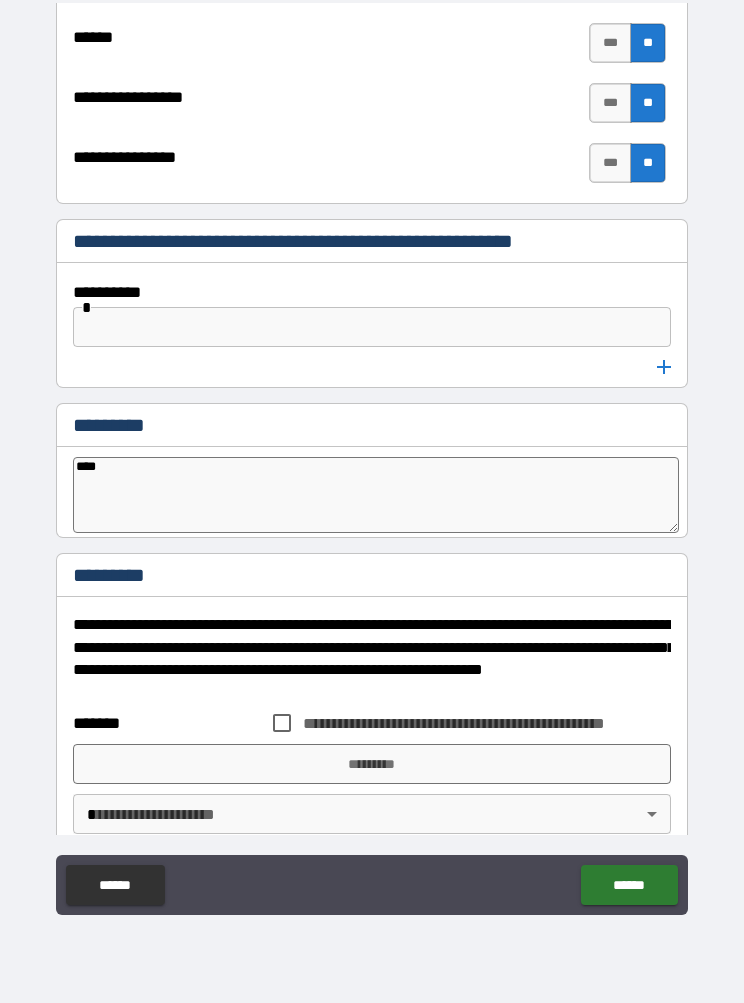type on "*" 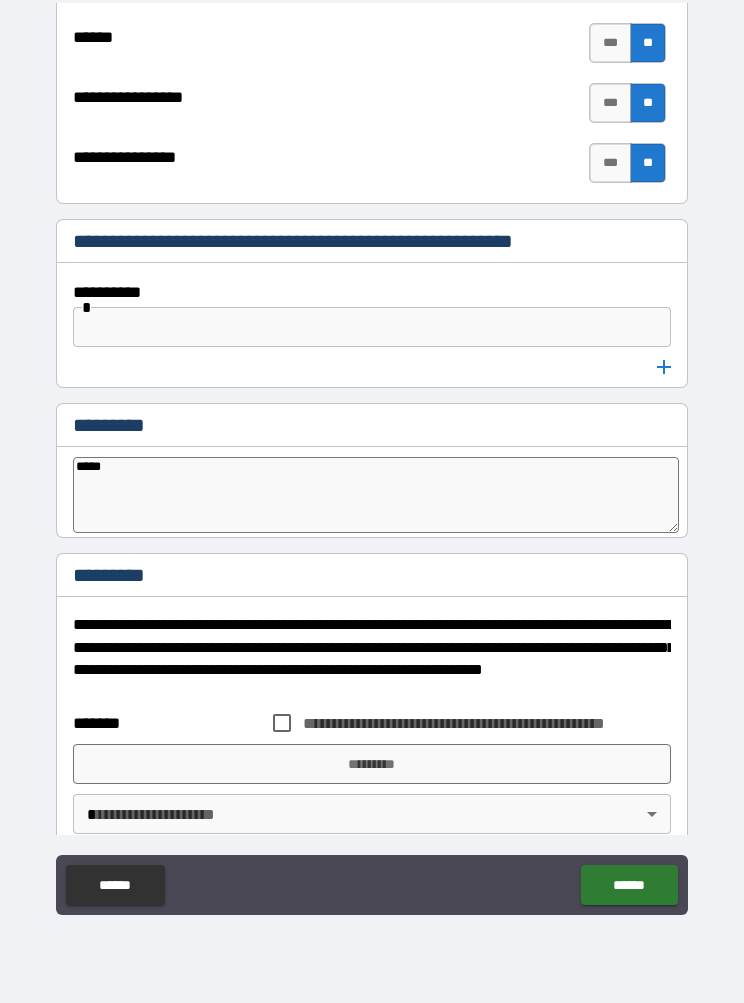type on "*" 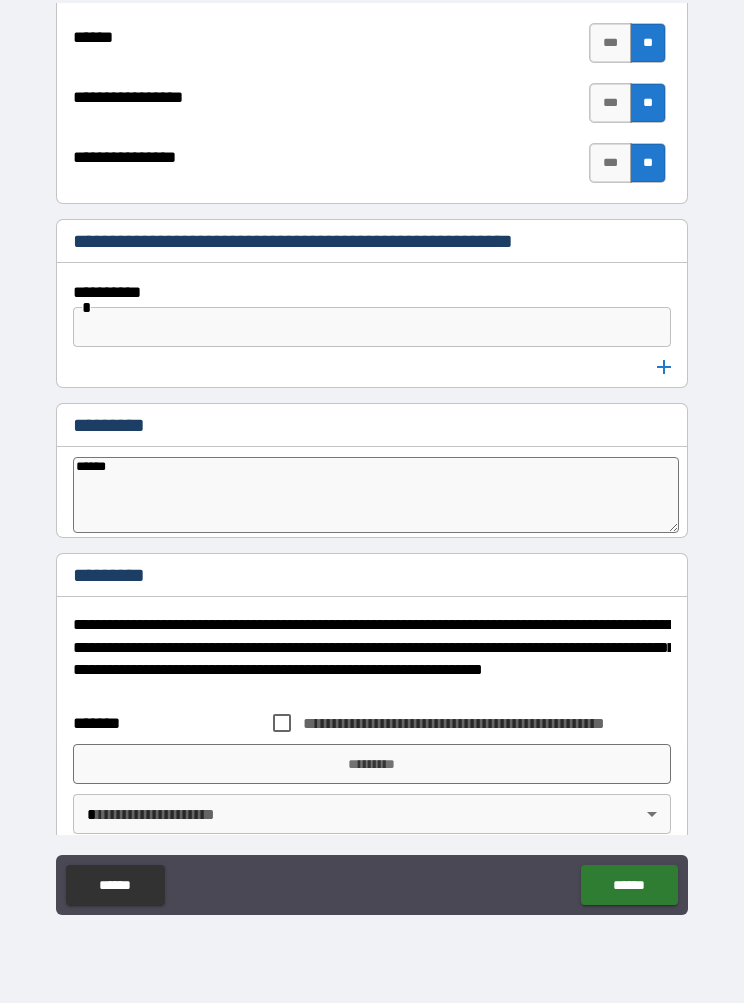 type on "*" 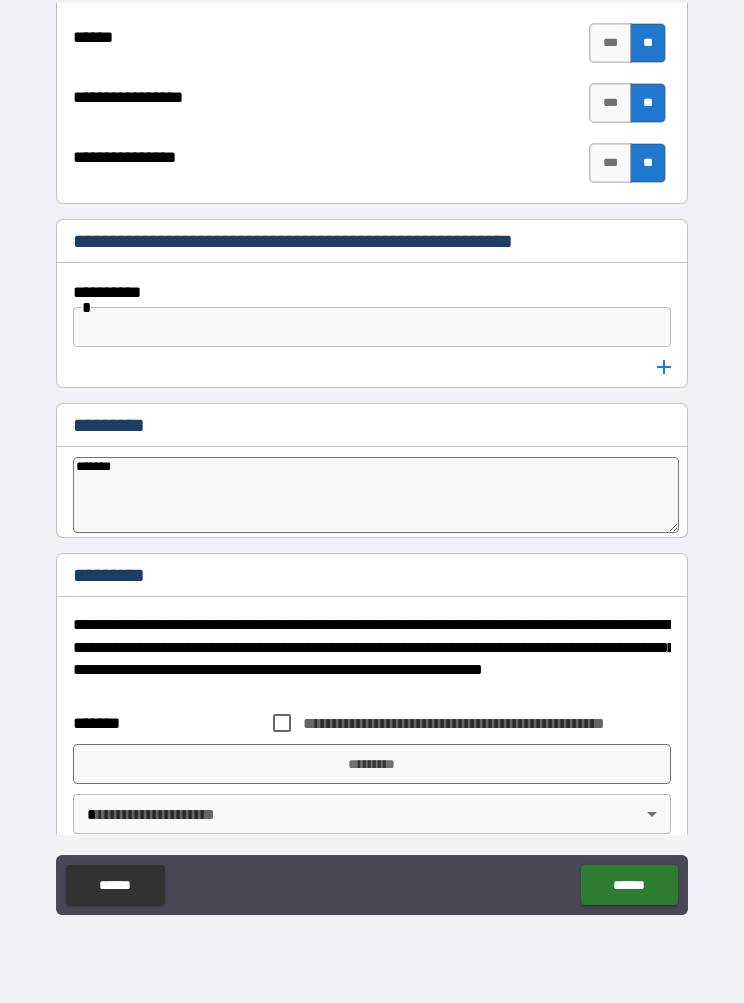 type on "*" 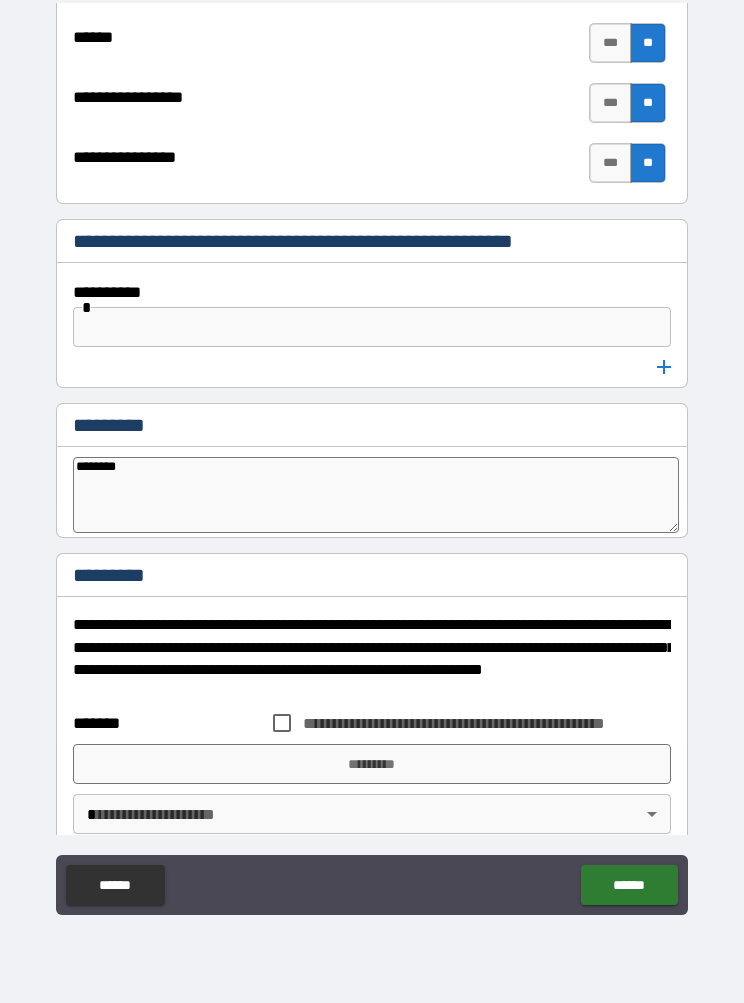 type on "*" 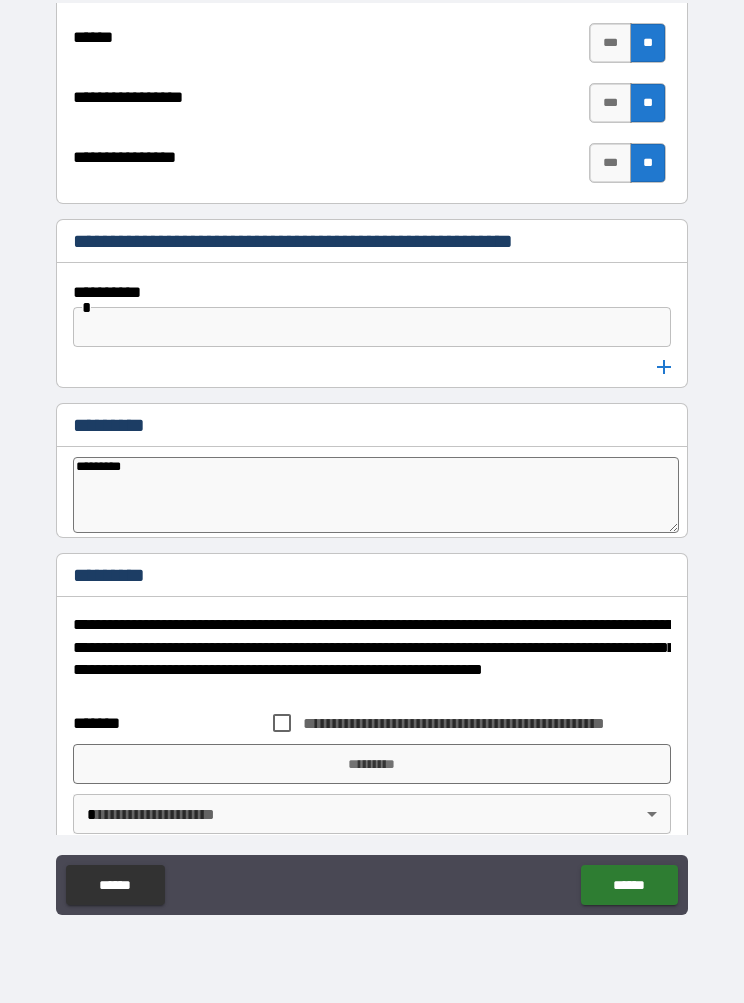 type on "*" 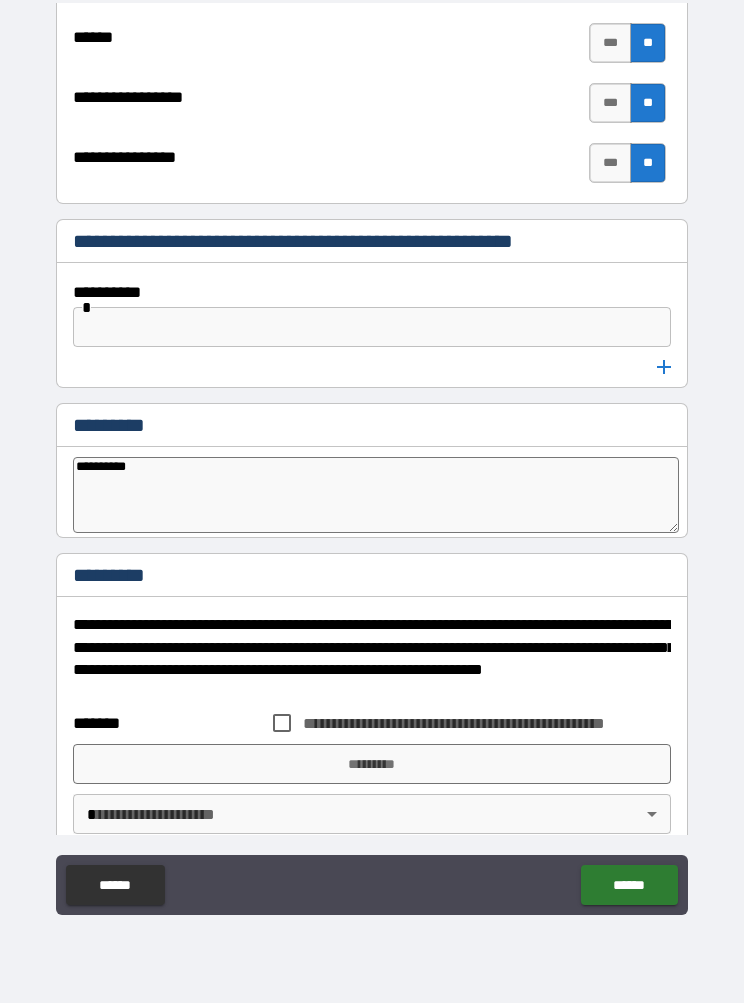 type on "*" 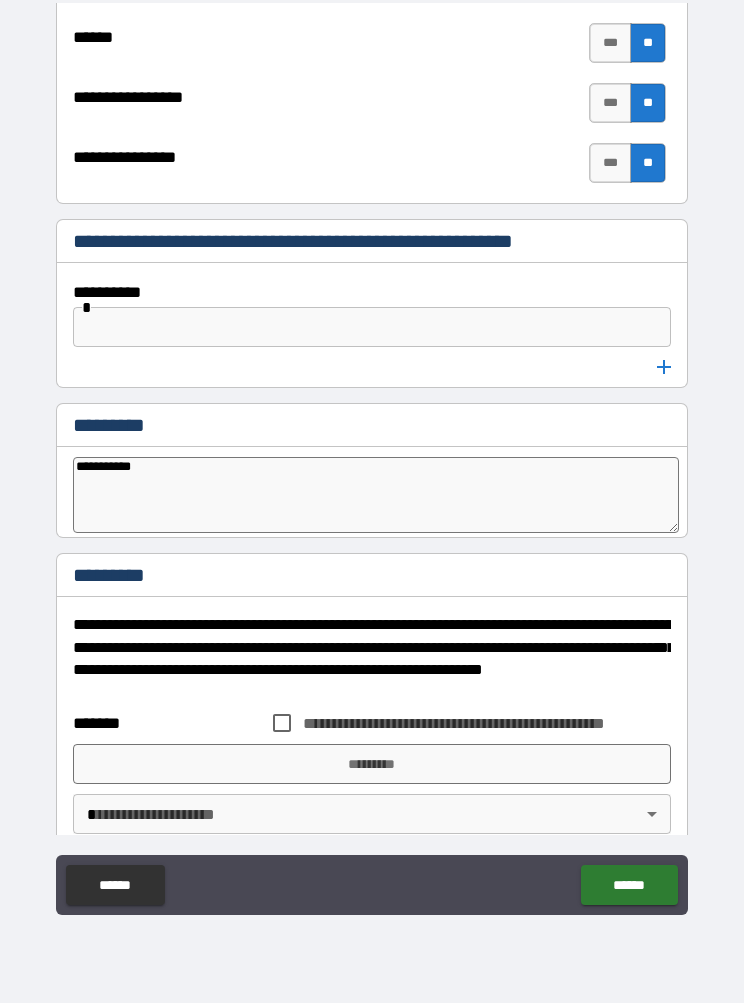 type on "*" 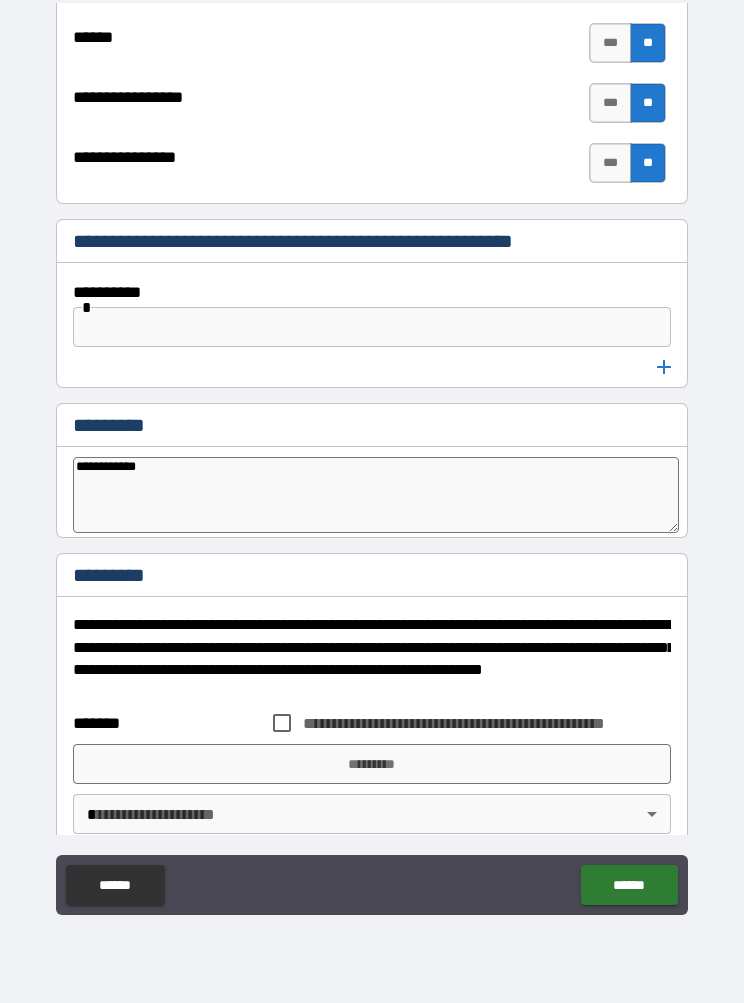 type on "**********" 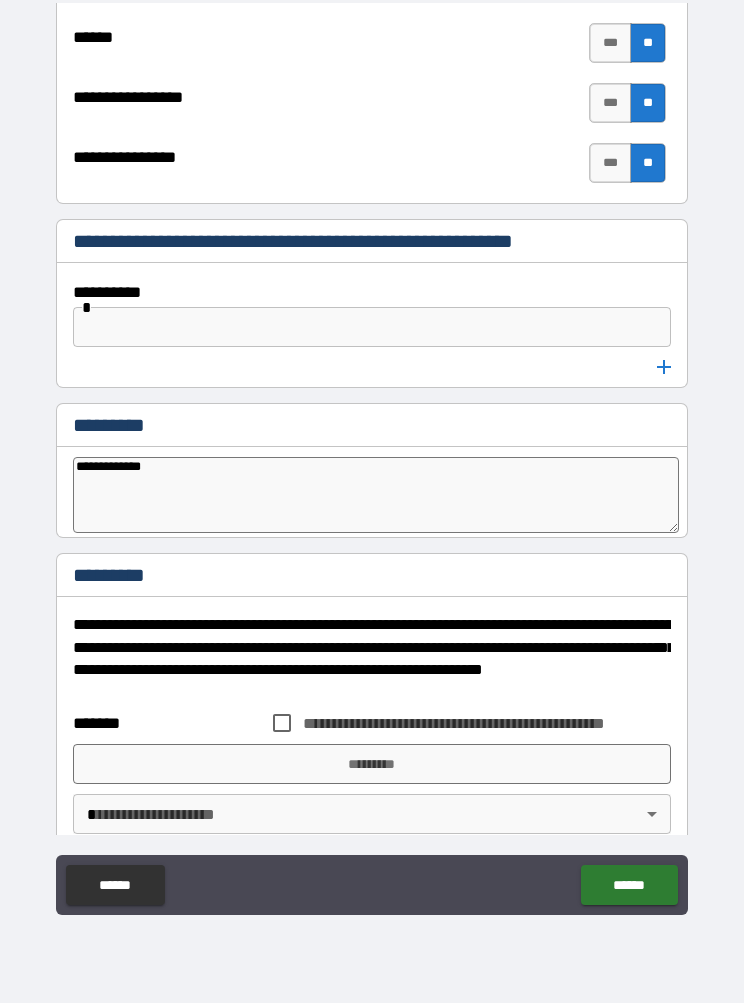 type on "*" 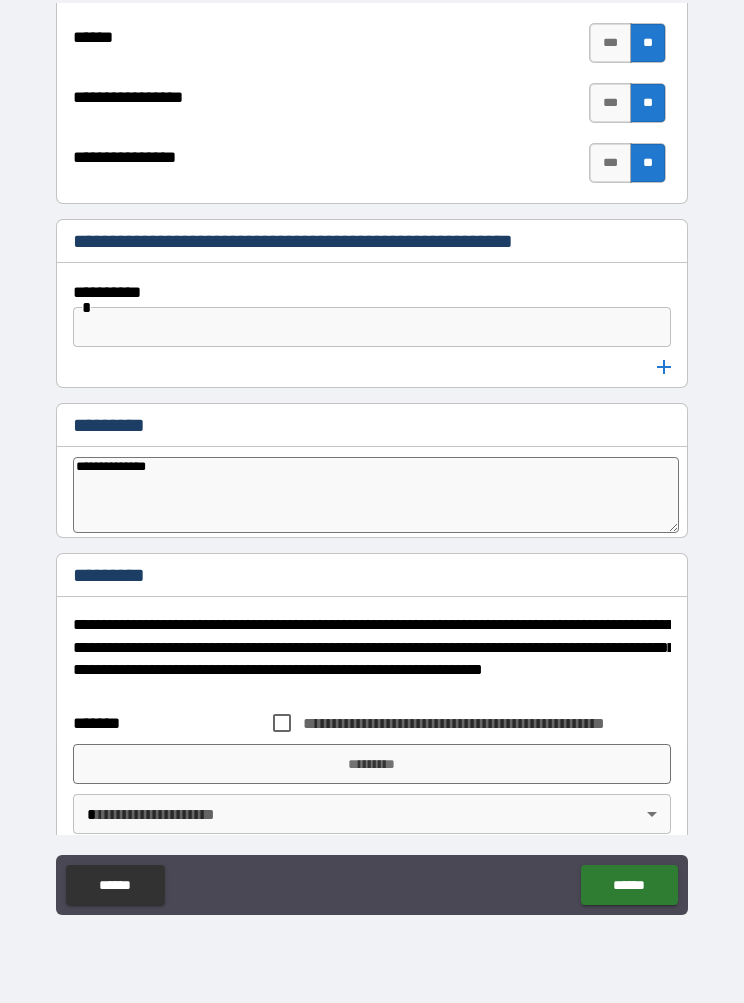 type on "*" 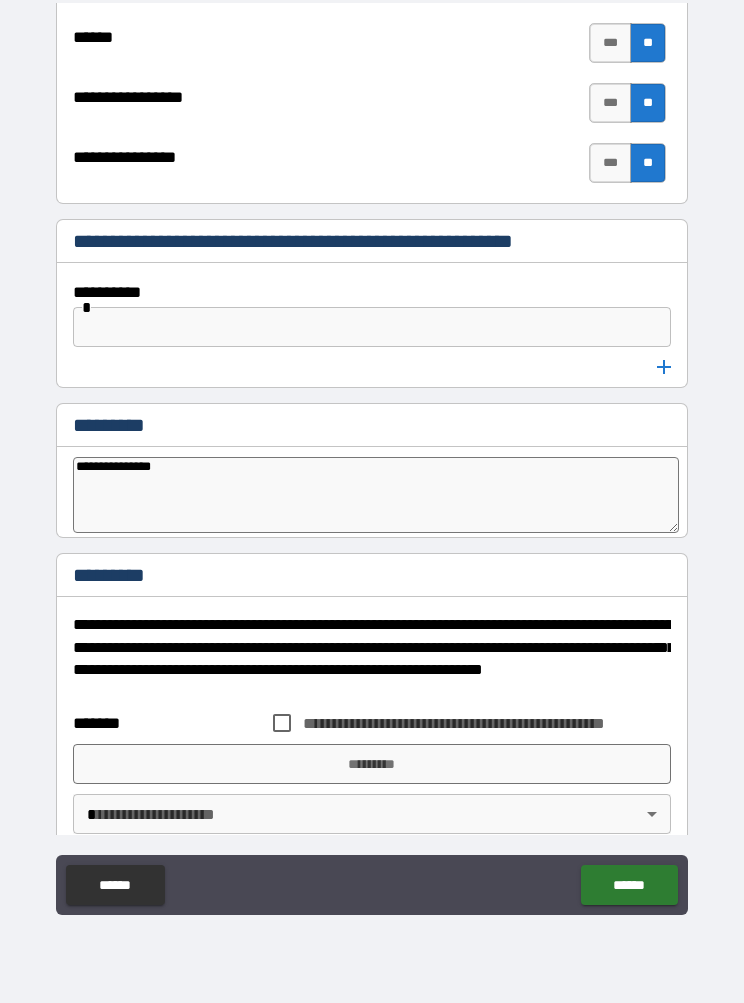 type on "*" 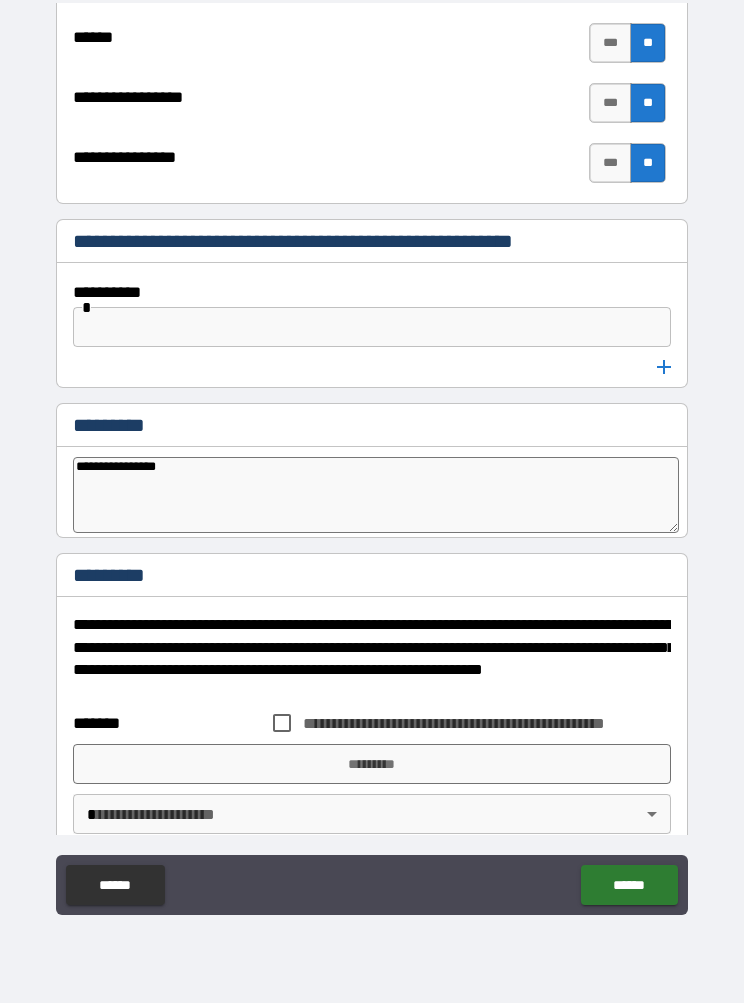 type on "*" 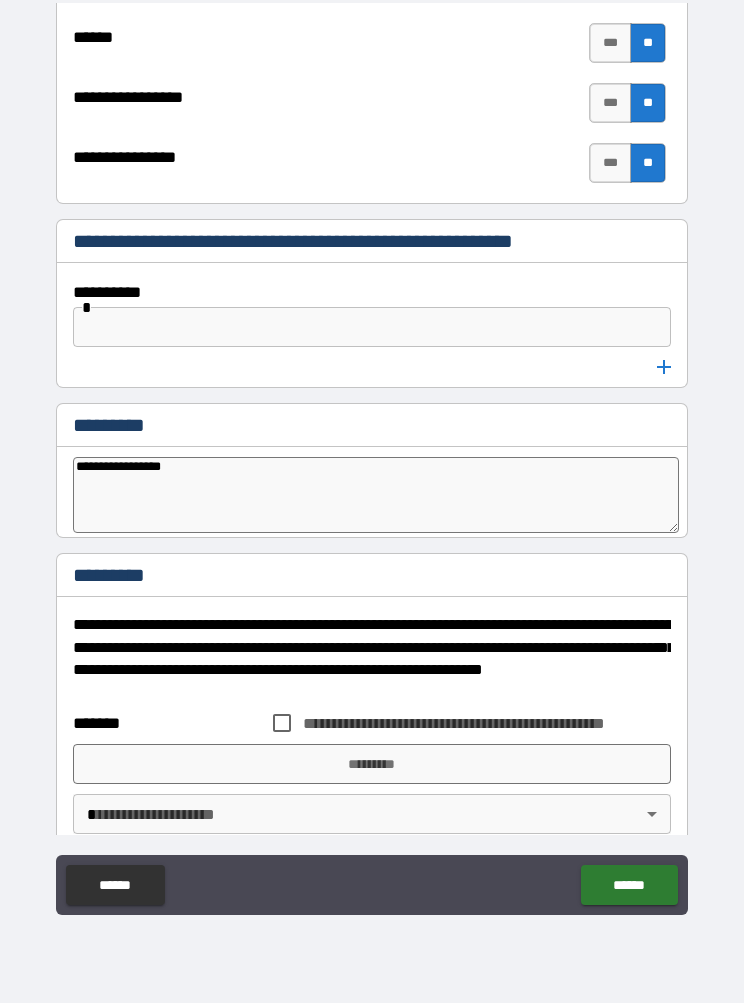 type on "*" 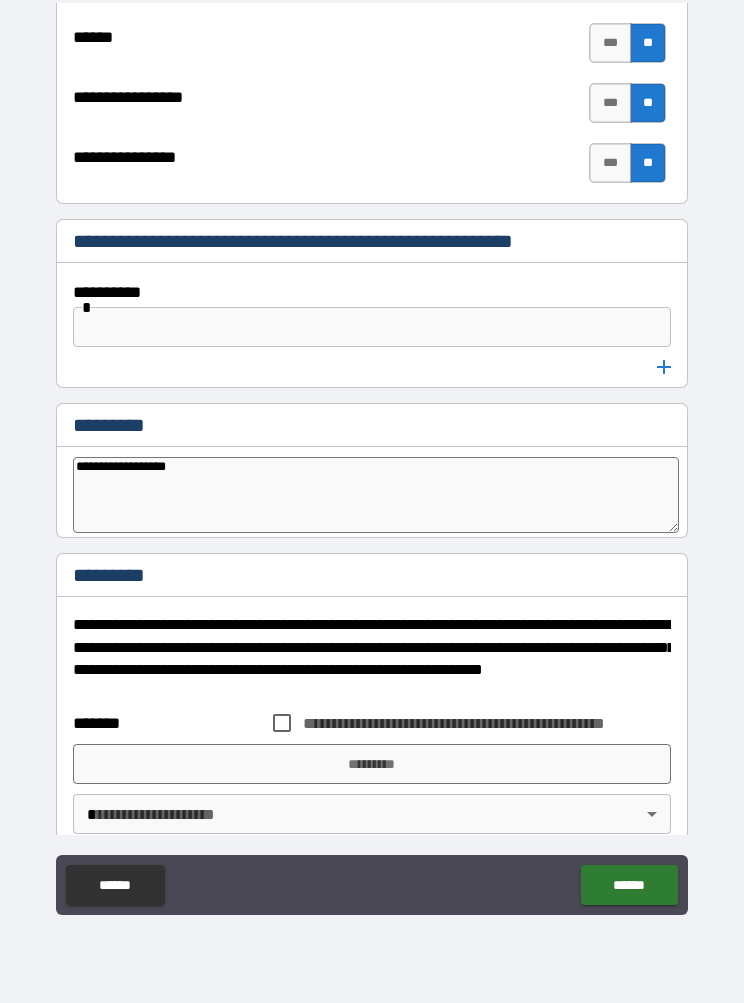 type on "*" 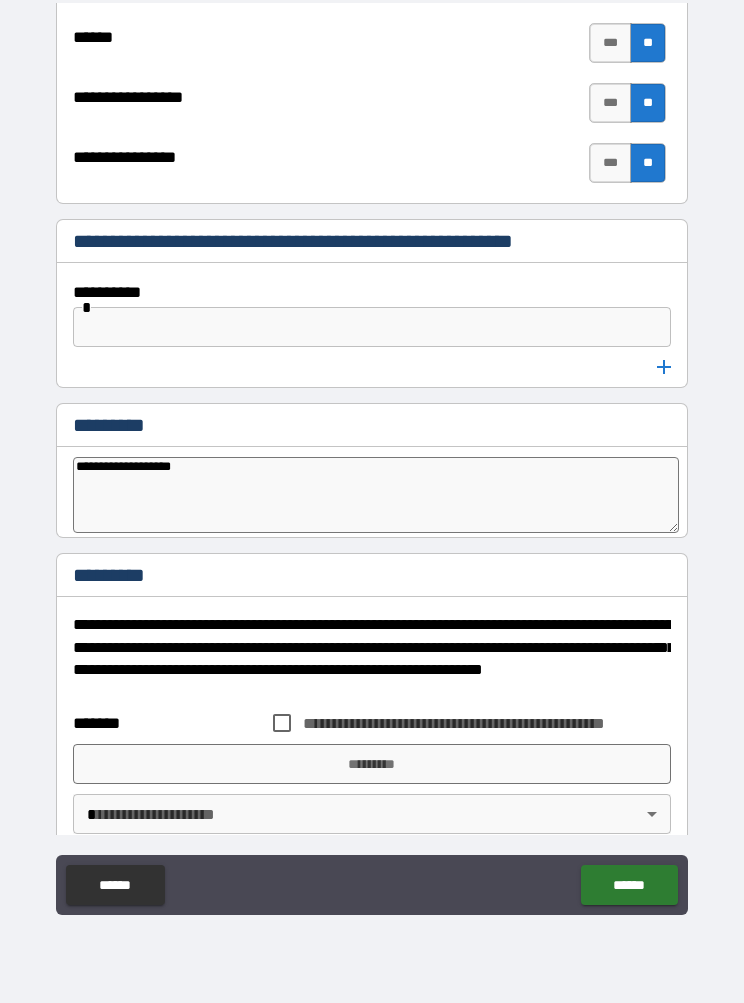 type on "*" 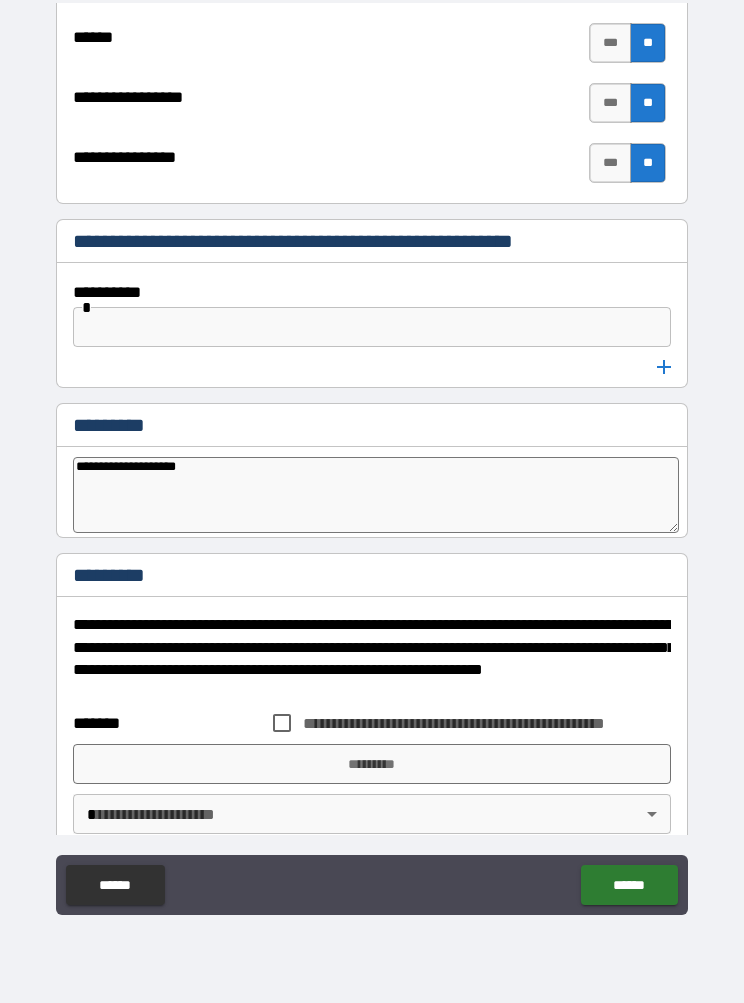 type on "*" 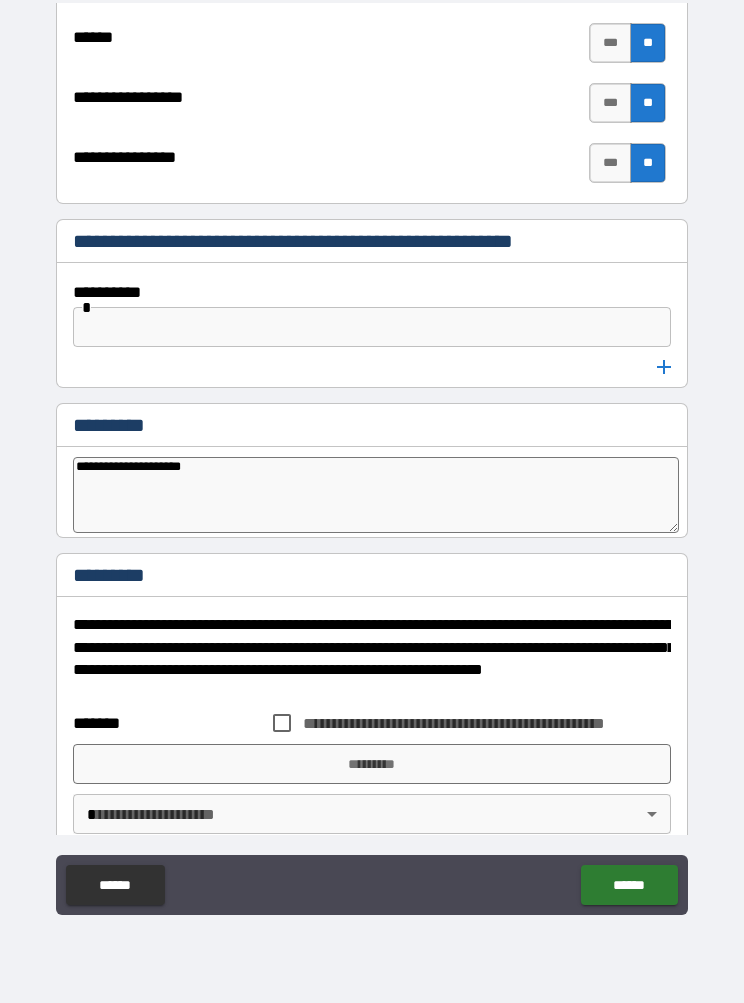 type on "*" 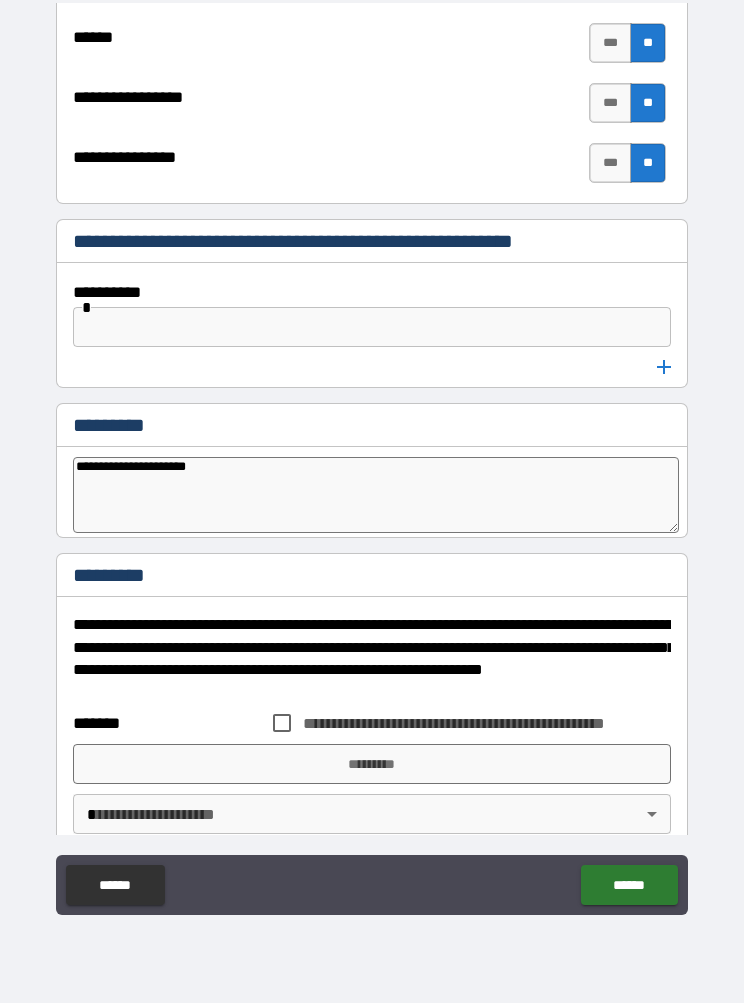type on "*" 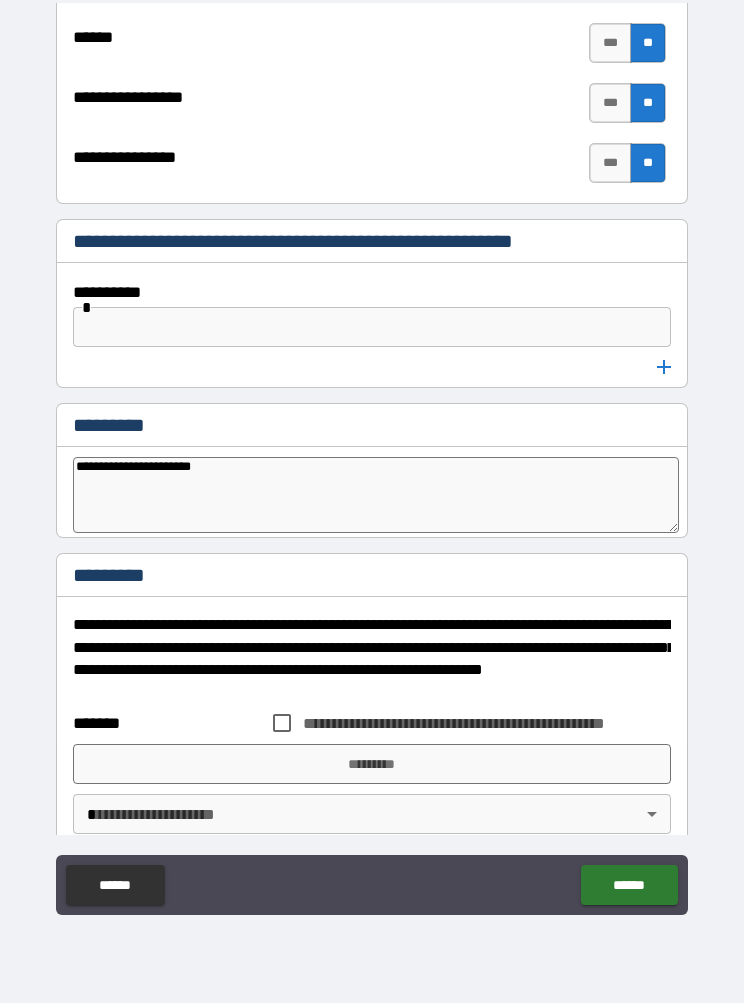 type on "*" 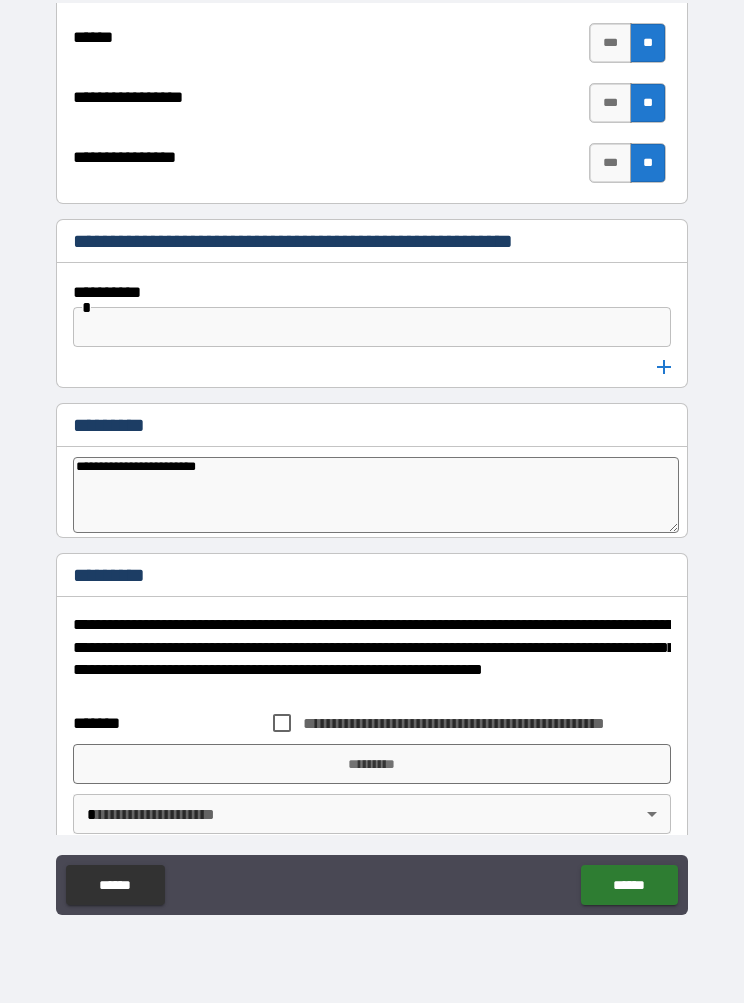 type on "*" 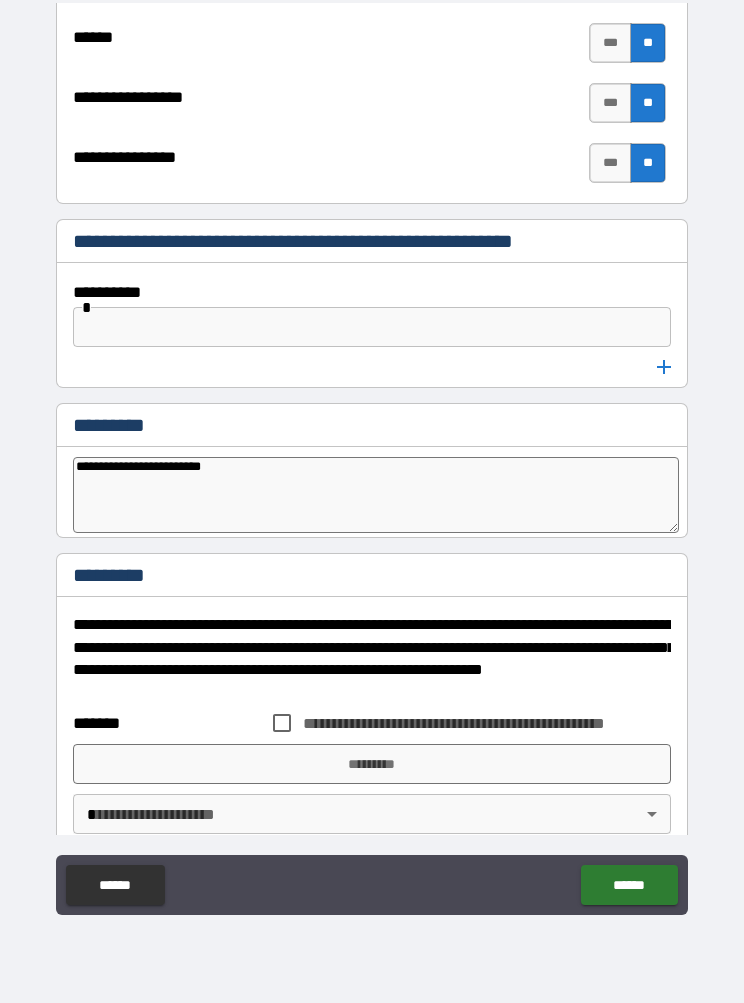 type on "*" 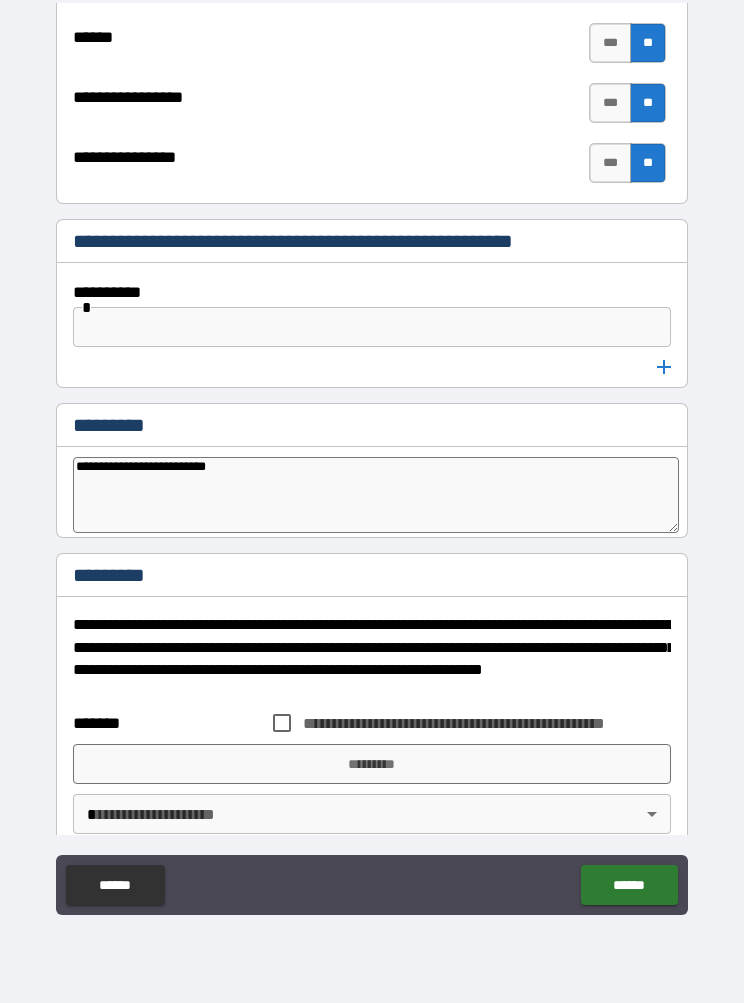 type on "*" 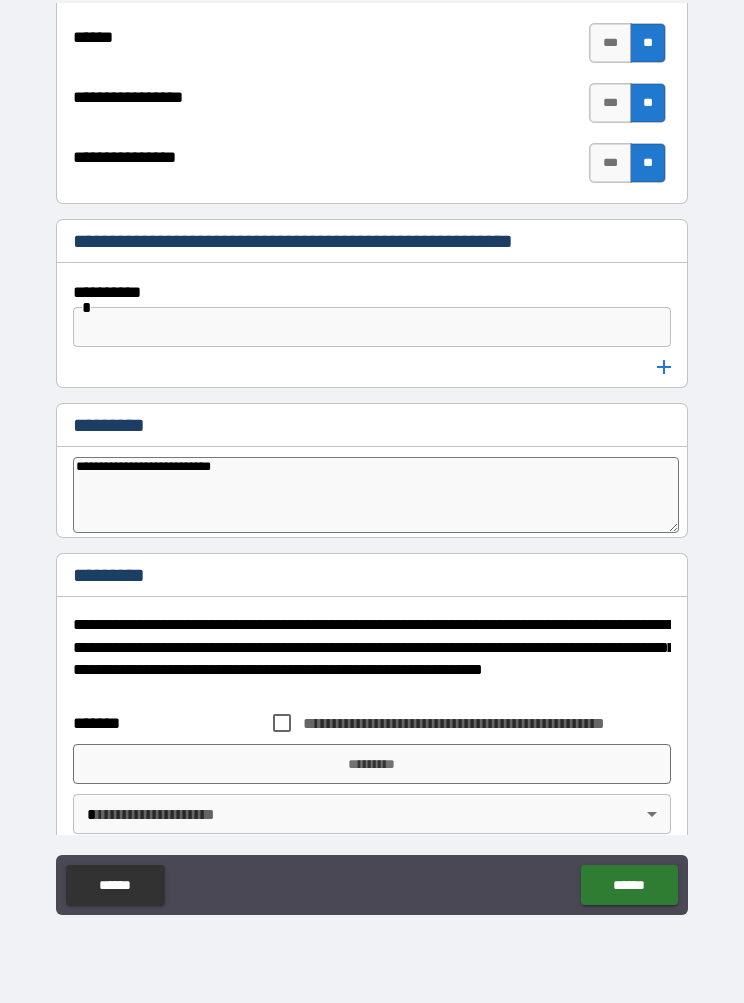 type on "*" 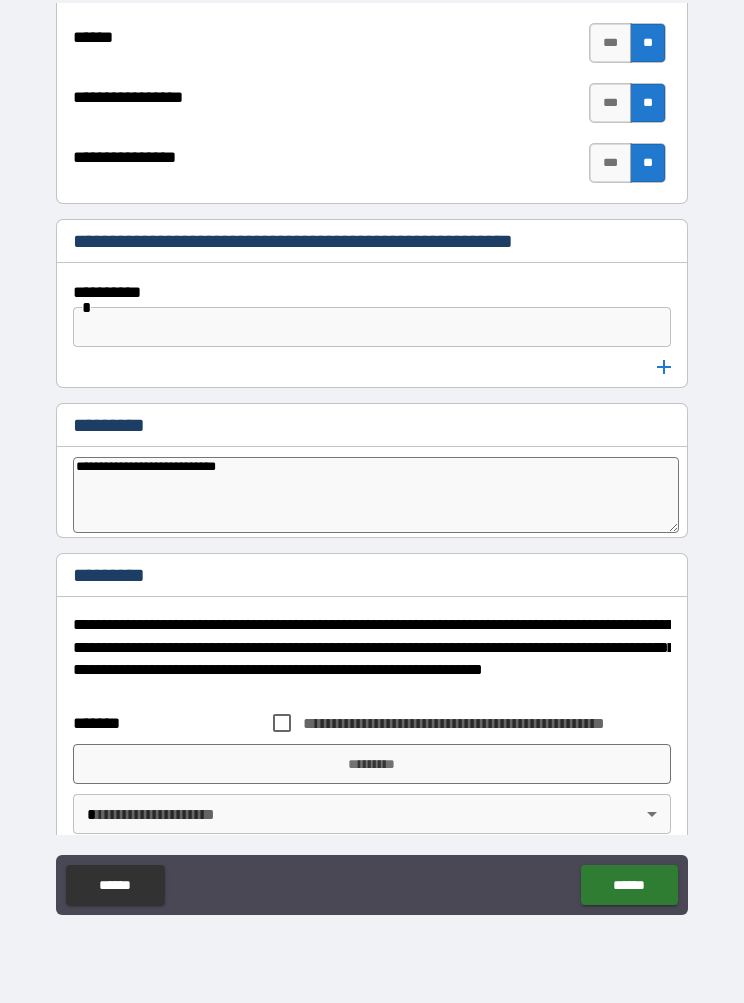 type on "*" 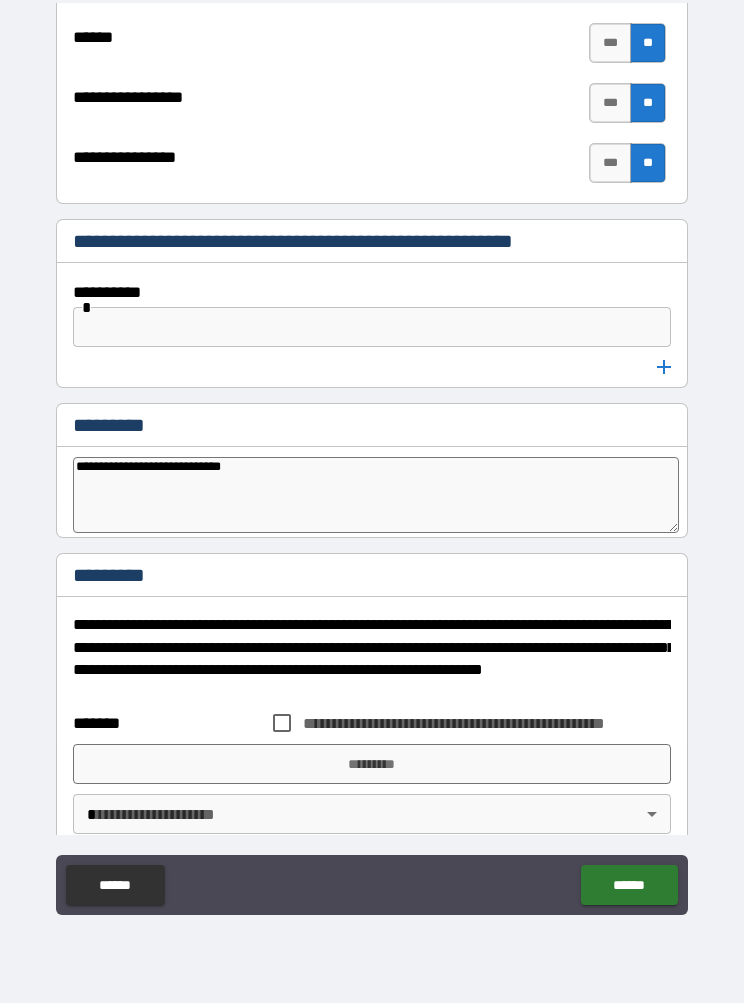 type on "*" 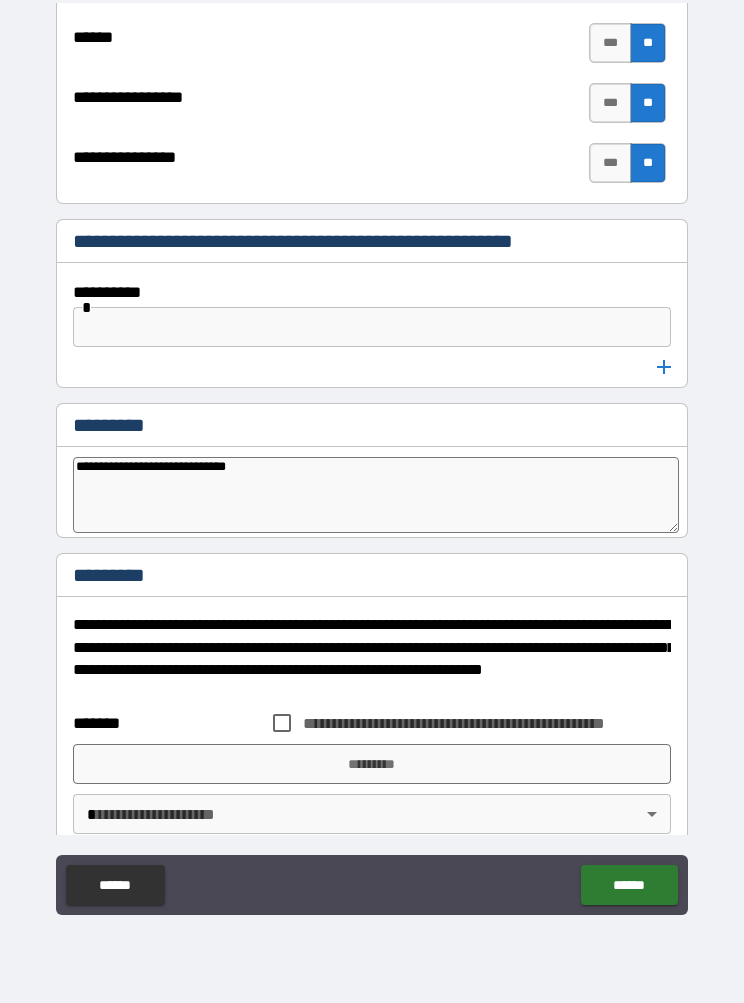 type on "*" 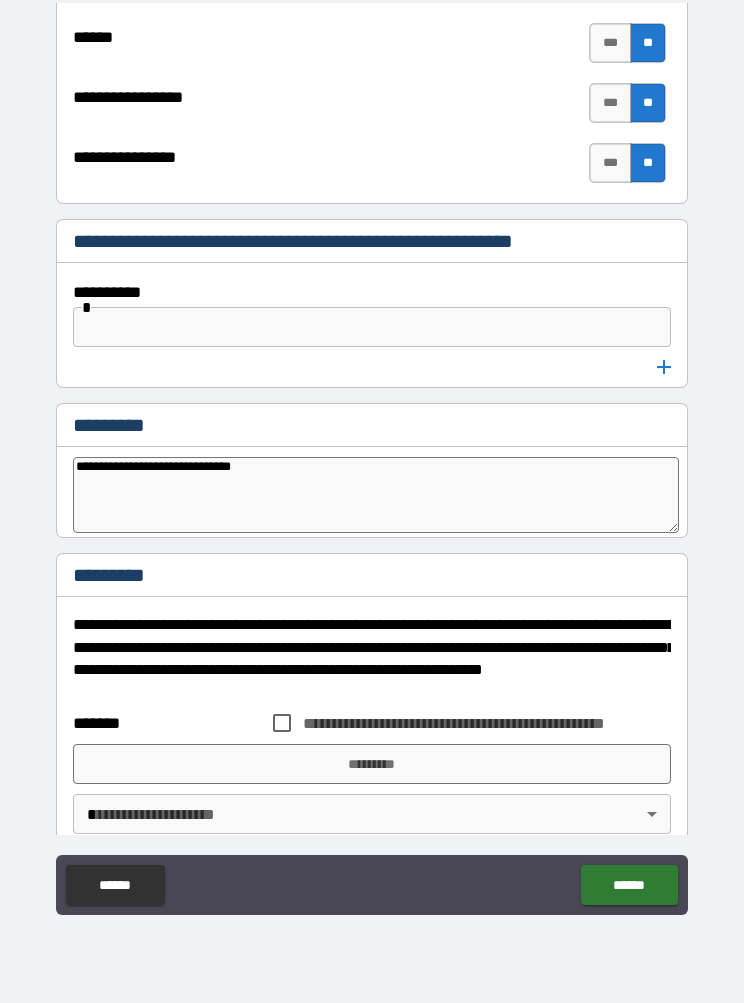 type on "*" 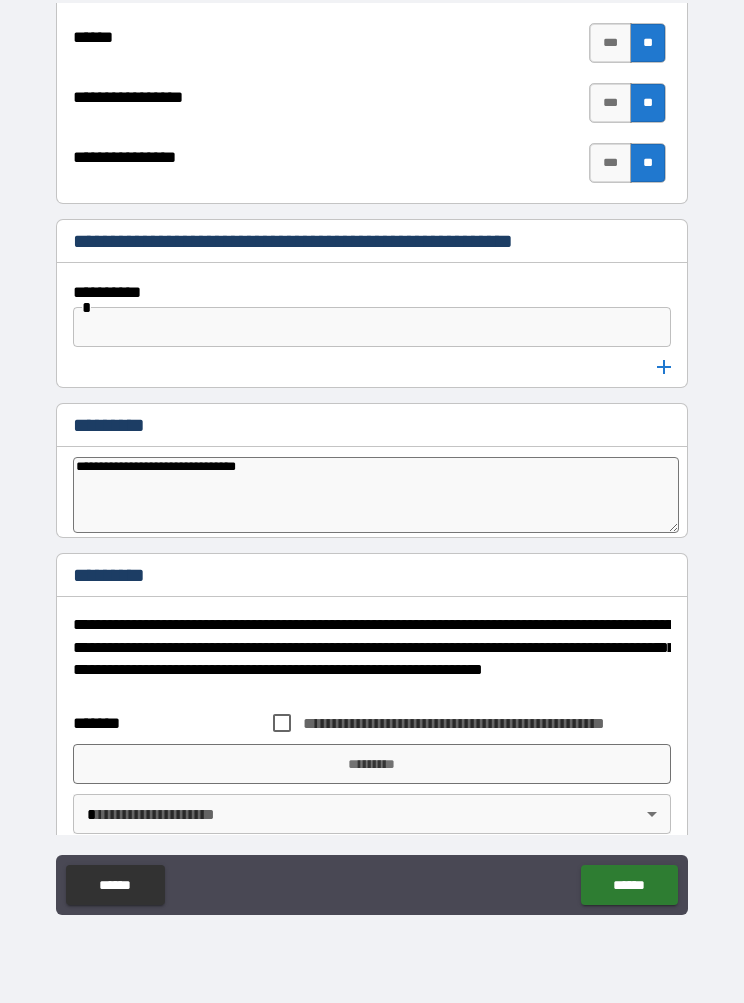 type on "*" 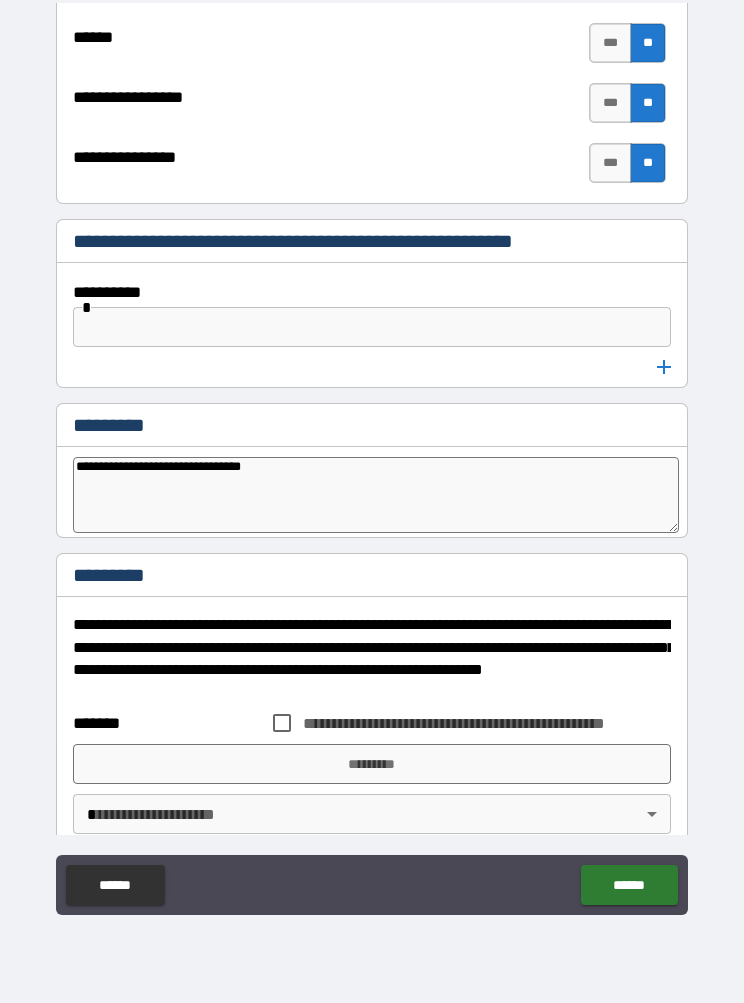 type on "*" 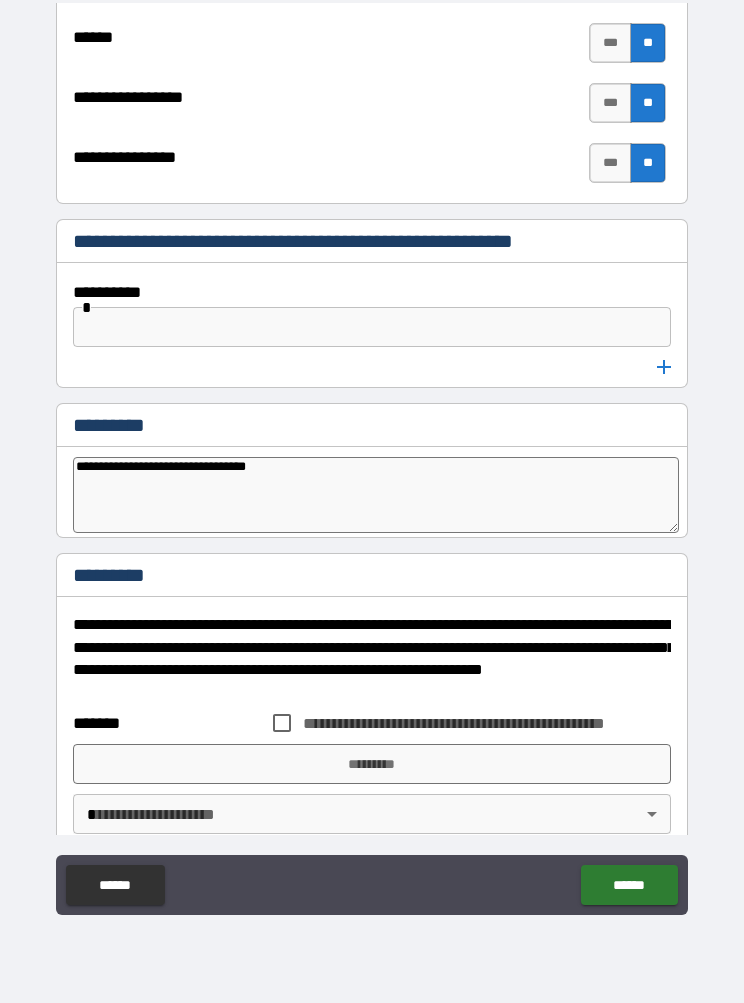type on "*" 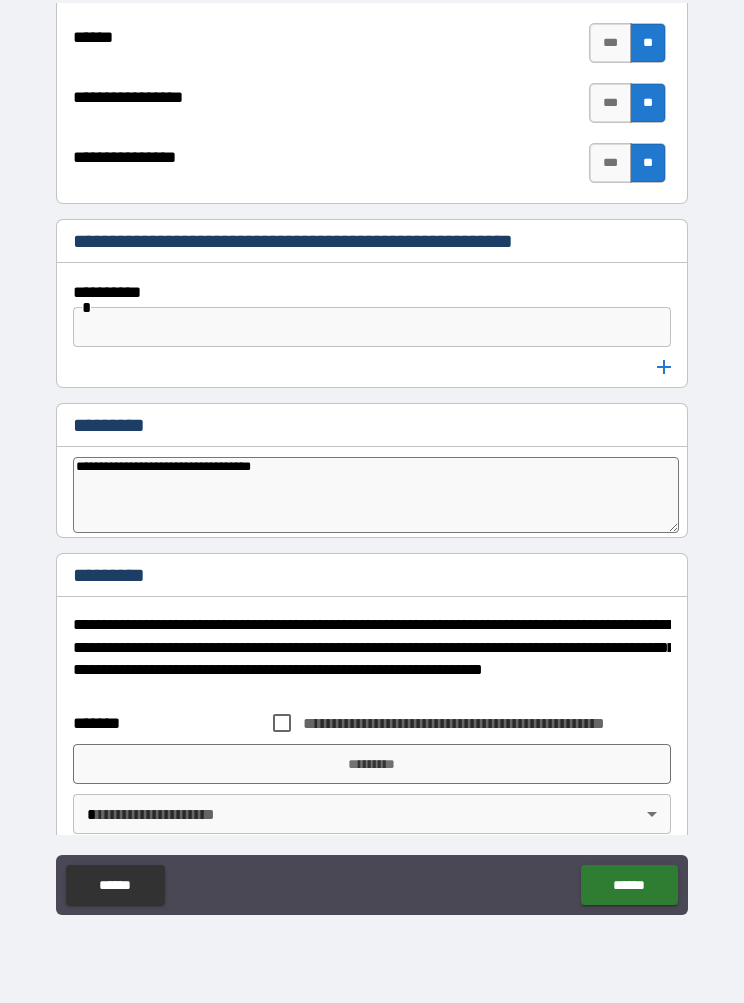 type on "*" 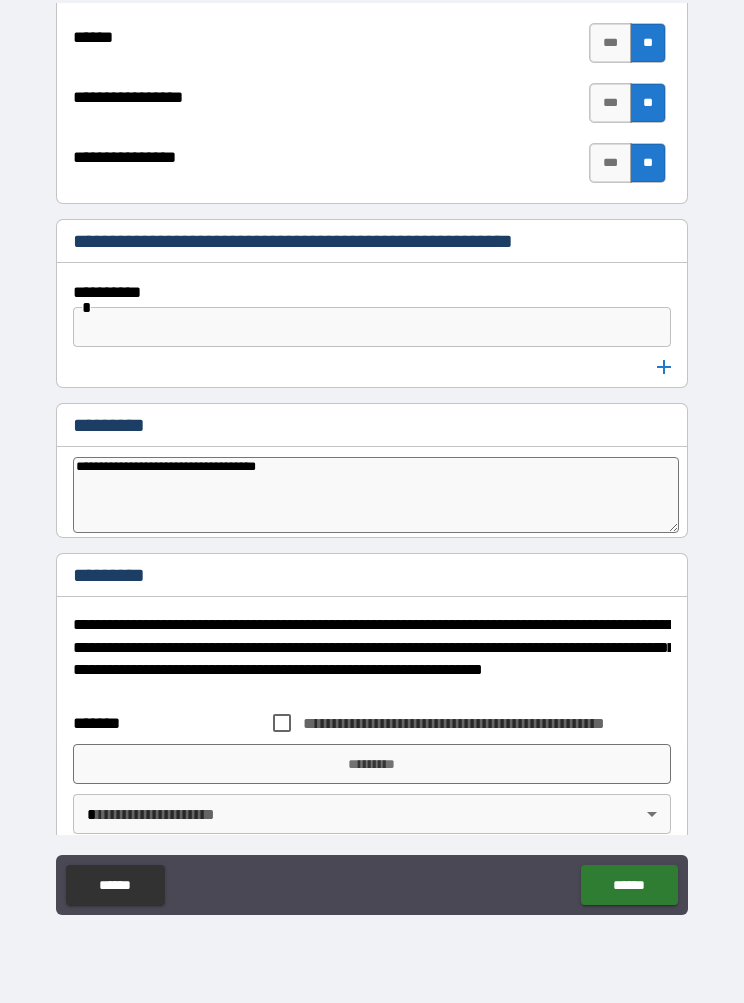 type on "*" 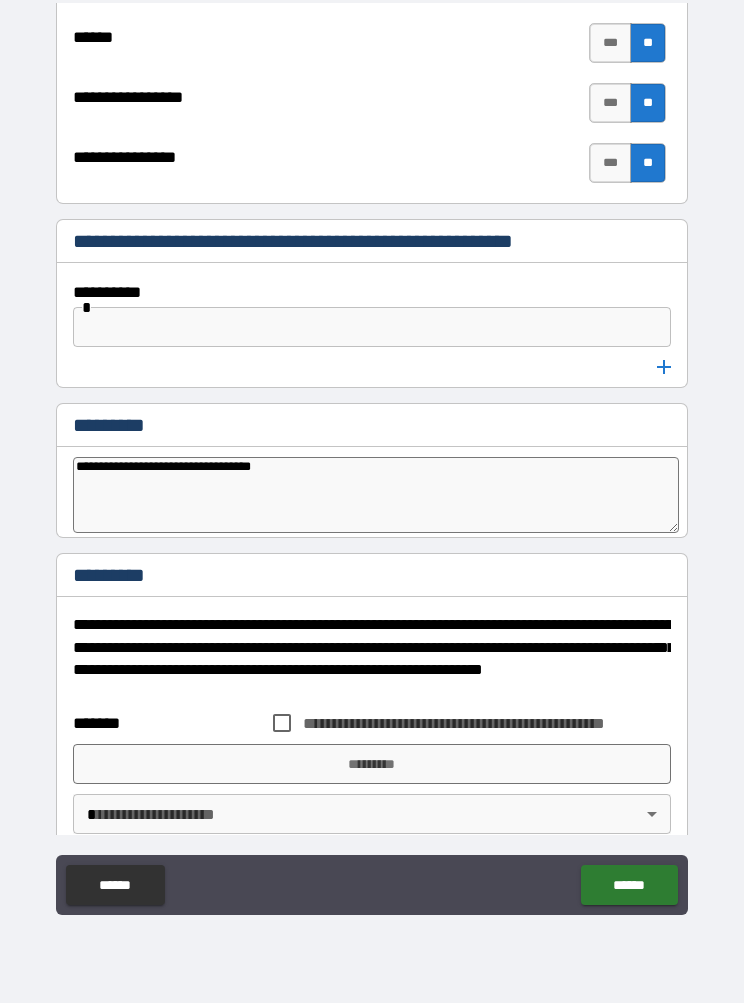 type on "*" 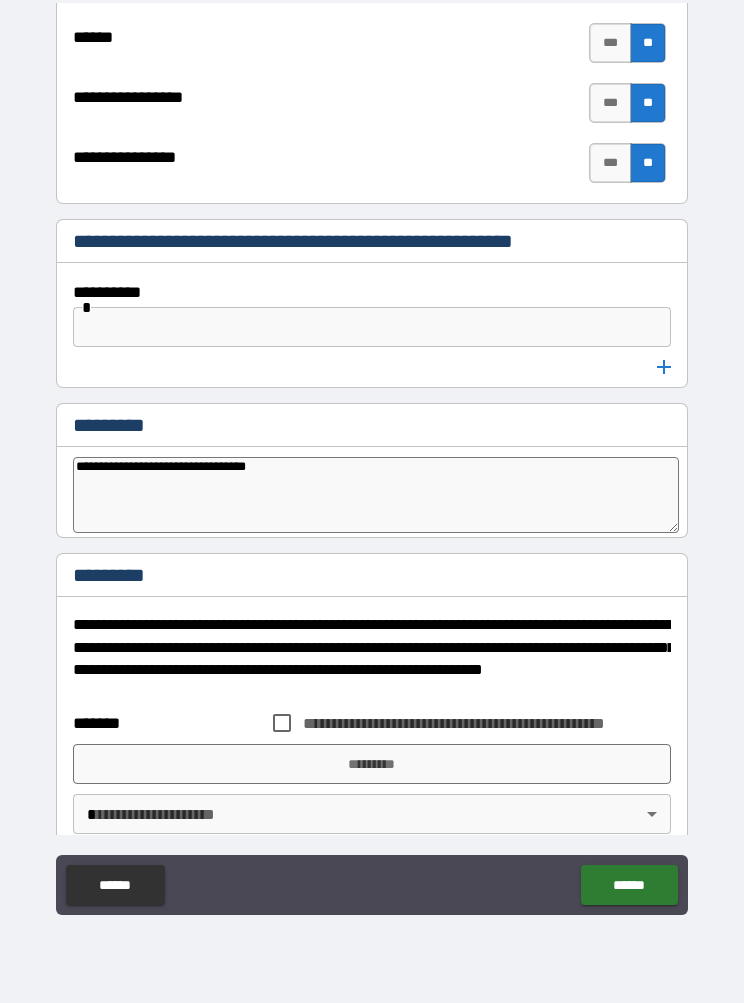 type on "*" 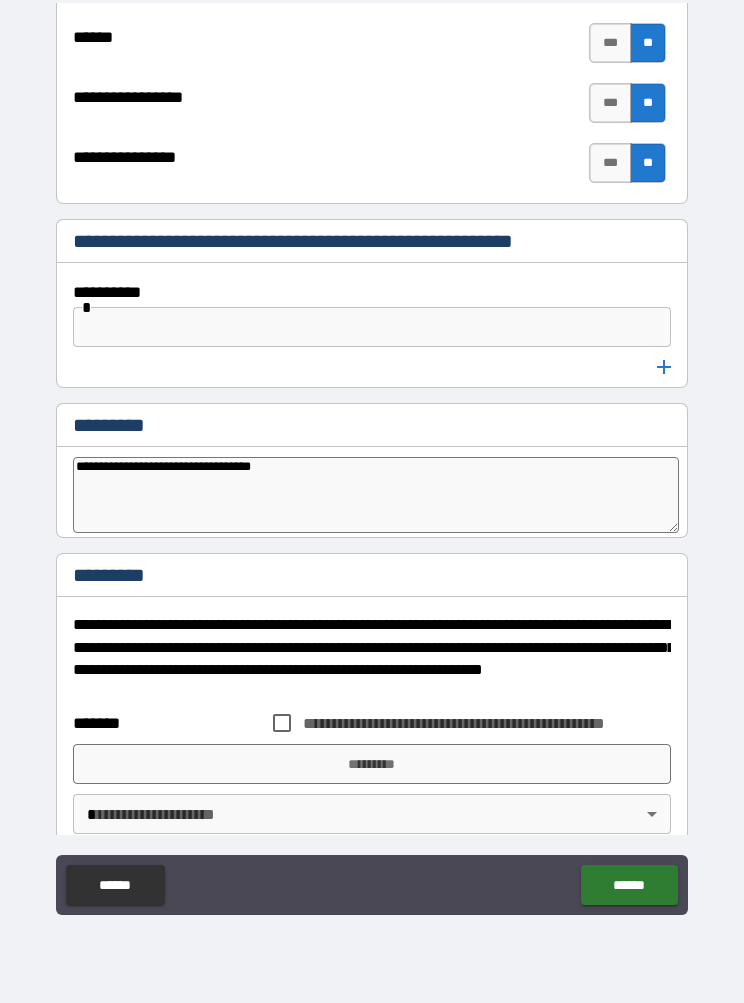 type on "*" 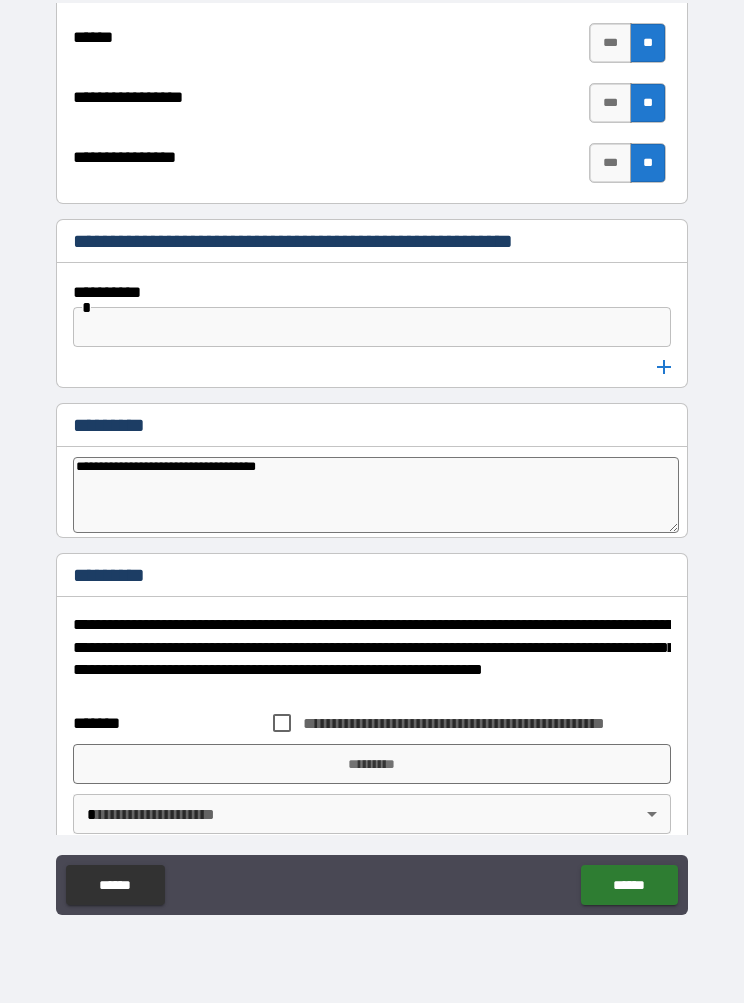 type on "*" 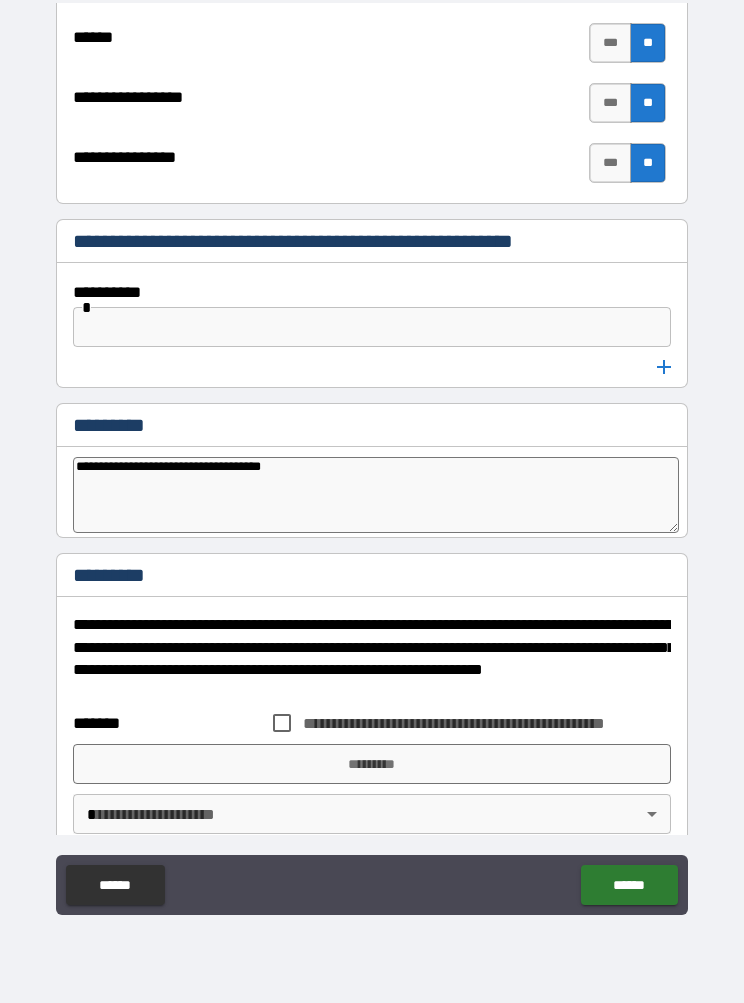 type on "*" 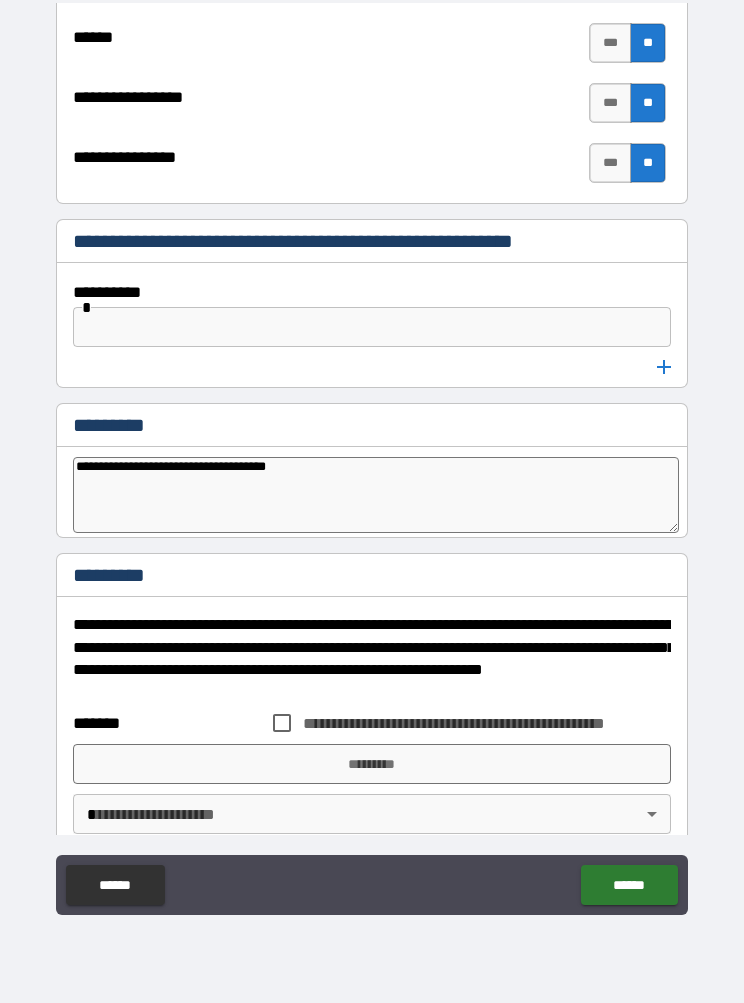 type on "*" 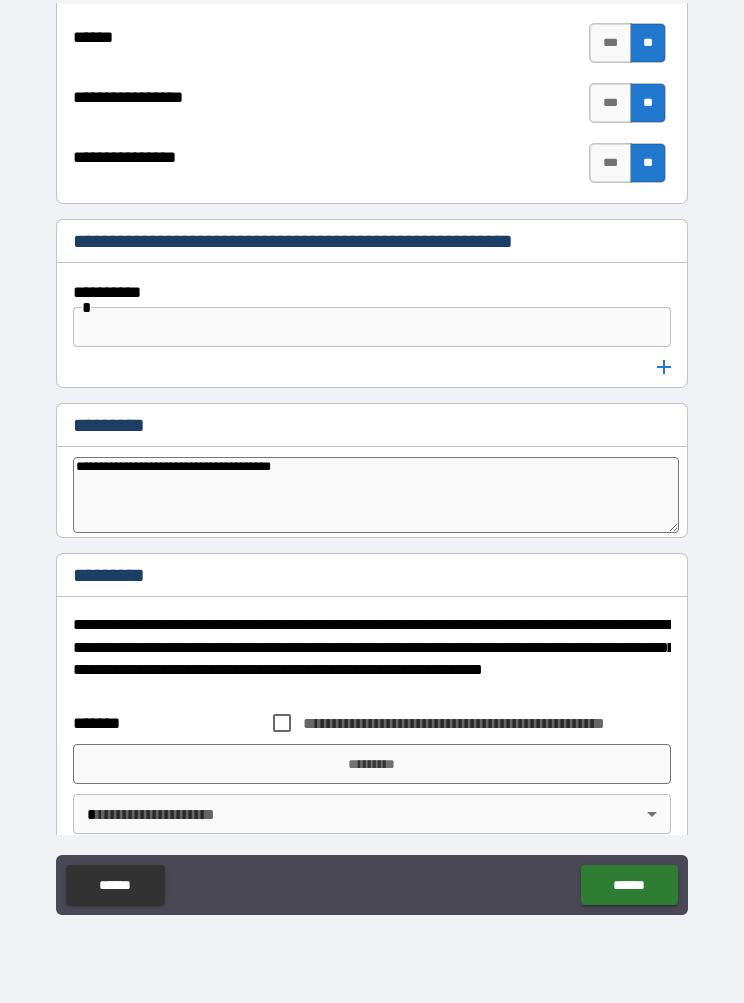 type on "*" 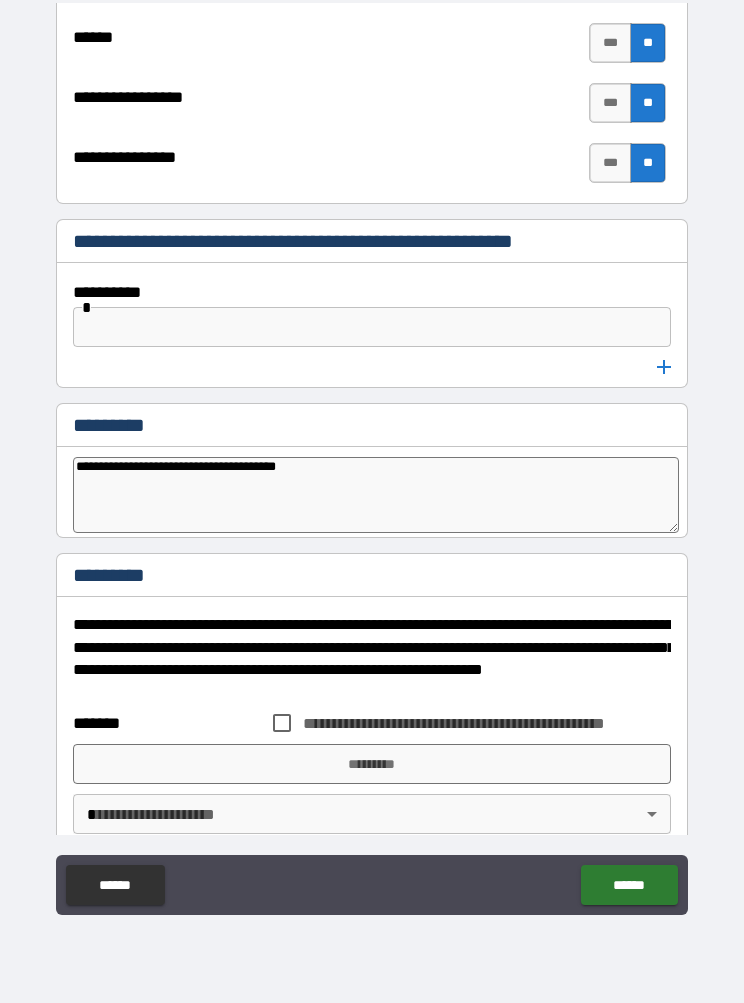 type on "*" 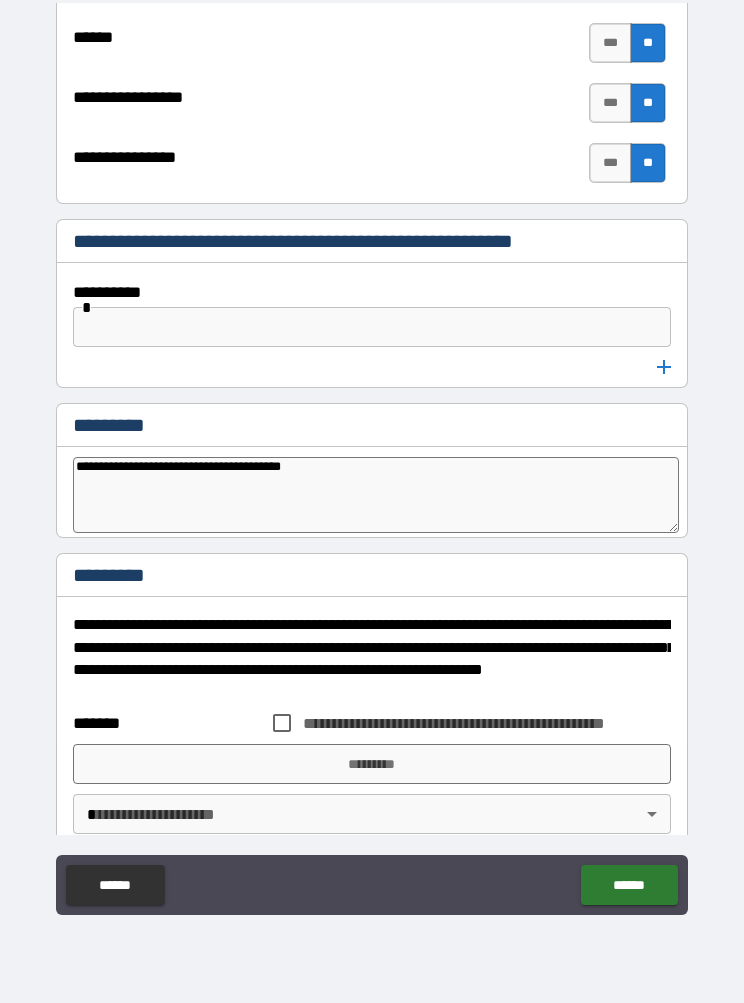 type on "*" 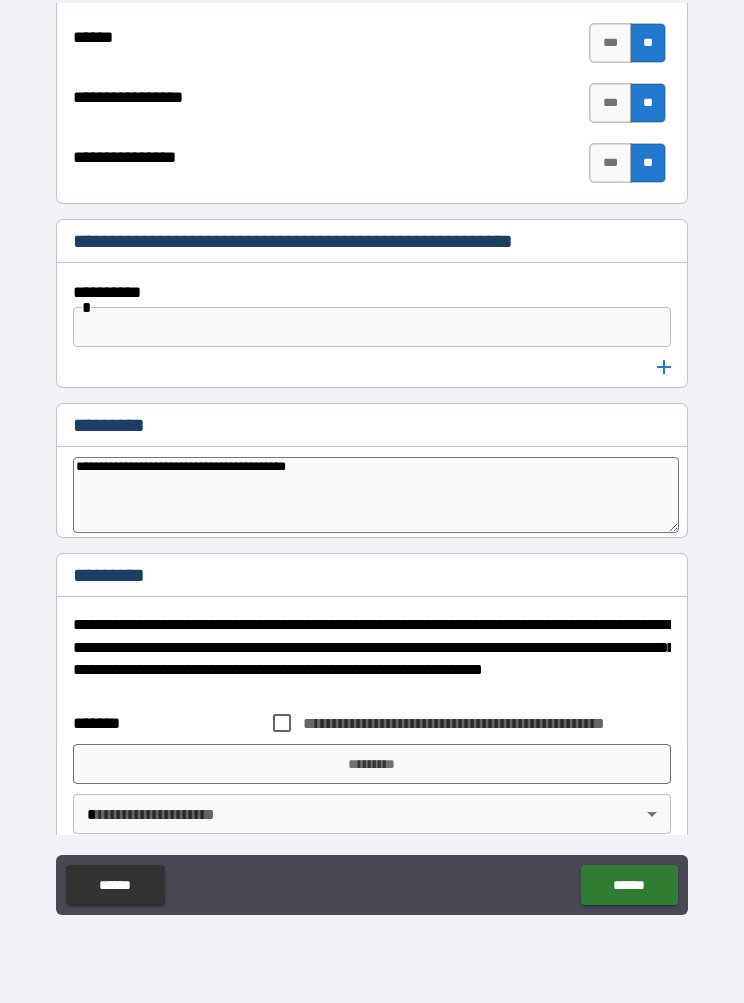 type on "*" 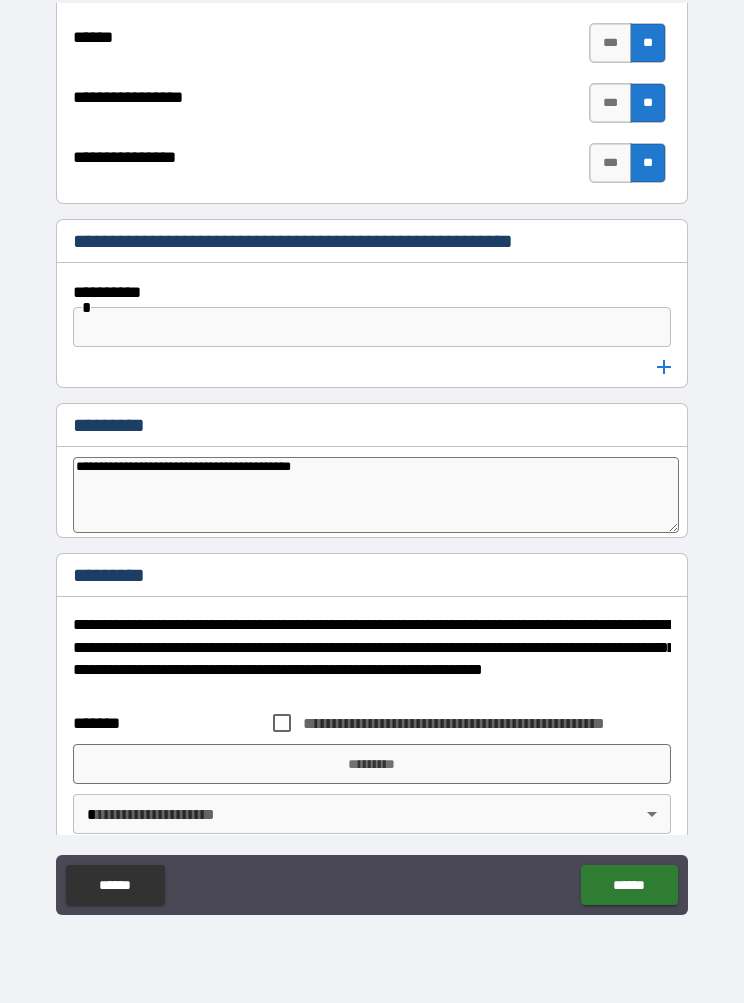 type on "*" 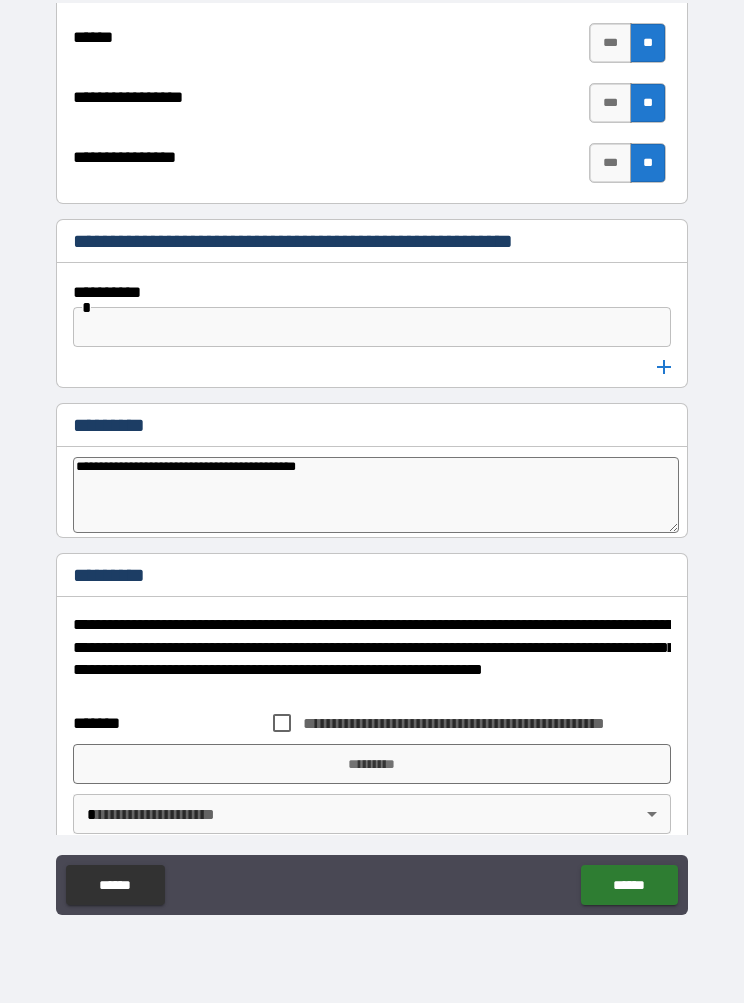type on "*" 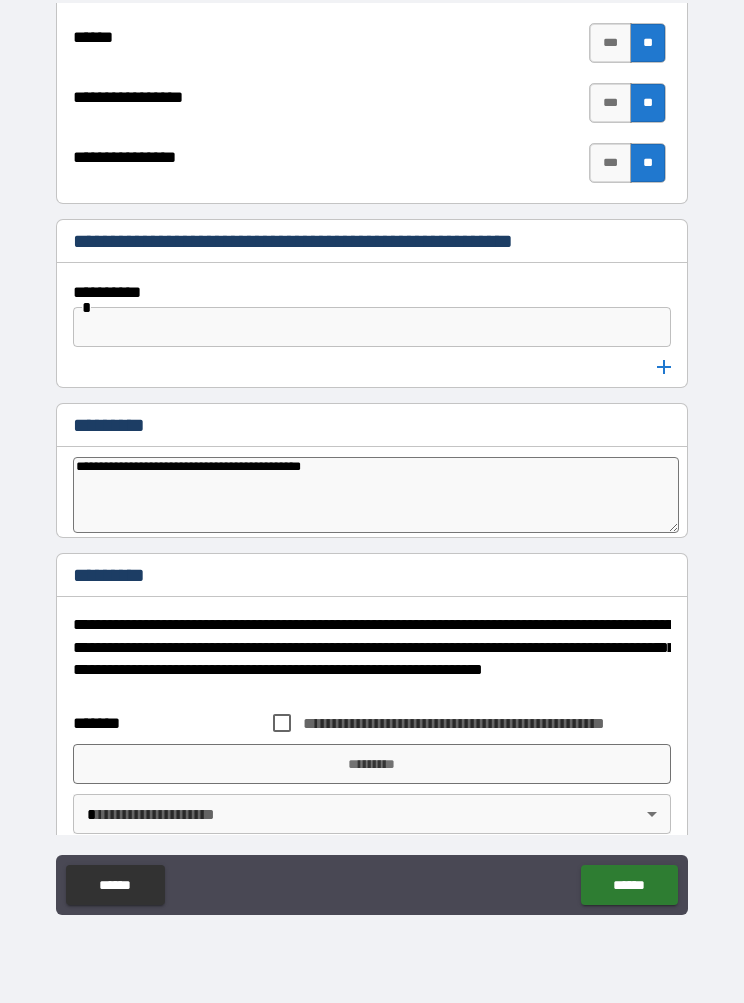 type on "*" 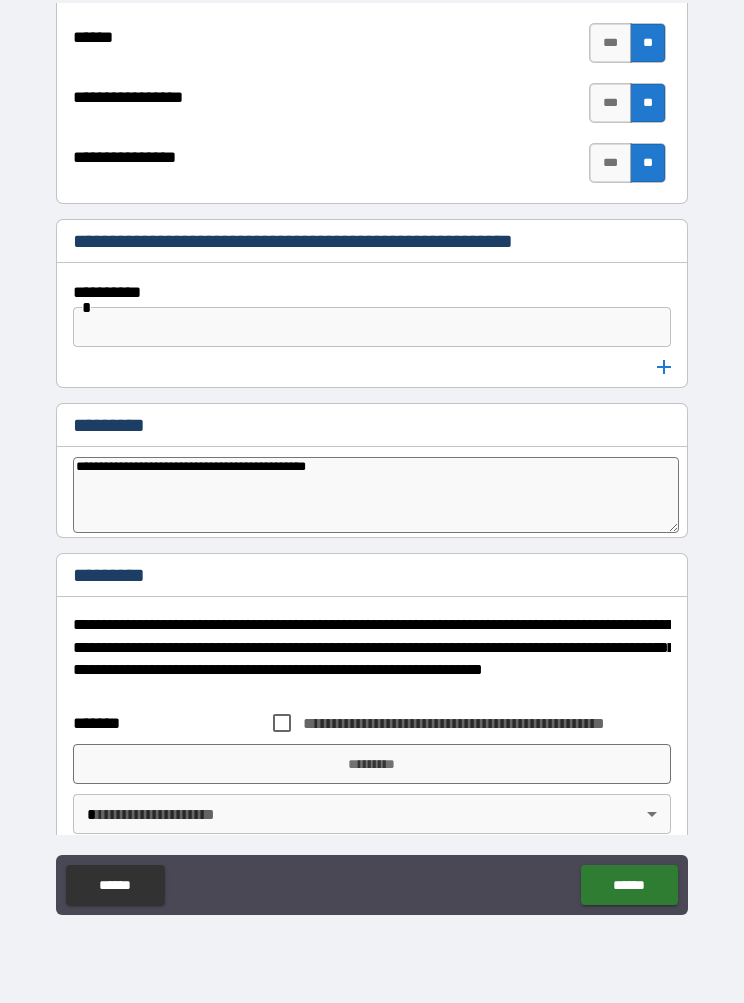 type on "*" 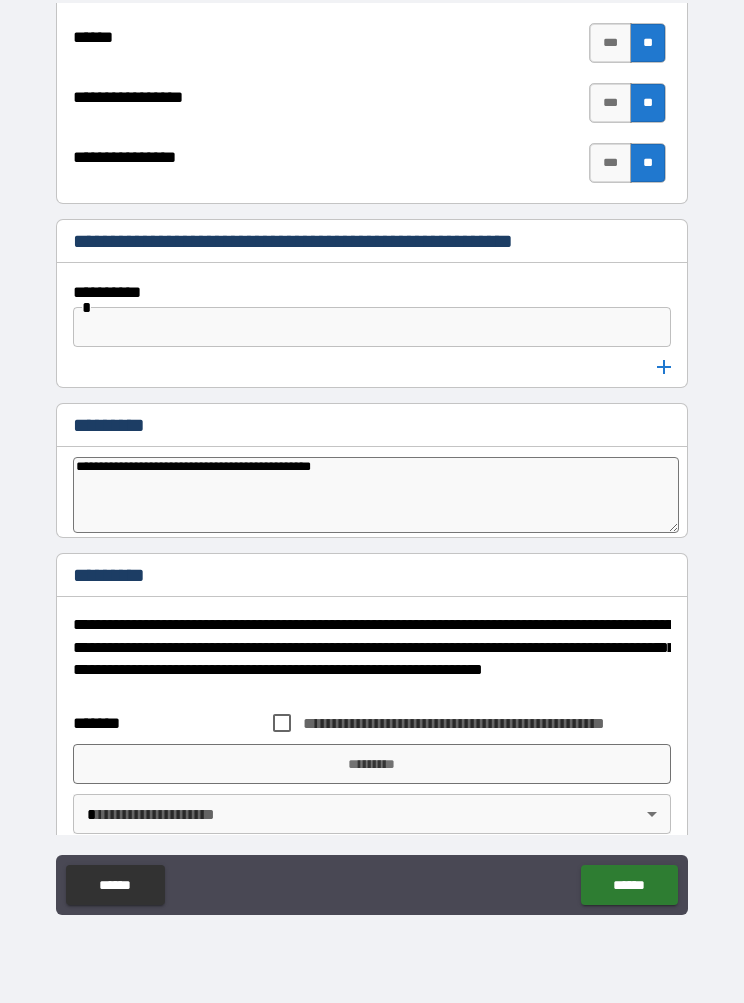 type on "*" 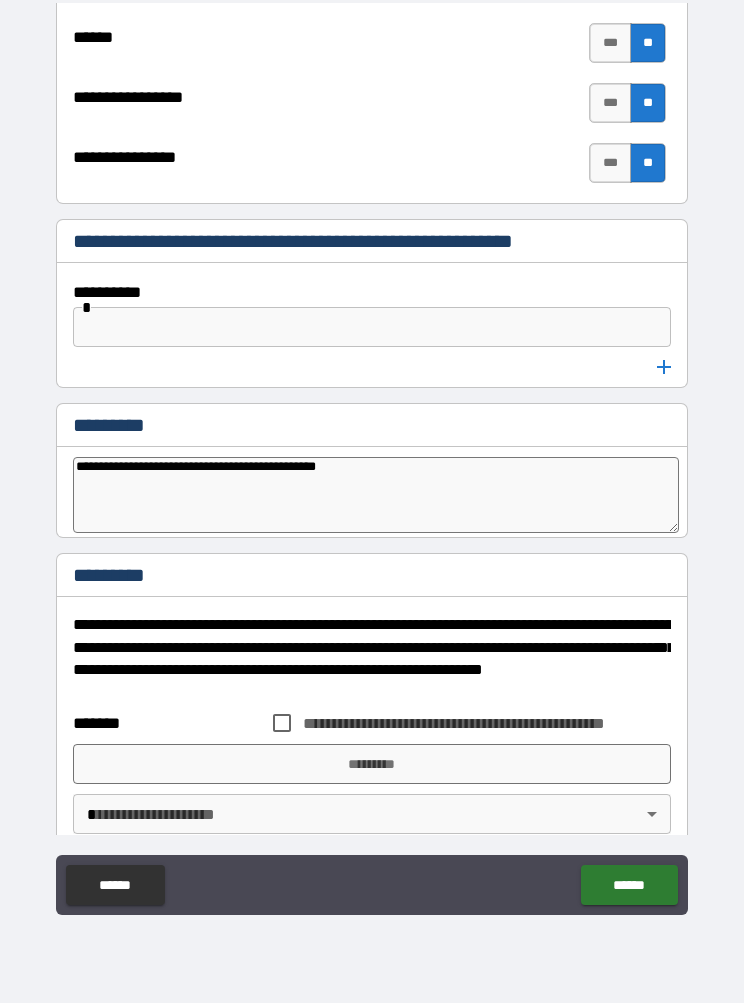 type on "*" 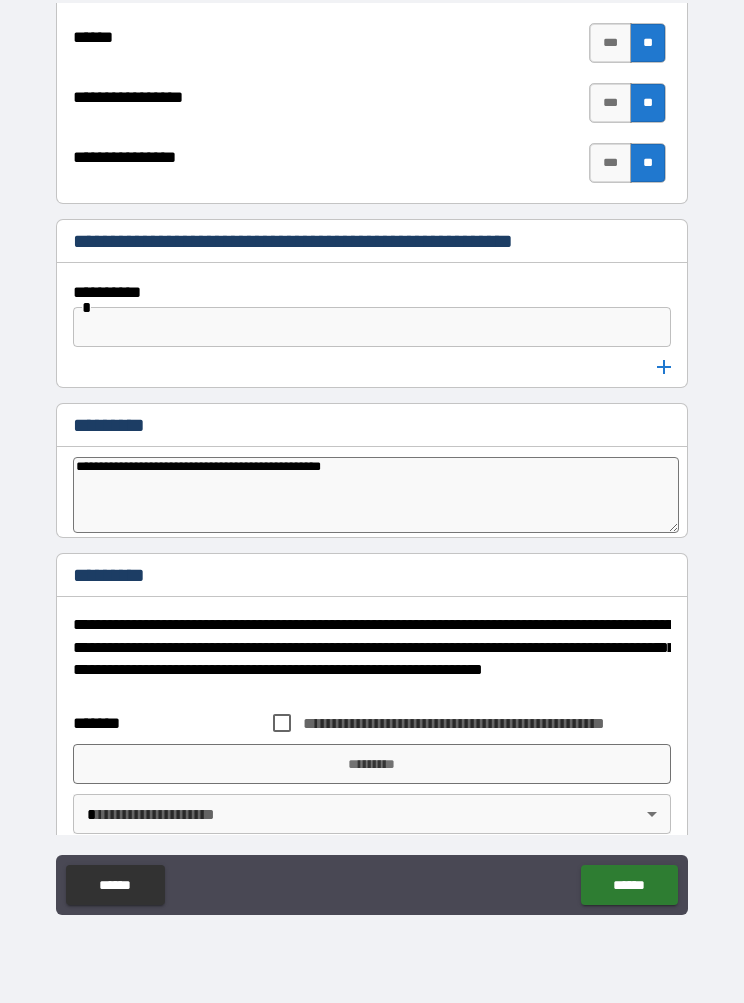 type on "*" 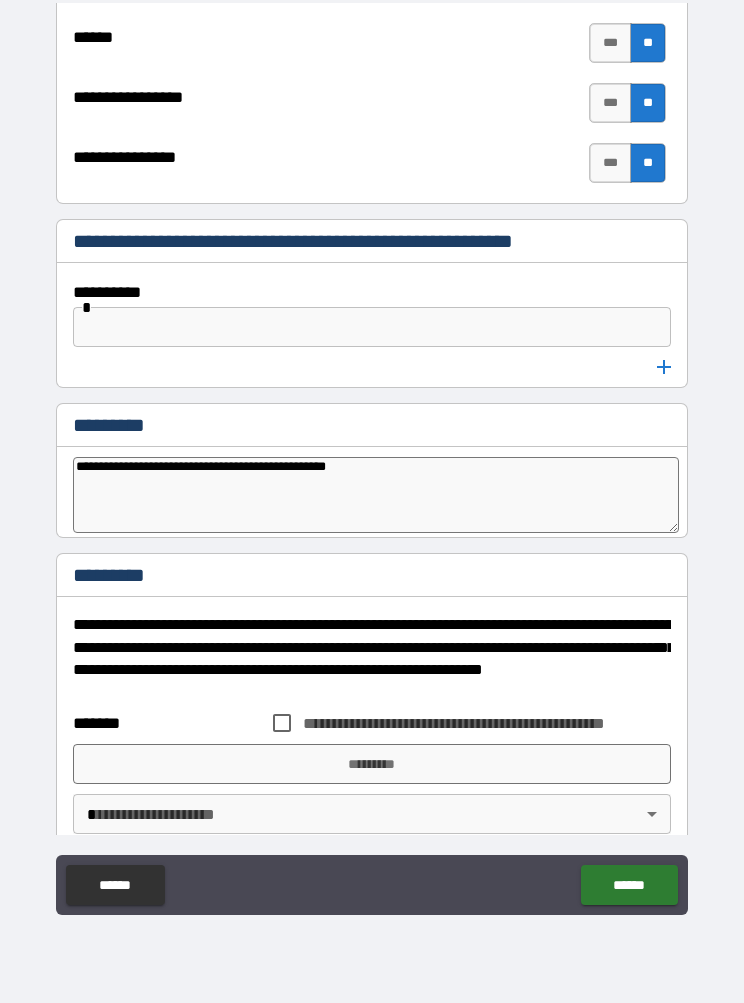 type on "*" 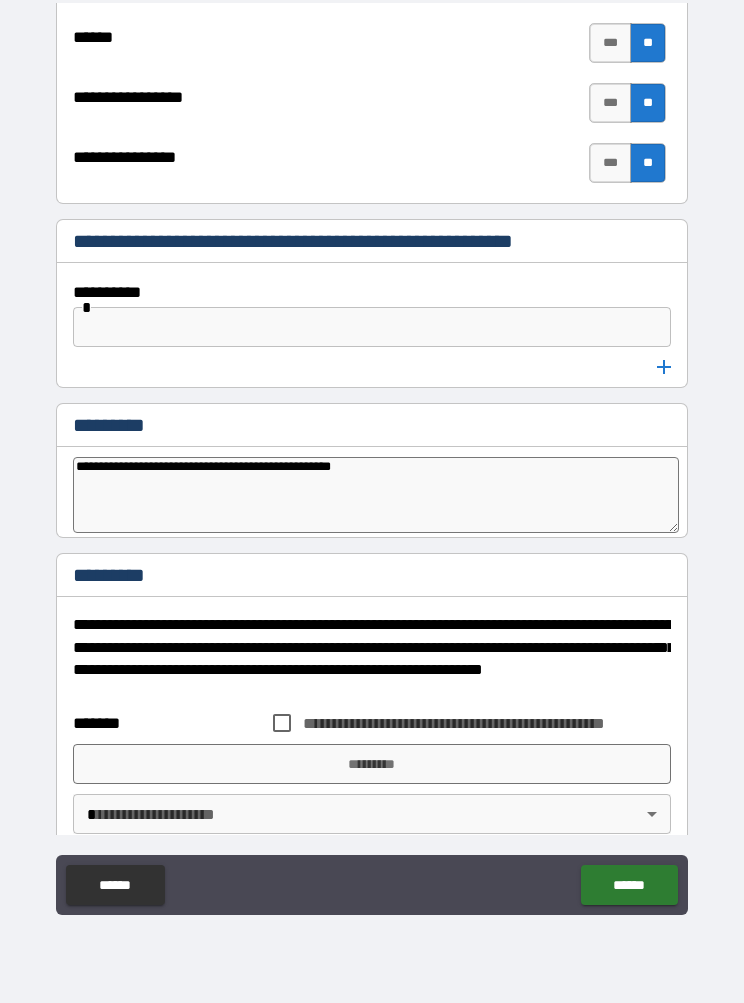 type on "*" 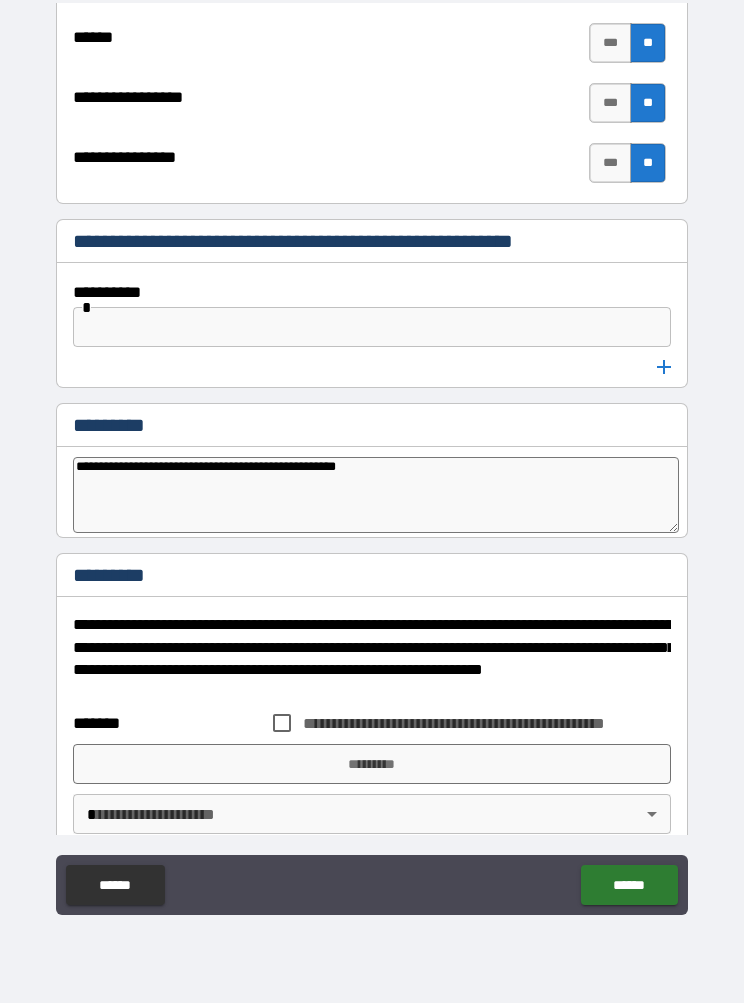 type on "*" 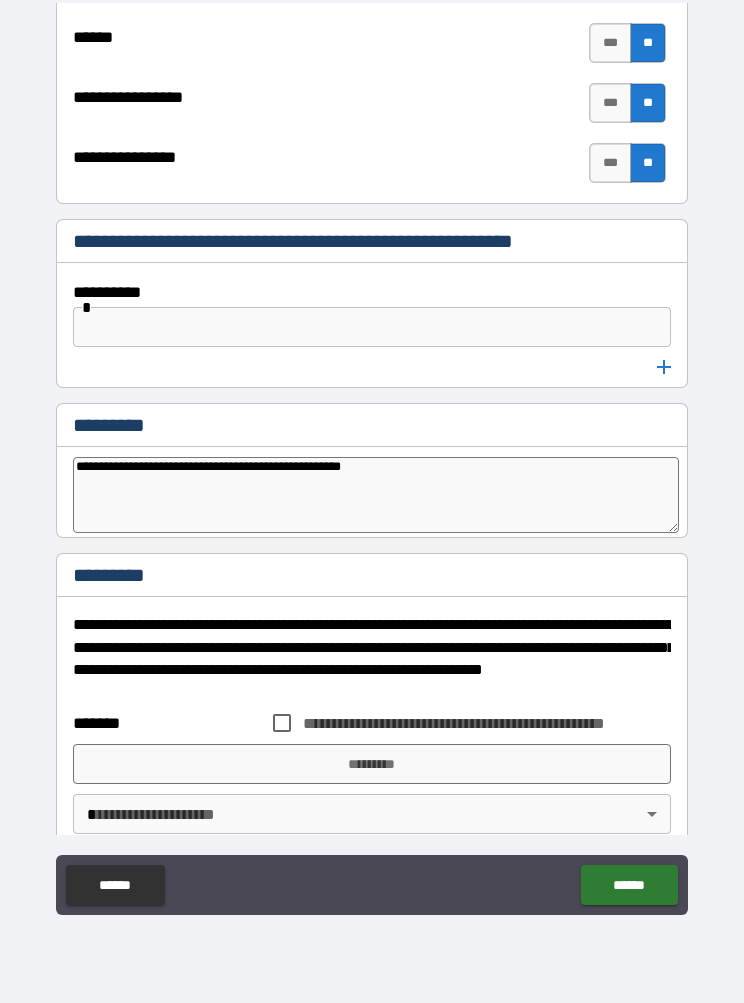 type on "*" 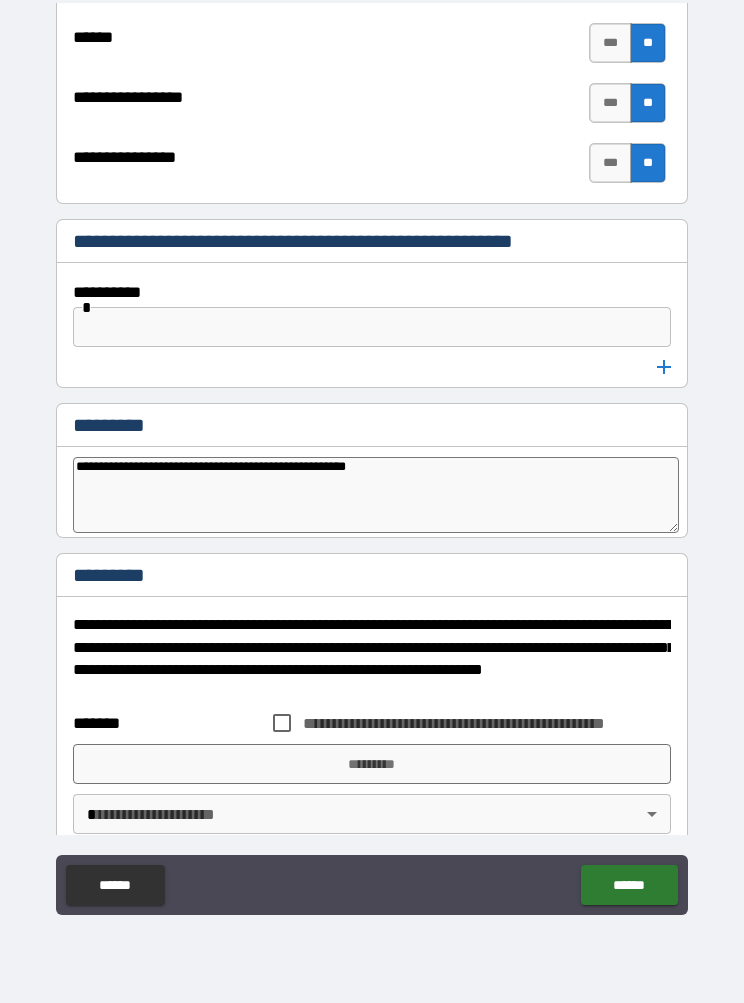 type on "*" 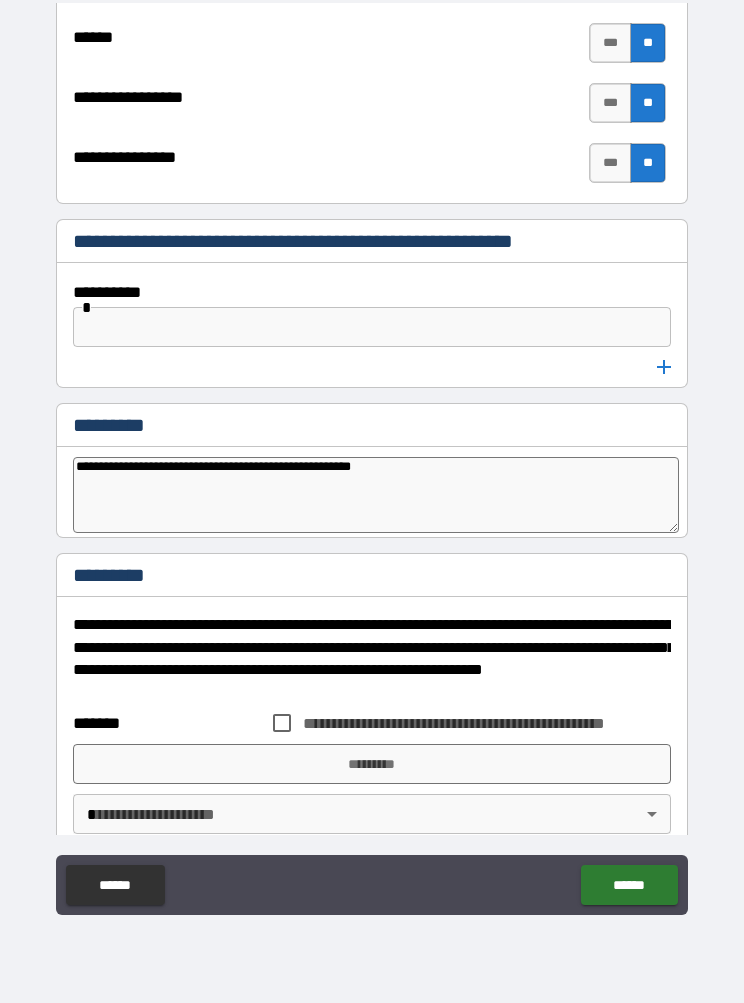 type on "*" 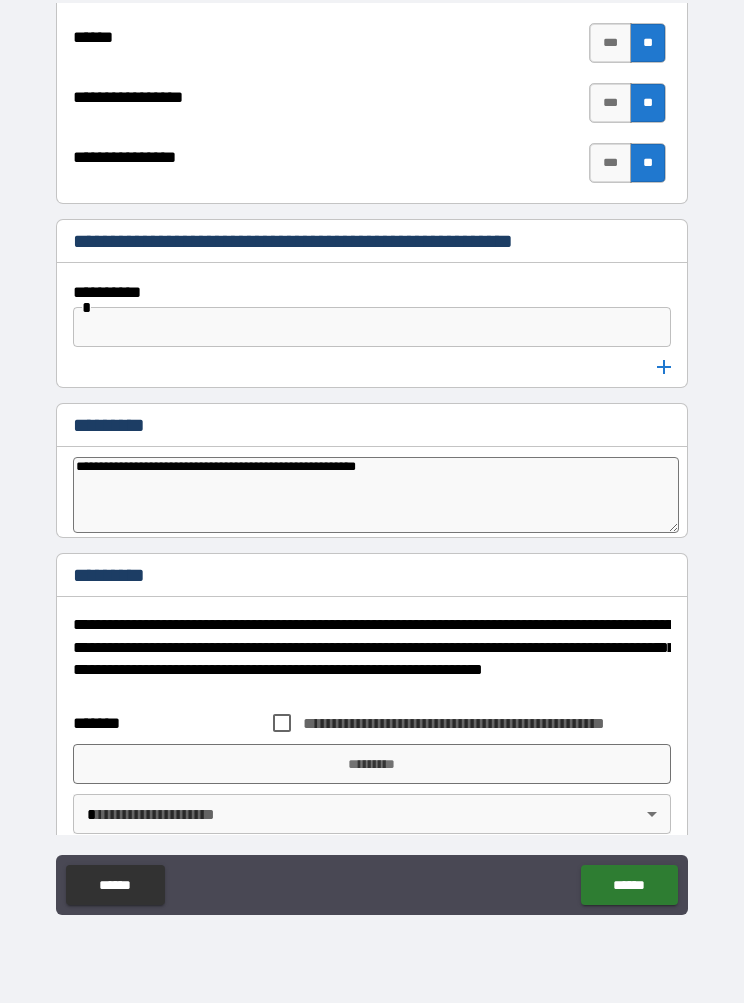 type on "*" 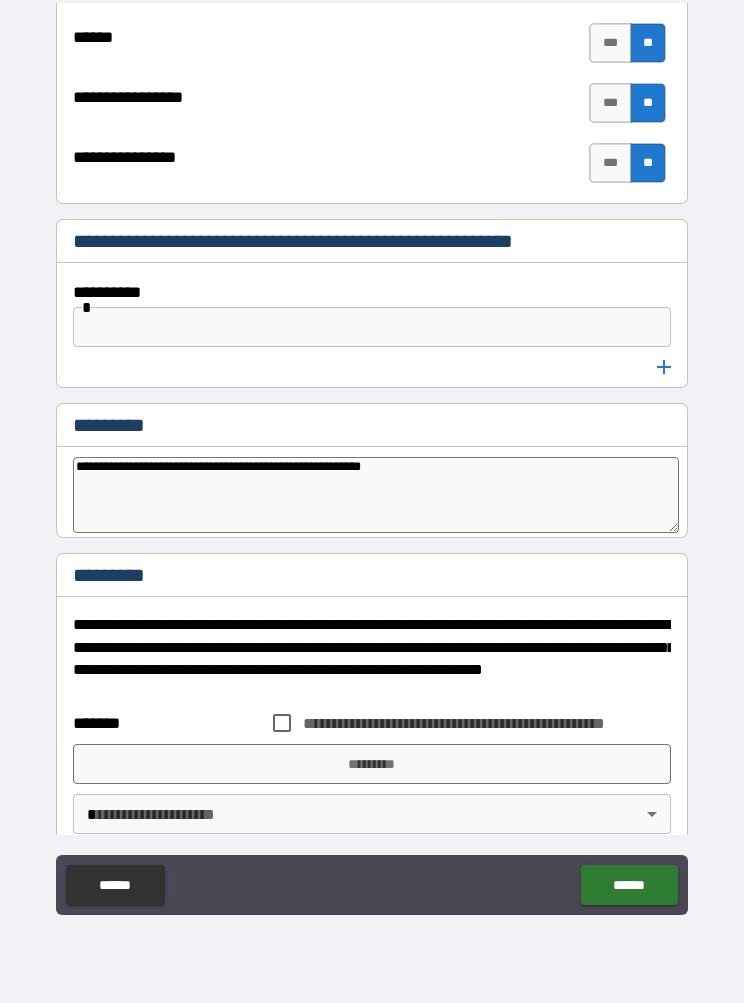 type on "*" 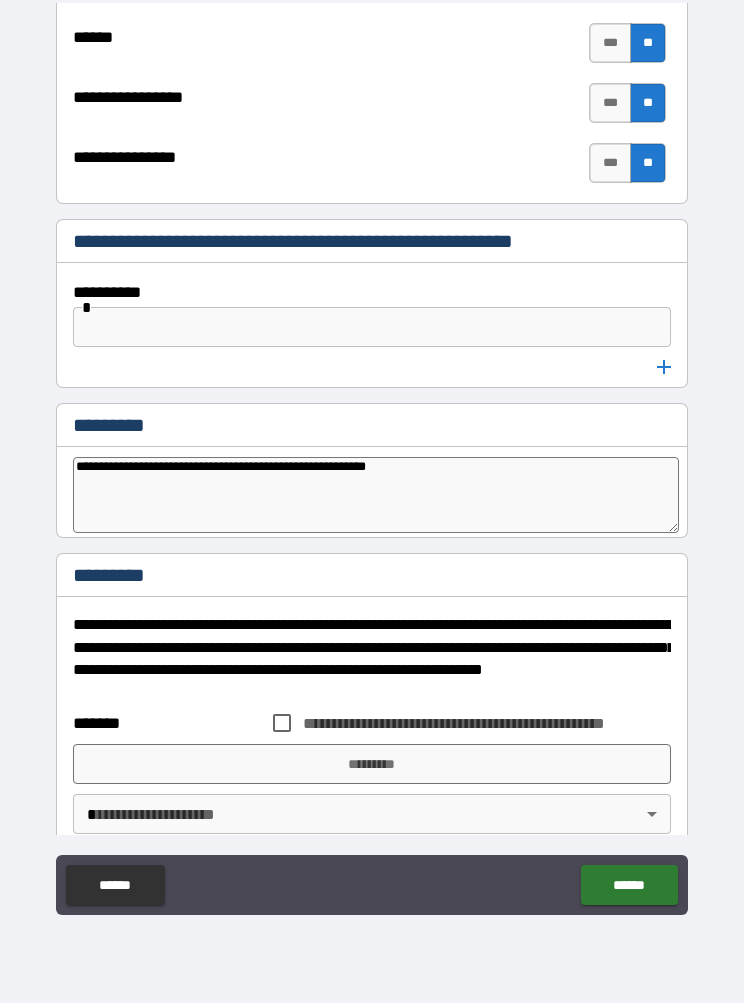 type on "*" 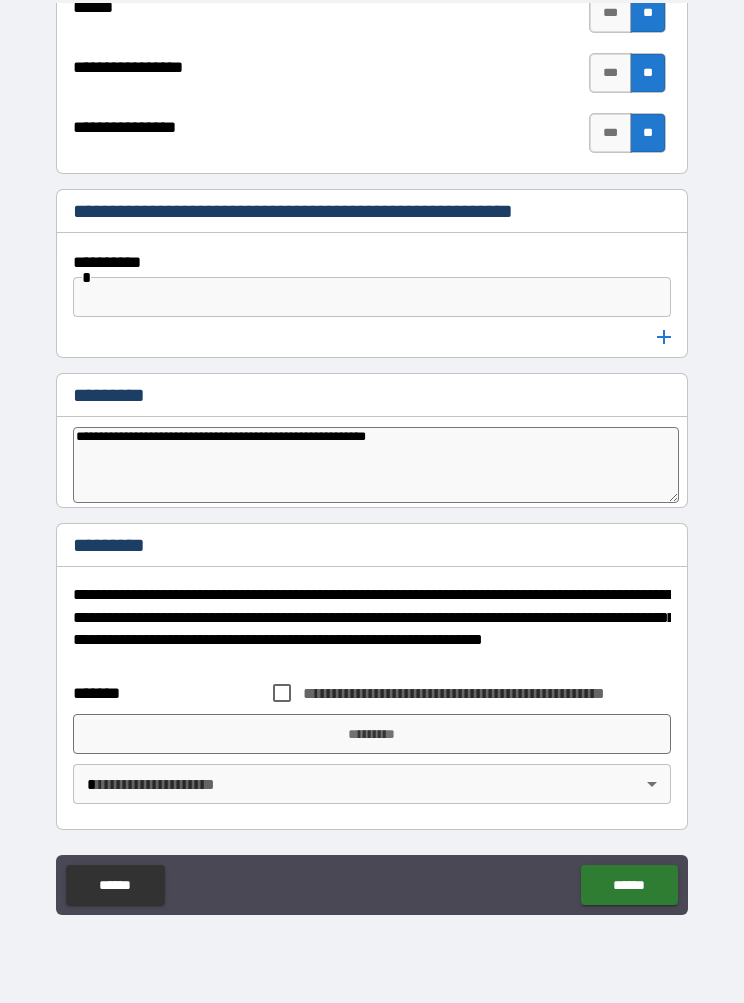 scroll, scrollTop: 8228, scrollLeft: 0, axis: vertical 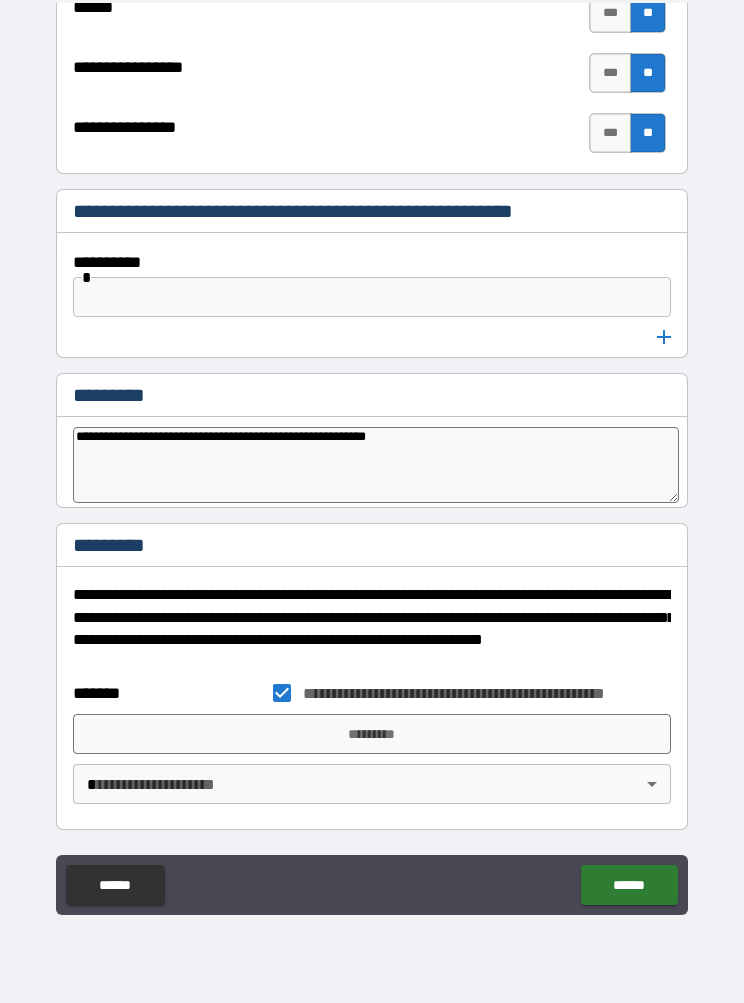 click on "*********" at bounding box center (372, 734) 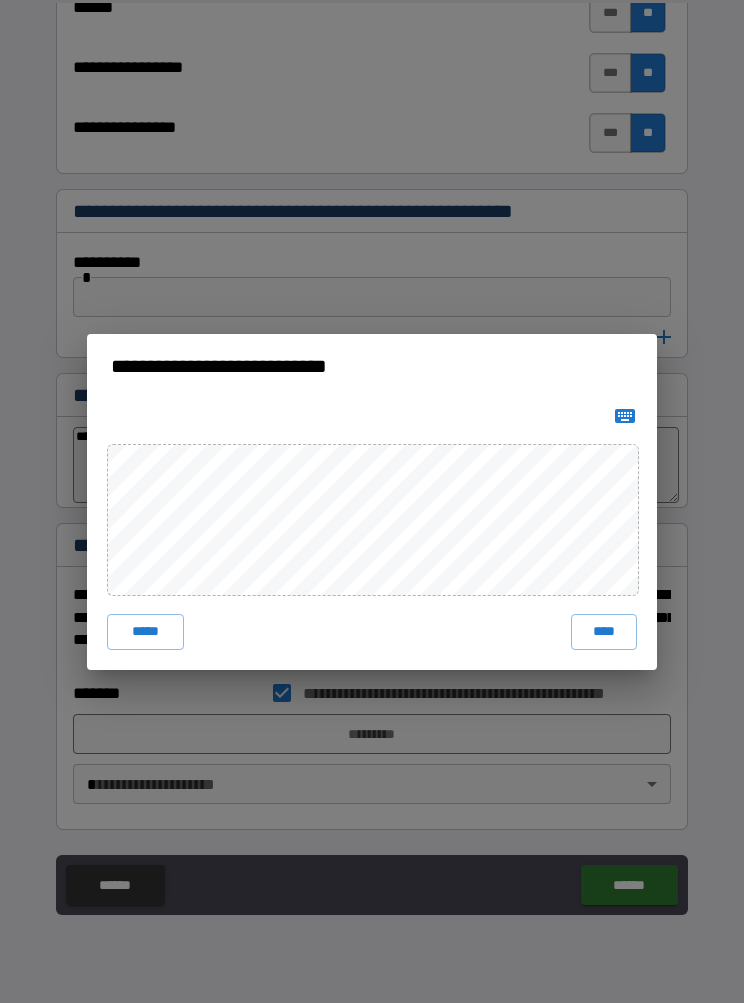 click on "****" at bounding box center (604, 632) 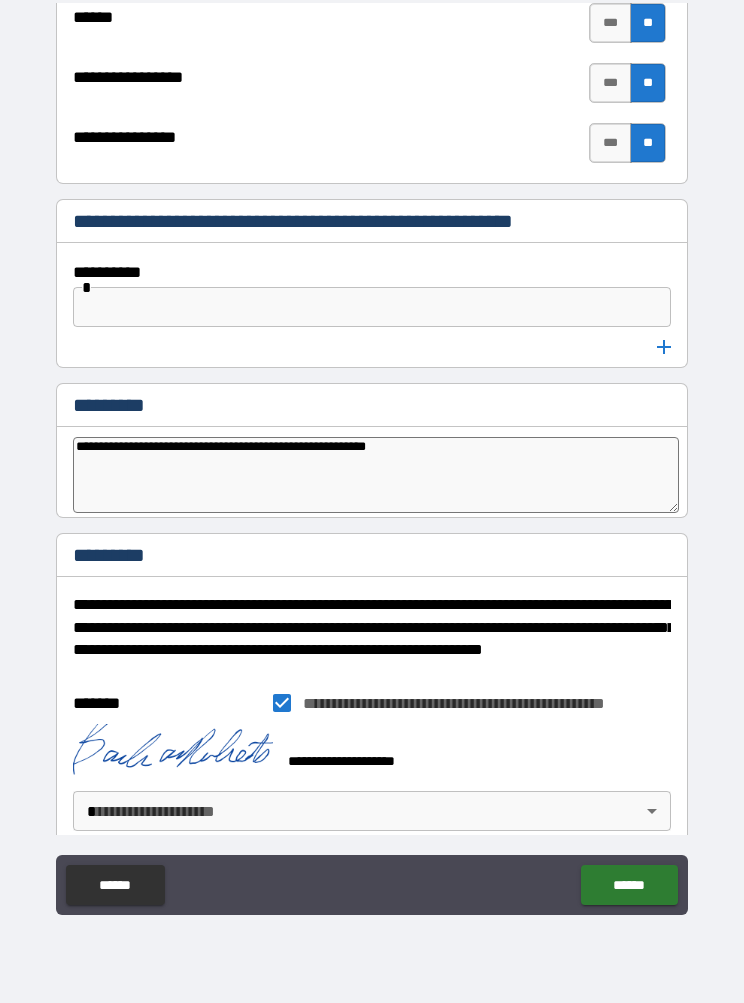 click on "**********" at bounding box center [372, 458] 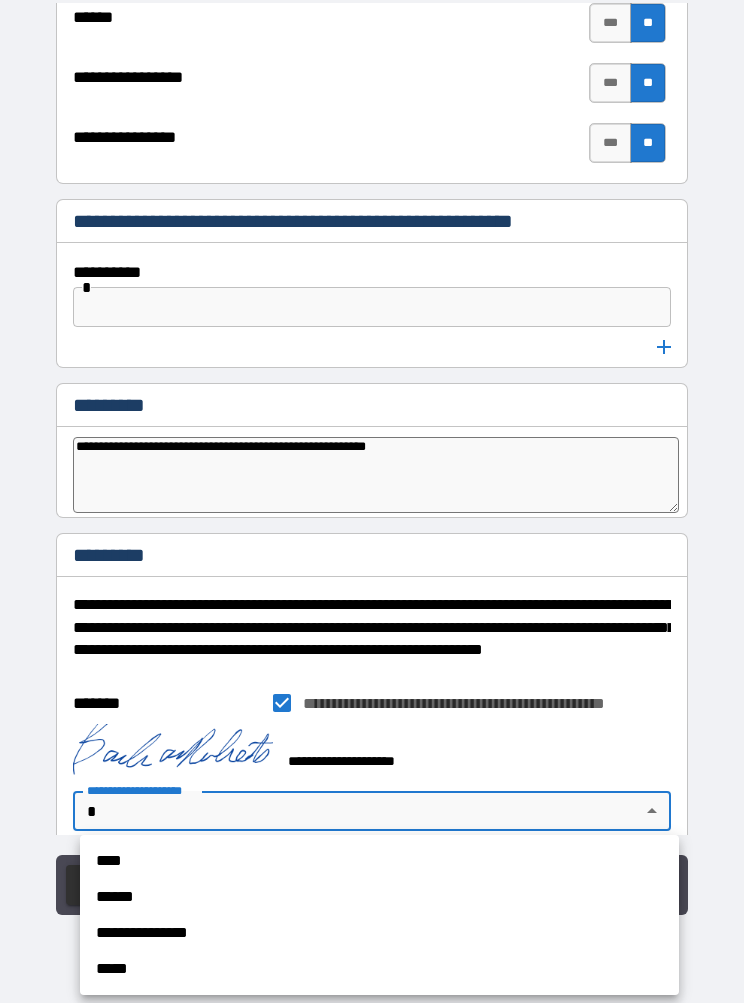 click on "****" at bounding box center [379, 861] 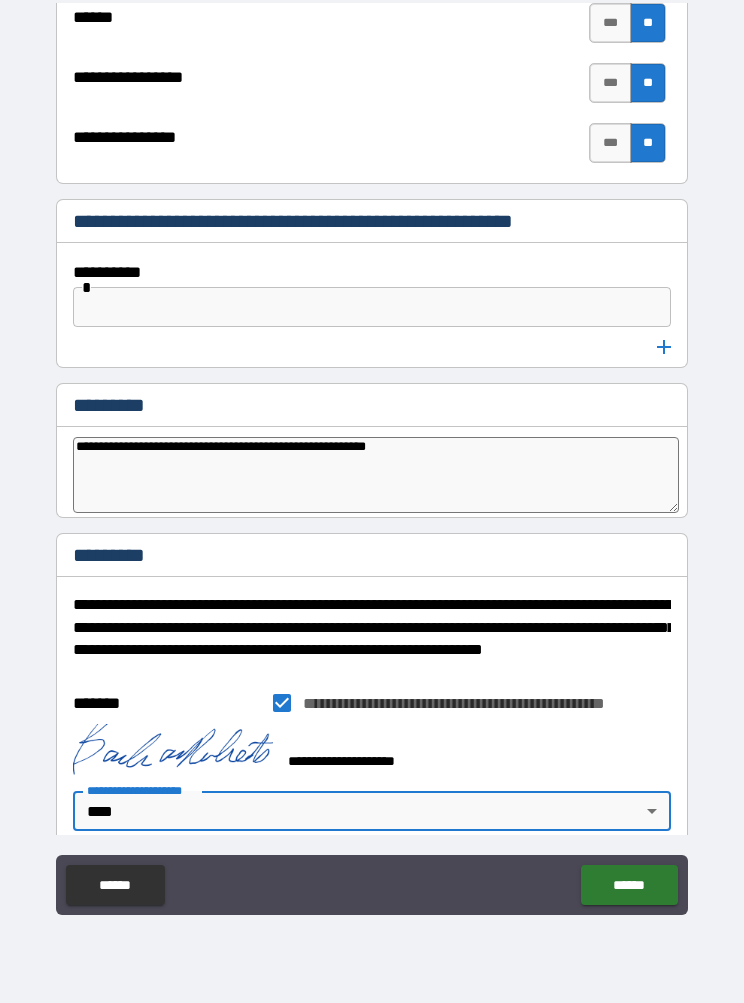 type on "*" 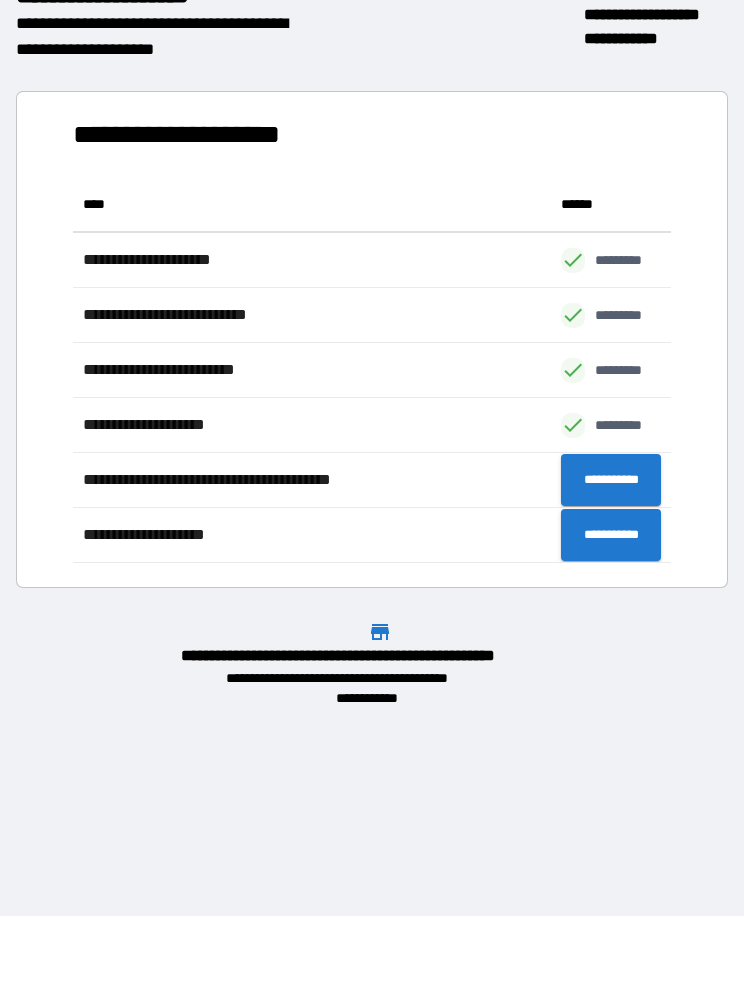 scroll, scrollTop: 386, scrollLeft: 598, axis: both 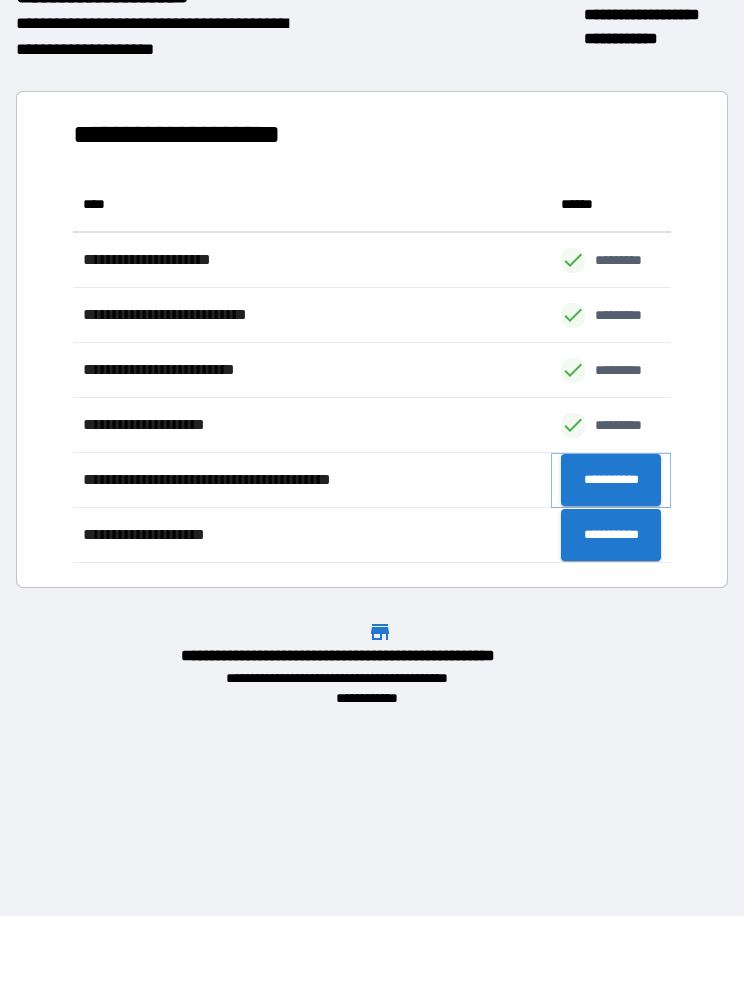 click on "**********" at bounding box center (611, 480) 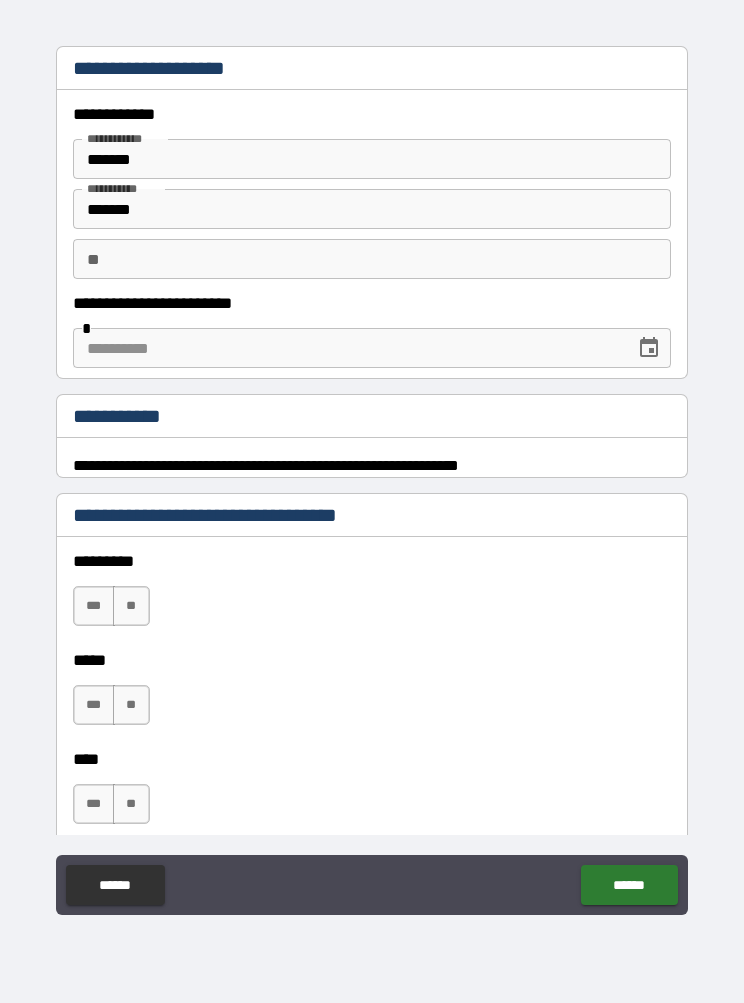 type on "*" 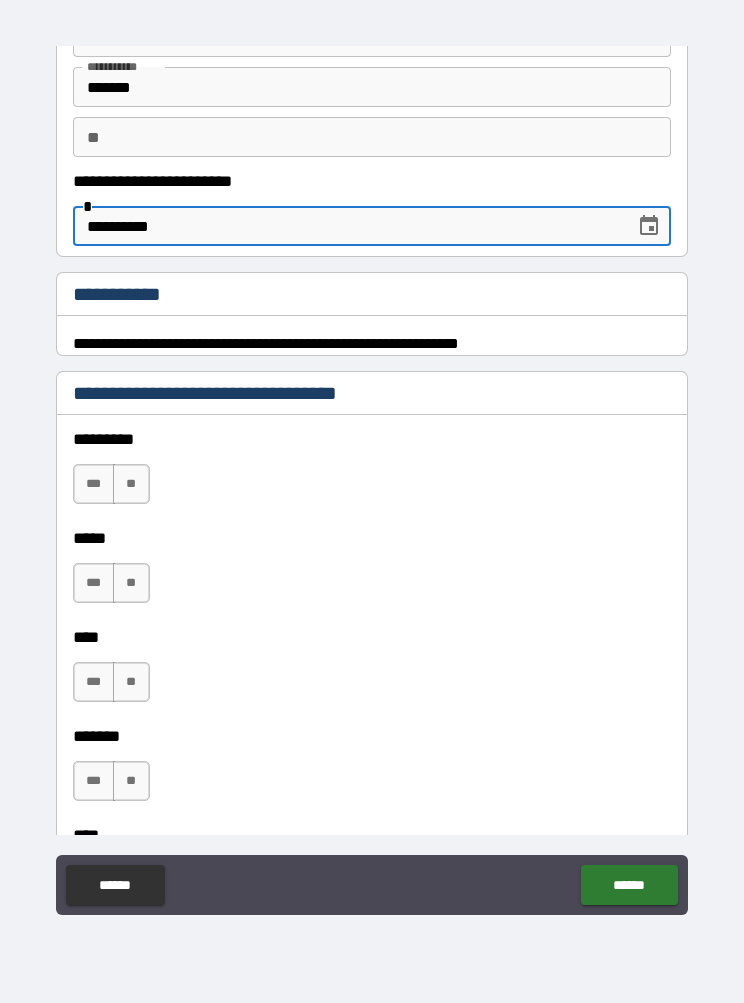 scroll, scrollTop: 129, scrollLeft: 0, axis: vertical 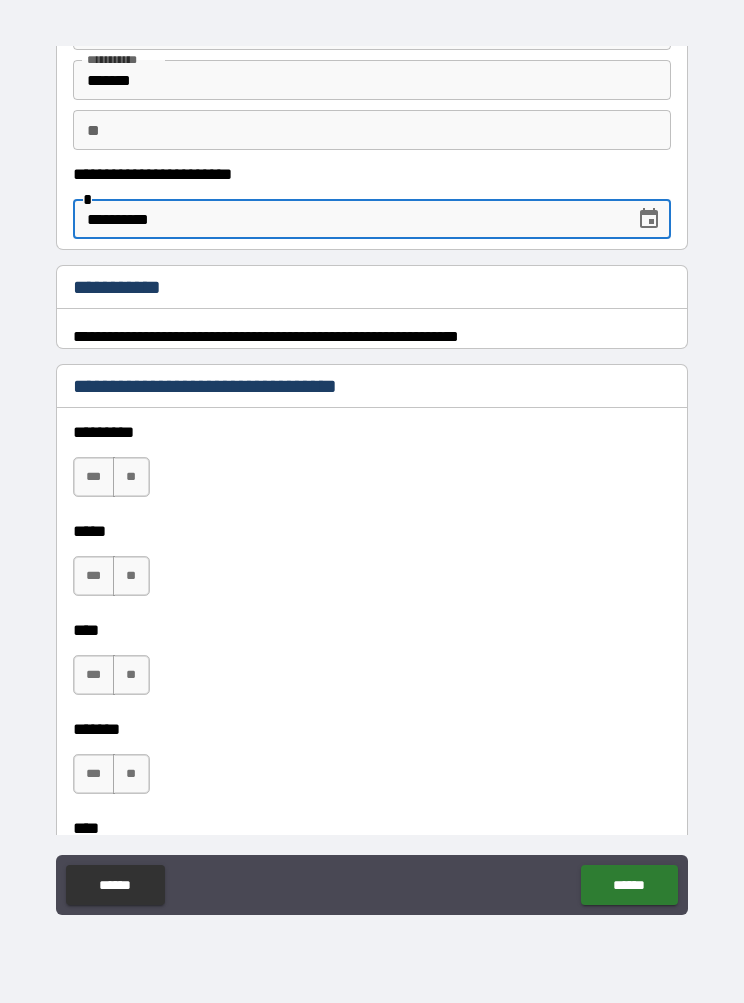 click on "**" at bounding box center (131, 477) 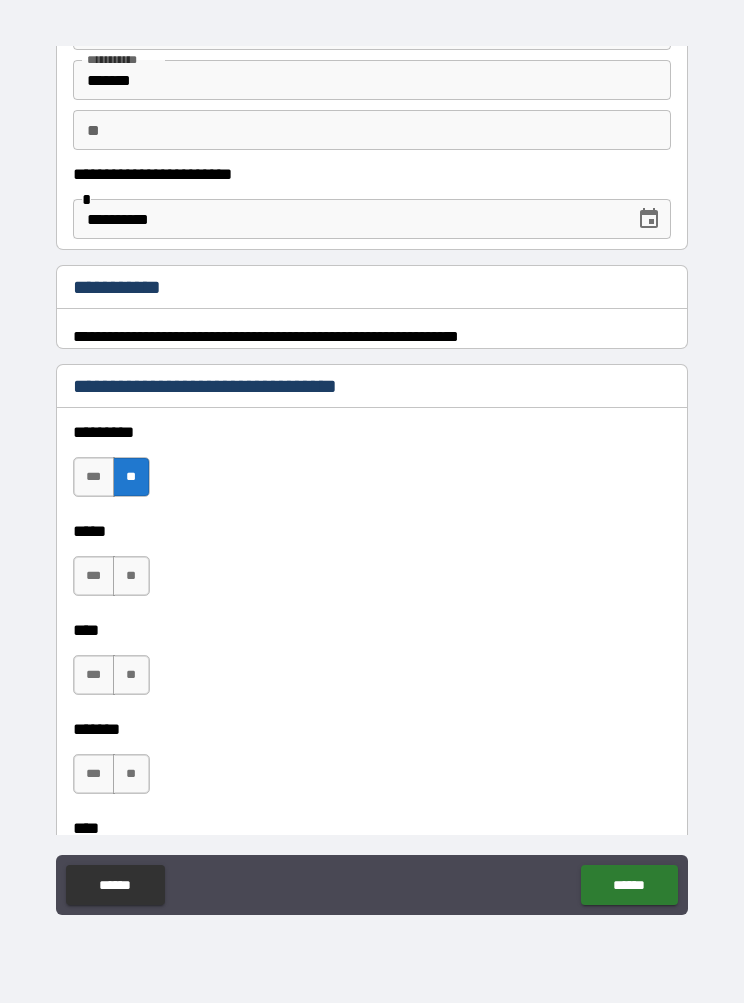 click on "**" at bounding box center [131, 576] 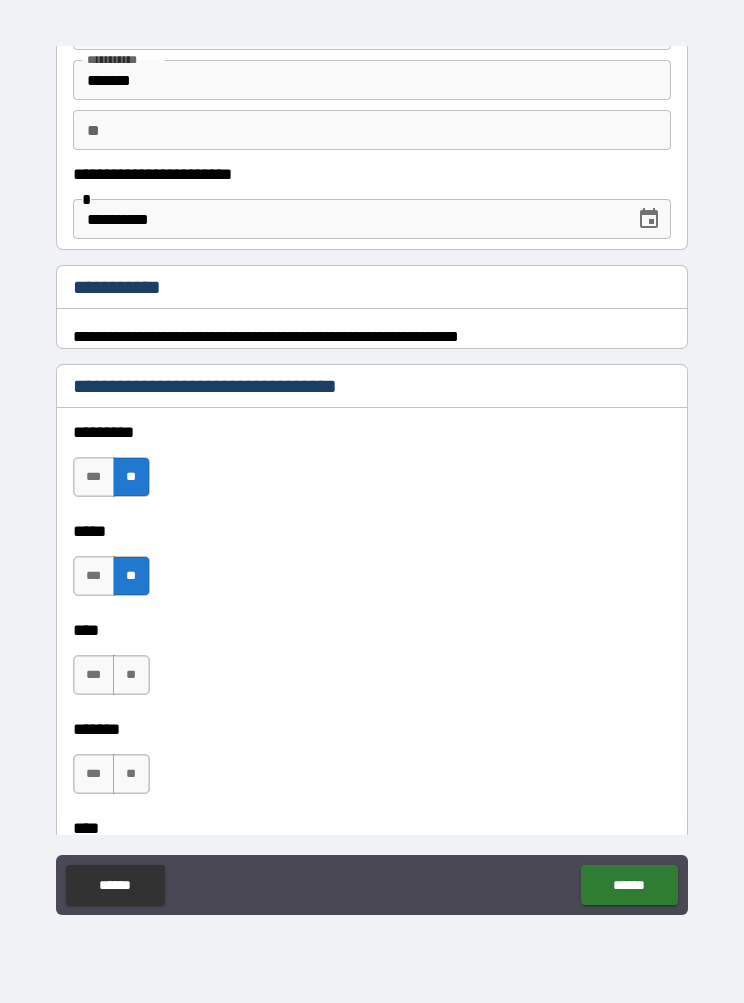 click on "**" at bounding box center (131, 675) 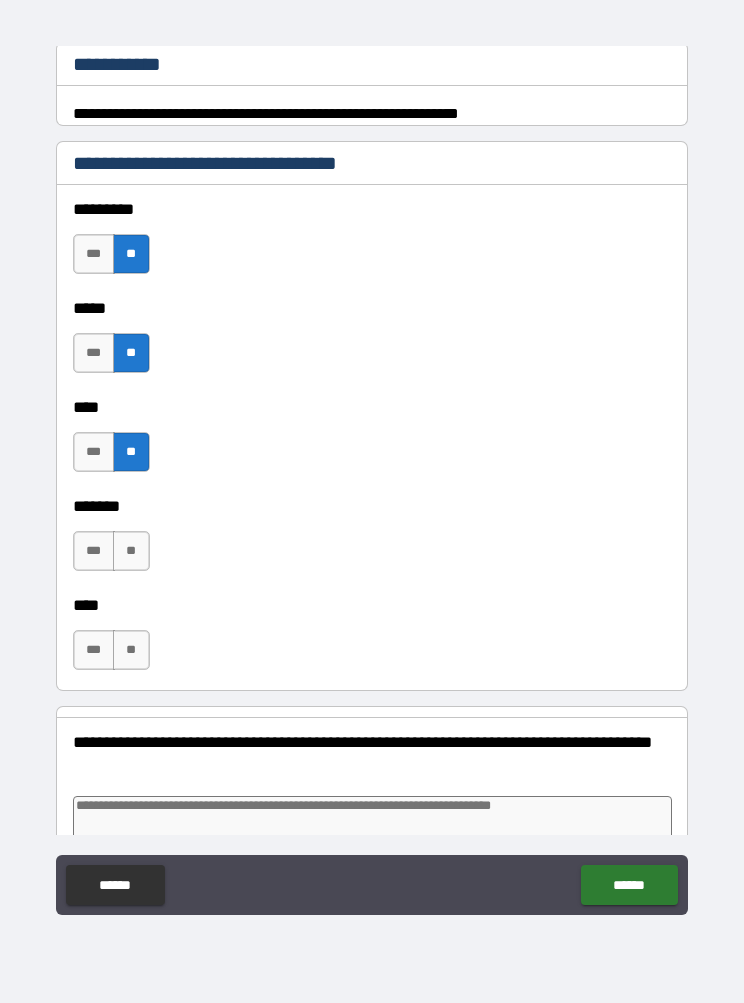 scroll, scrollTop: 354, scrollLeft: 0, axis: vertical 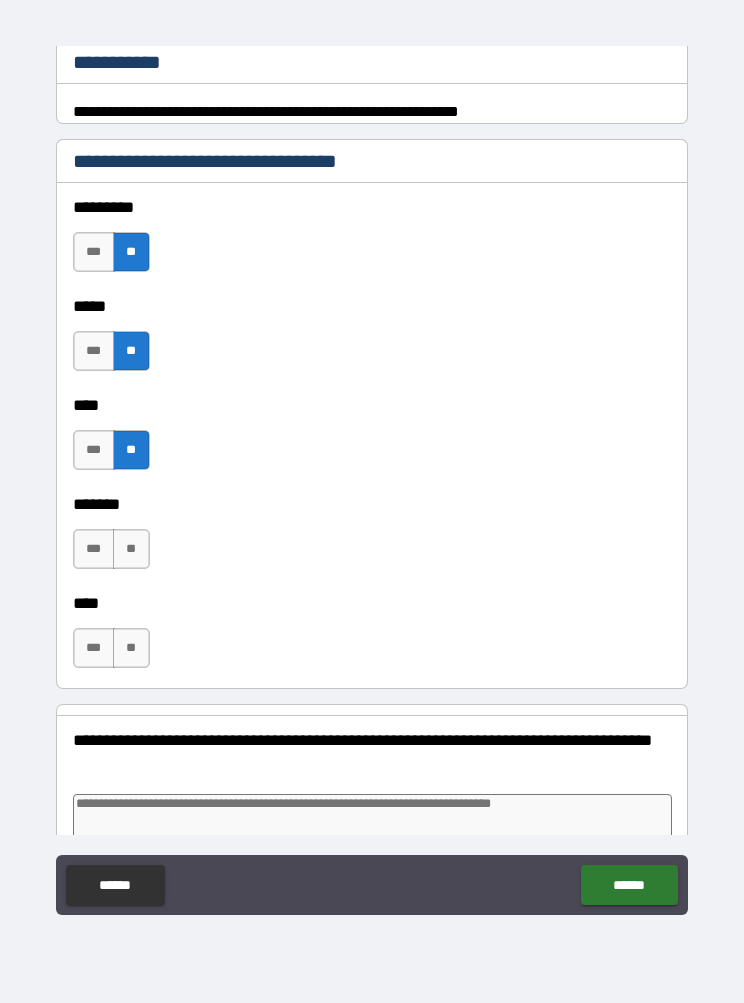 click on "**" at bounding box center [131, 549] 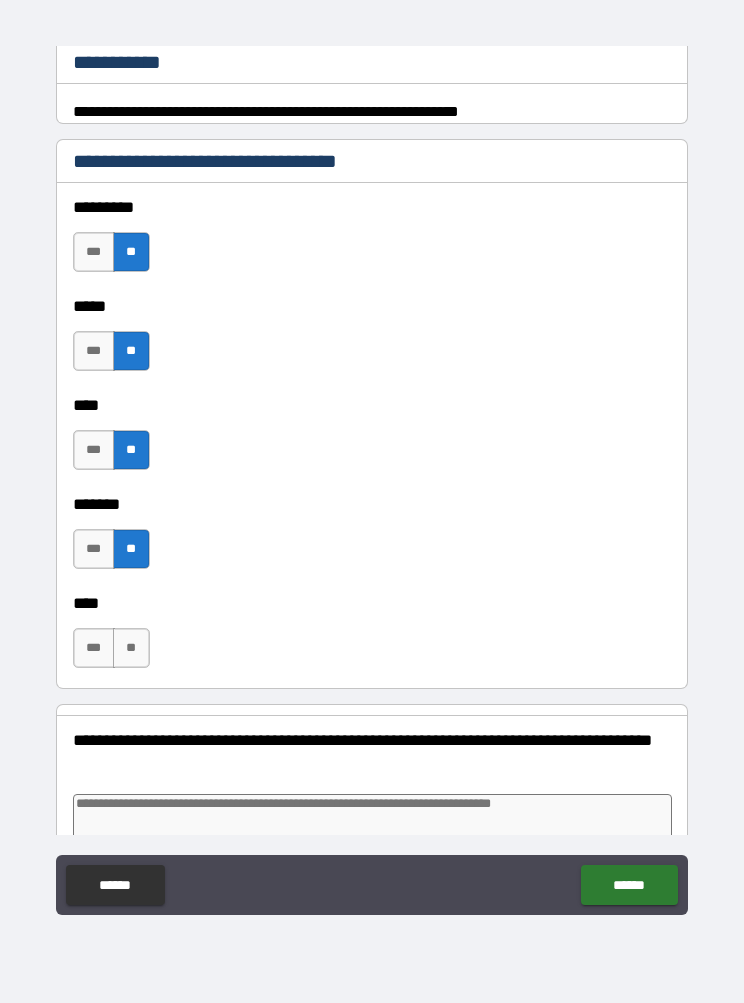 click on "**" at bounding box center (131, 648) 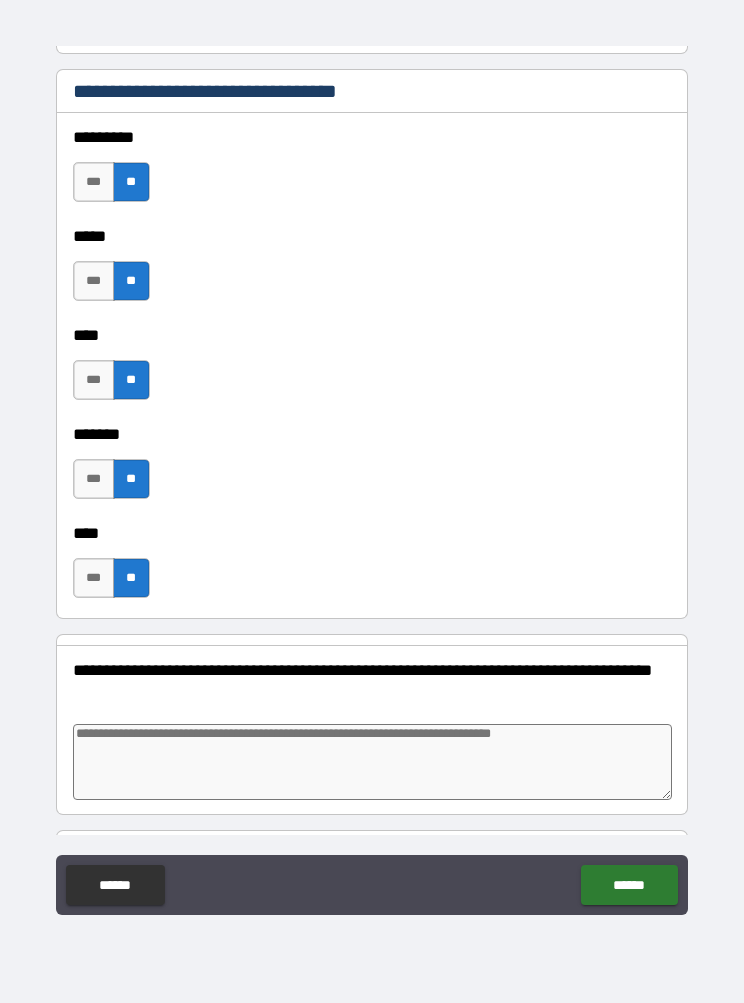 scroll, scrollTop: 401, scrollLeft: 0, axis: vertical 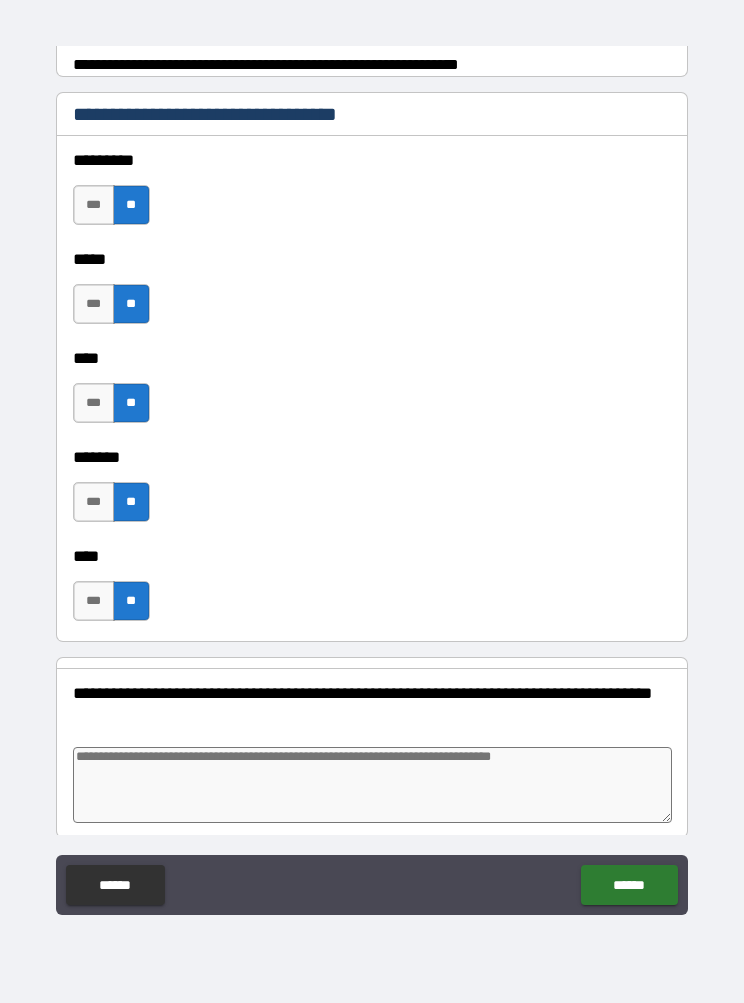 click on "***" at bounding box center (94, 205) 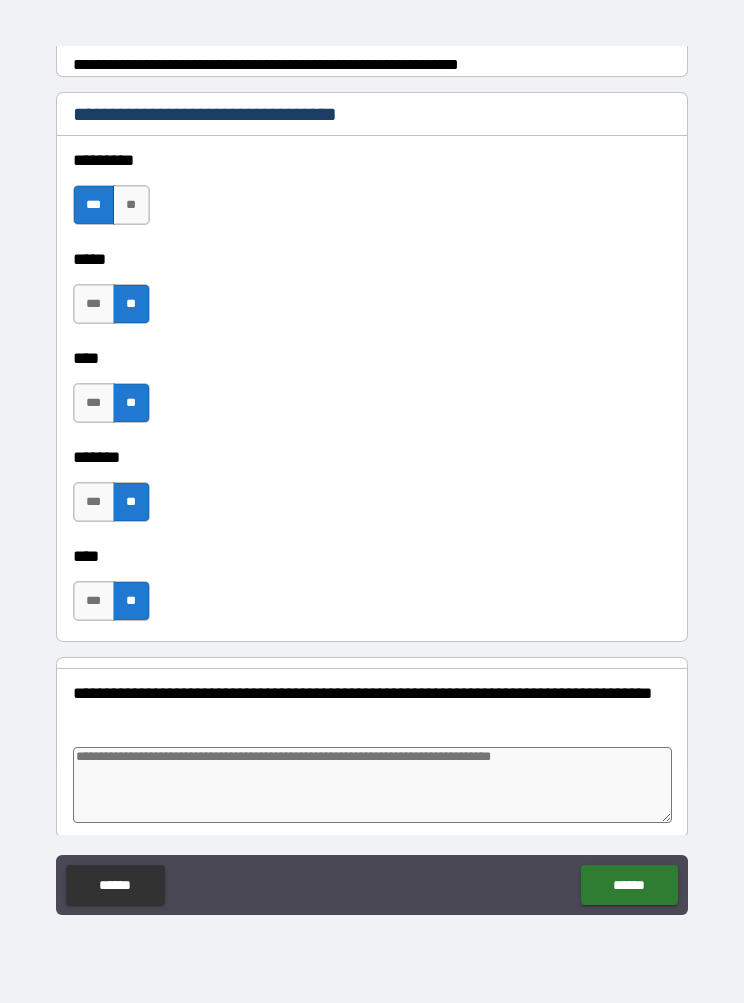 click at bounding box center (373, 785) 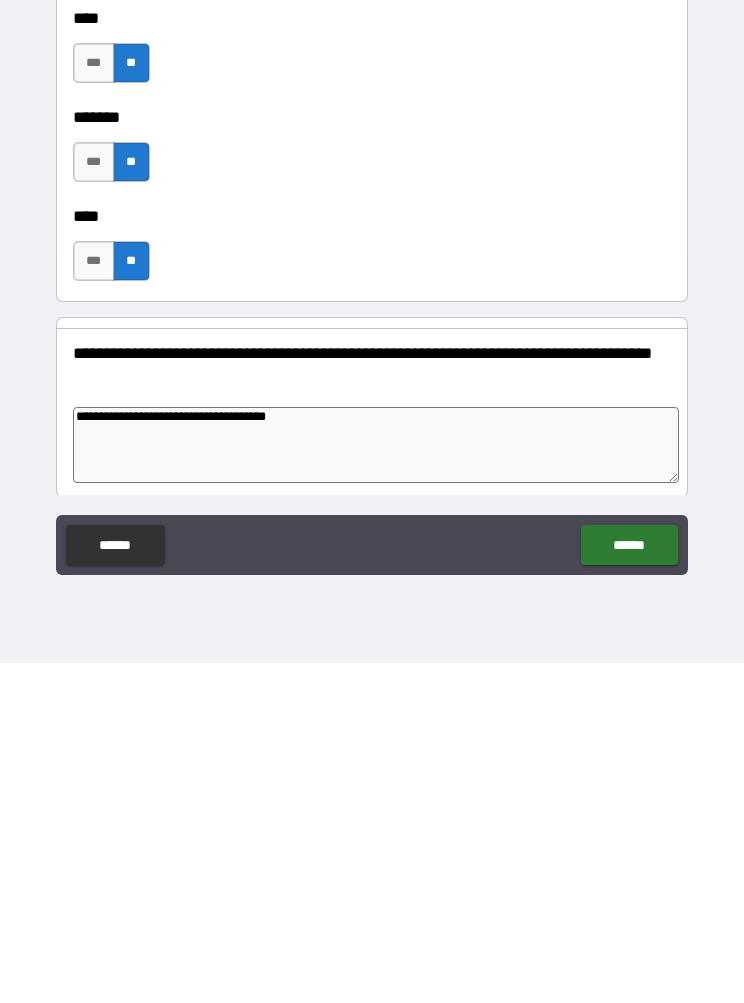 click on "******" at bounding box center [629, 885] 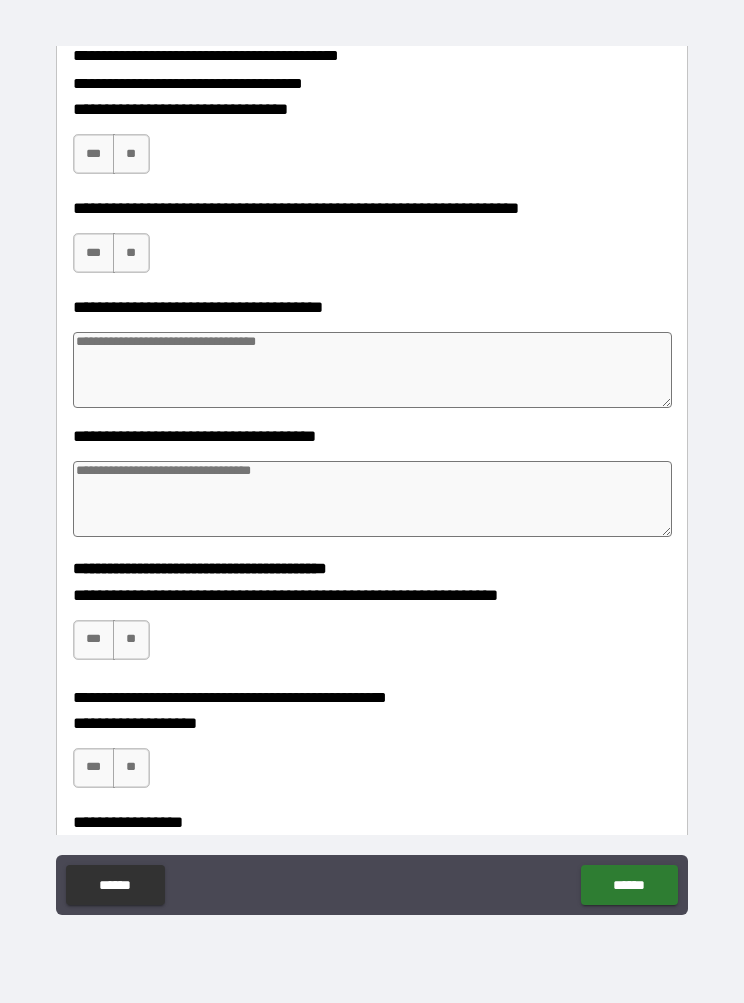 scroll, scrollTop: 1294, scrollLeft: 0, axis: vertical 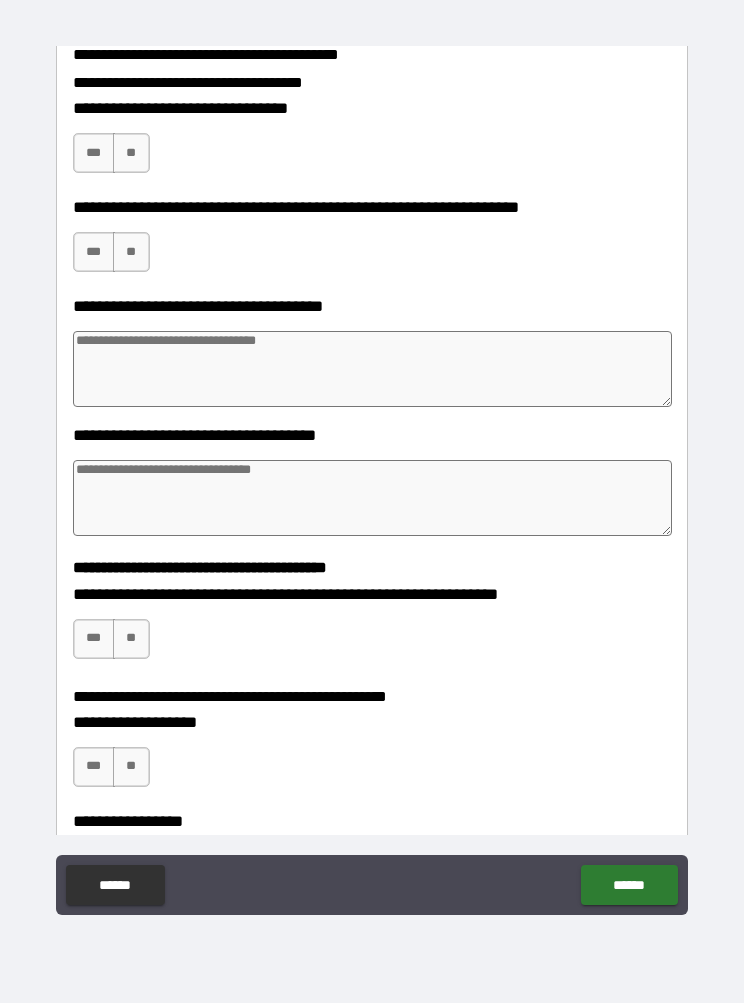 click on "**" at bounding box center [131, 639] 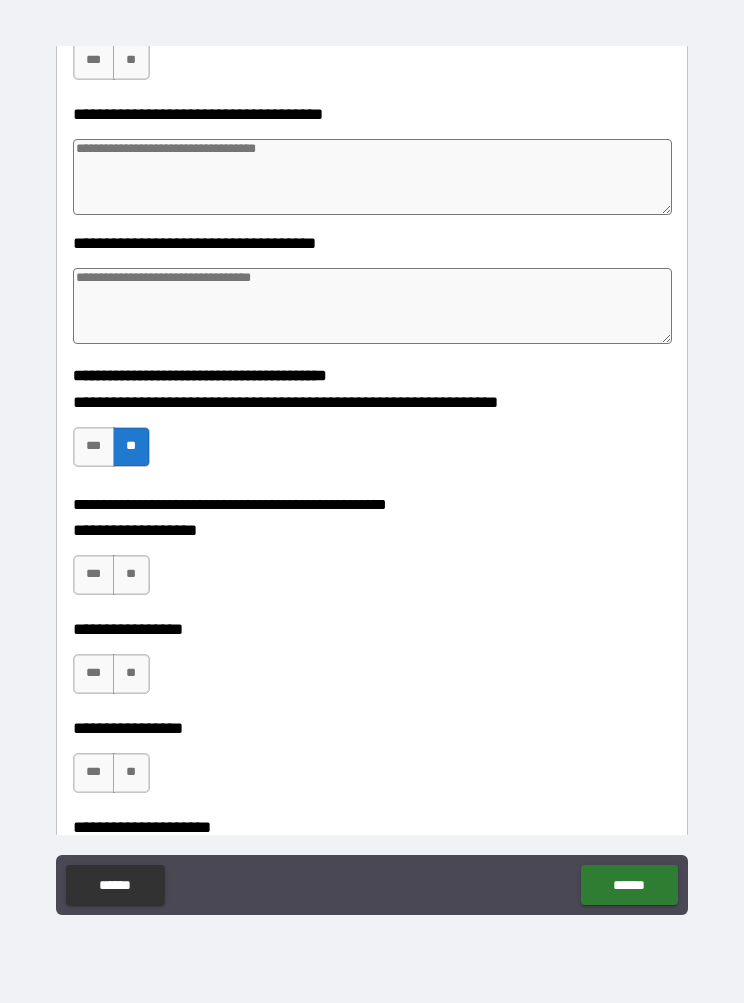 scroll, scrollTop: 1487, scrollLeft: 0, axis: vertical 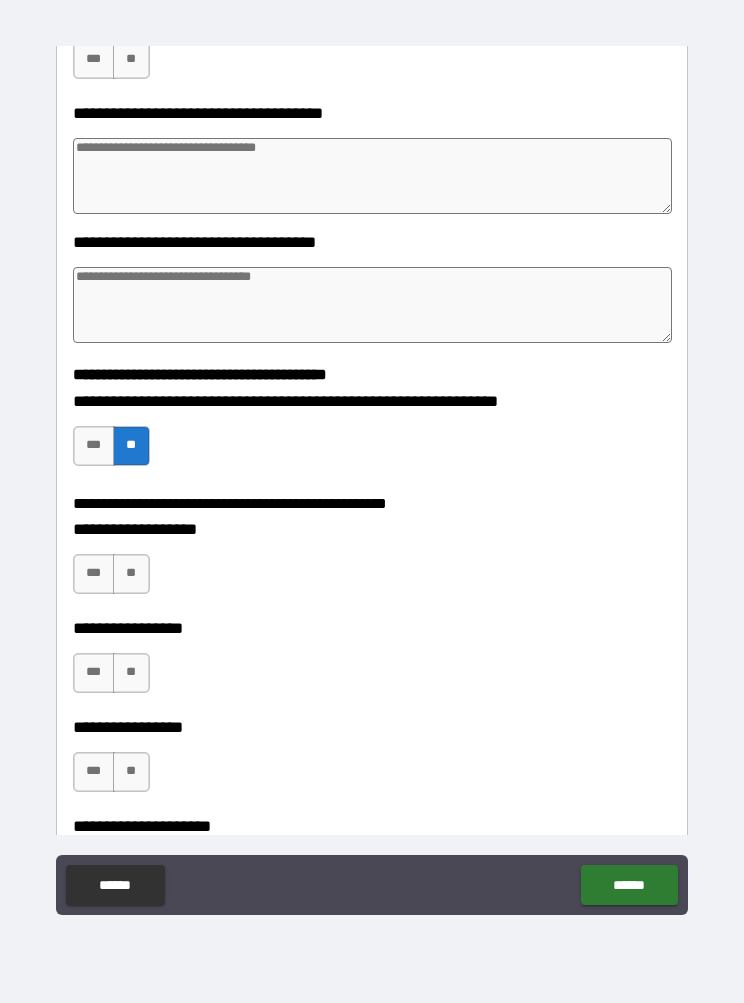 click on "**" at bounding box center [131, 574] 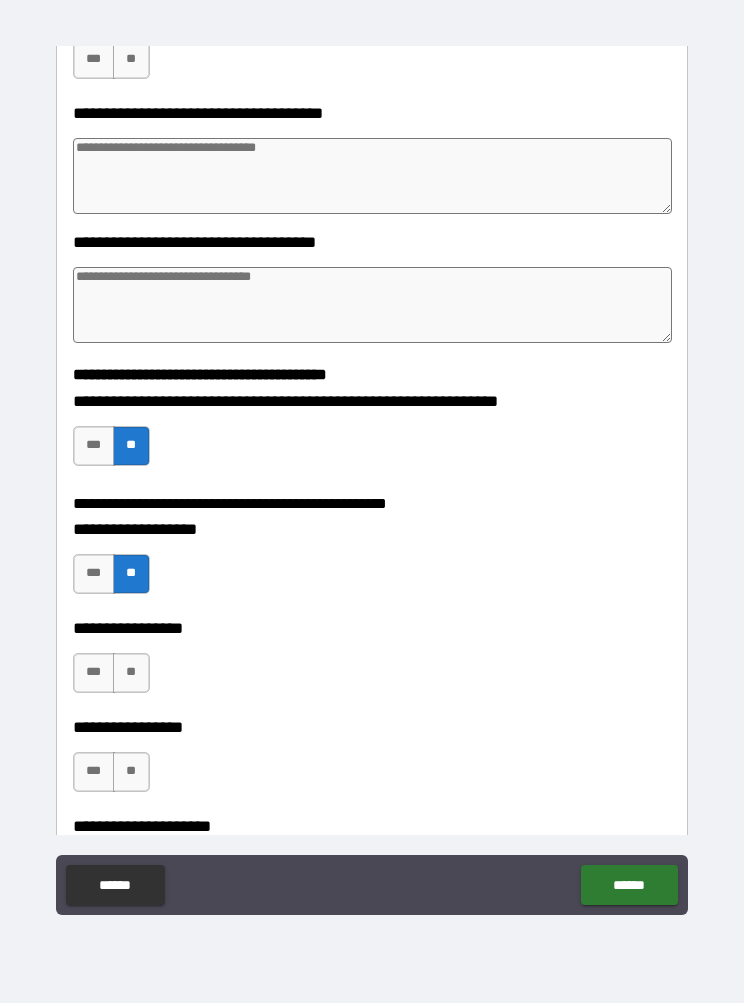 click on "**" at bounding box center (131, 673) 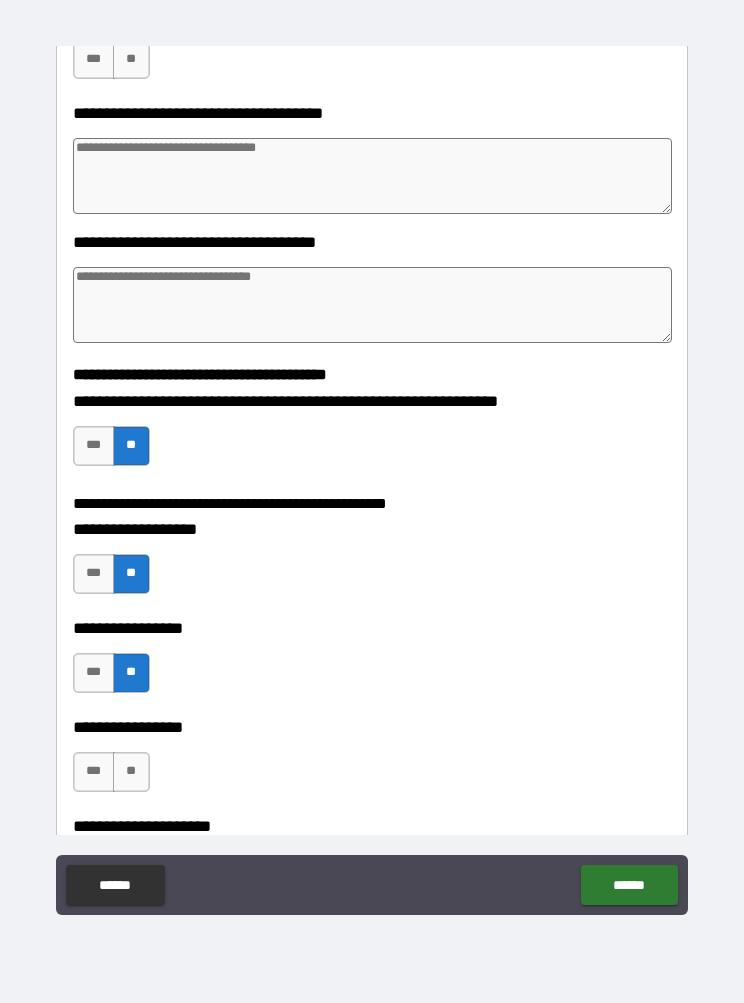 click on "**" at bounding box center (131, 772) 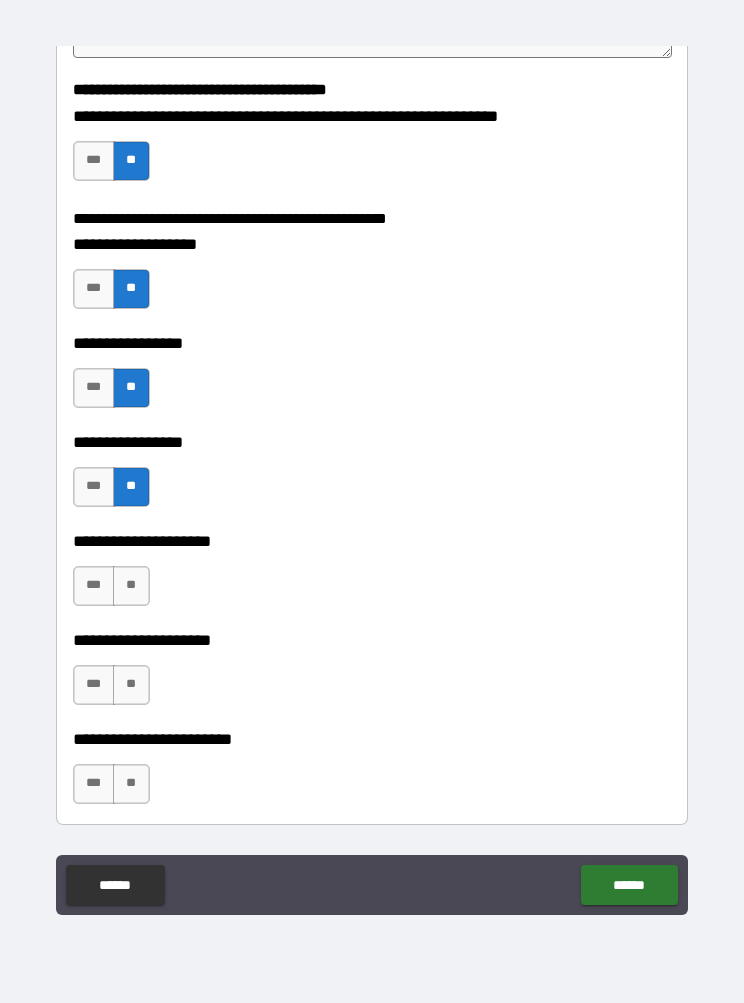 scroll, scrollTop: 1774, scrollLeft: 0, axis: vertical 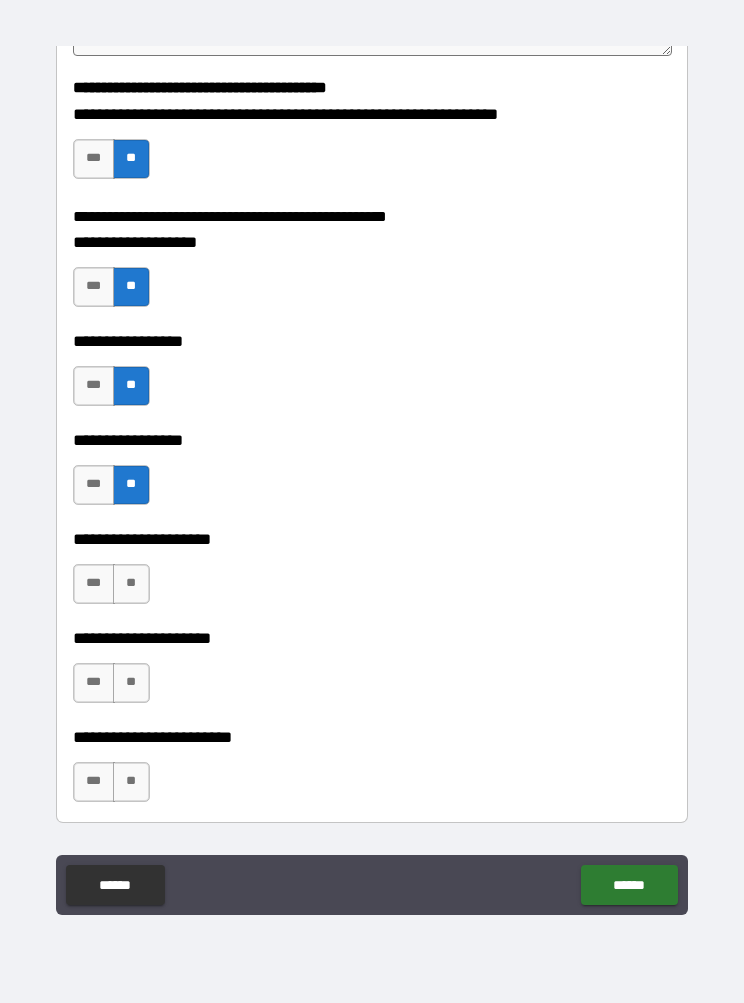 click on "**" at bounding box center (131, 584) 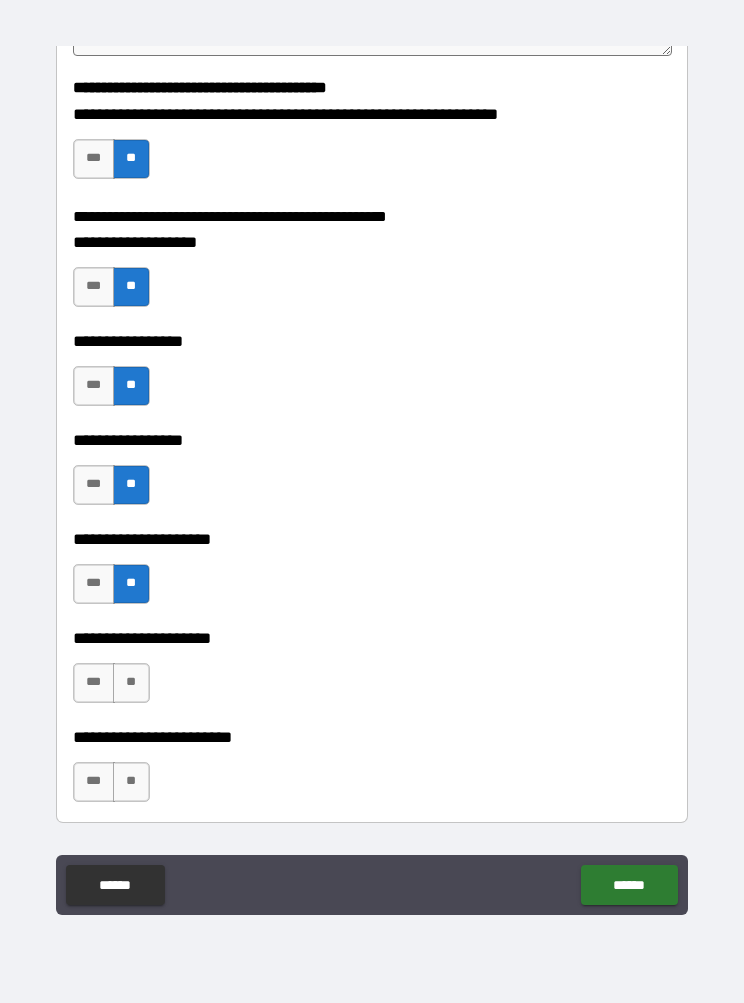 click on "**" at bounding box center [131, 683] 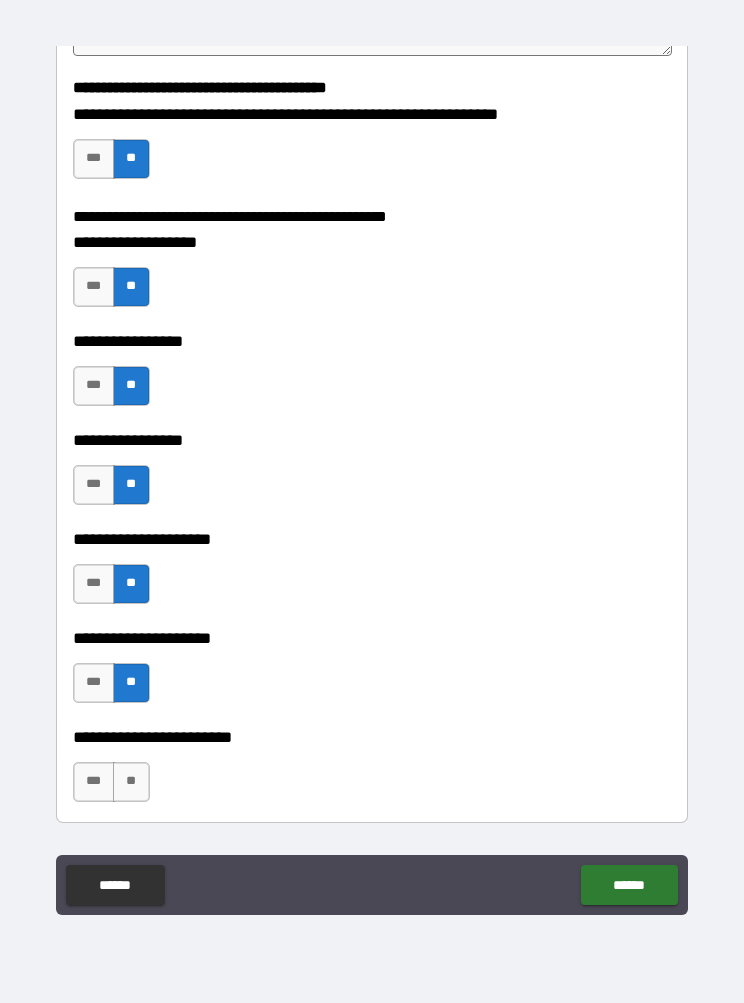 click on "**" at bounding box center [131, 782] 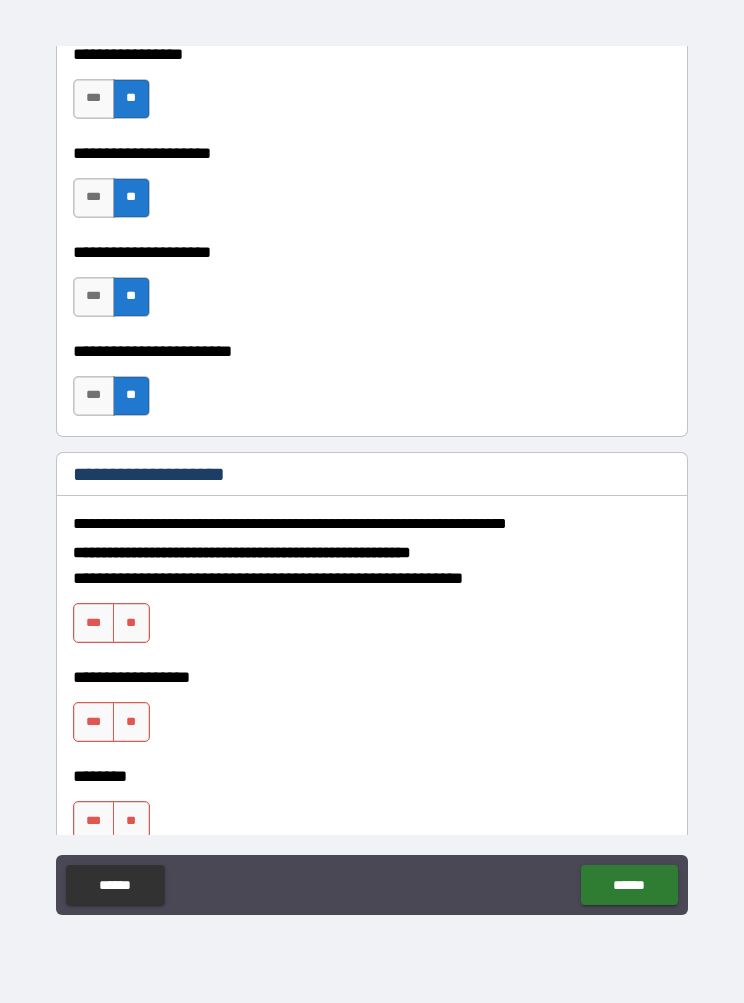 scroll, scrollTop: 2177, scrollLeft: 0, axis: vertical 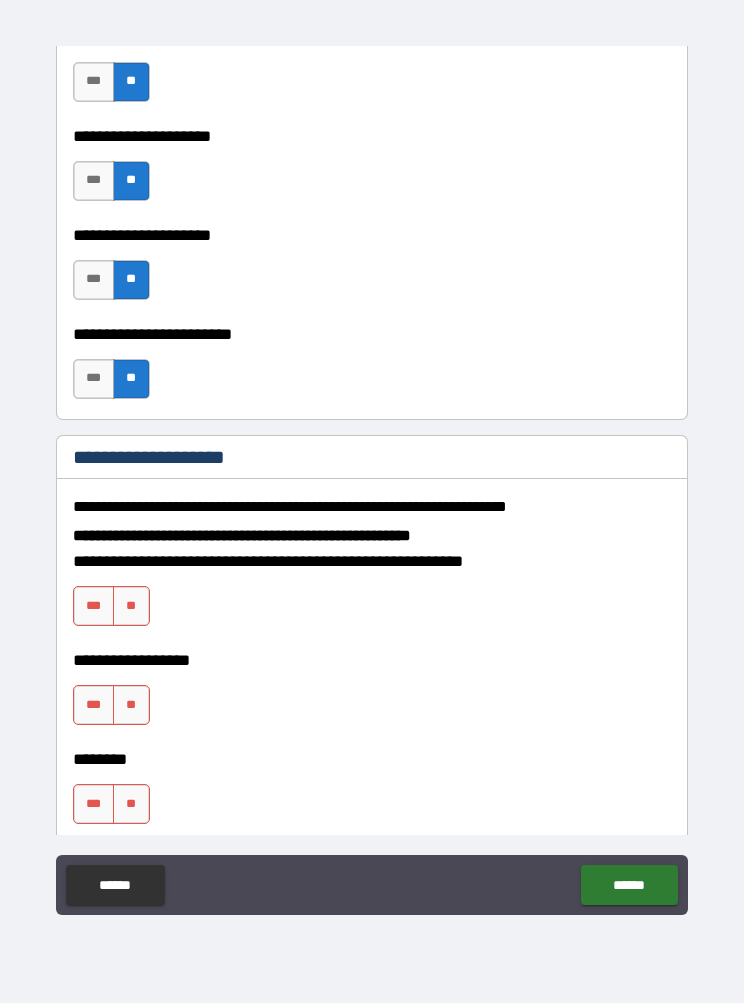 click on "**" at bounding box center (131, 606) 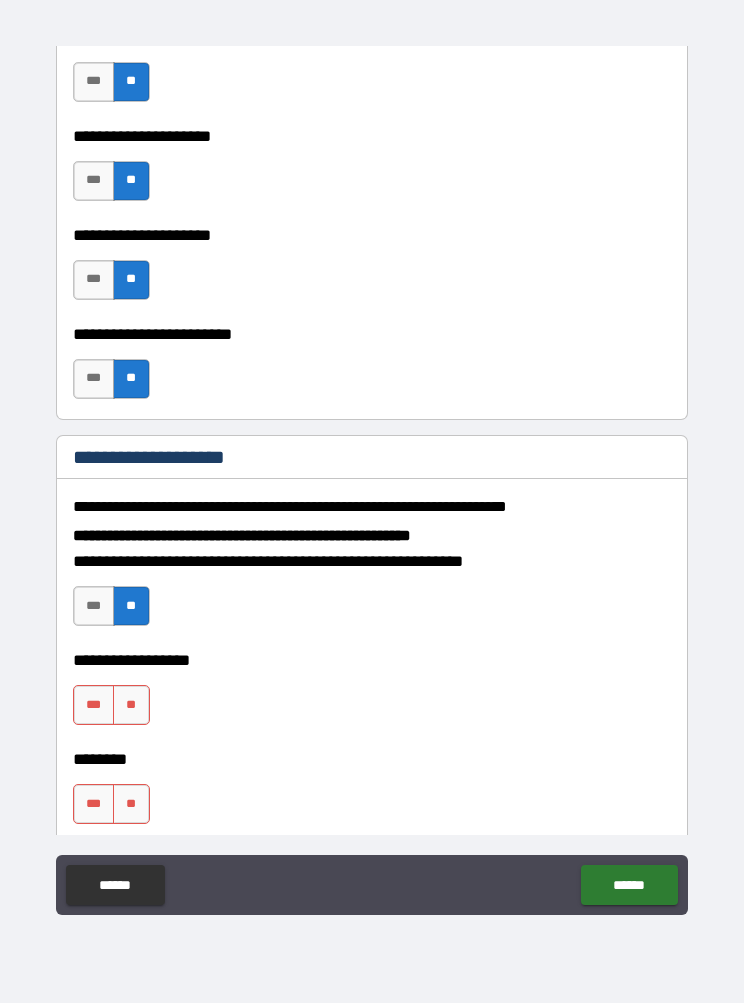 click on "***" at bounding box center (94, 705) 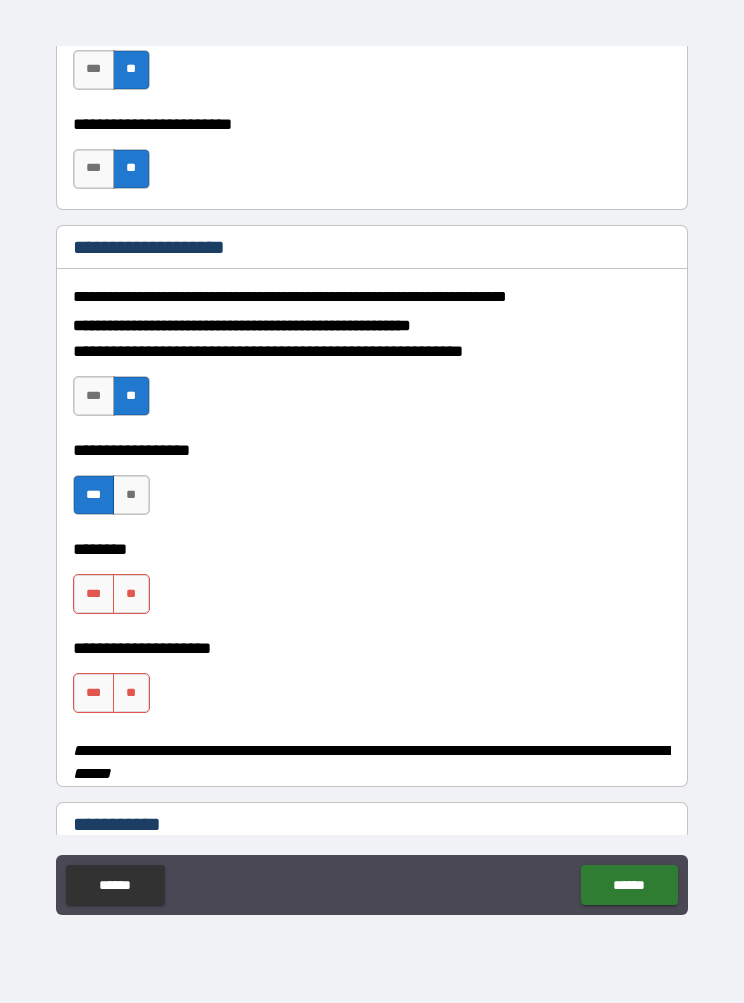 scroll, scrollTop: 2390, scrollLeft: 0, axis: vertical 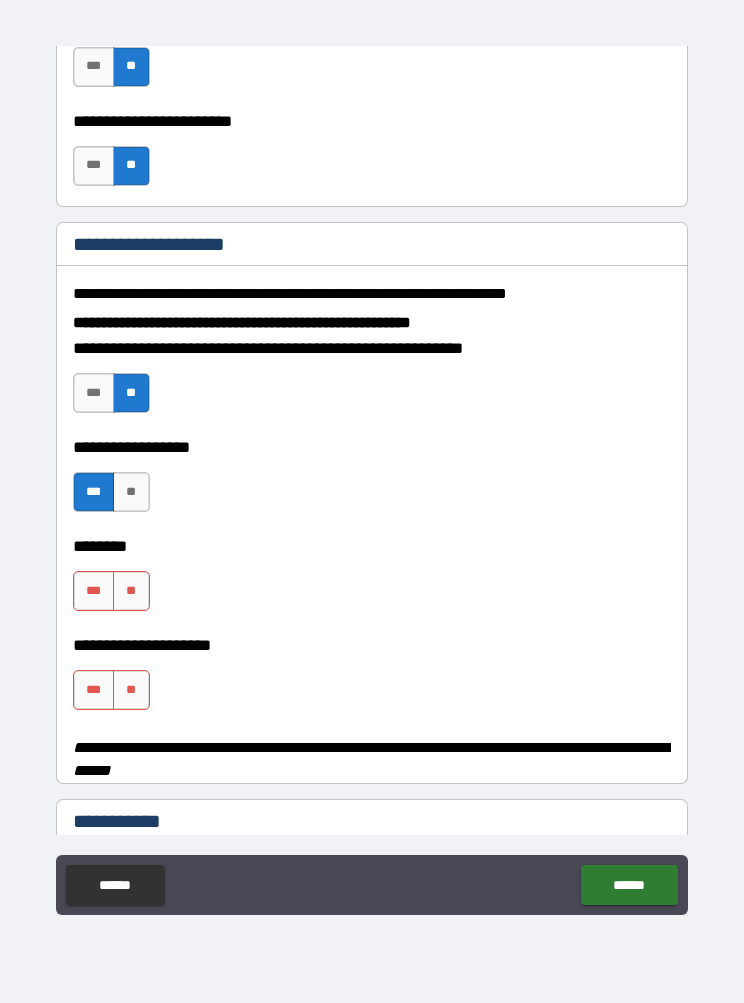 click on "***" at bounding box center (94, 591) 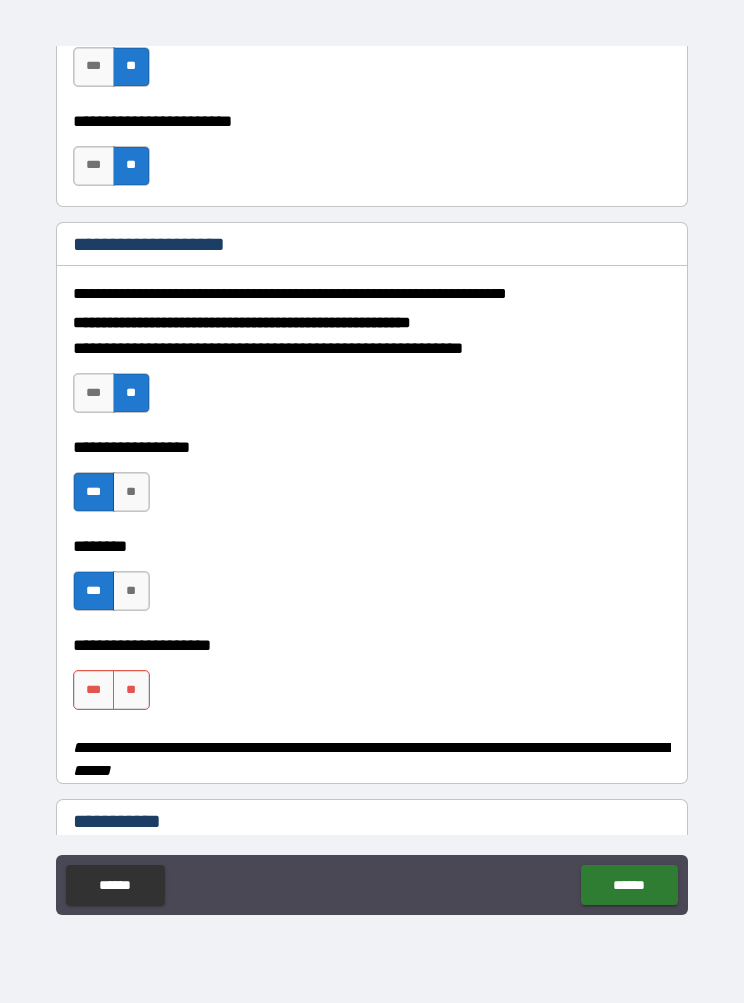 click on "***" at bounding box center [94, 690] 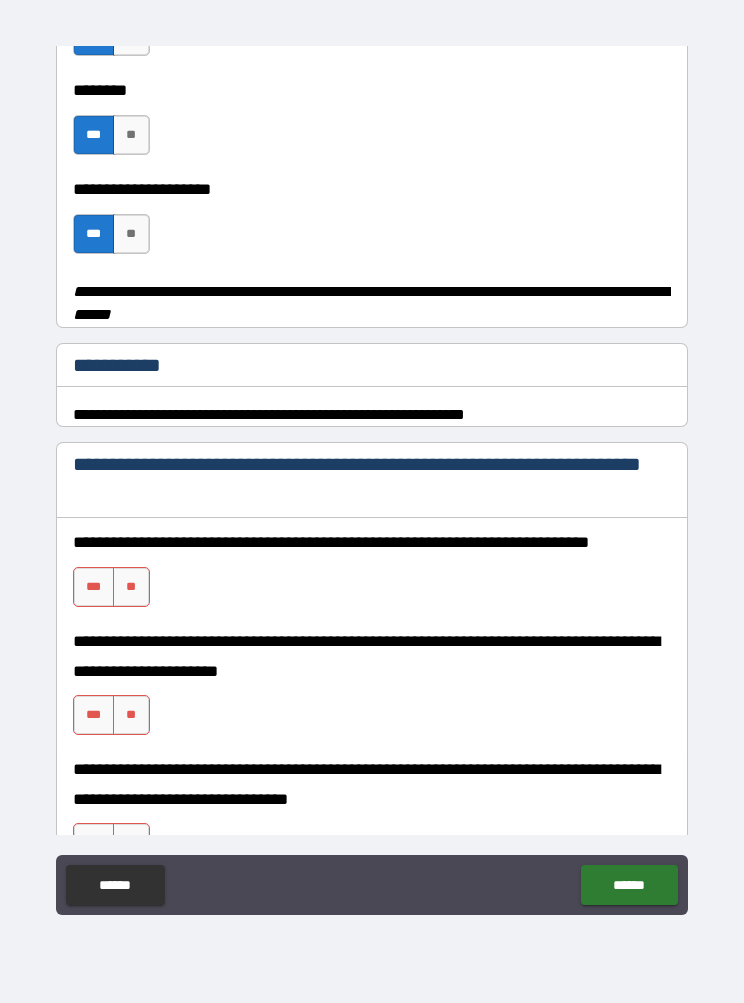 scroll, scrollTop: 2852, scrollLeft: 0, axis: vertical 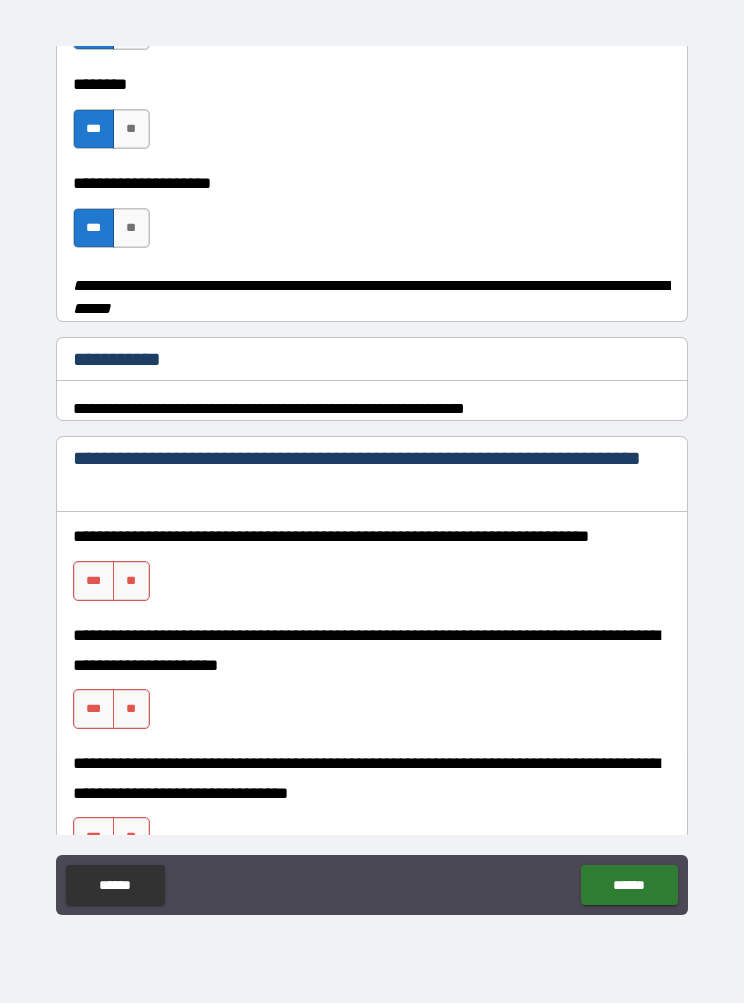 click on "**" at bounding box center [131, 581] 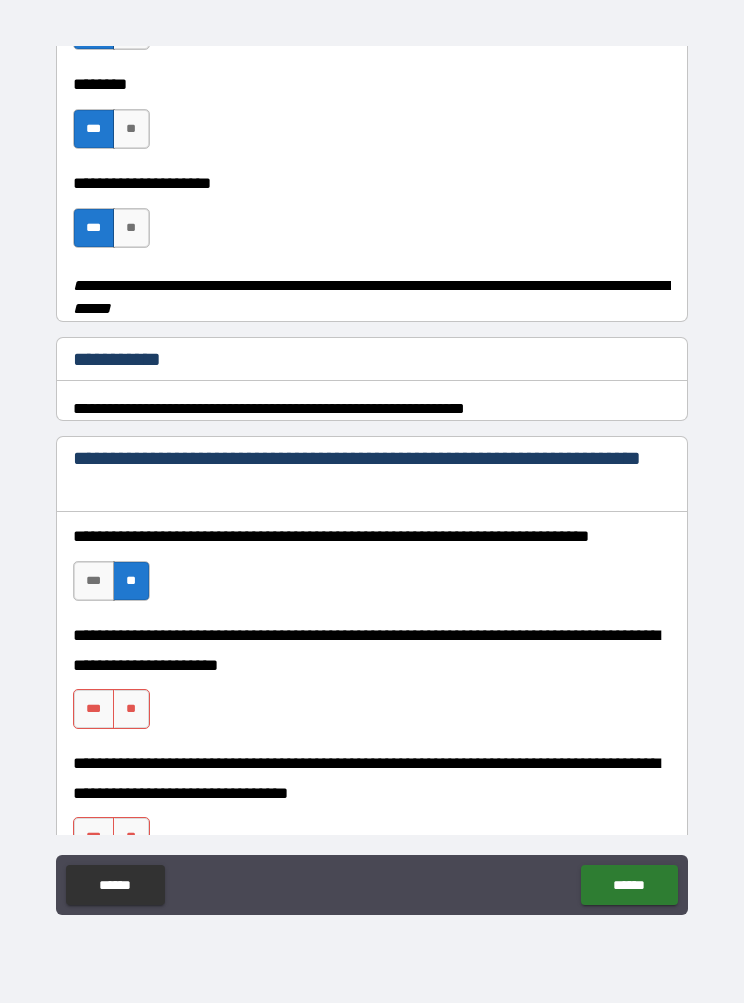 click on "**" at bounding box center [131, 709] 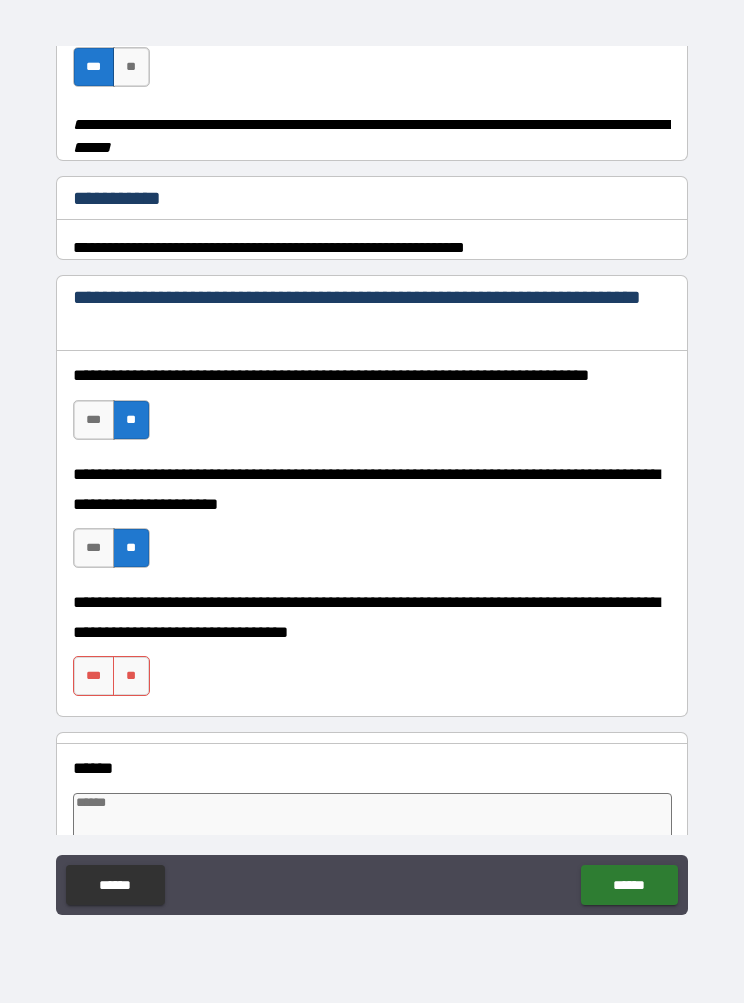 scroll, scrollTop: 3014, scrollLeft: 0, axis: vertical 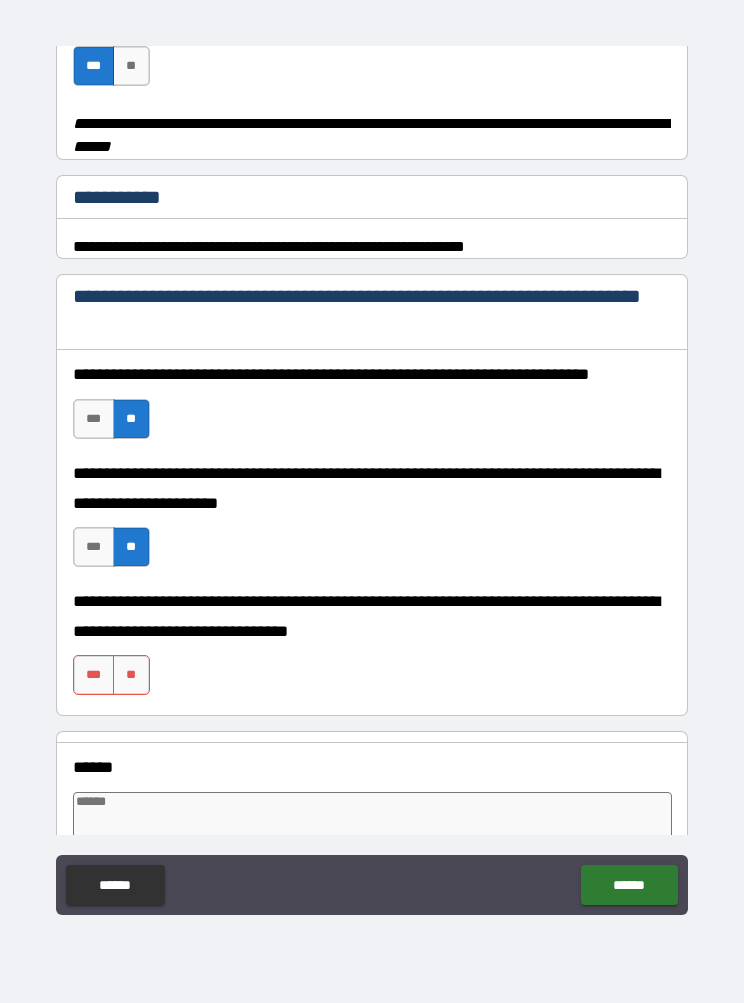 click on "***" at bounding box center (94, 675) 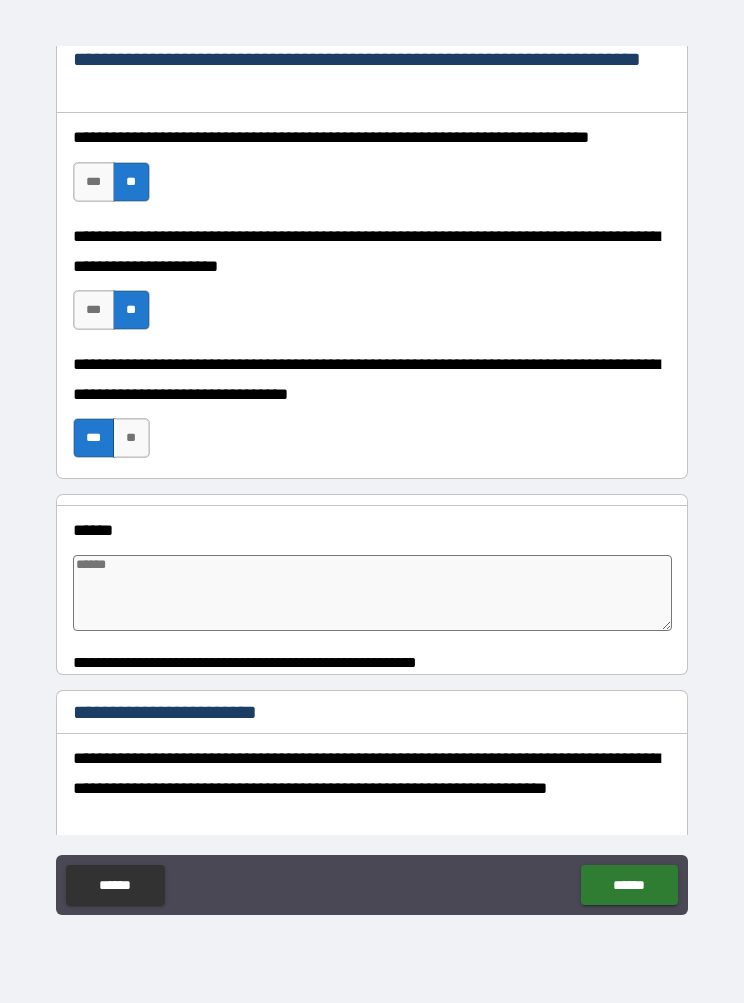 scroll, scrollTop: 3255, scrollLeft: 0, axis: vertical 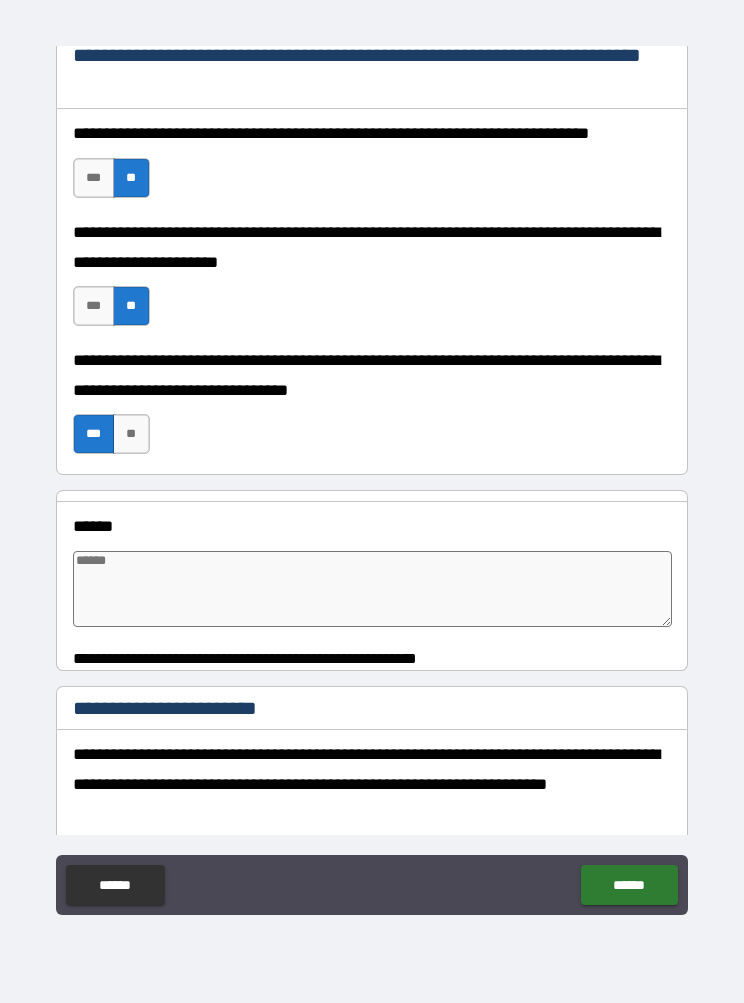 click at bounding box center [373, 589] 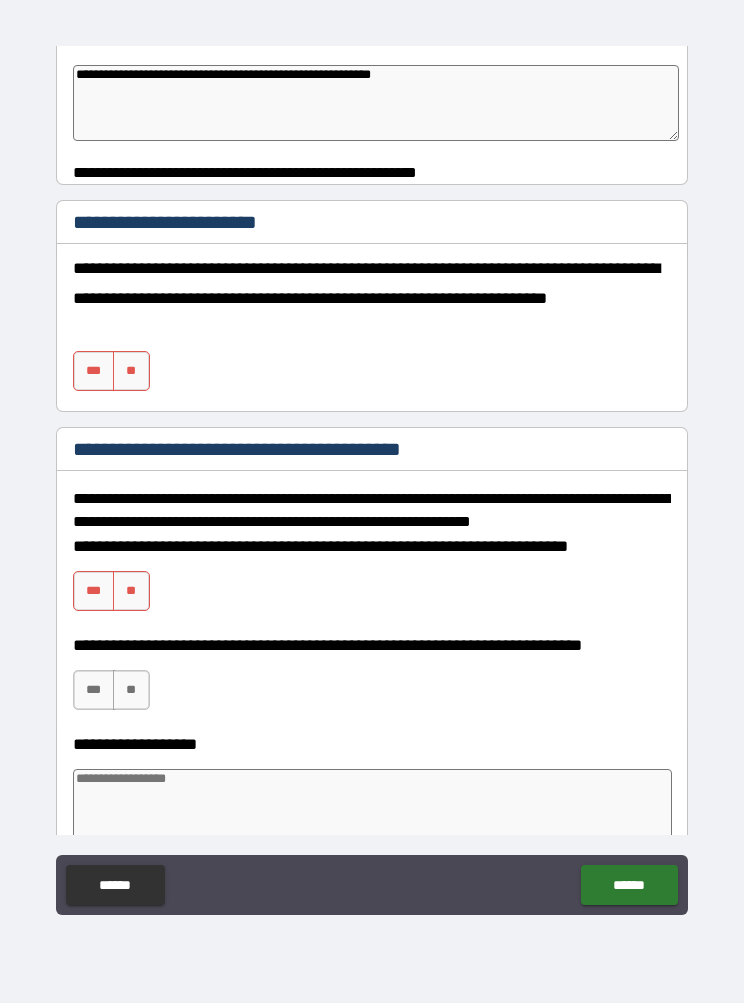 scroll, scrollTop: 3743, scrollLeft: 0, axis: vertical 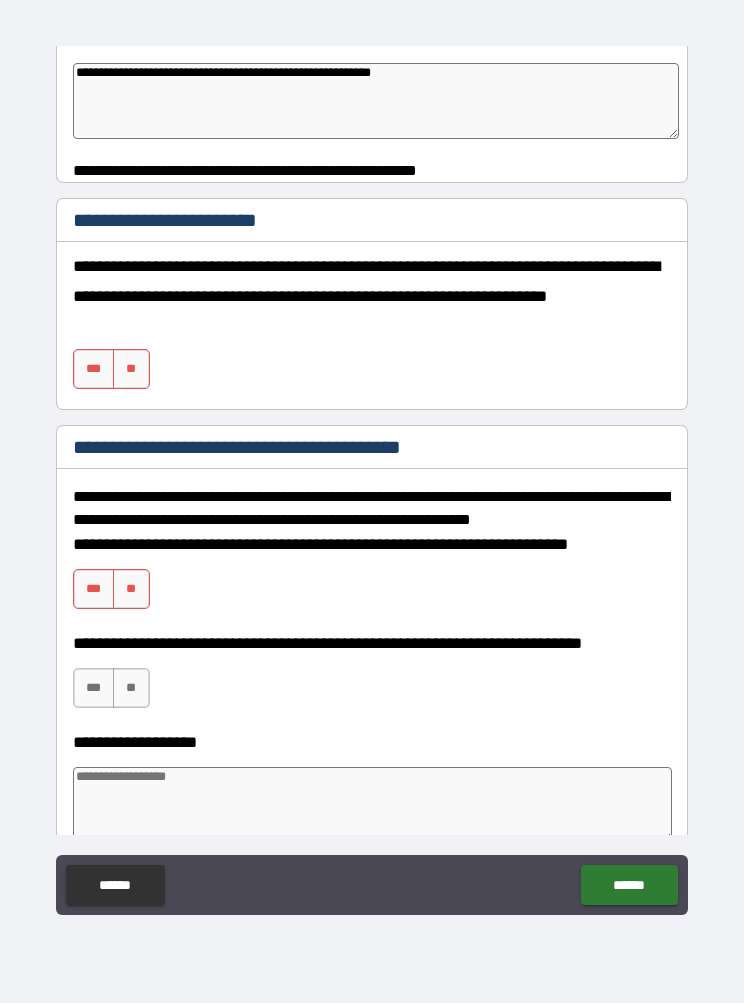 click on "***" at bounding box center [94, 369] 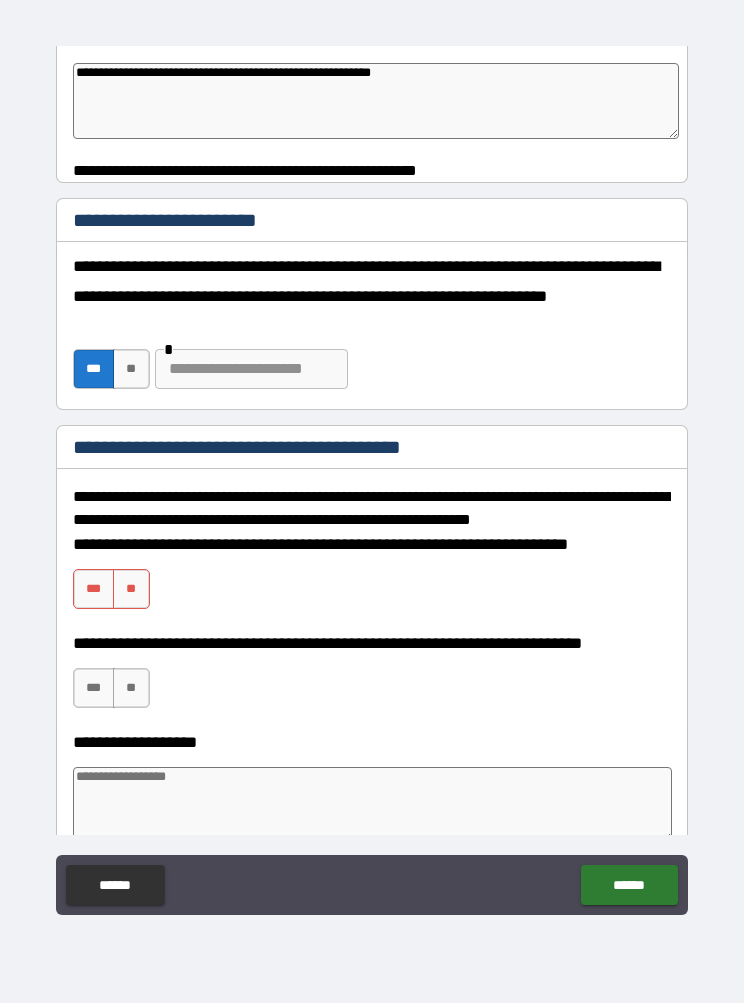 click at bounding box center [251, 369] 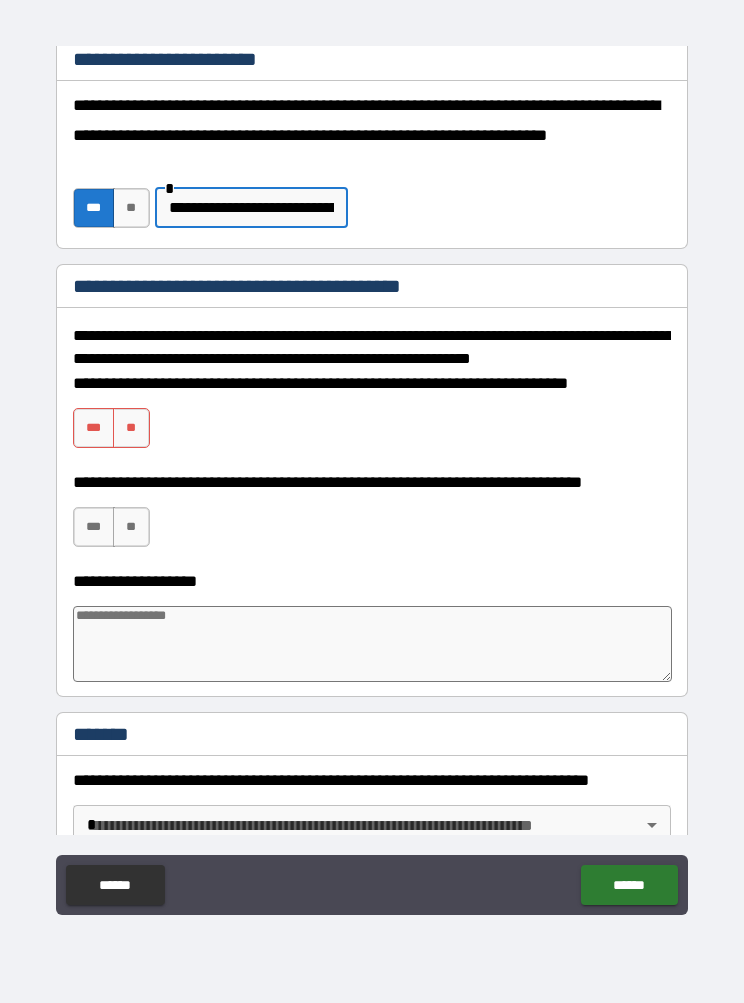 scroll, scrollTop: 3905, scrollLeft: 0, axis: vertical 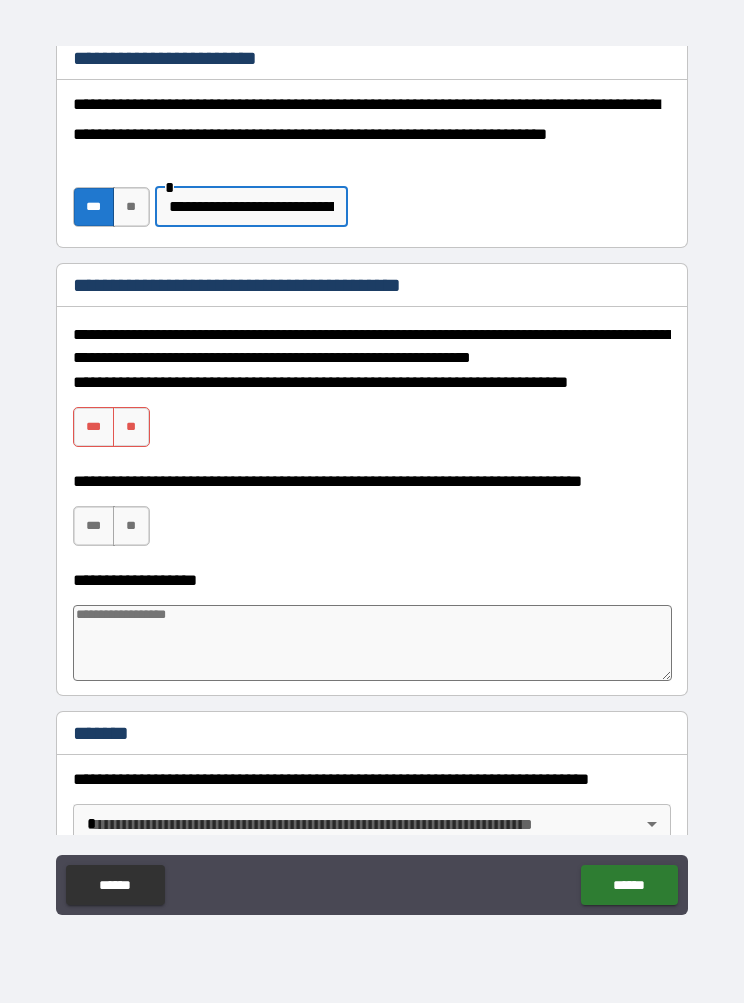 click on "**" at bounding box center [131, 427] 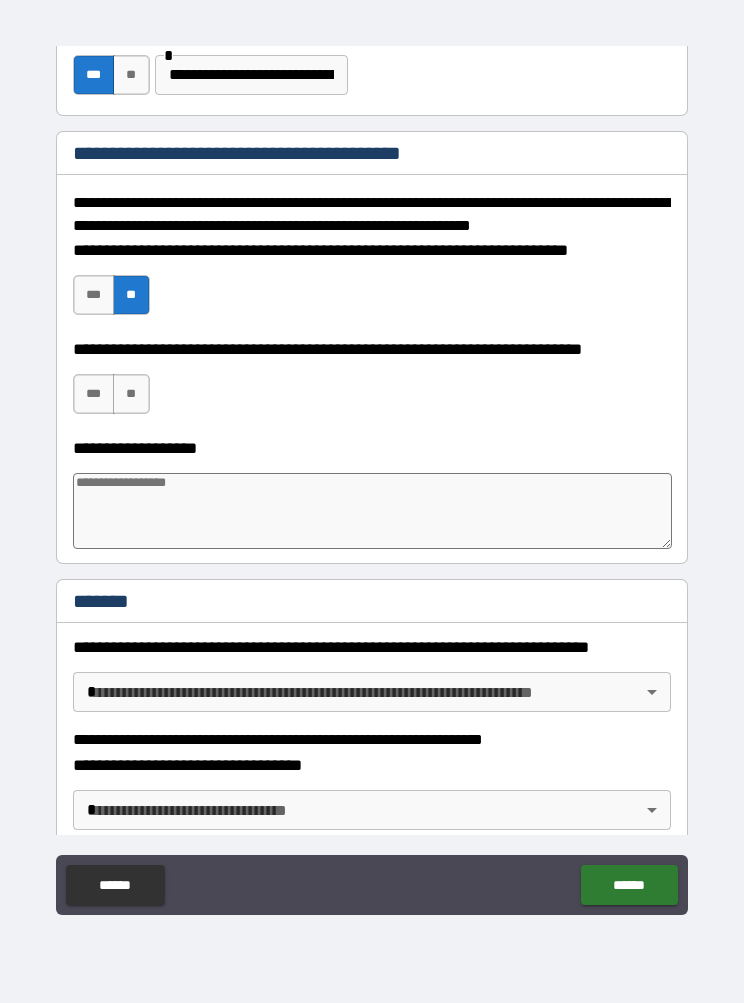 scroll, scrollTop: 4038, scrollLeft: 0, axis: vertical 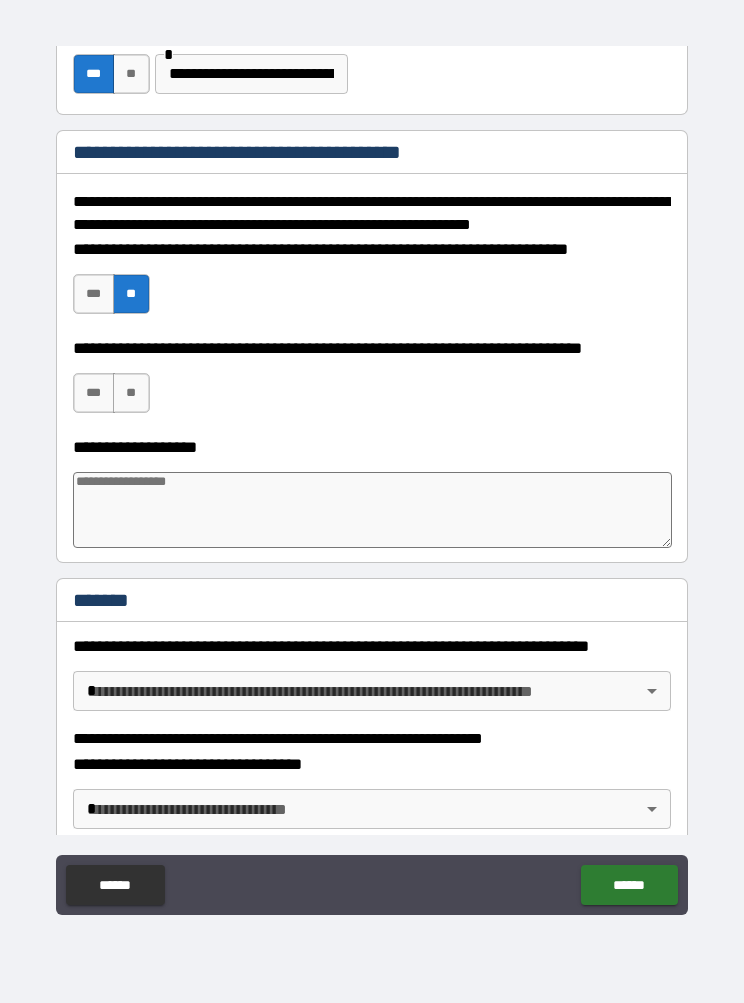 click on "**" at bounding box center [131, 393] 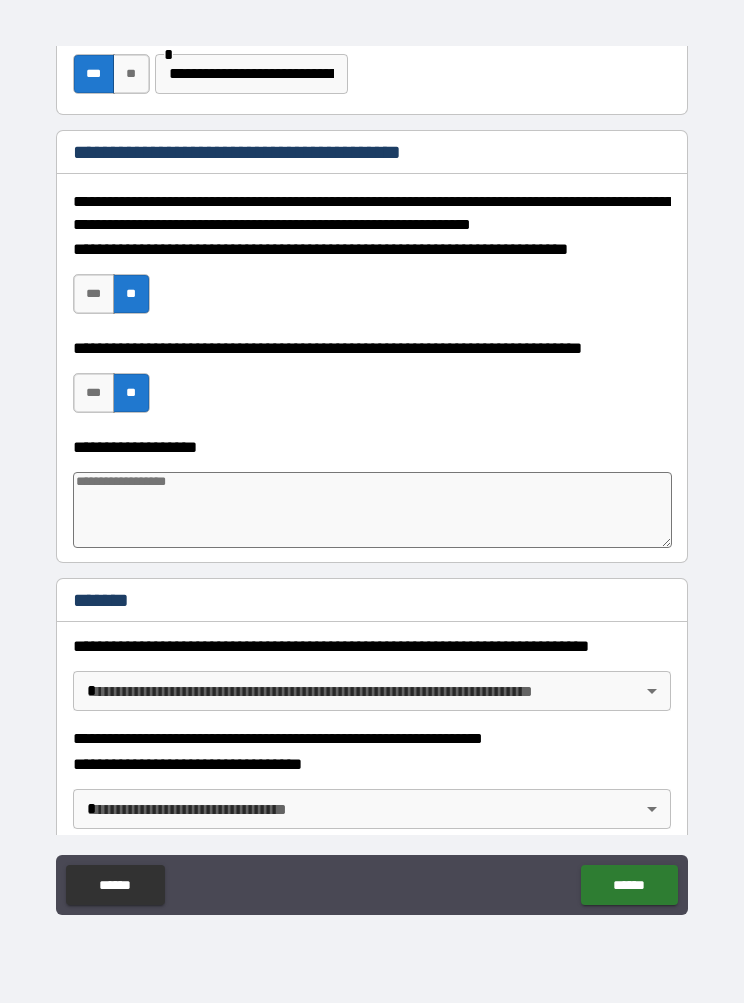 click on "**********" at bounding box center (372, 447) 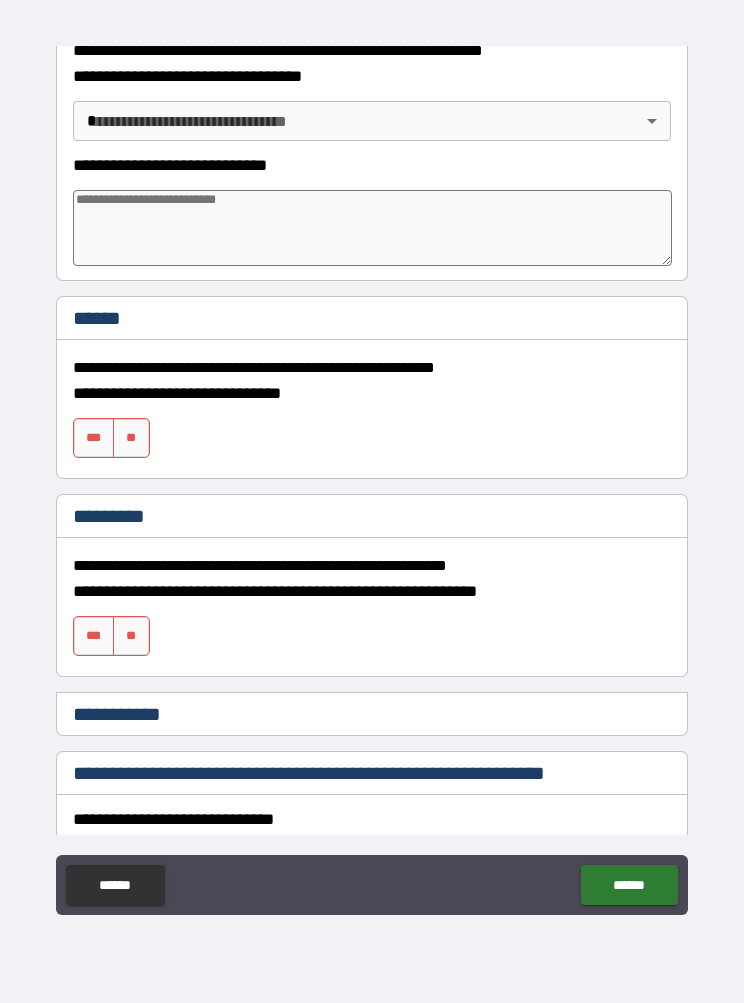 click on "**********" at bounding box center [372, 460] 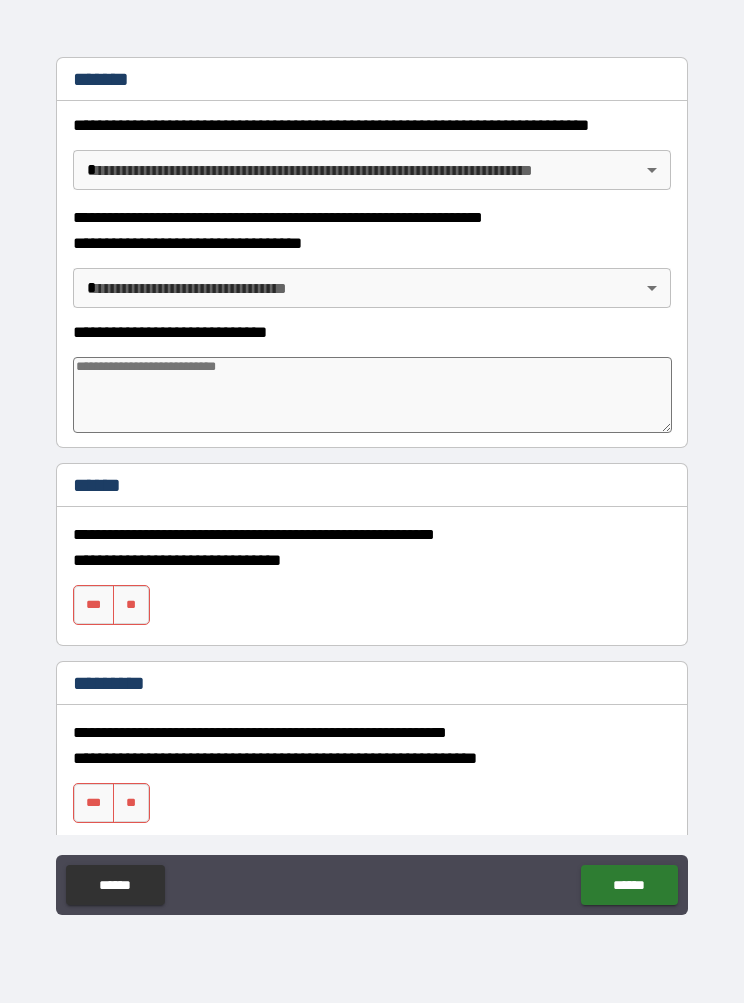 scroll, scrollTop: 4554, scrollLeft: 0, axis: vertical 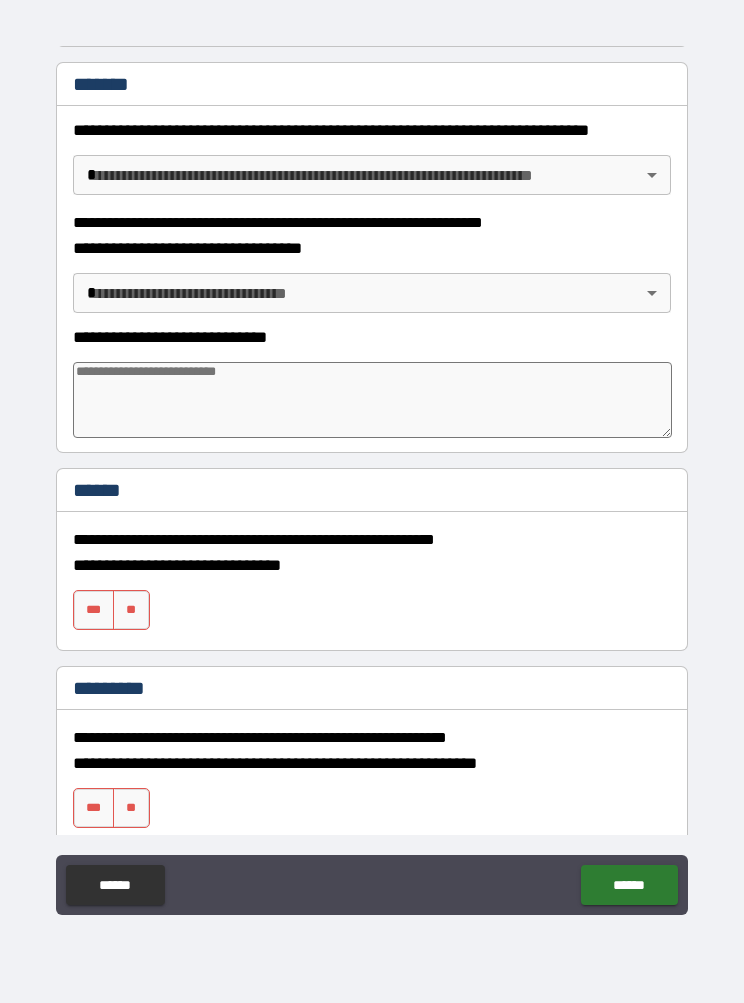 click on "**********" at bounding box center [372, 458] 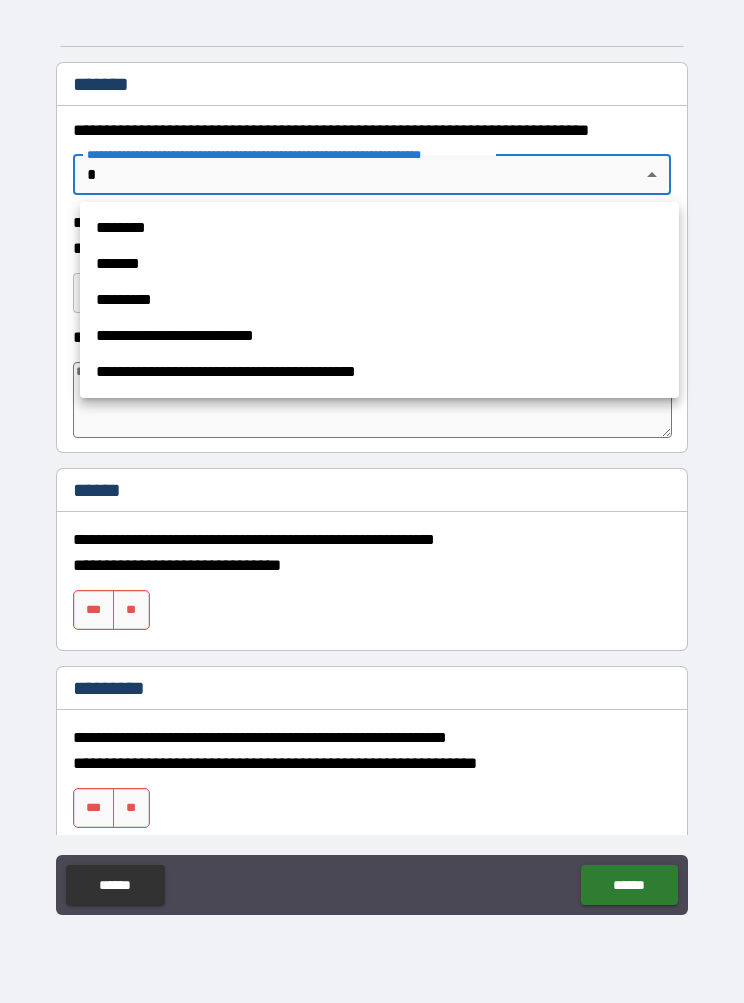 click at bounding box center [372, 501] 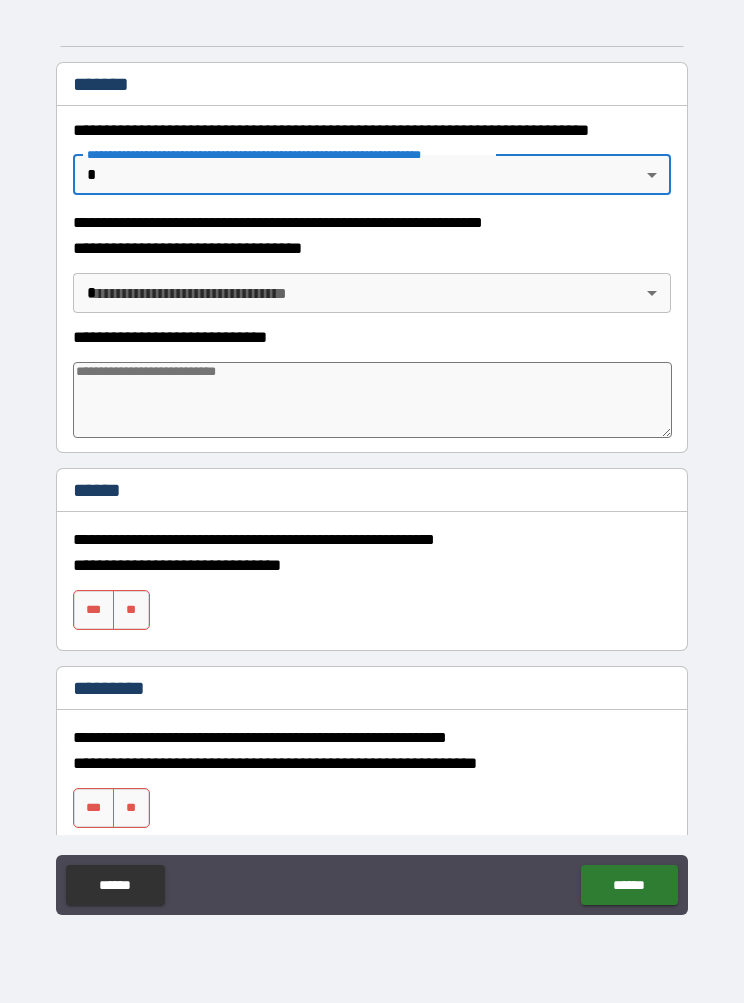 click on "**********" at bounding box center [372, 458] 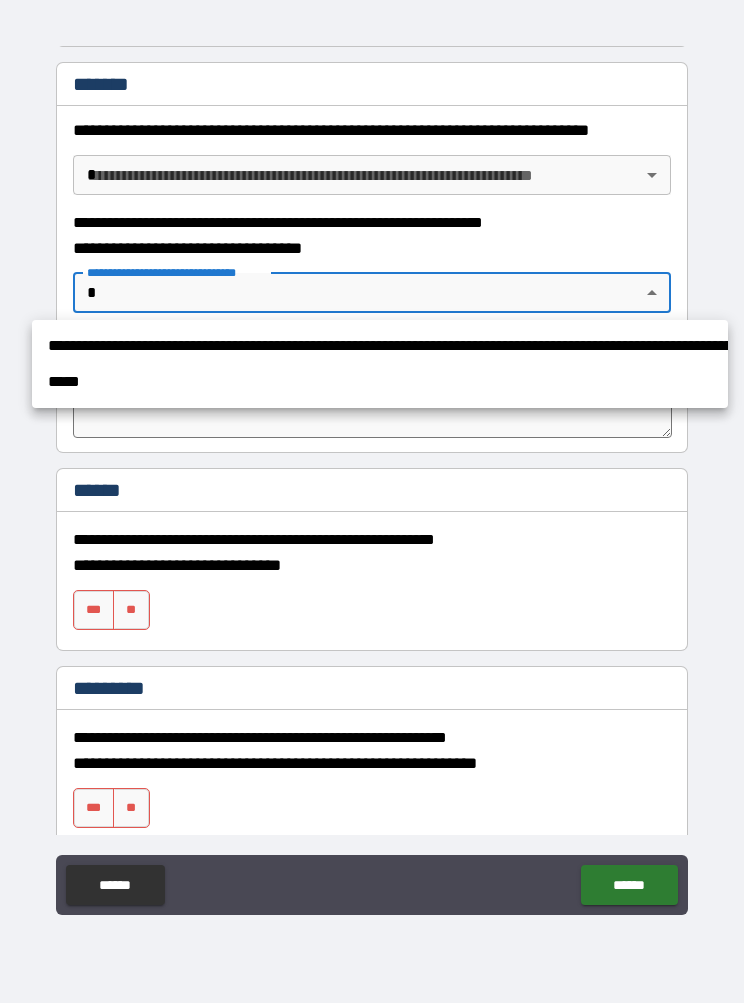click at bounding box center (372, 501) 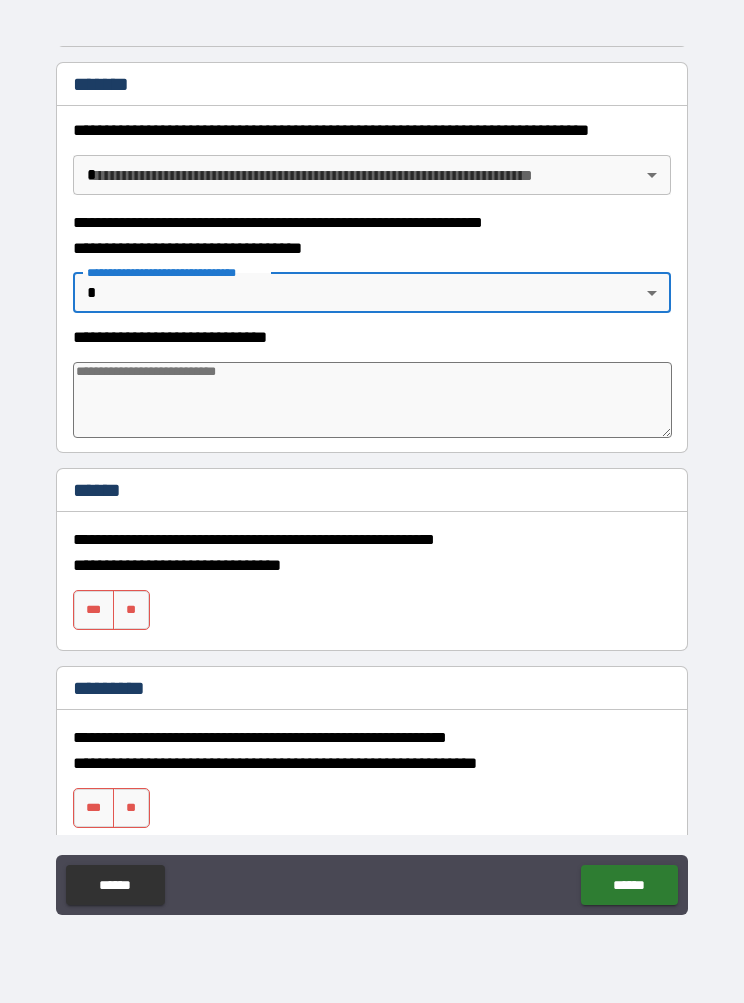 click at bounding box center [373, 400] 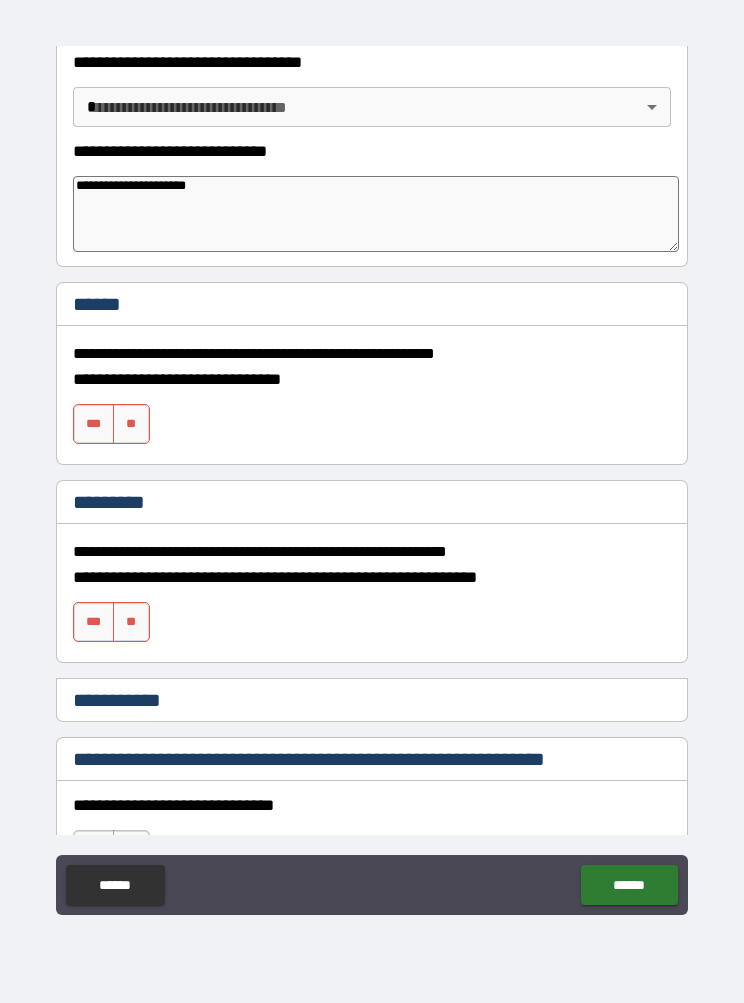 scroll, scrollTop: 4746, scrollLeft: 0, axis: vertical 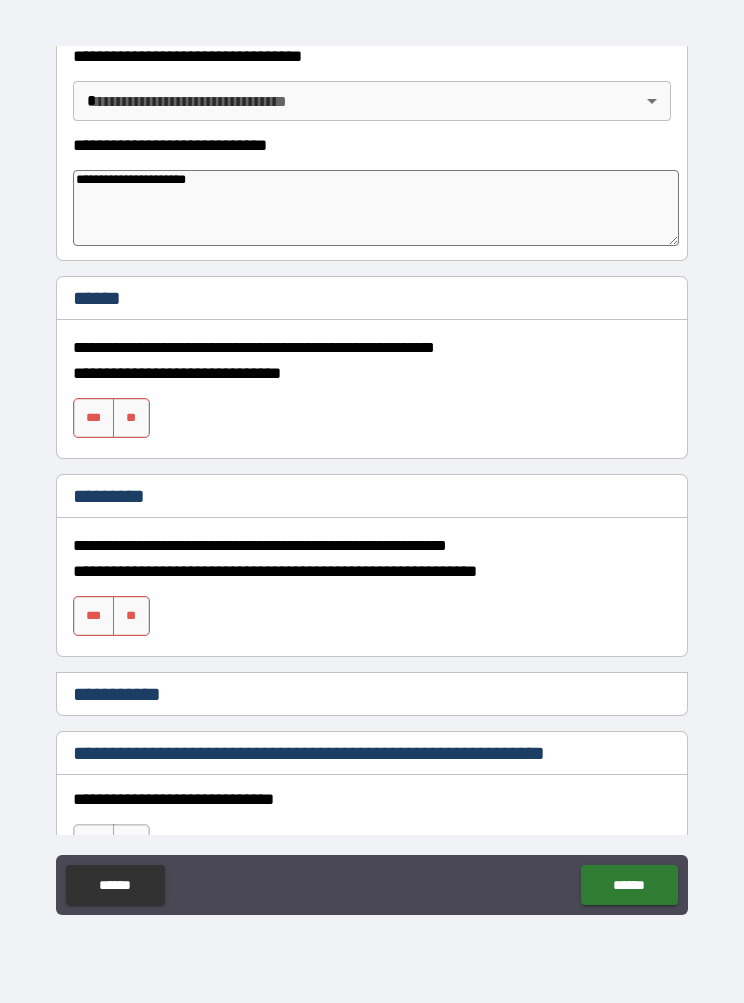 click on "**" at bounding box center [131, 418] 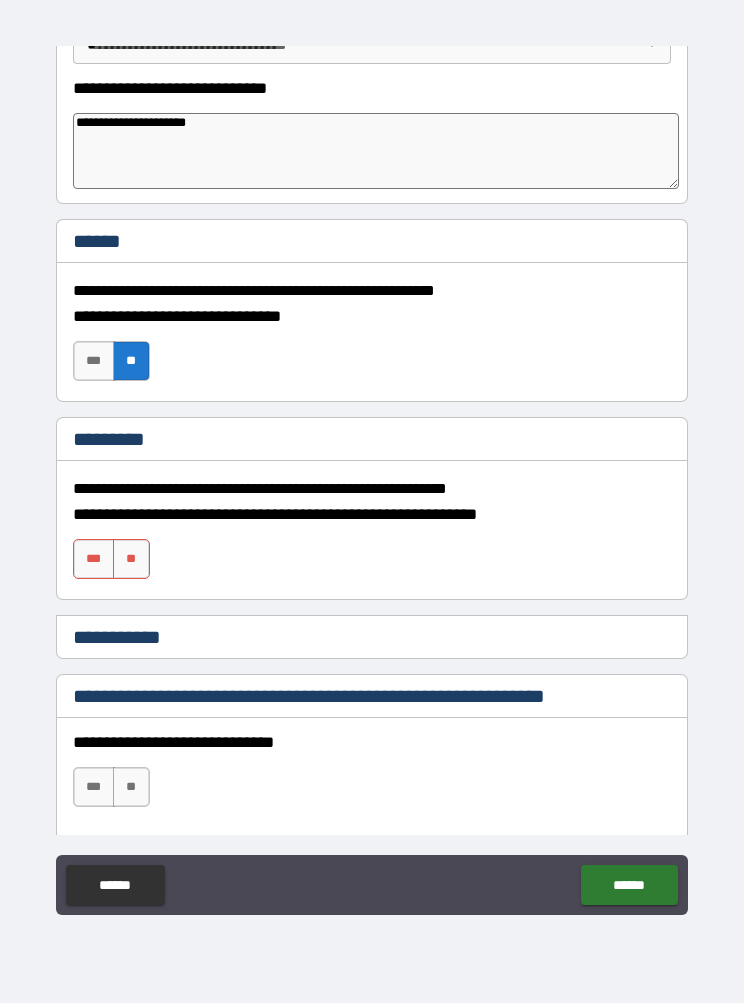 scroll, scrollTop: 4820, scrollLeft: 0, axis: vertical 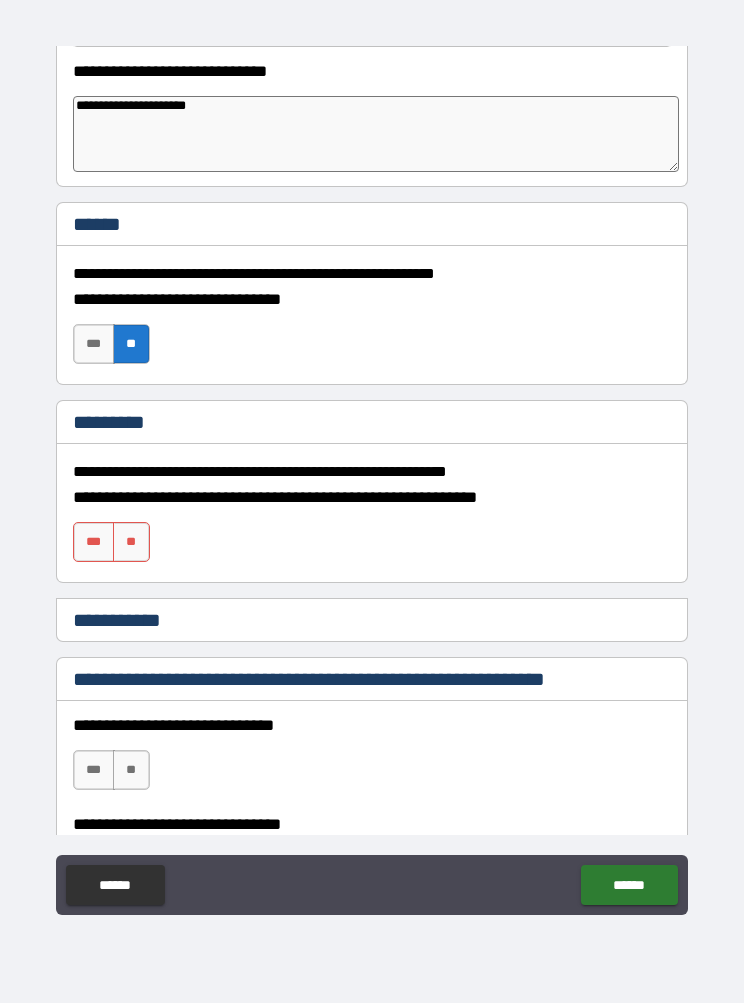 click on "**" at bounding box center [131, 542] 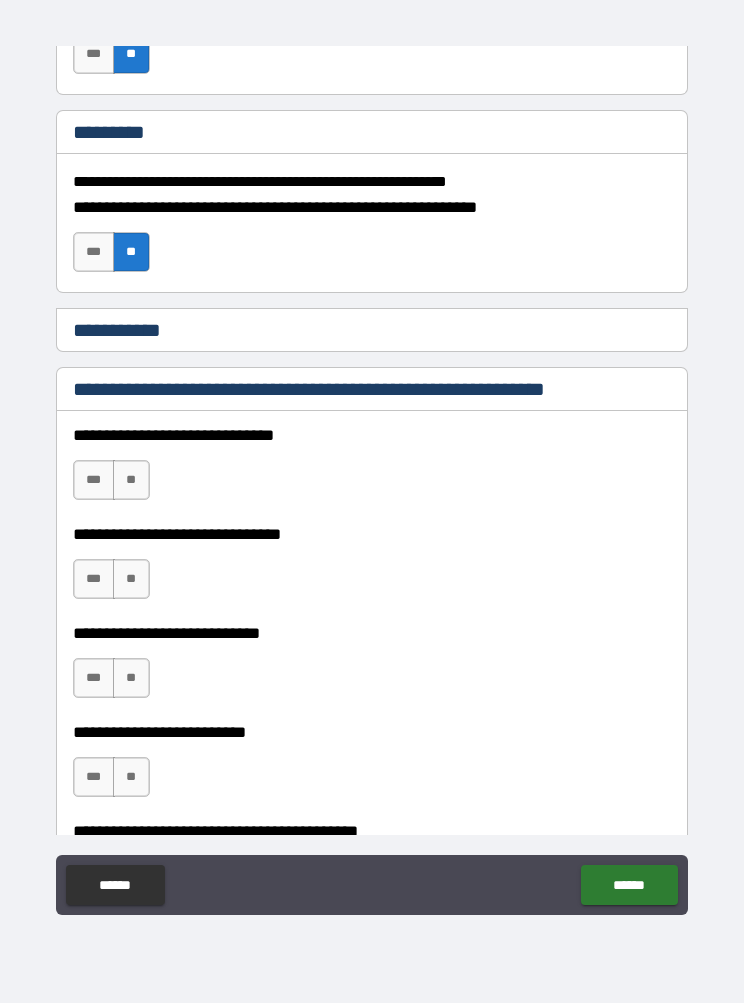 scroll, scrollTop: 5146, scrollLeft: 0, axis: vertical 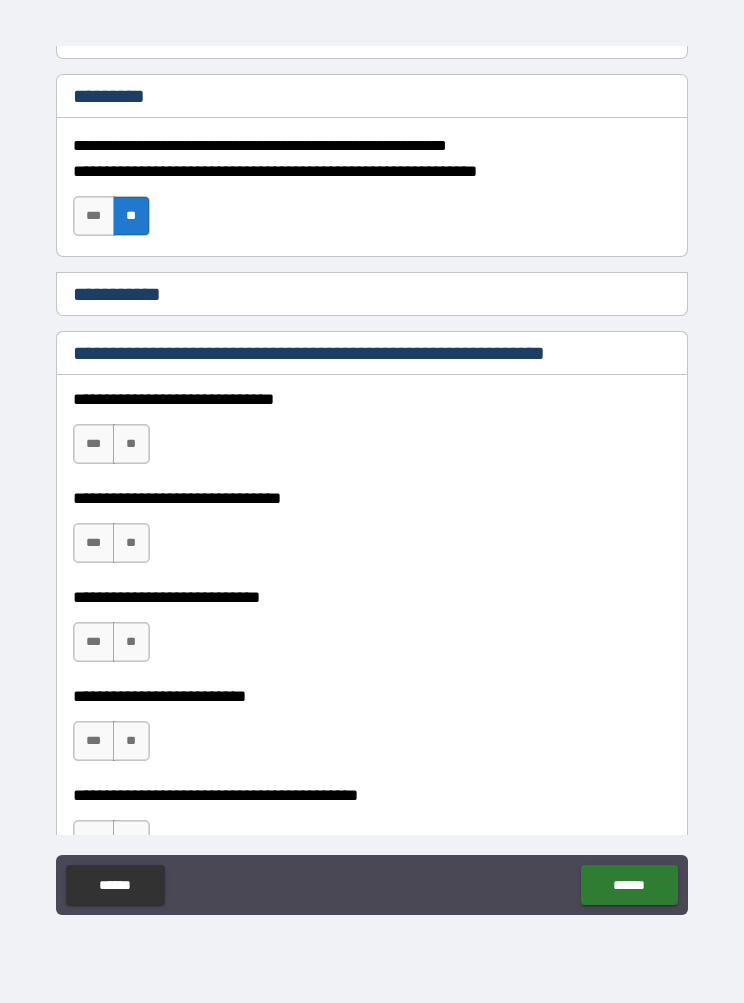 click on "***" at bounding box center (94, 444) 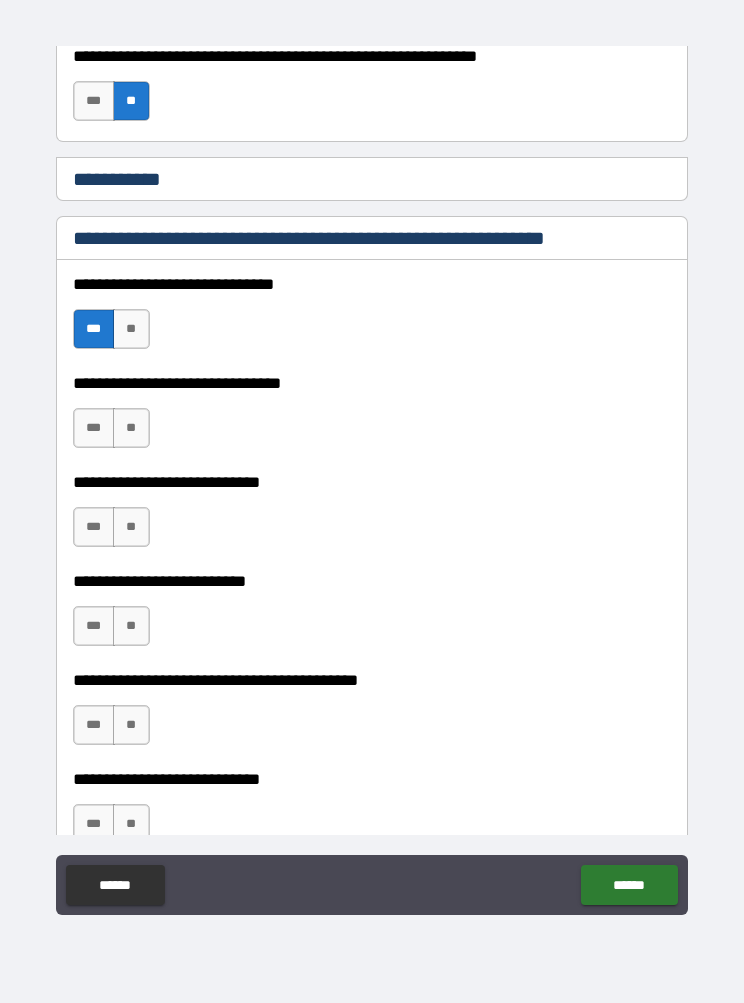 scroll, scrollTop: 5273, scrollLeft: 0, axis: vertical 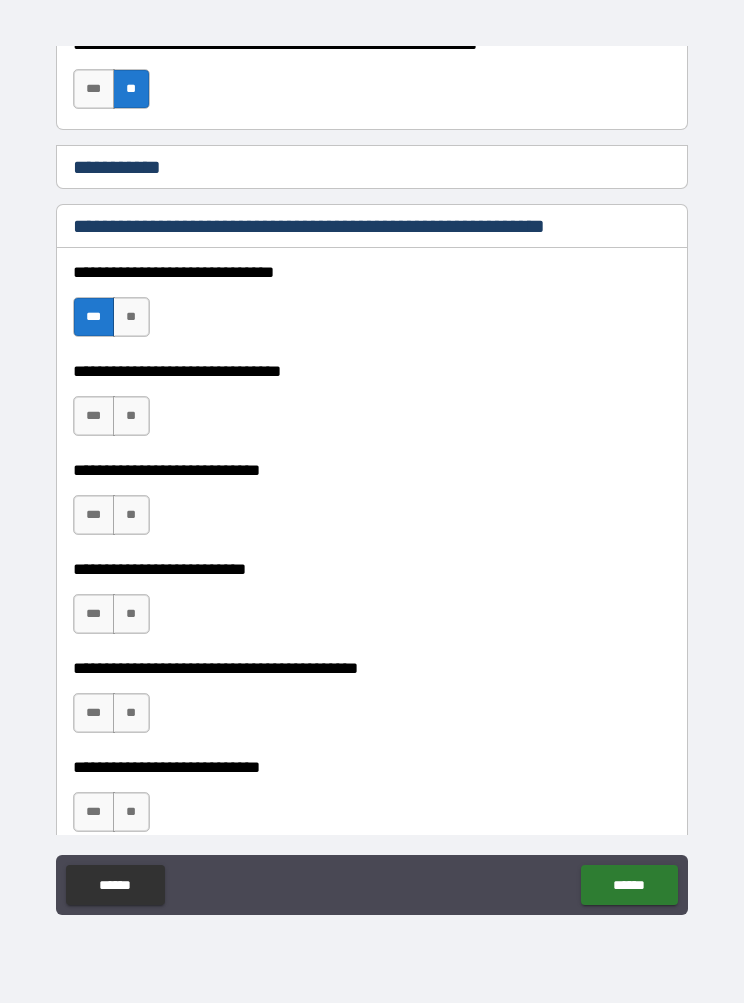 click on "**" at bounding box center [131, 416] 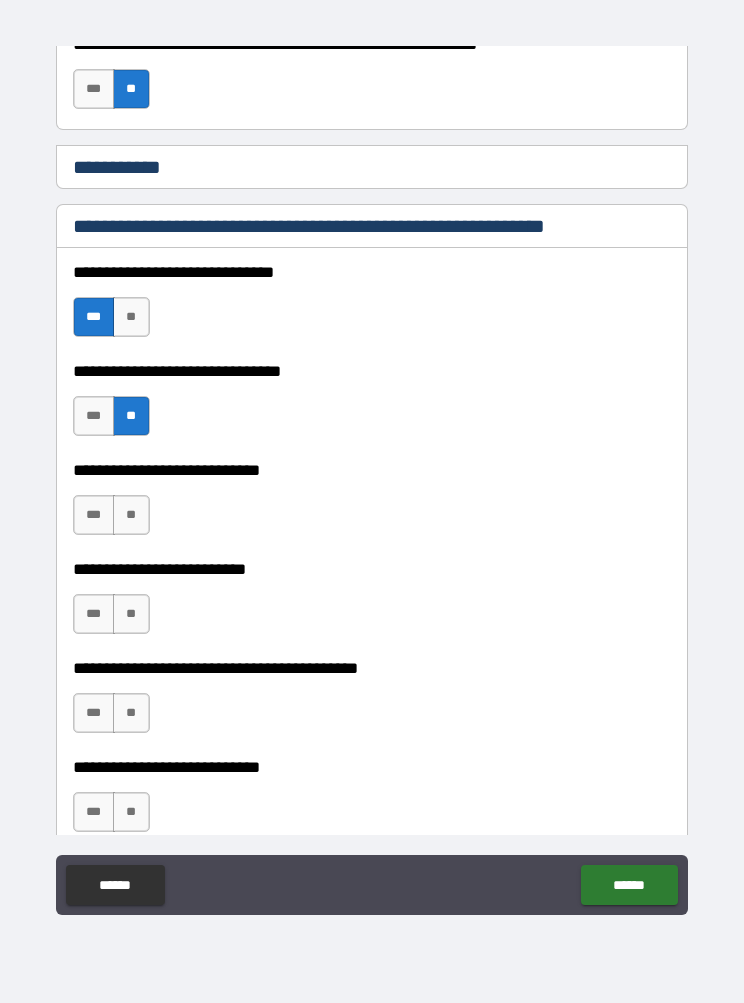 click on "***" at bounding box center [94, 515] 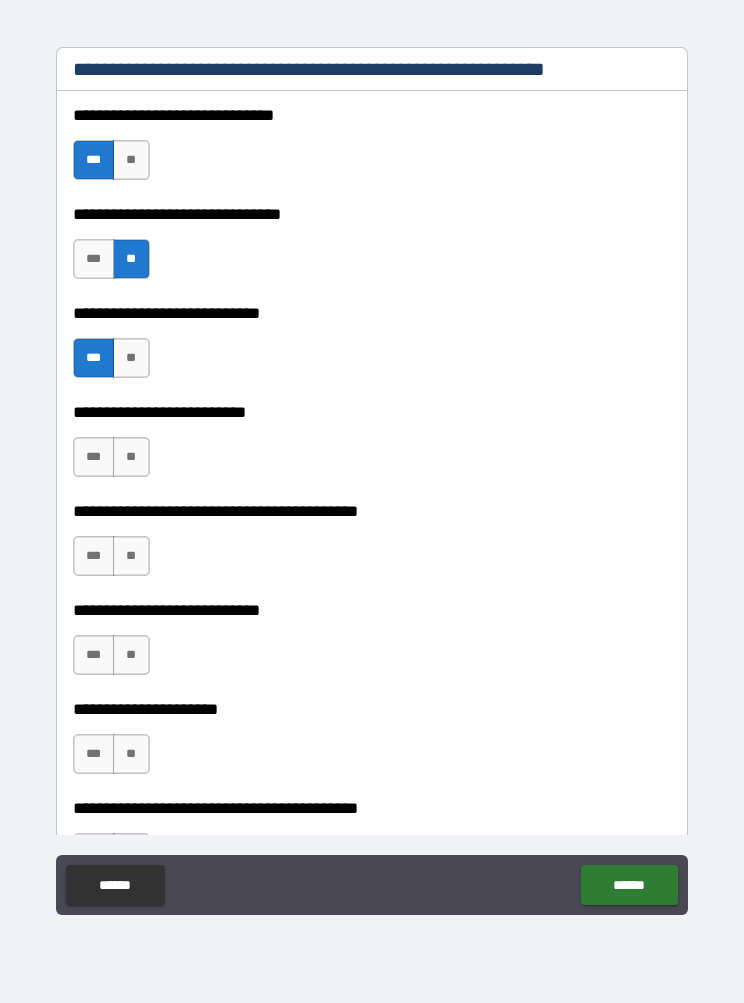 scroll, scrollTop: 5450, scrollLeft: 0, axis: vertical 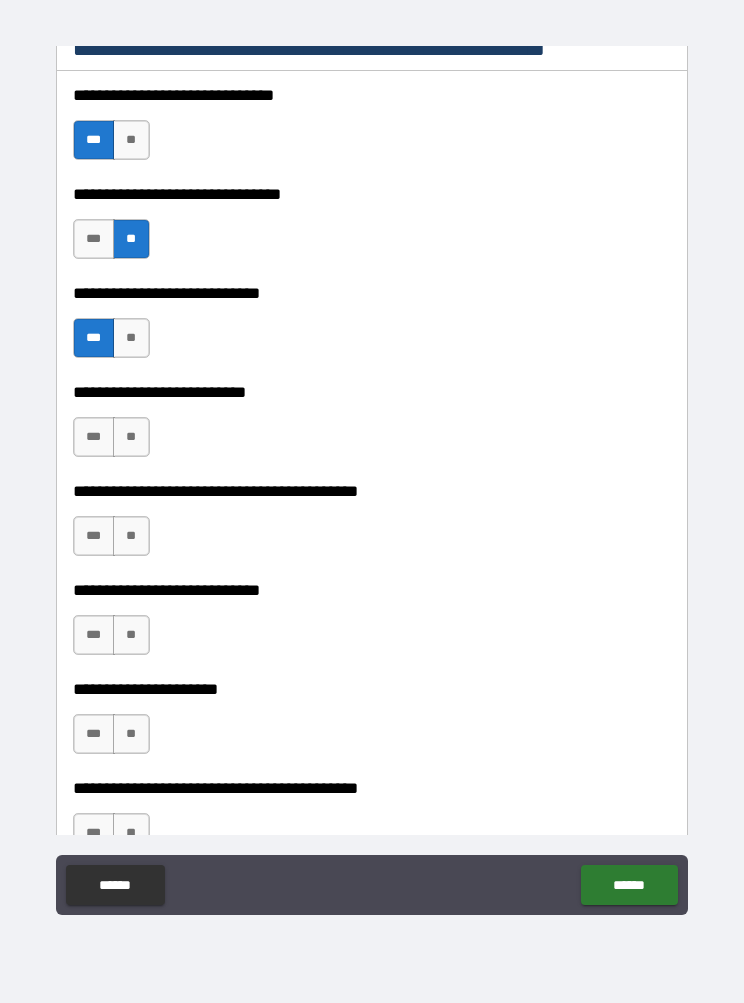 click on "**" at bounding box center [131, 437] 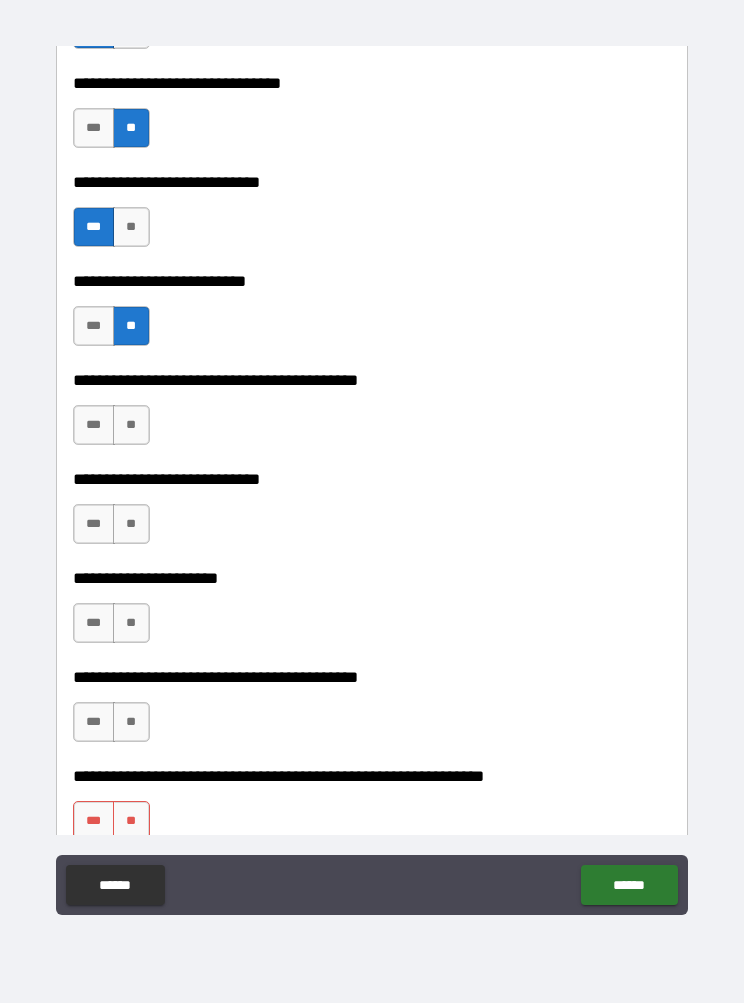 scroll, scrollTop: 5563, scrollLeft: 0, axis: vertical 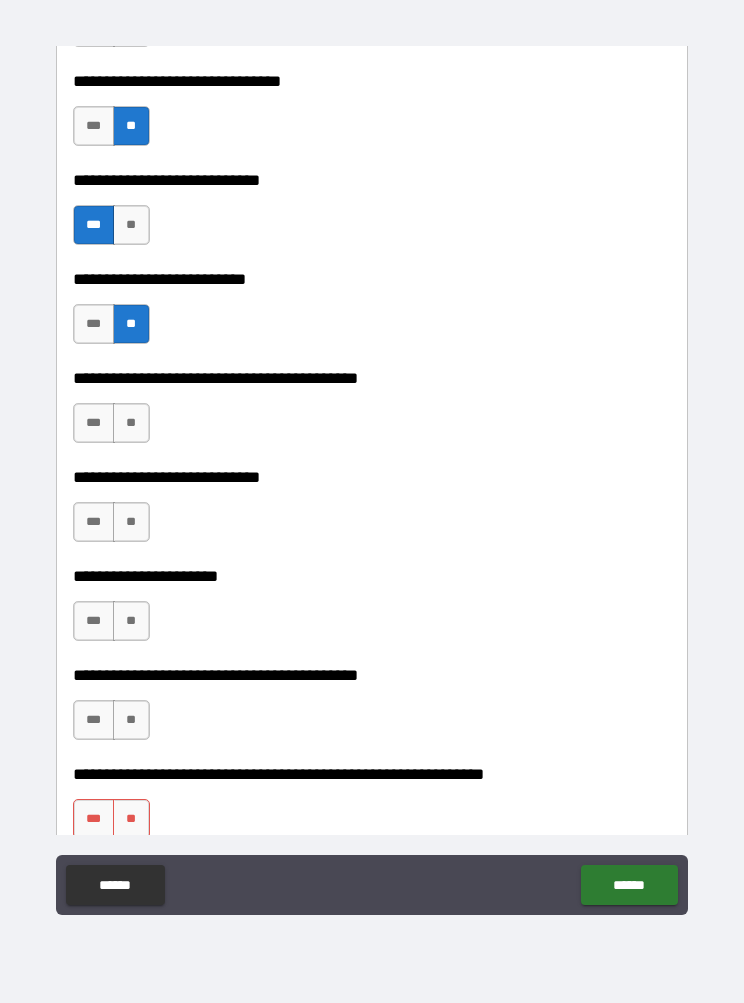 click on "**" at bounding box center (131, 423) 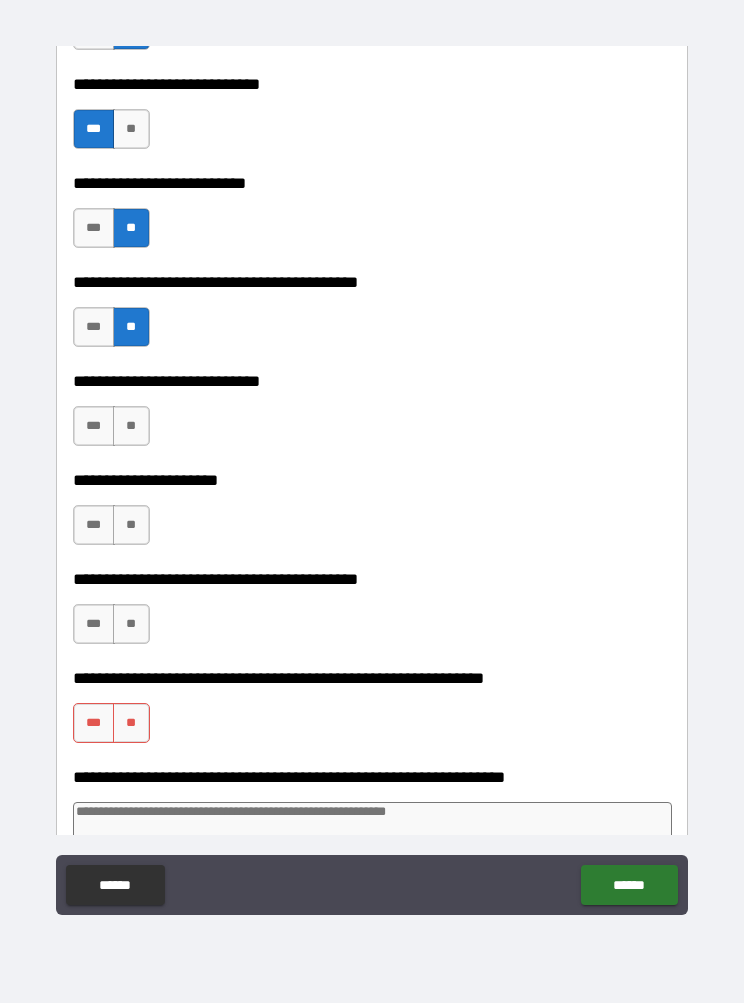 scroll, scrollTop: 5674, scrollLeft: 0, axis: vertical 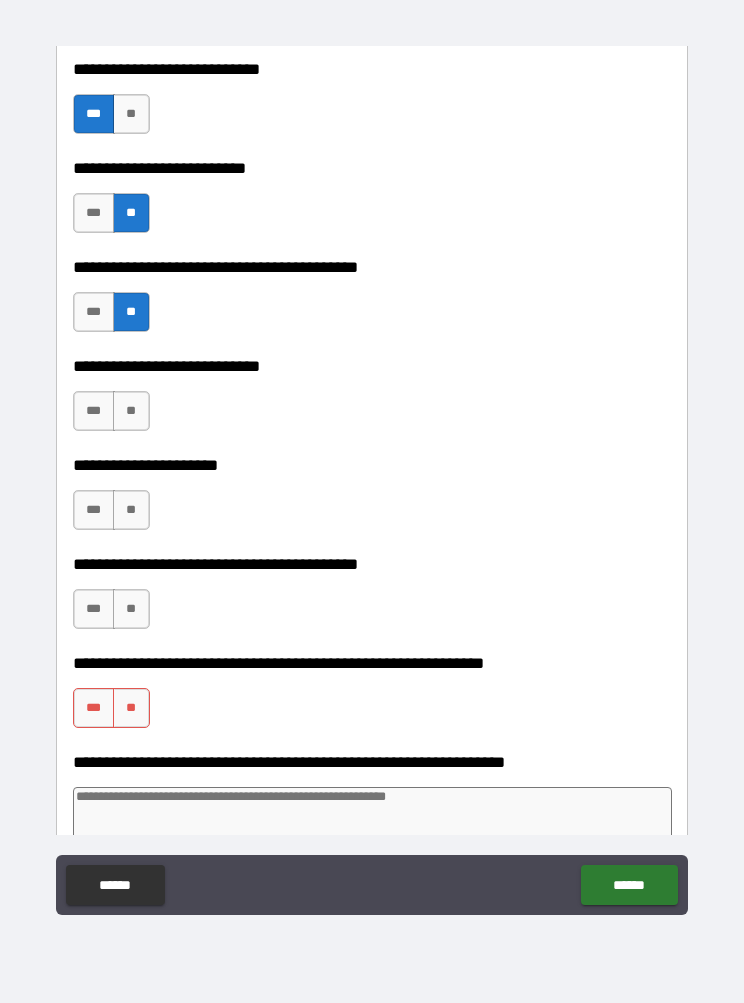 click on "***" at bounding box center [94, 411] 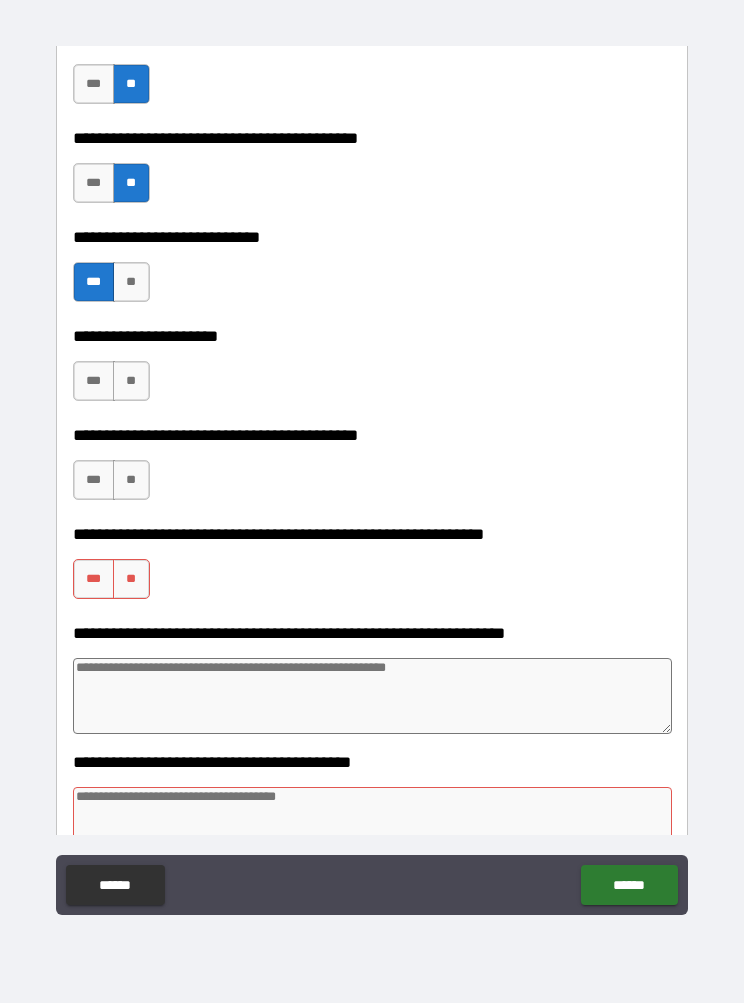 scroll, scrollTop: 5804, scrollLeft: 0, axis: vertical 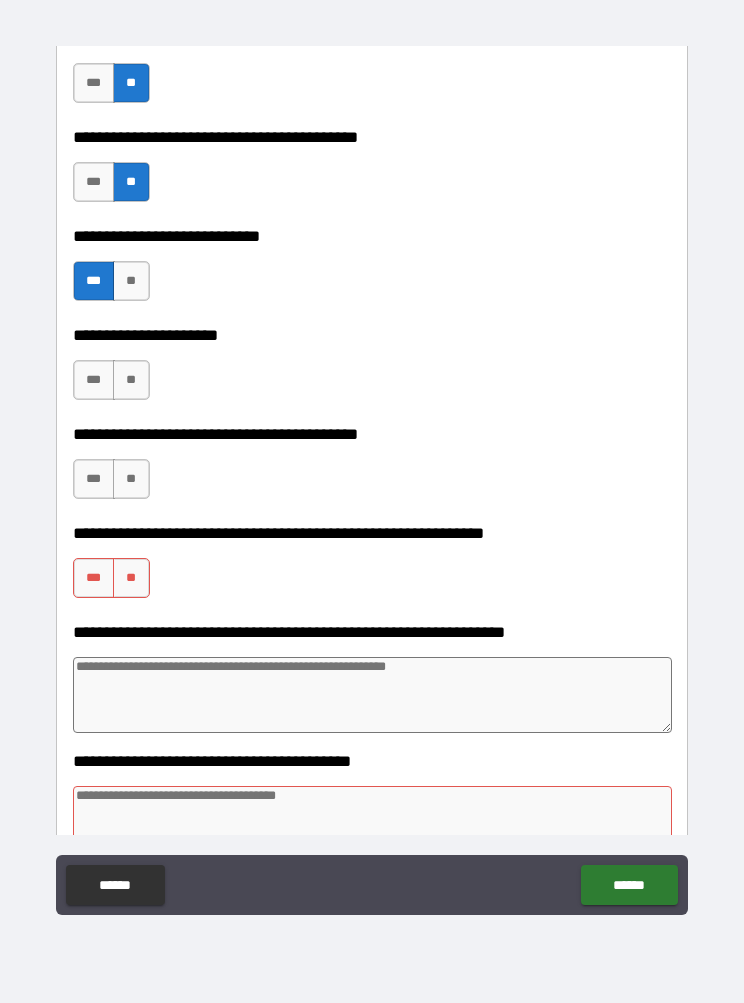 click on "**" at bounding box center [131, 380] 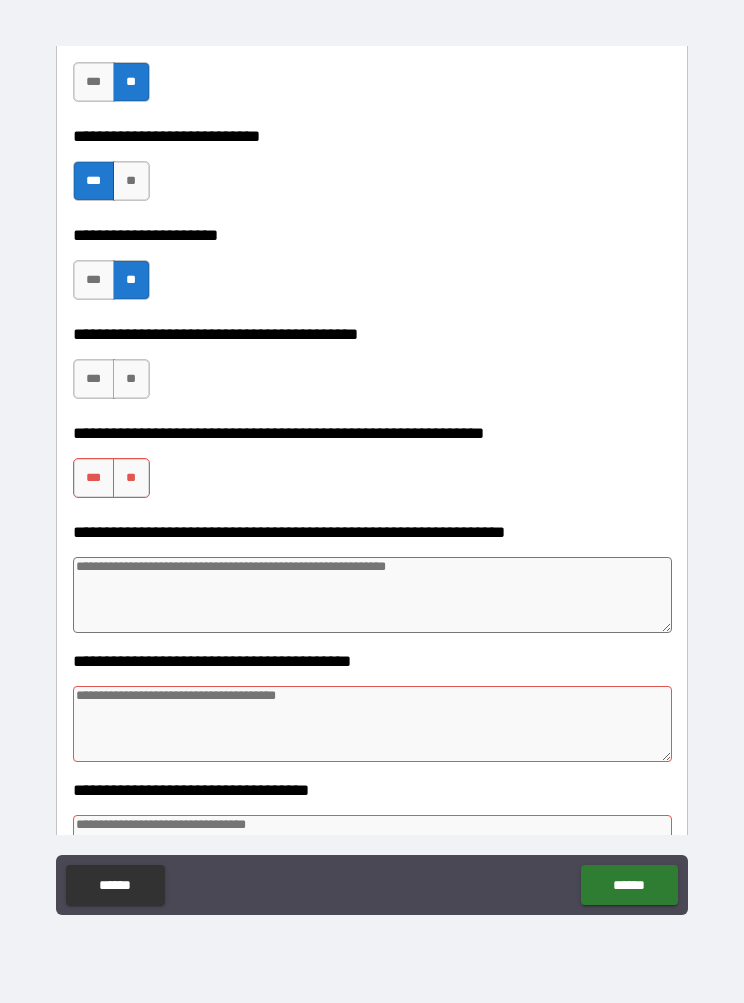 scroll, scrollTop: 5915, scrollLeft: 0, axis: vertical 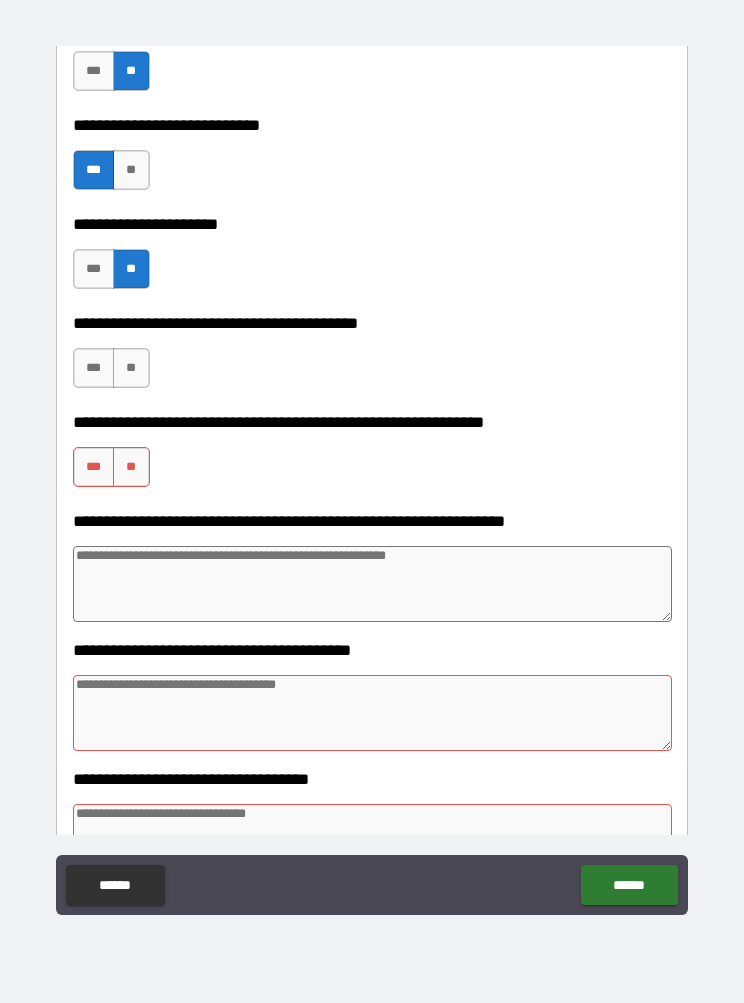 click on "**" at bounding box center [131, 368] 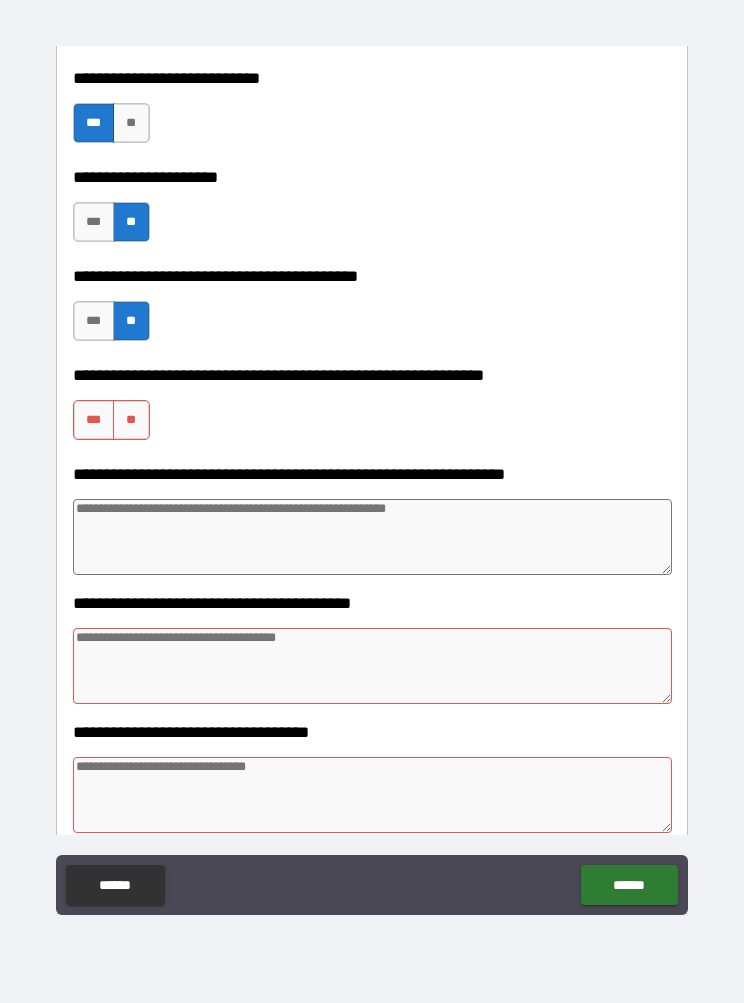 scroll, scrollTop: 5963, scrollLeft: 0, axis: vertical 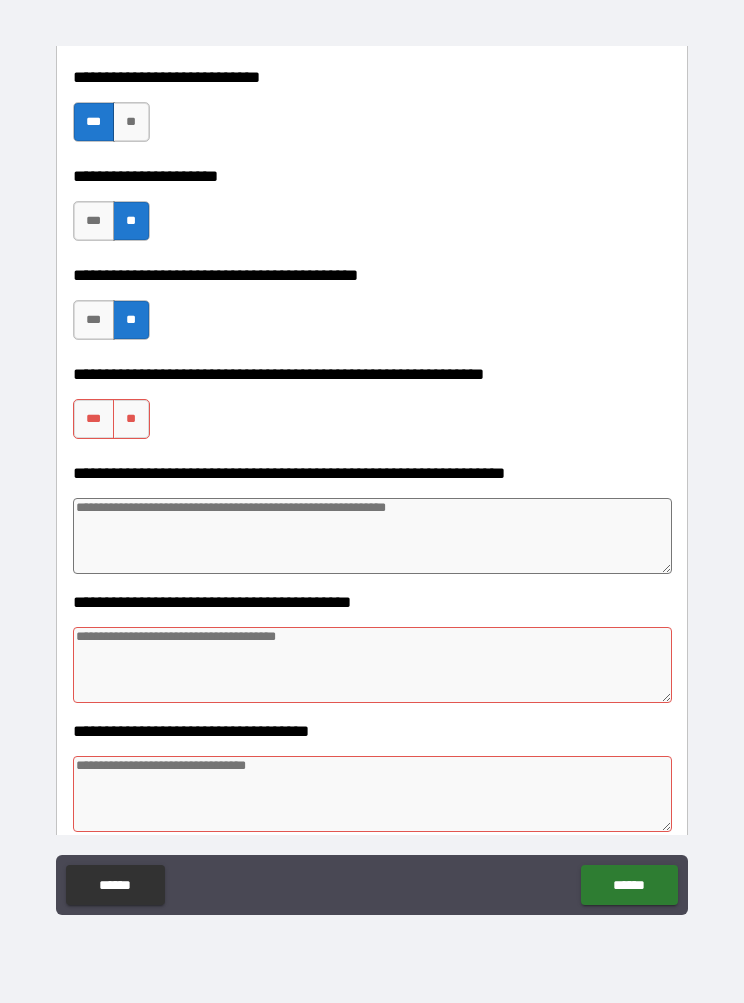 click on "***" at bounding box center [94, 419] 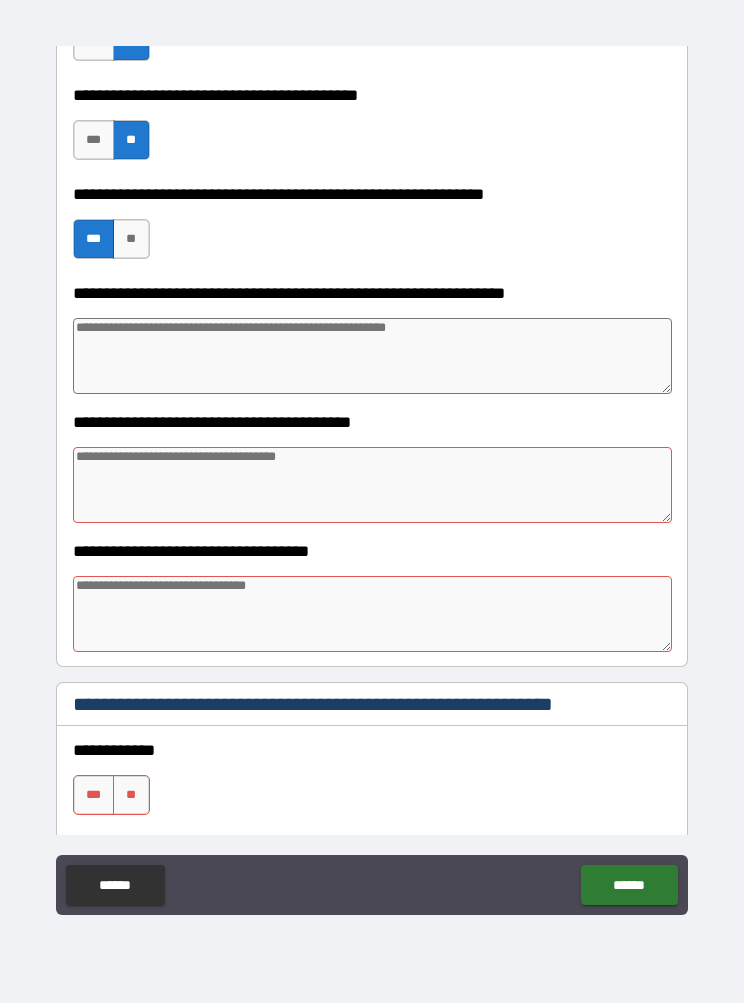 scroll, scrollTop: 6145, scrollLeft: 0, axis: vertical 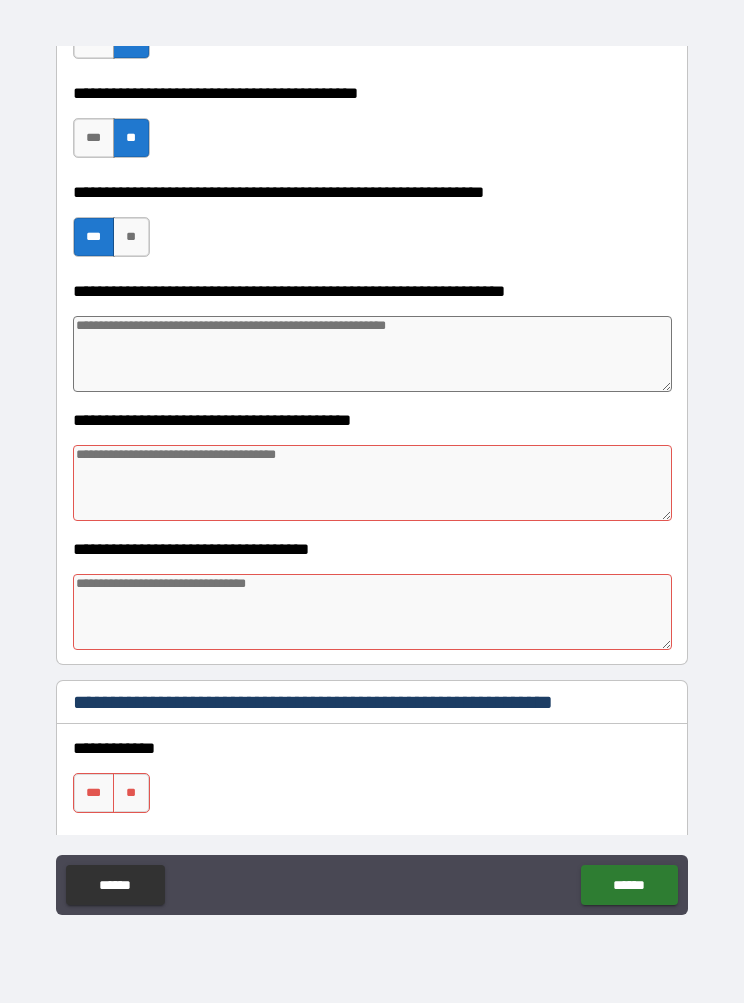 click at bounding box center [373, 483] 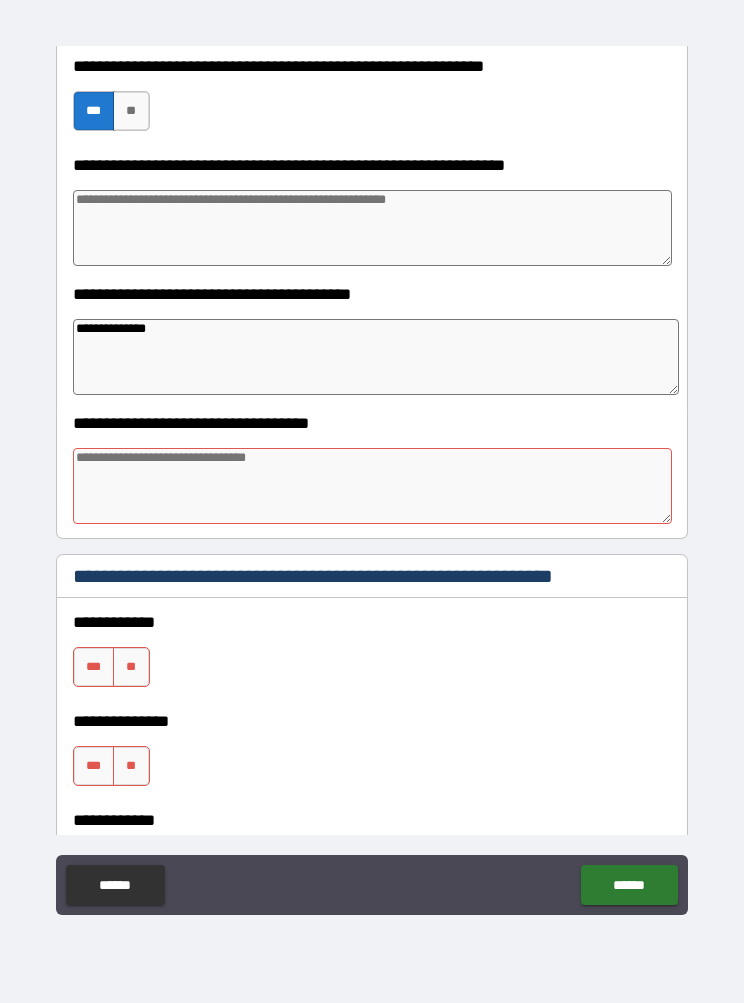 scroll, scrollTop: 6306, scrollLeft: 0, axis: vertical 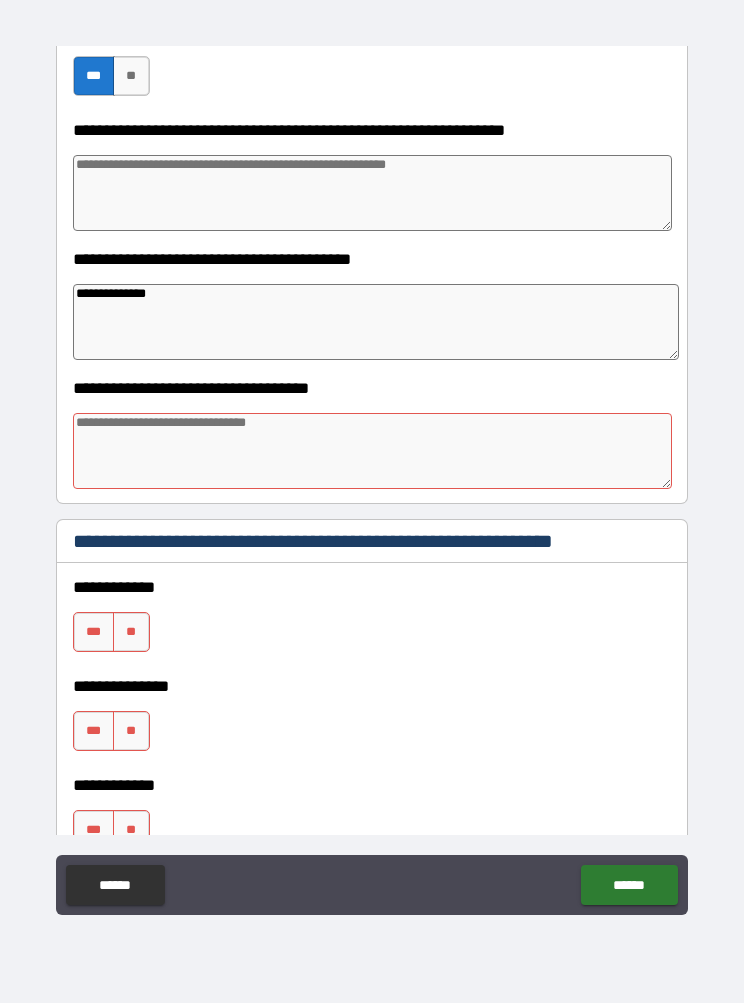 click at bounding box center (373, 451) 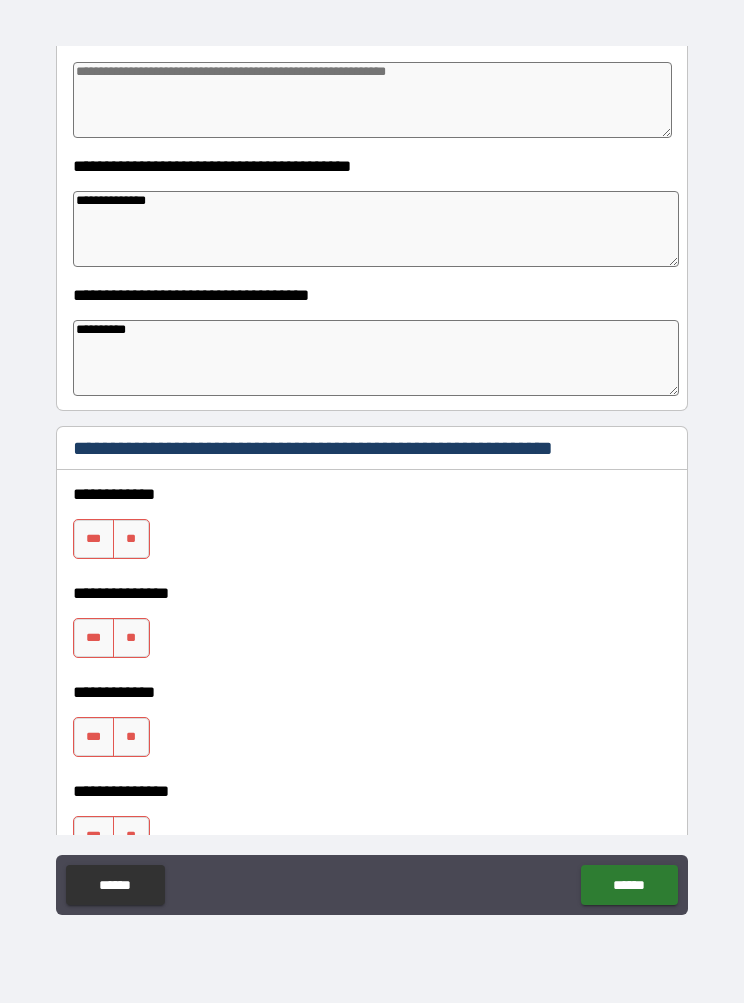 scroll, scrollTop: 6425, scrollLeft: 0, axis: vertical 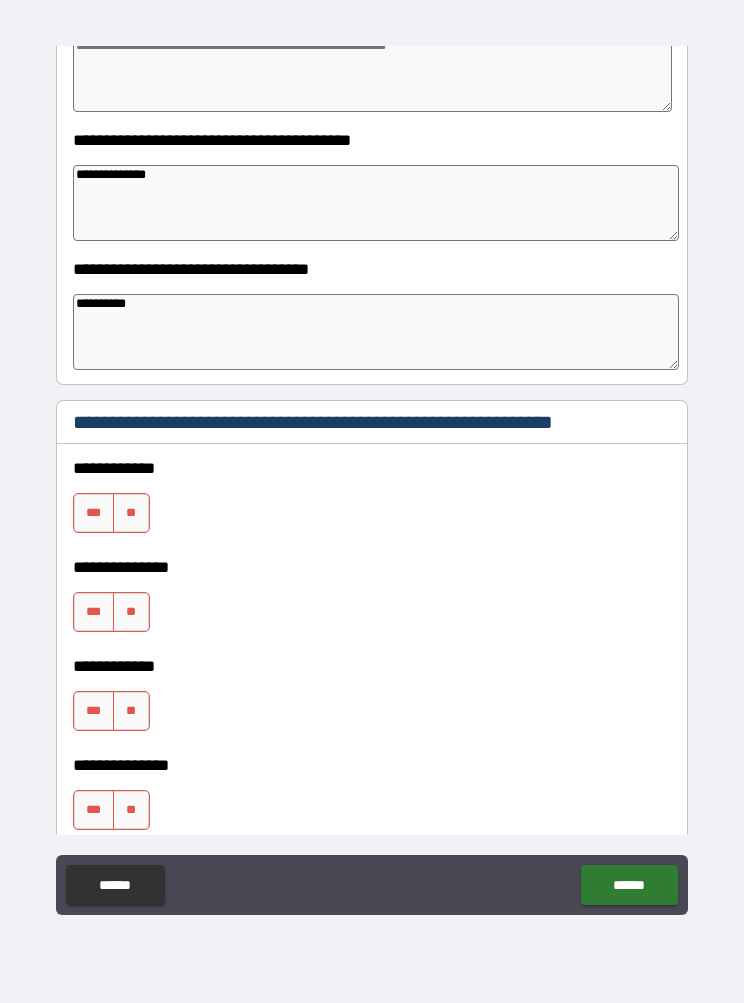 click on "**" at bounding box center [131, 513] 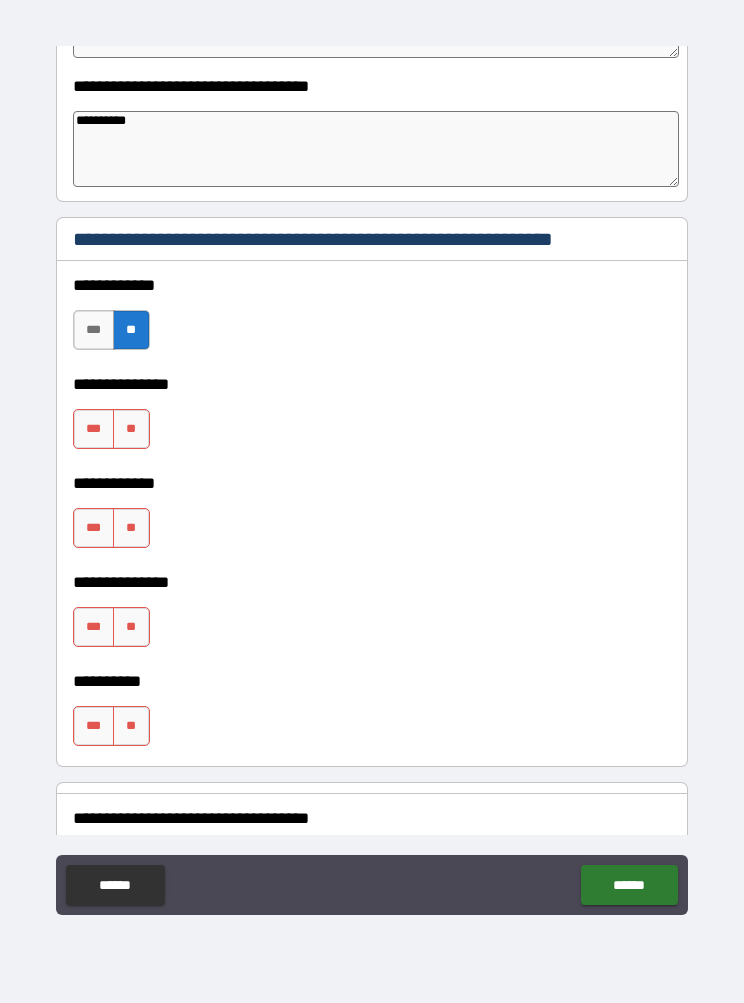 scroll, scrollTop: 6611, scrollLeft: 0, axis: vertical 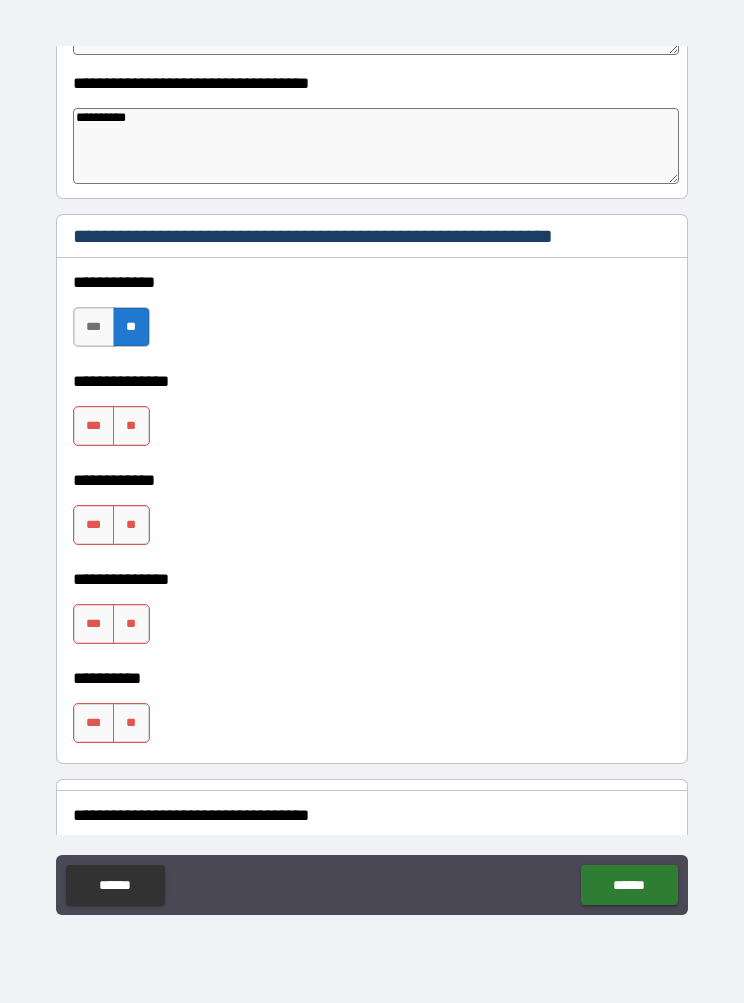 click on "***" at bounding box center (94, 426) 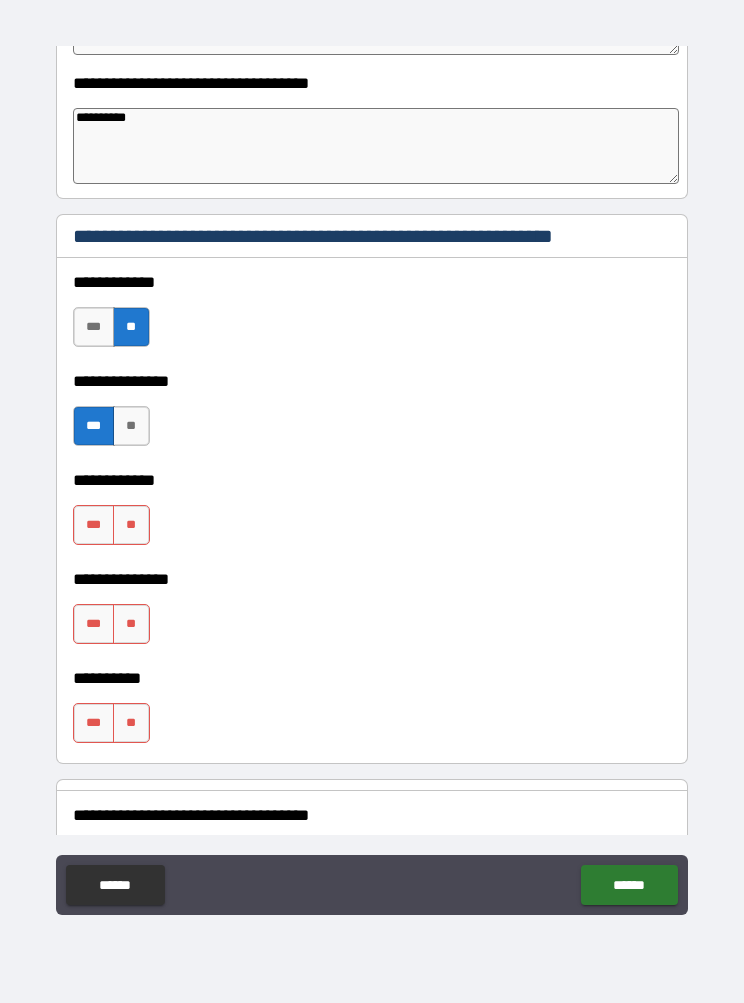 click on "***" at bounding box center [94, 525] 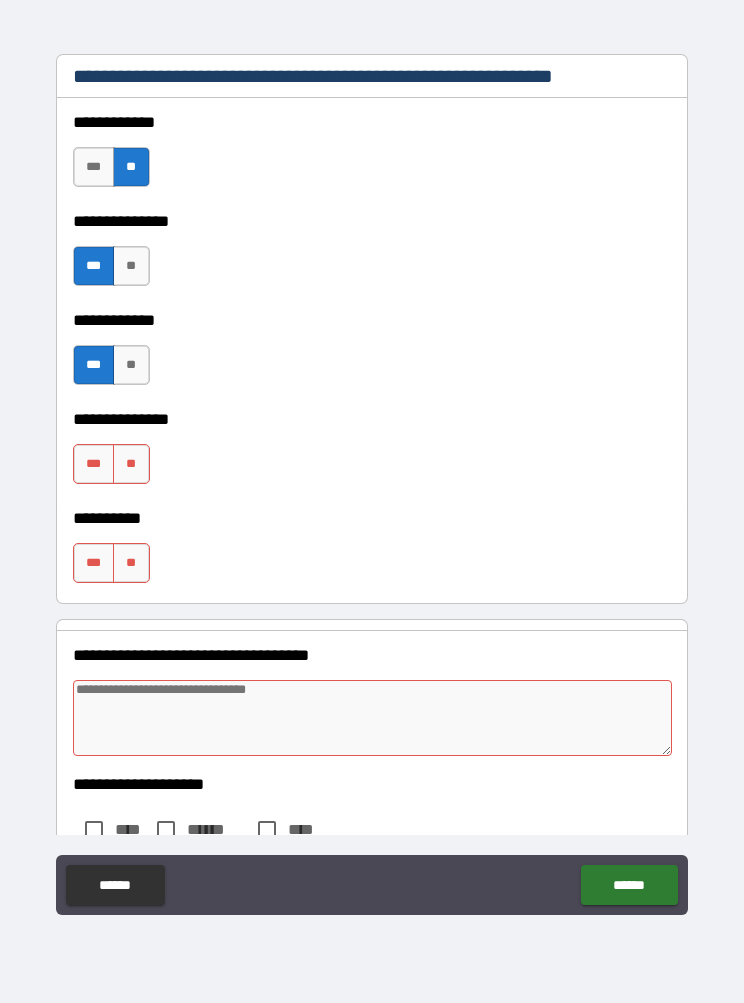 scroll, scrollTop: 6773, scrollLeft: 0, axis: vertical 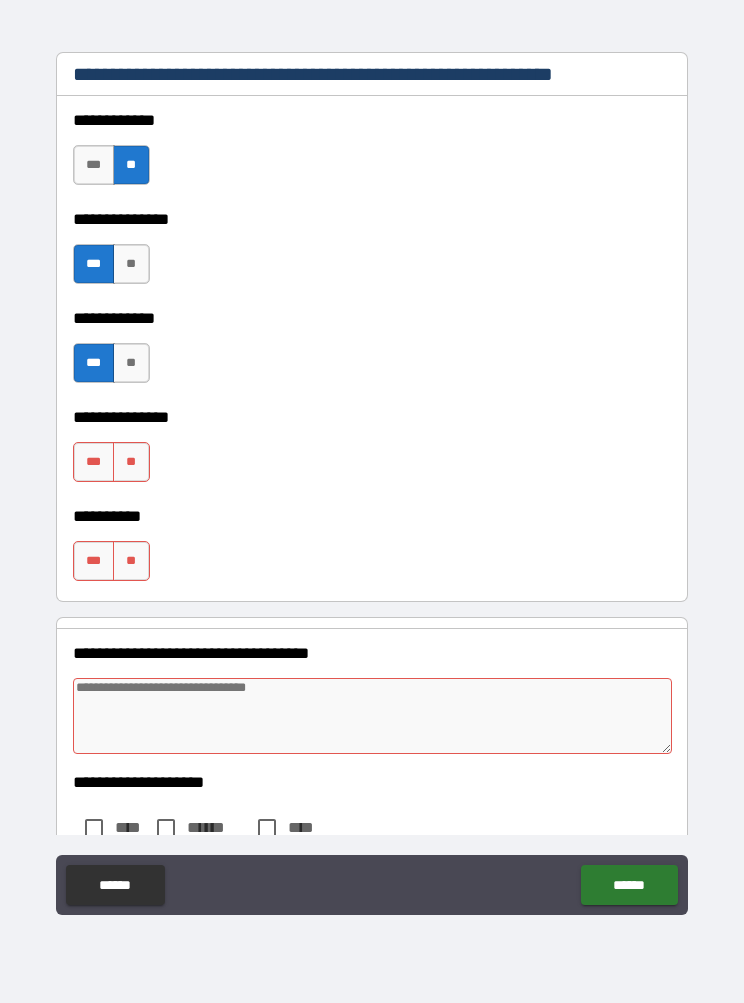 click on "**" at bounding box center [131, 462] 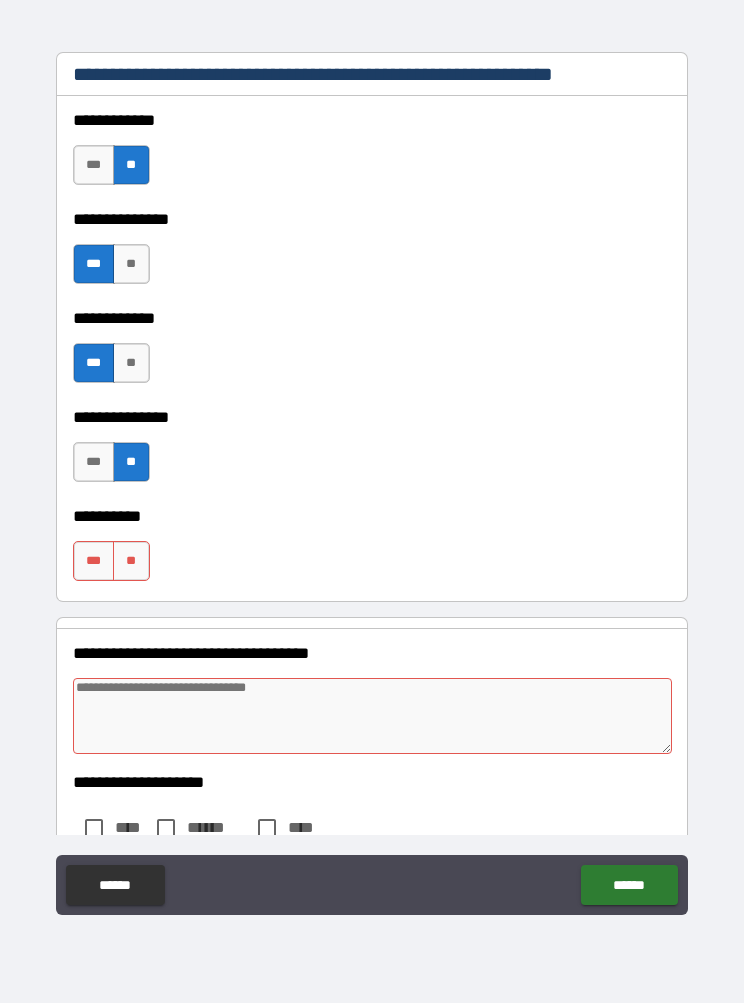 click on "***" at bounding box center [94, 561] 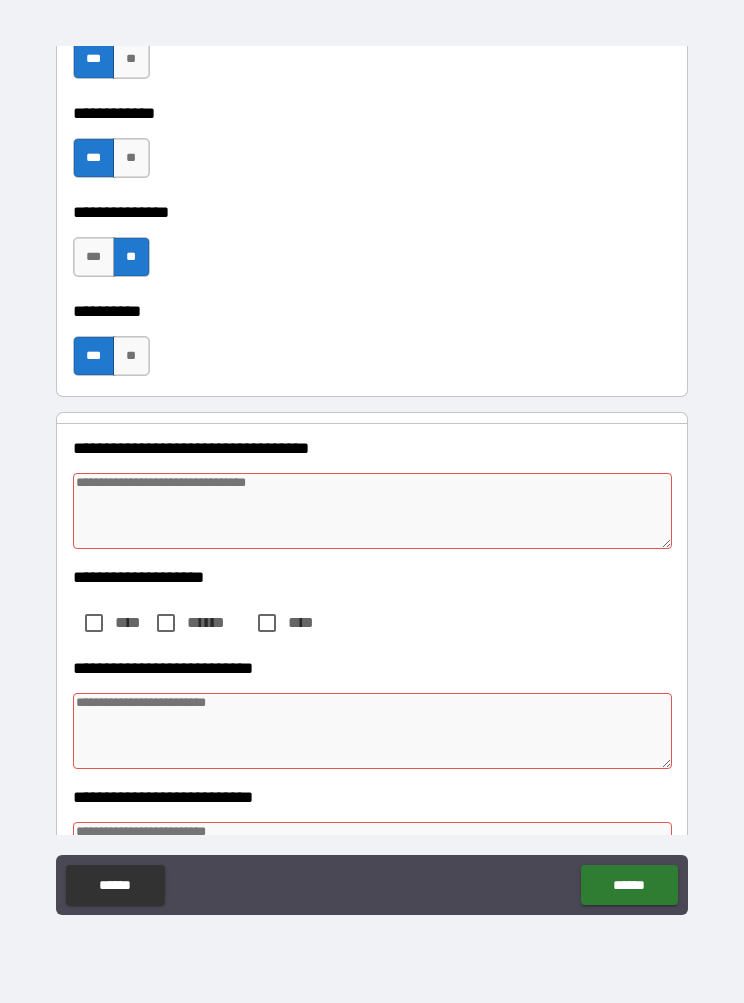 scroll, scrollTop: 6979, scrollLeft: 0, axis: vertical 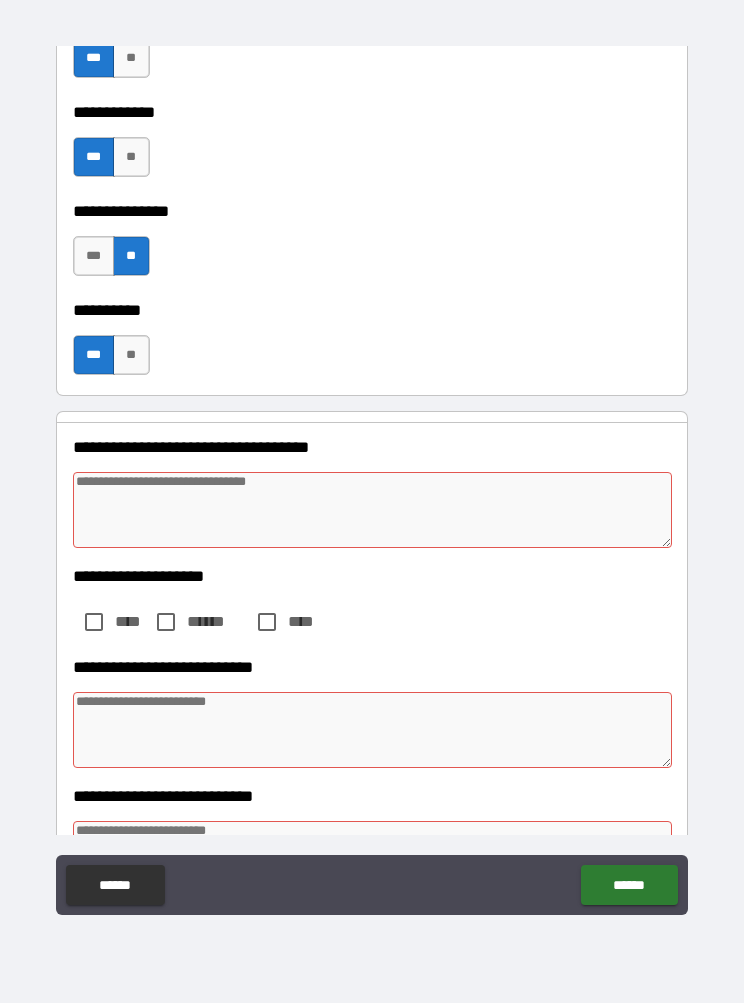 click at bounding box center [373, 510] 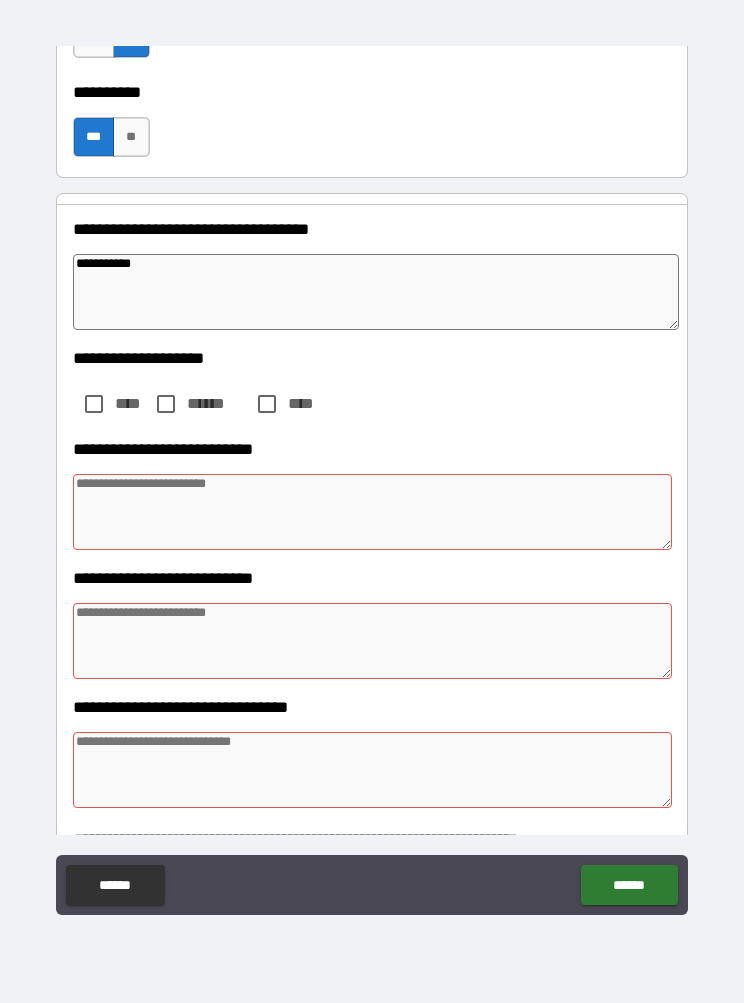 scroll, scrollTop: 7211, scrollLeft: 0, axis: vertical 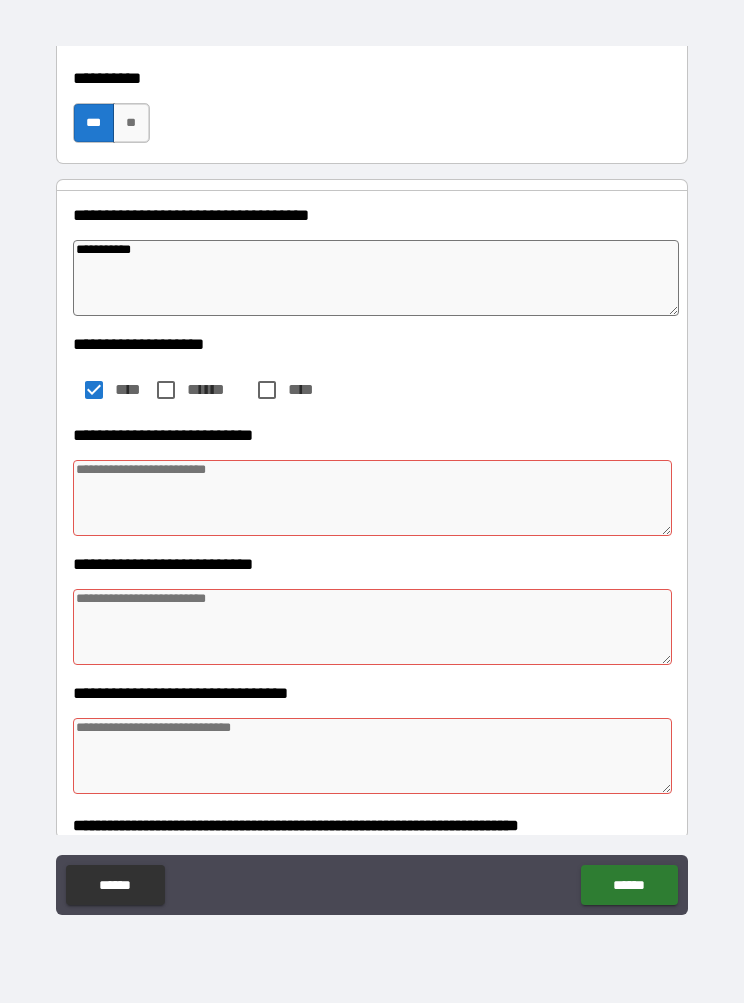 click at bounding box center [373, 498] 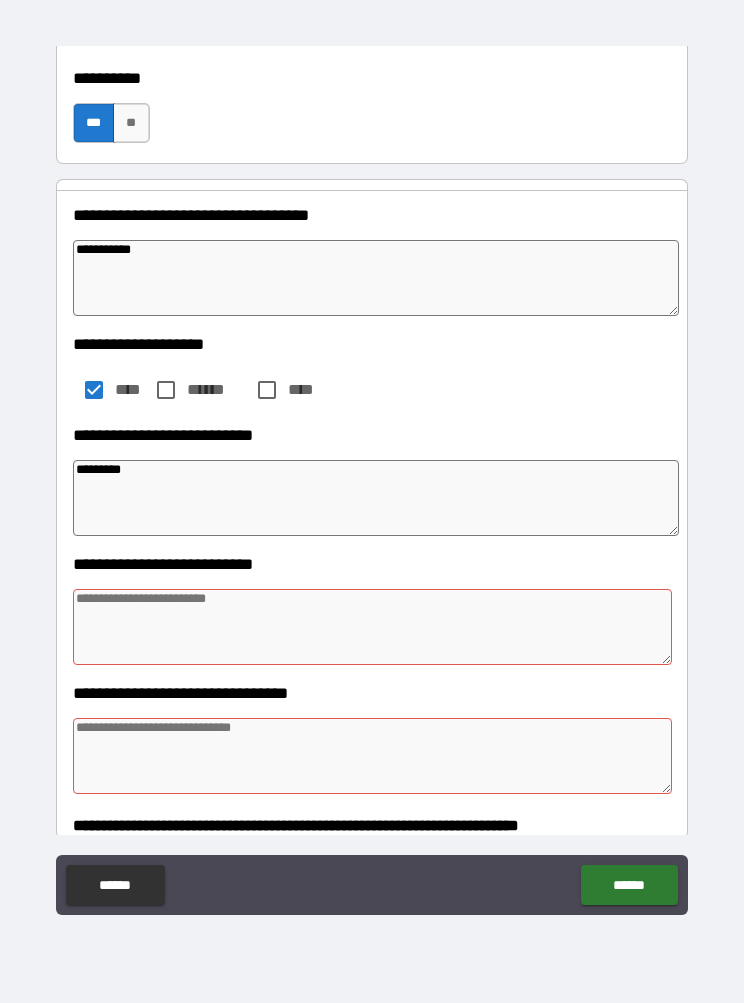 click at bounding box center [373, 627] 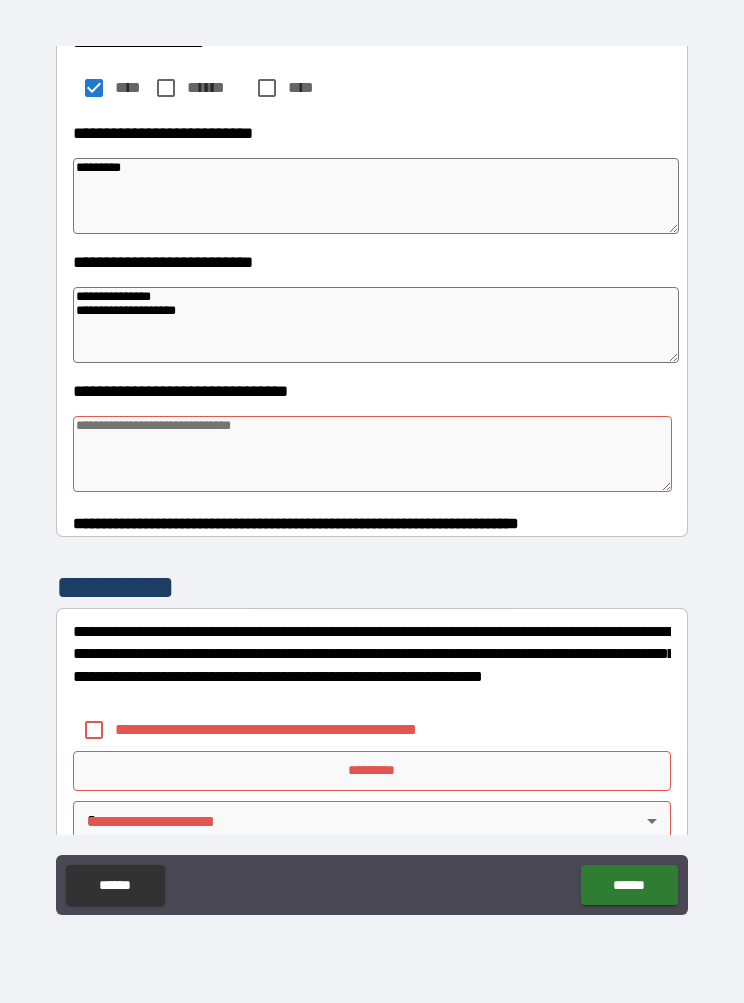 scroll, scrollTop: 7534, scrollLeft: 0, axis: vertical 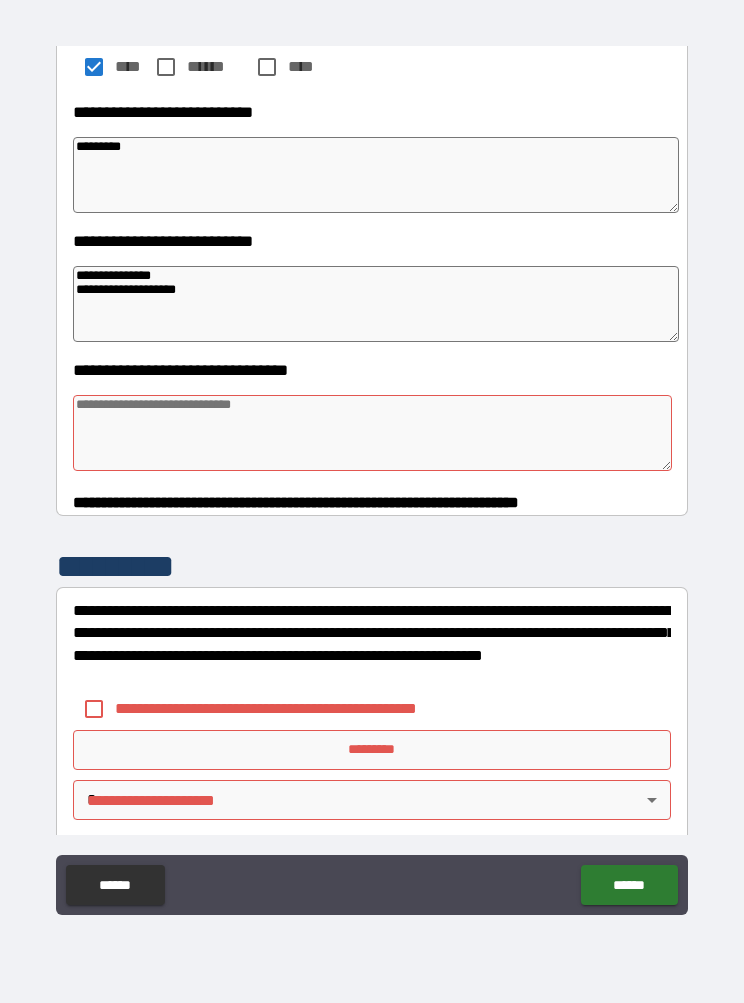 click at bounding box center (373, 433) 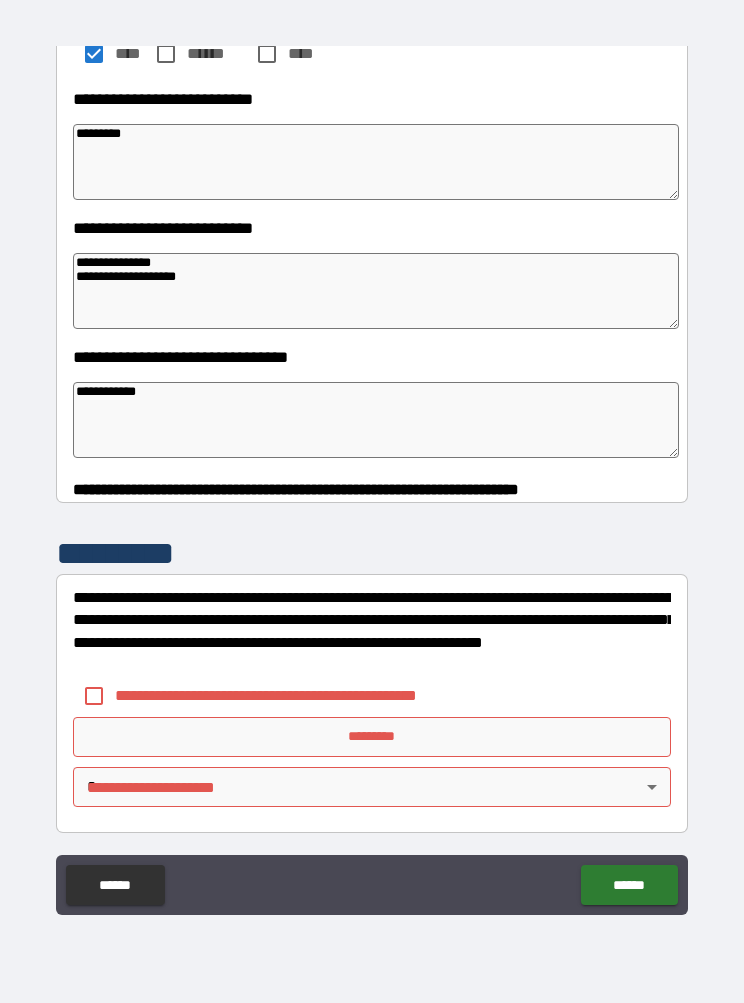scroll, scrollTop: 7546, scrollLeft: 0, axis: vertical 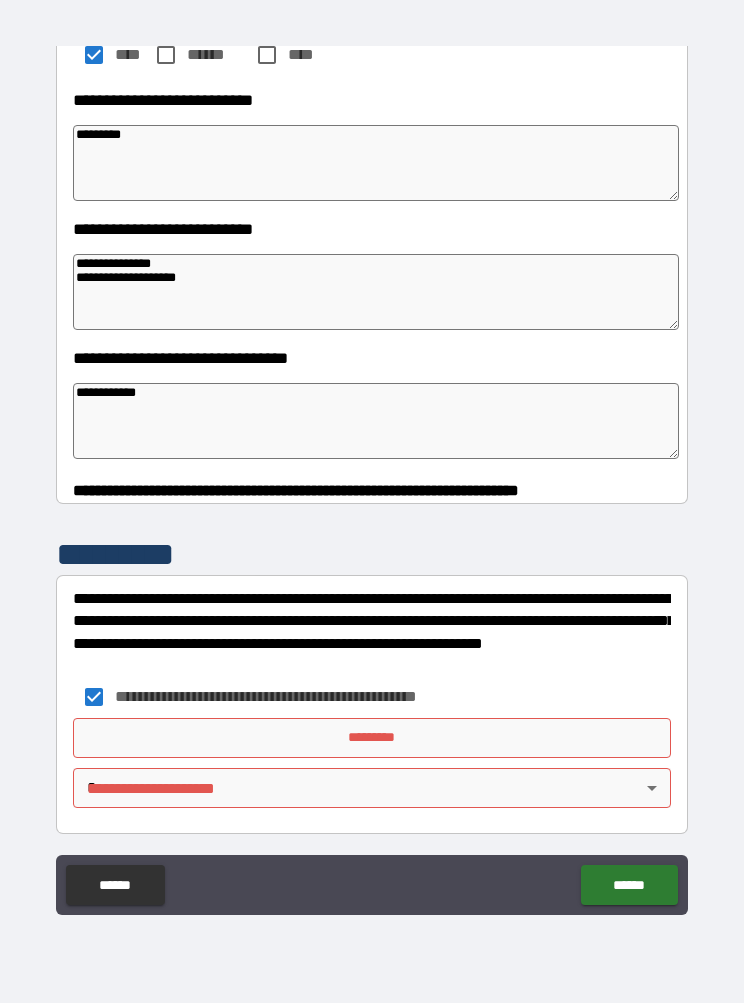 click on "*********" at bounding box center [372, 738] 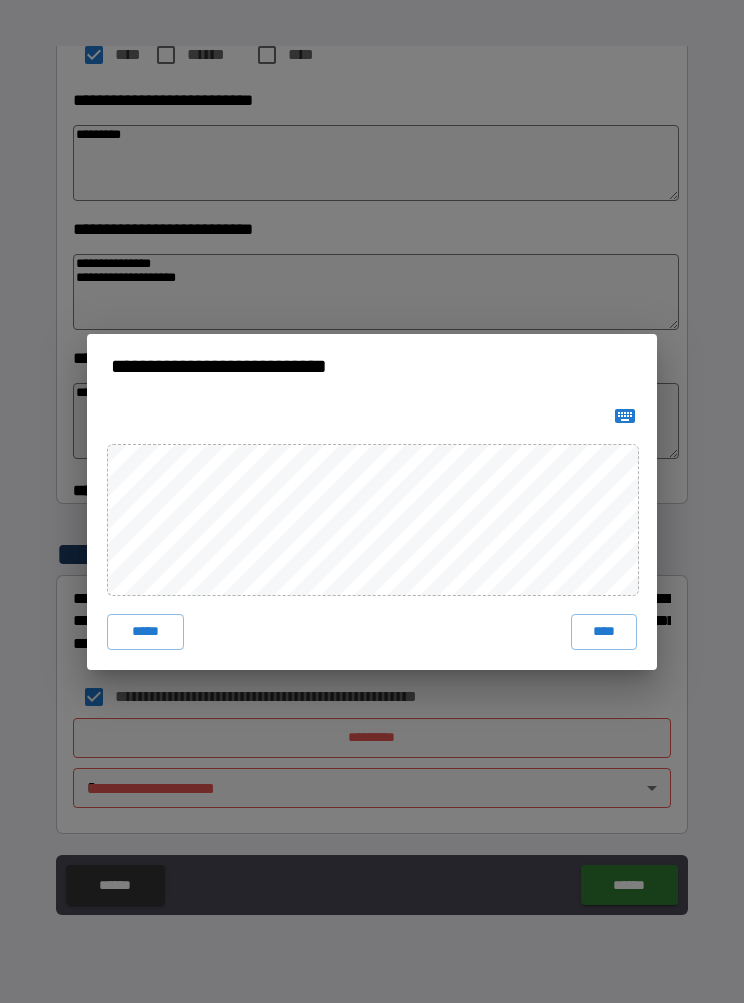 click on "****" at bounding box center [604, 632] 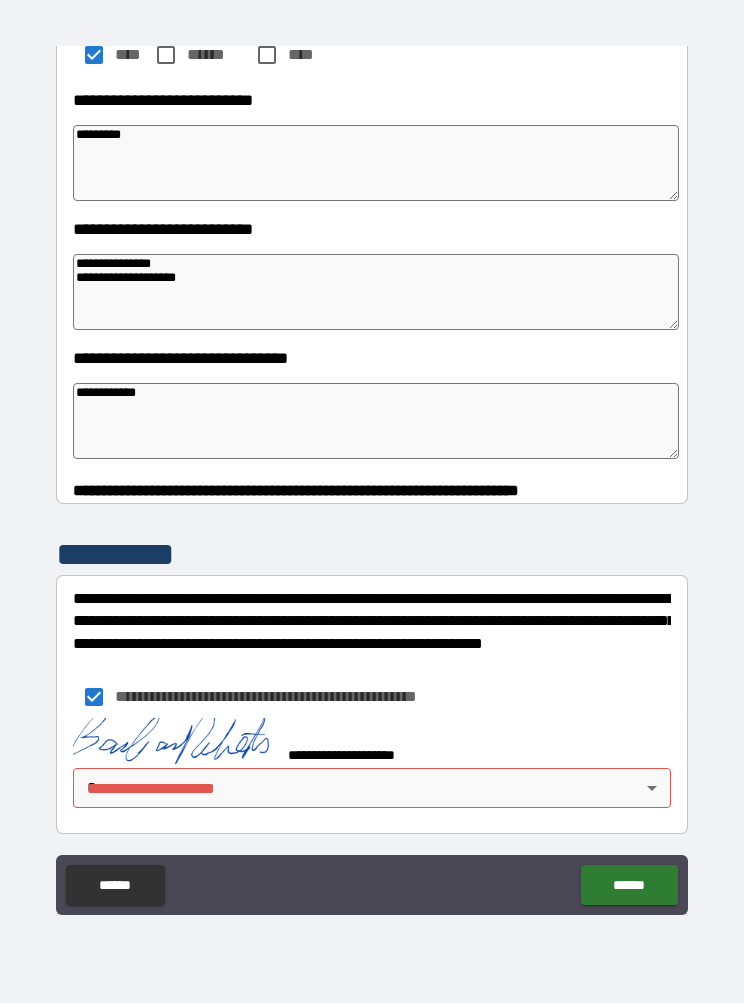 scroll, scrollTop: 7536, scrollLeft: 0, axis: vertical 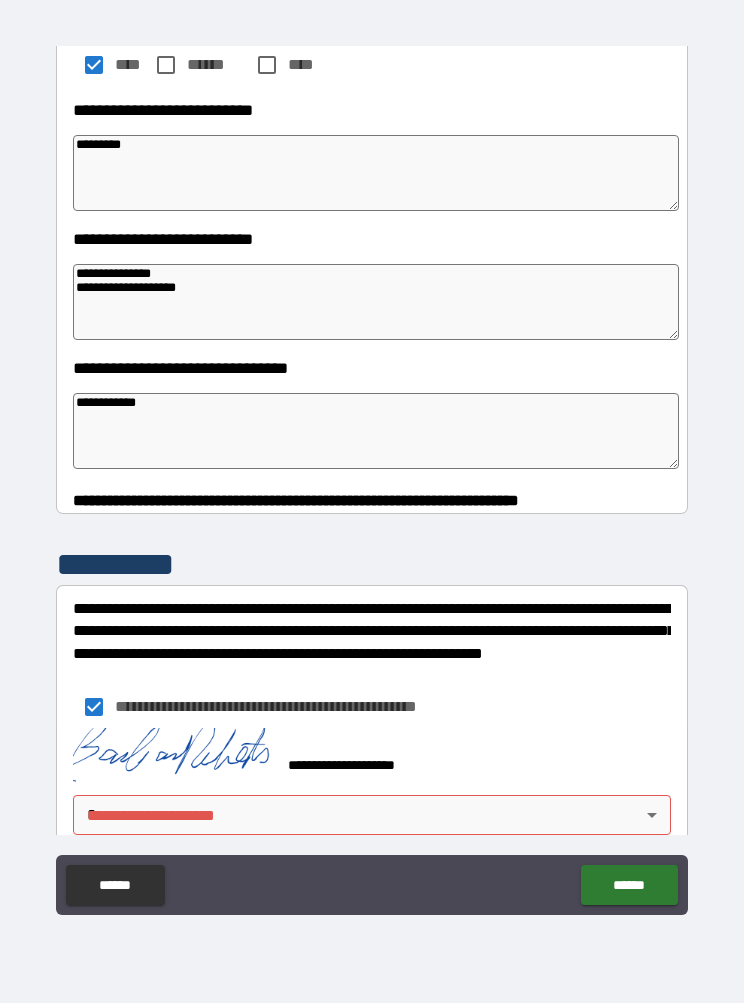 click on "**********" at bounding box center [372, 458] 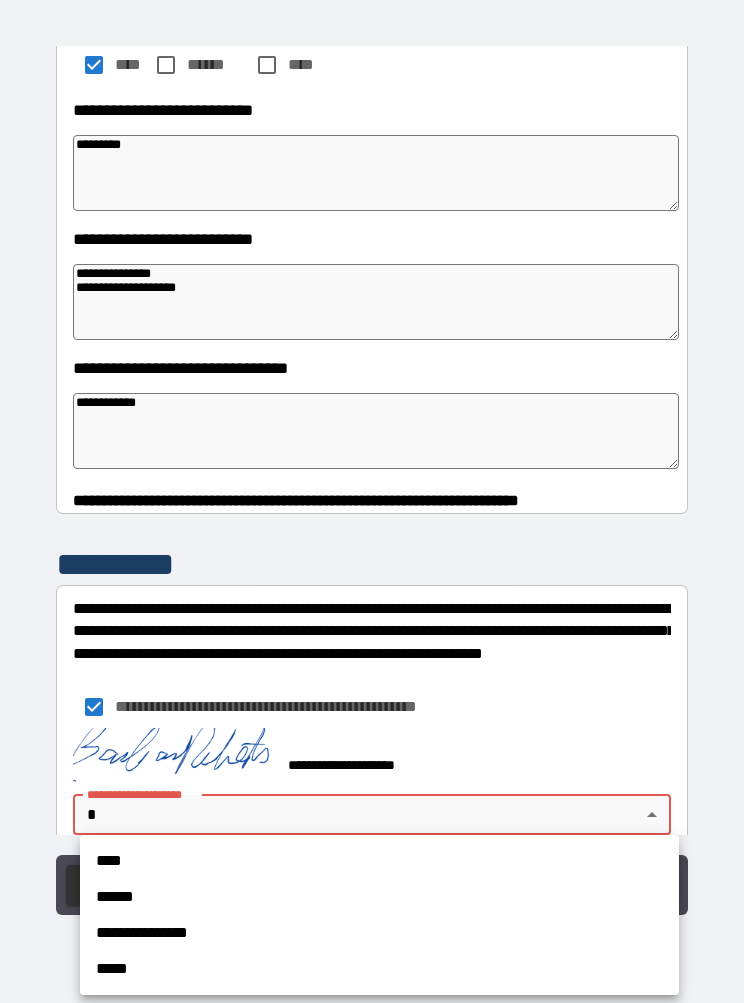 click on "****" at bounding box center [379, 861] 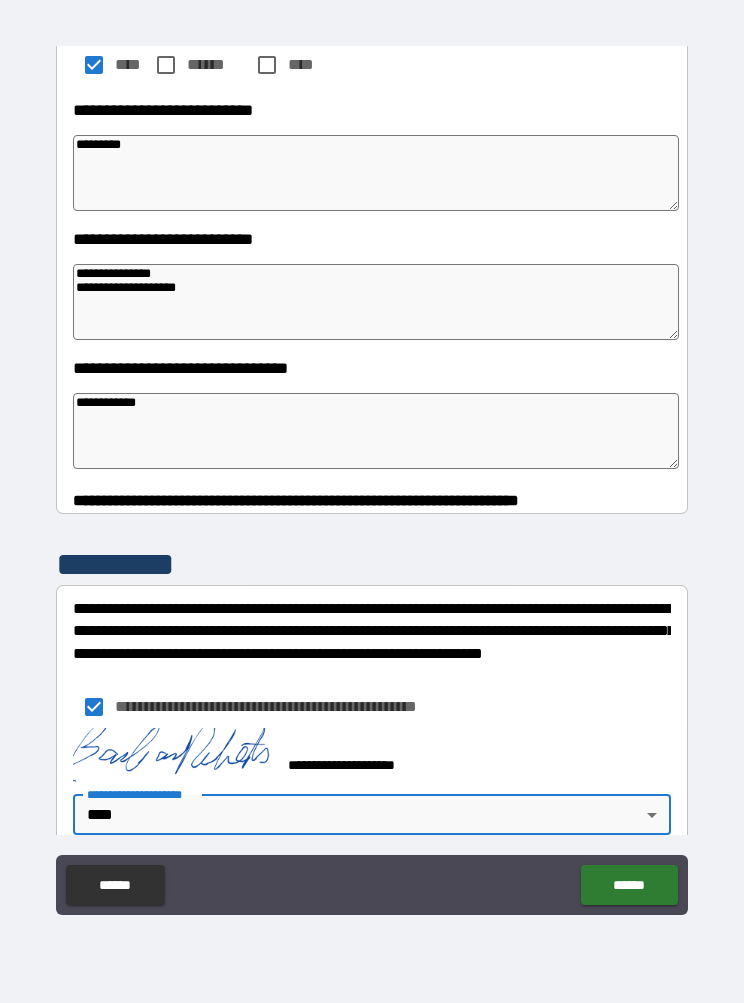 click on "******" at bounding box center [629, 885] 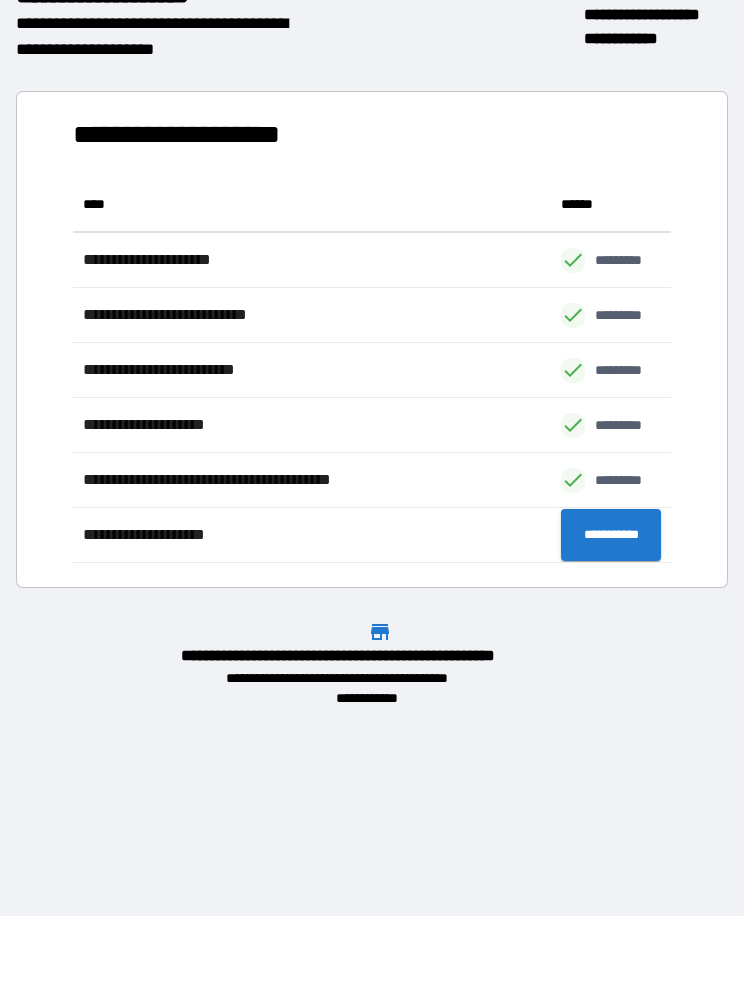 scroll, scrollTop: 1, scrollLeft: 1, axis: both 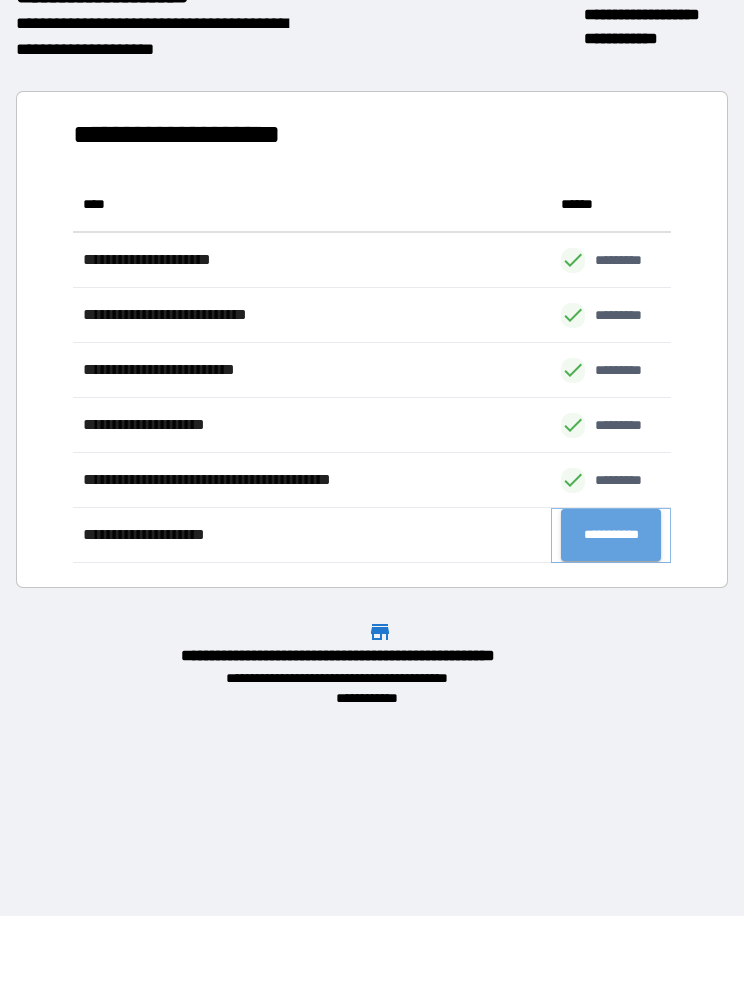 click on "**********" at bounding box center [611, 535] 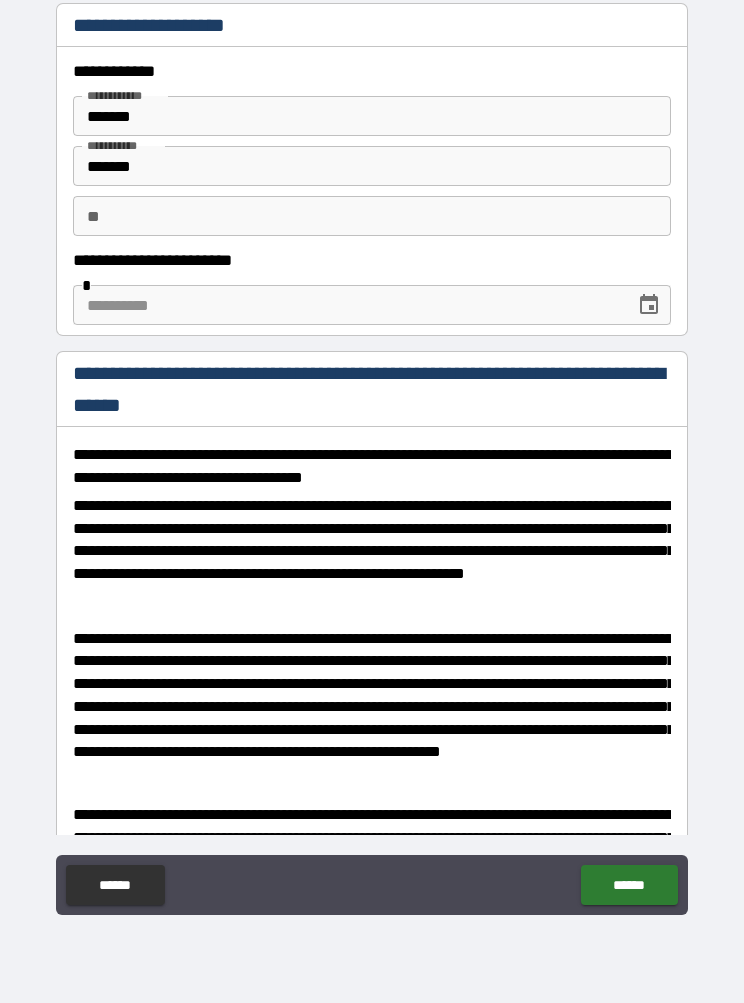 click at bounding box center (347, 305) 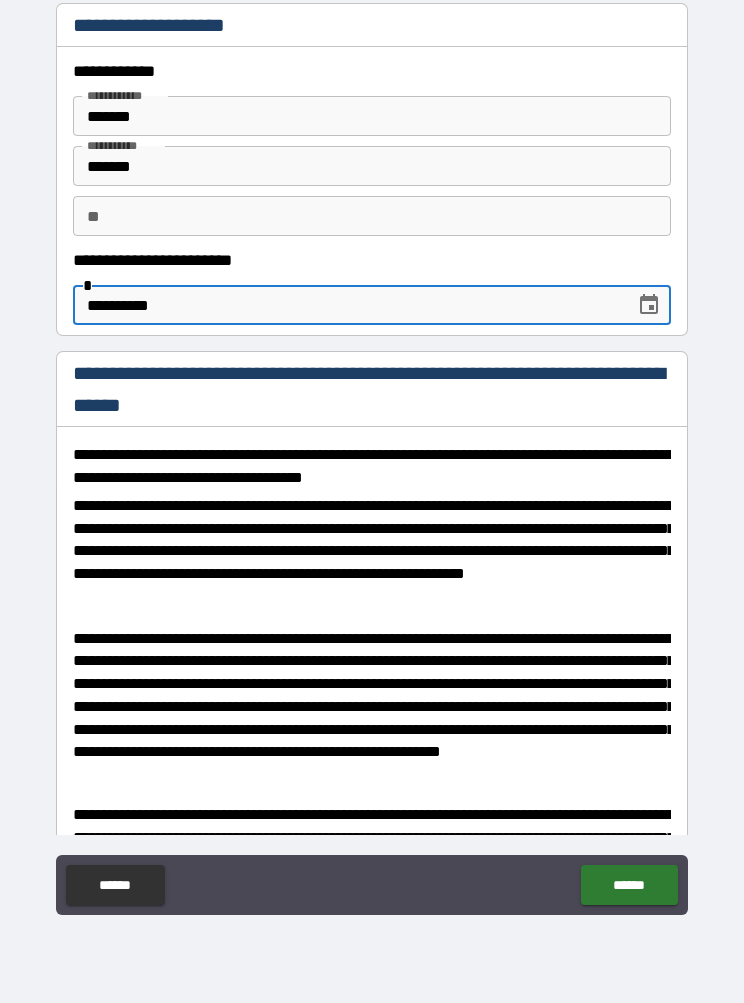 click on "**********" at bounding box center (372, 389) 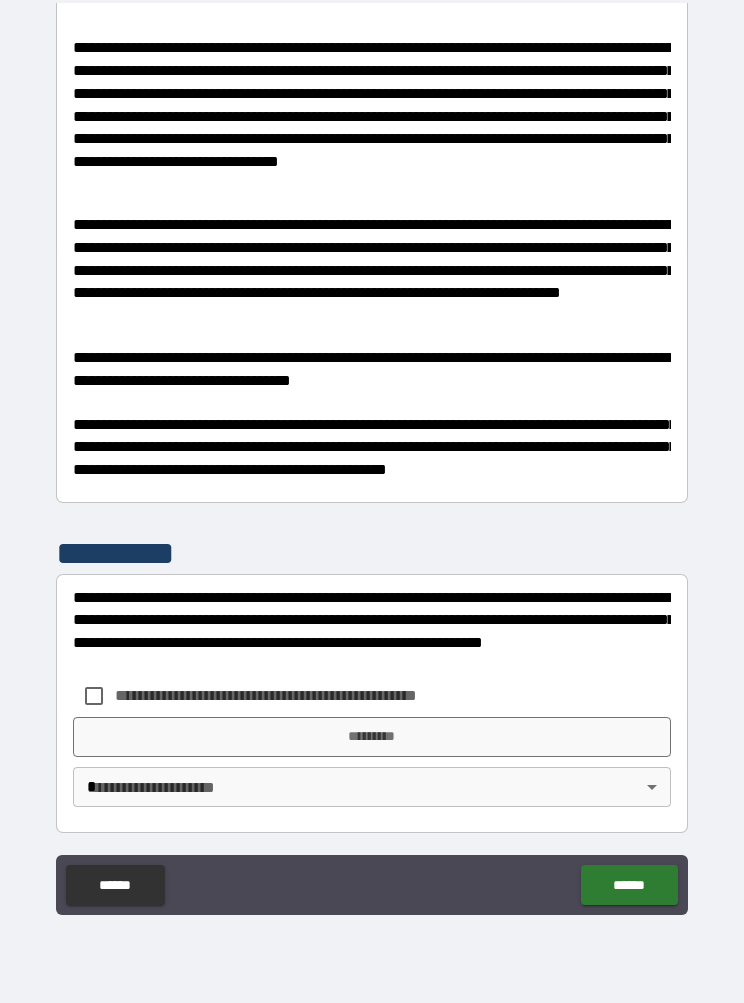 scroll, scrollTop: 766, scrollLeft: 0, axis: vertical 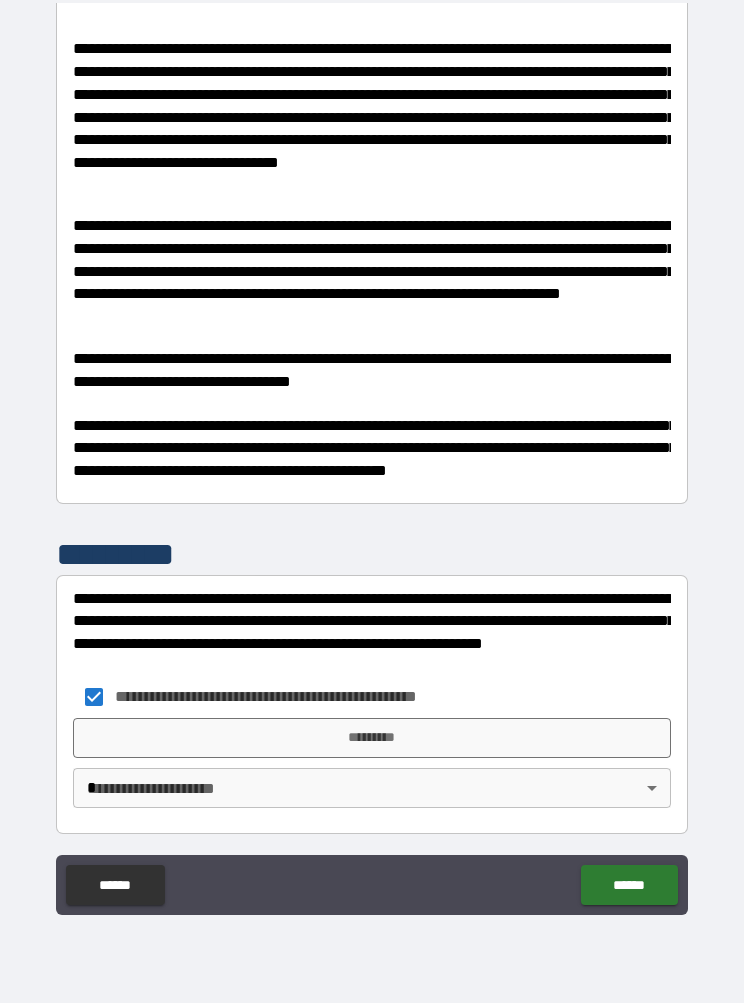 click on "*********" at bounding box center [372, 738] 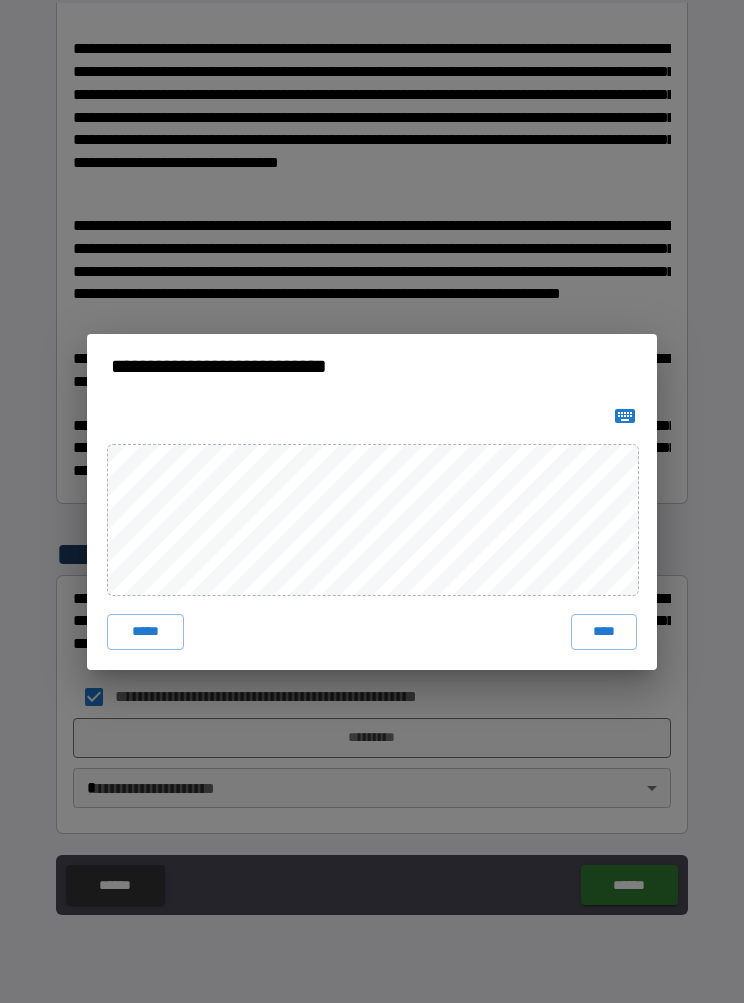 click on "****" at bounding box center (604, 632) 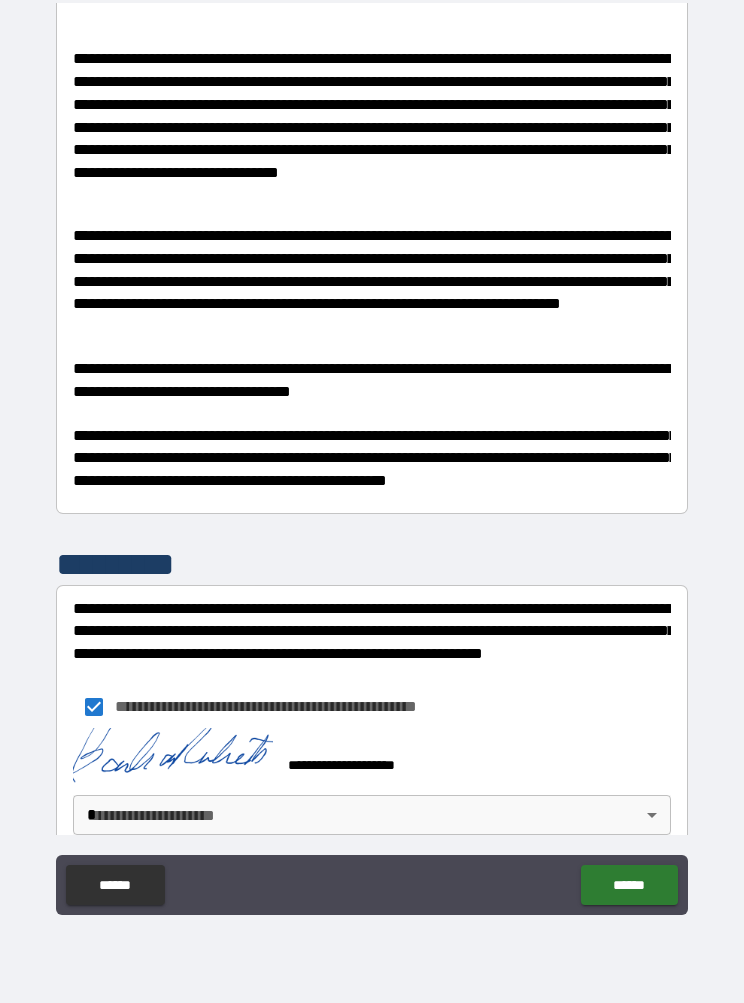 click on "**********" at bounding box center [372, 458] 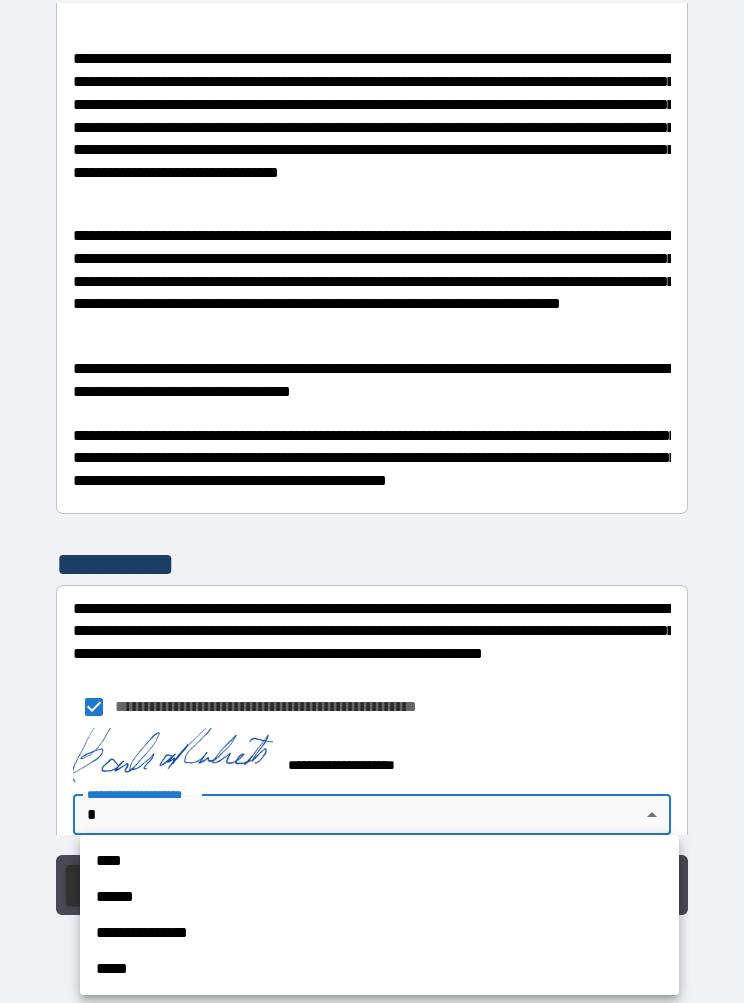 click on "****" at bounding box center (379, 861) 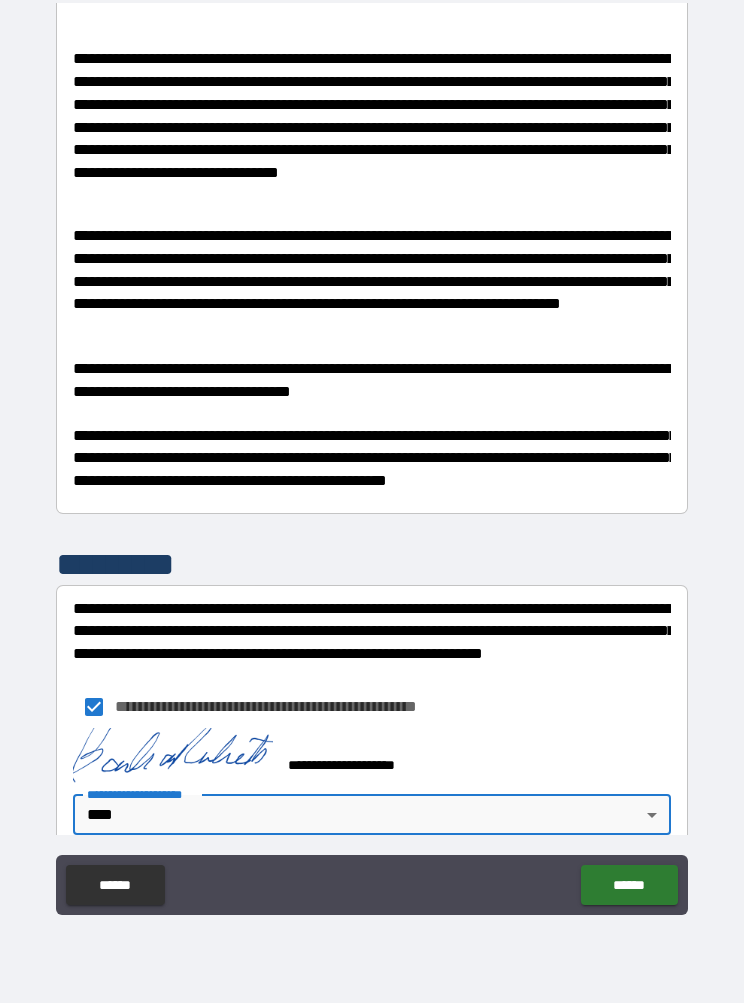 click on "******" at bounding box center (629, 885) 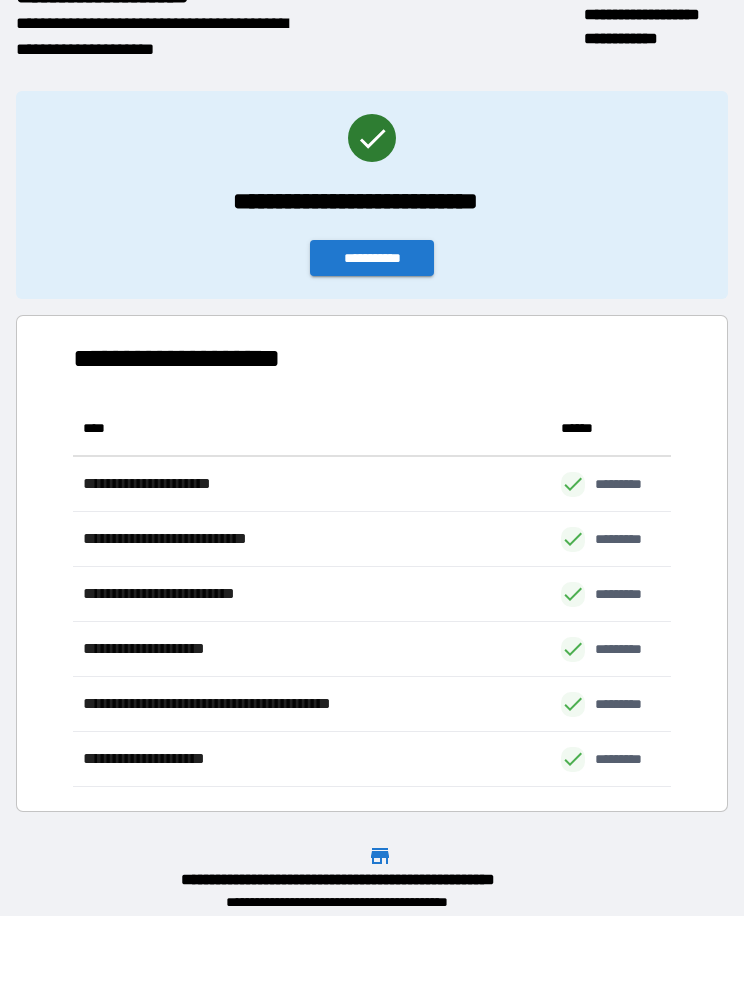 scroll, scrollTop: 386, scrollLeft: 598, axis: both 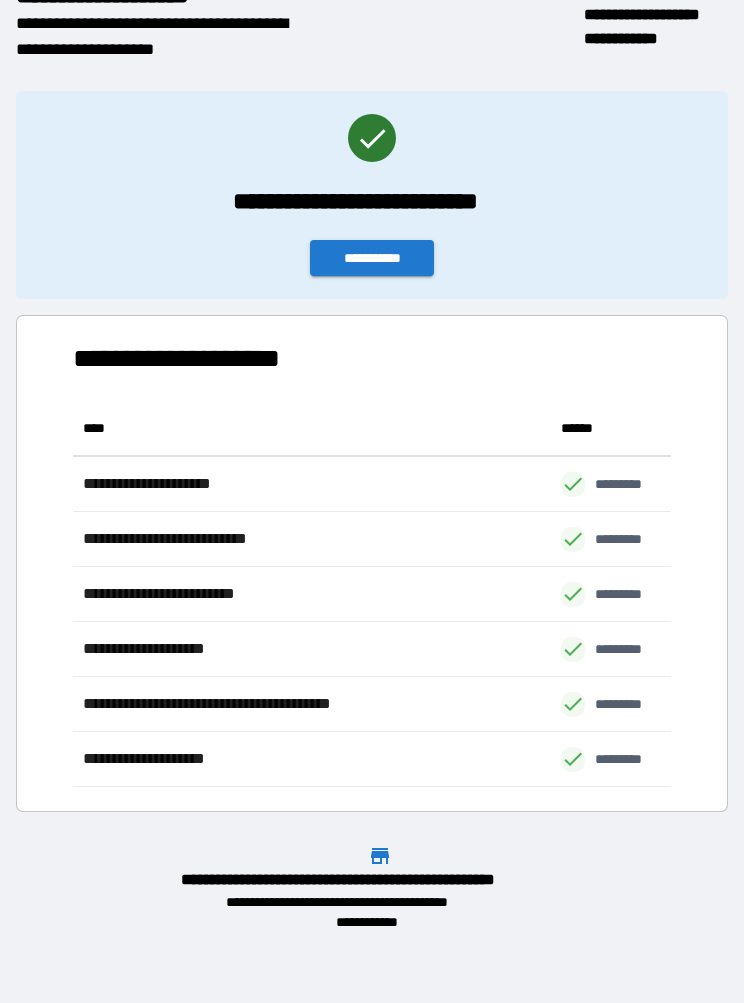 click on "**********" at bounding box center [372, 258] 